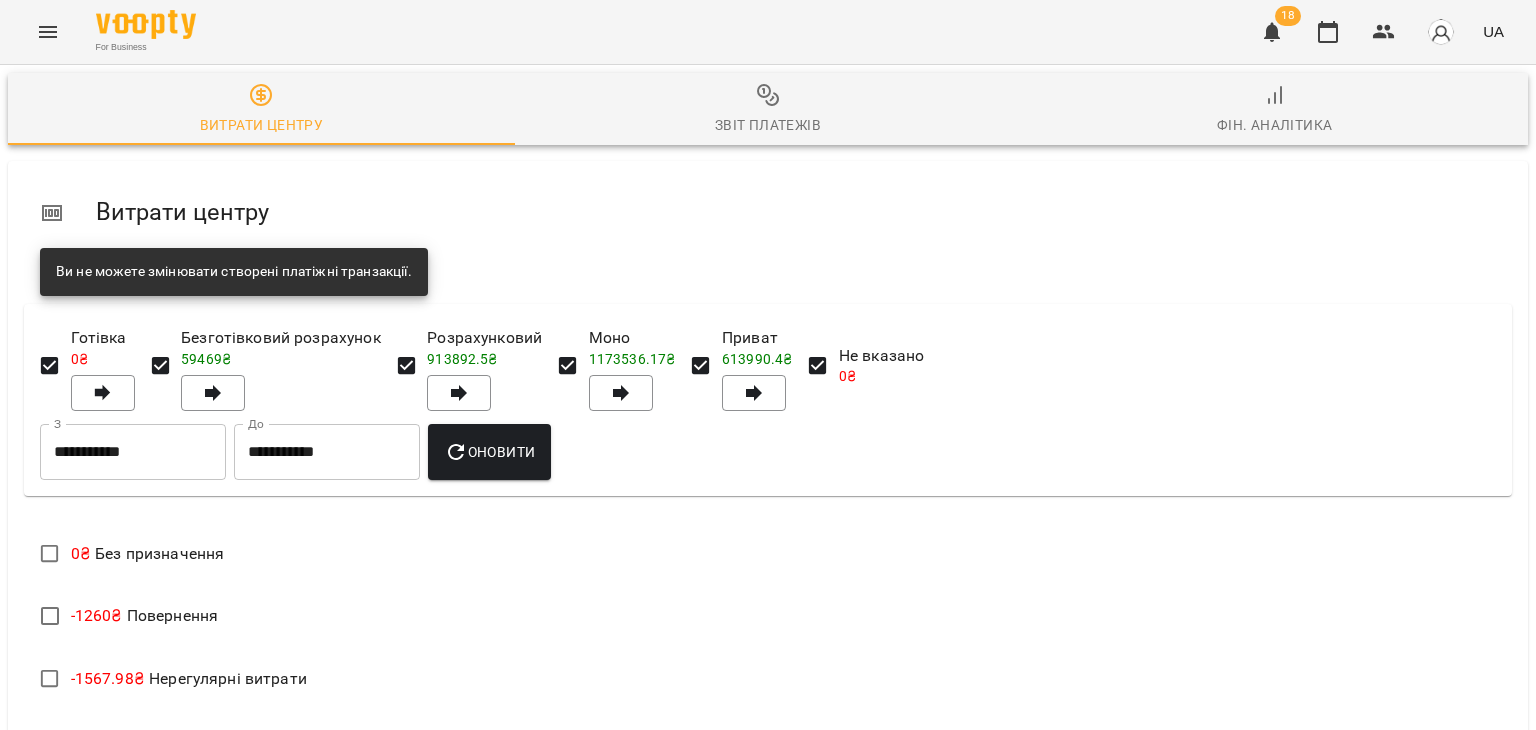 scroll, scrollTop: 0, scrollLeft: 0, axis: both 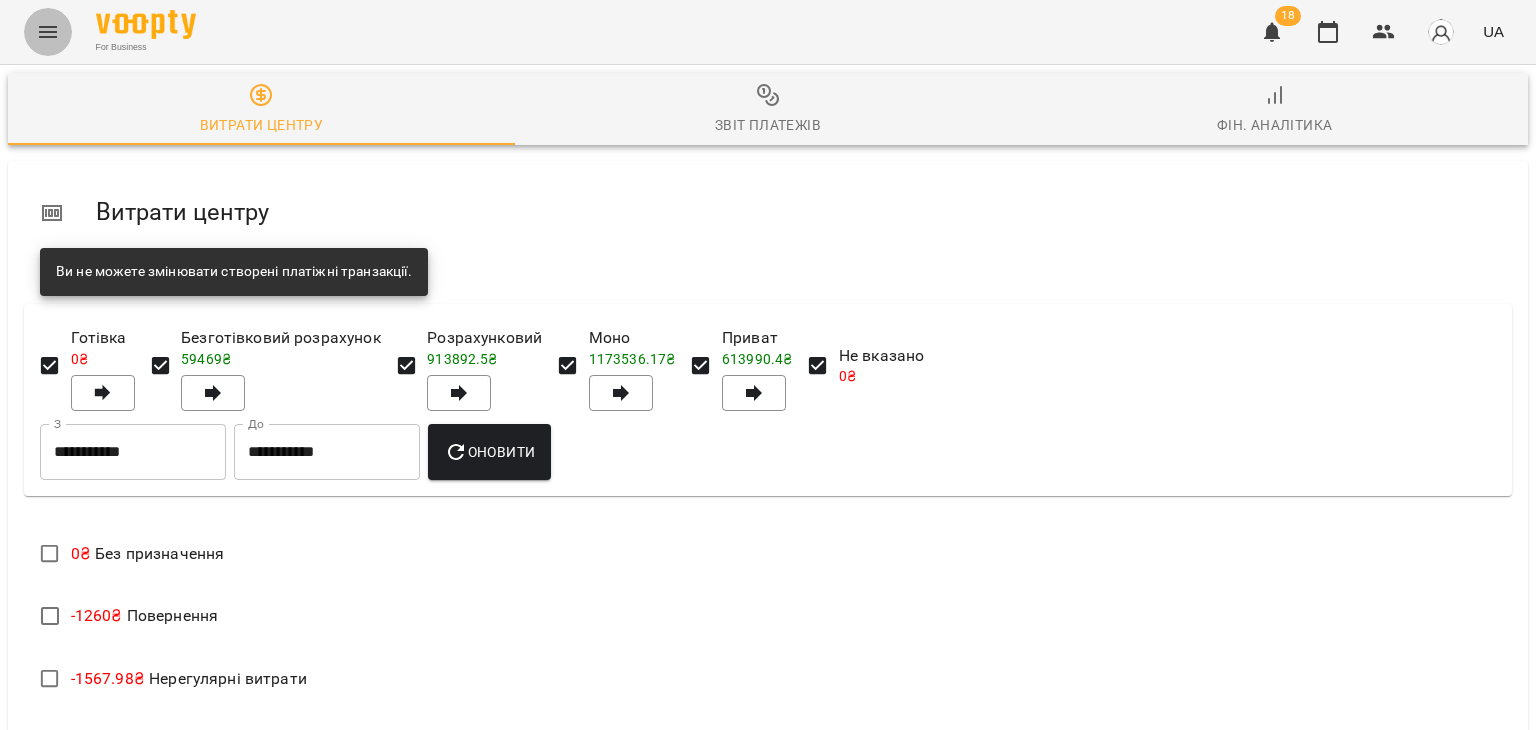 click 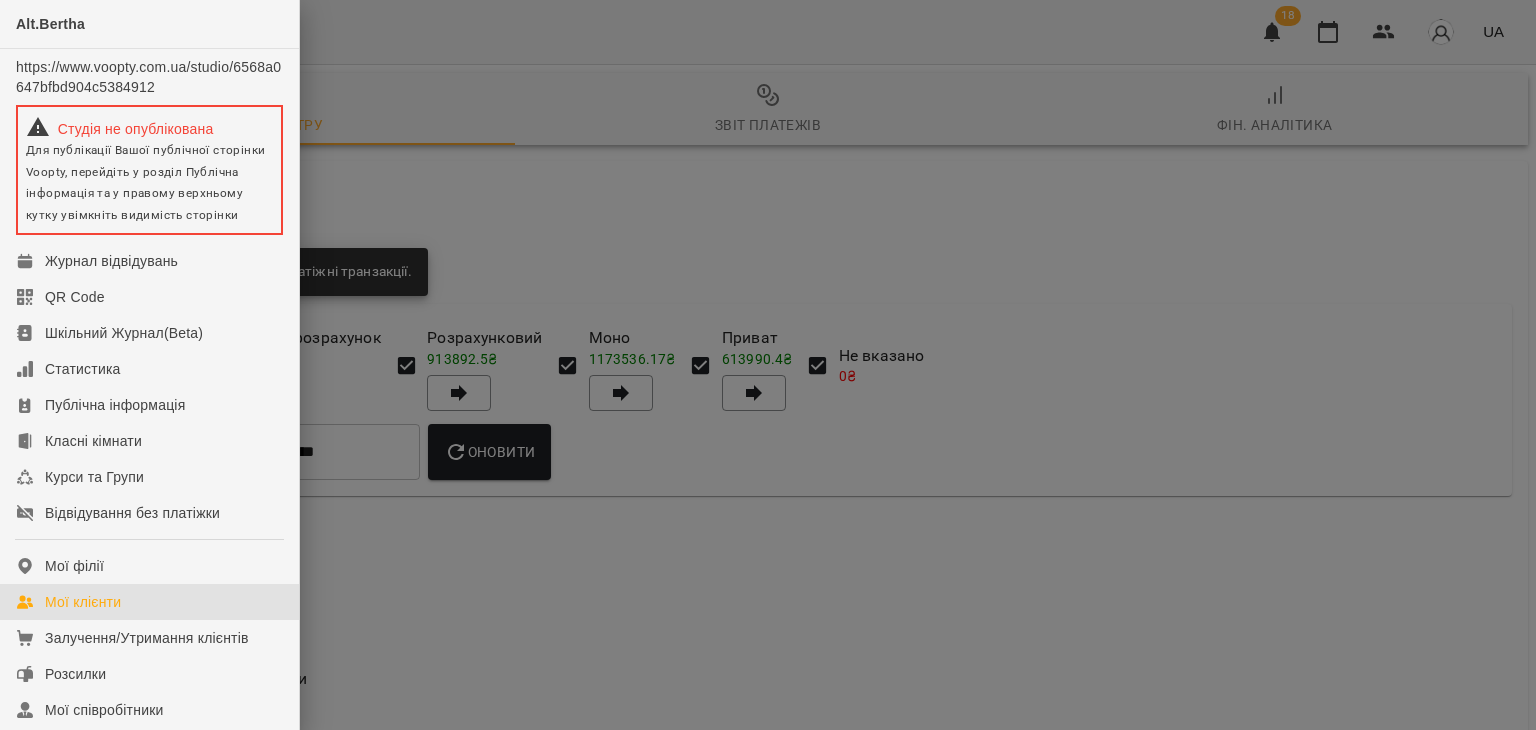click on "Мої клієнти" at bounding box center [83, 602] 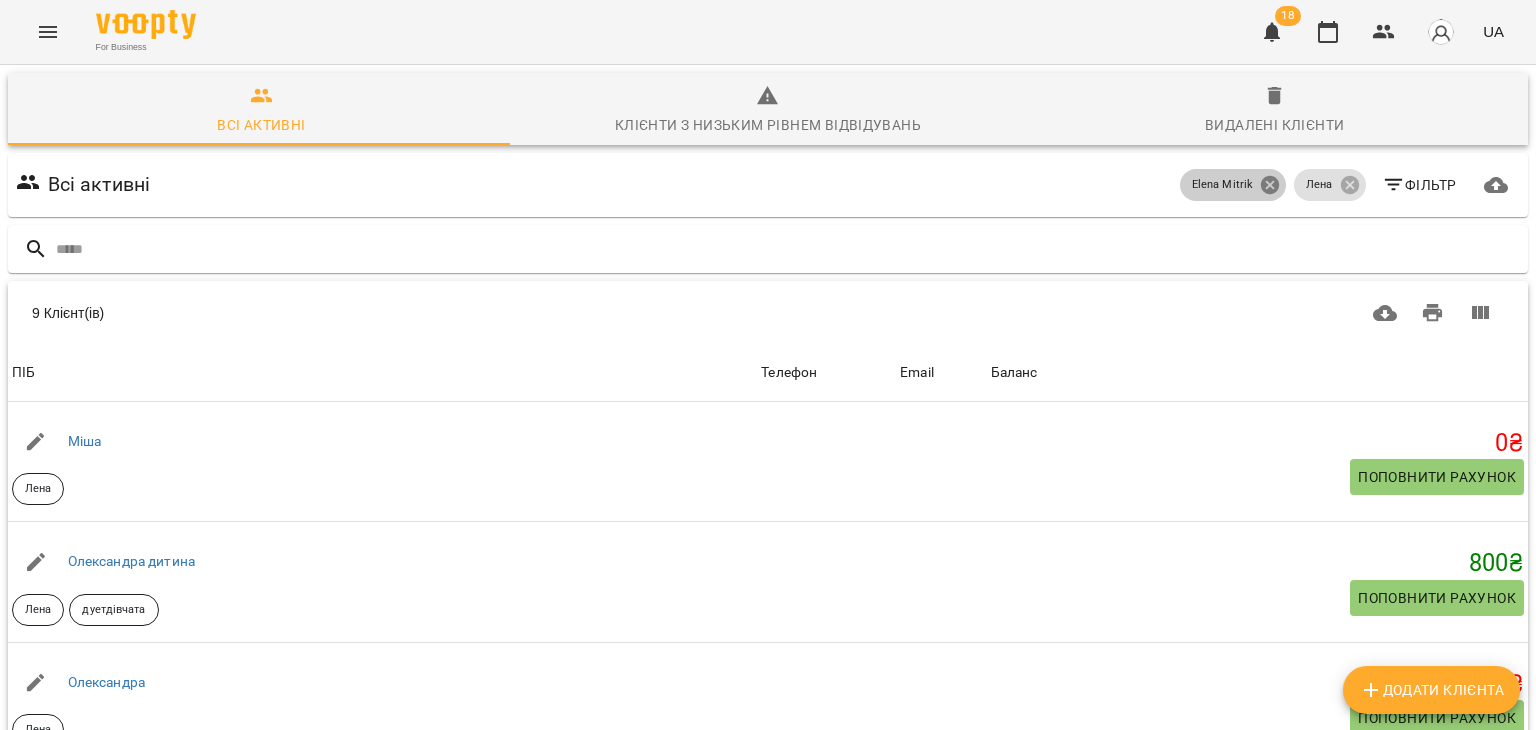 click 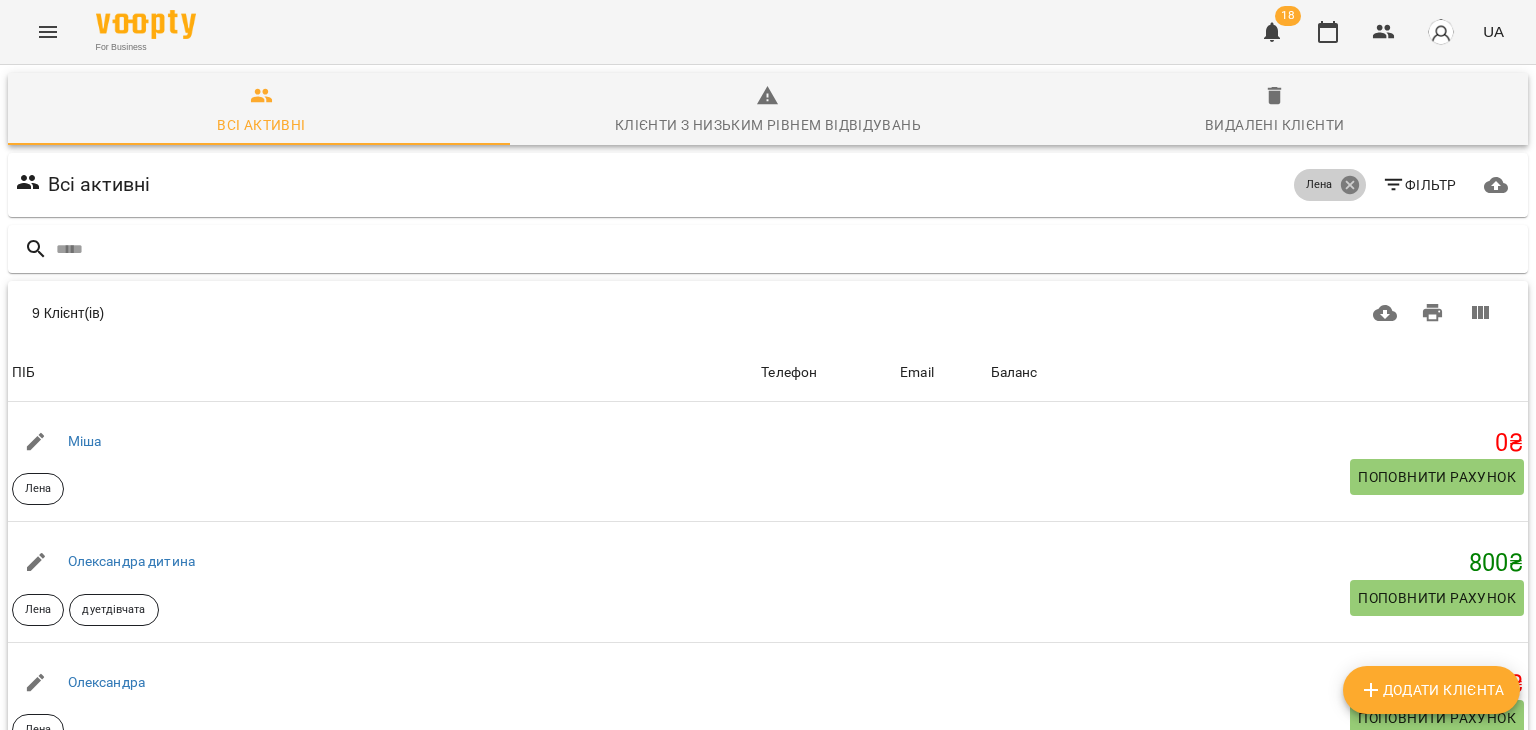 click 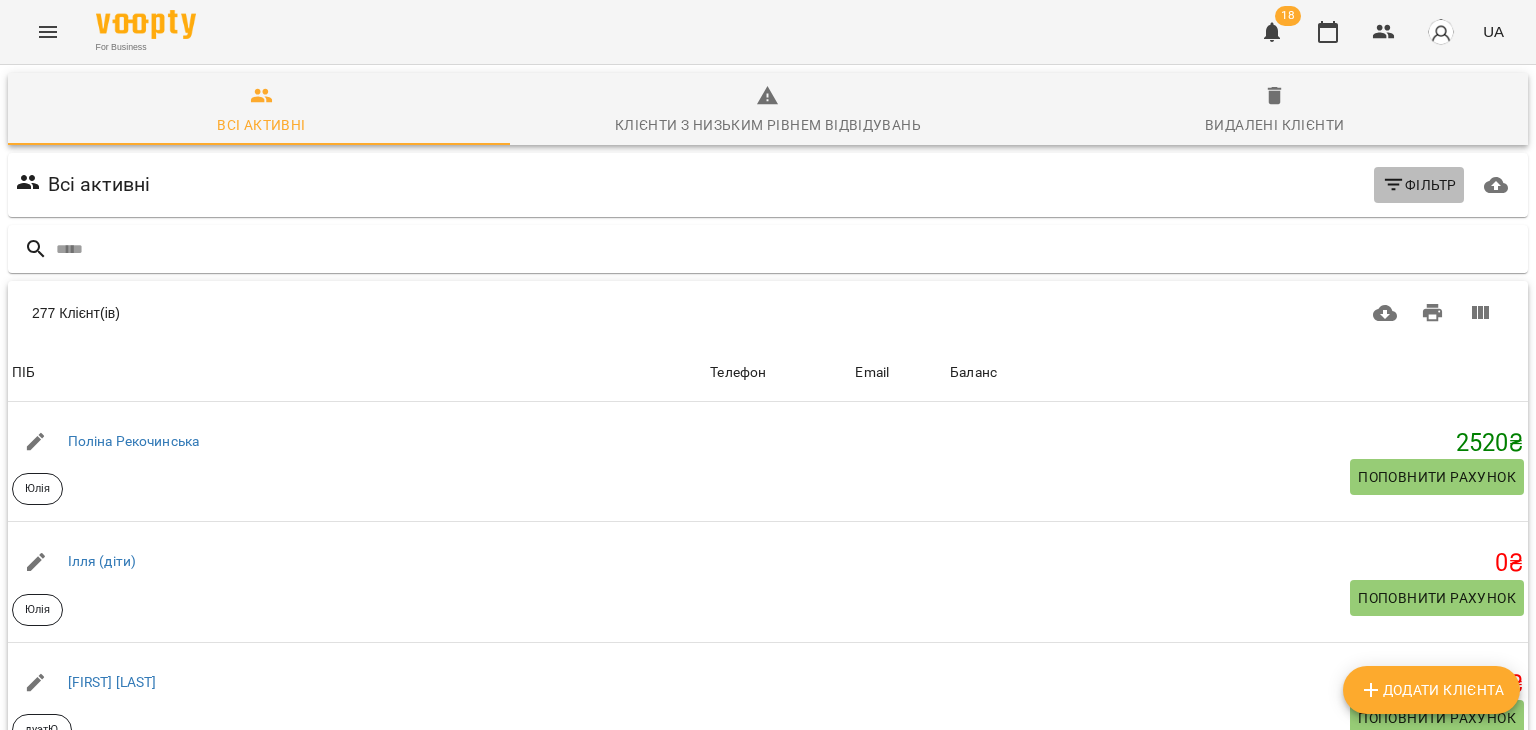 click 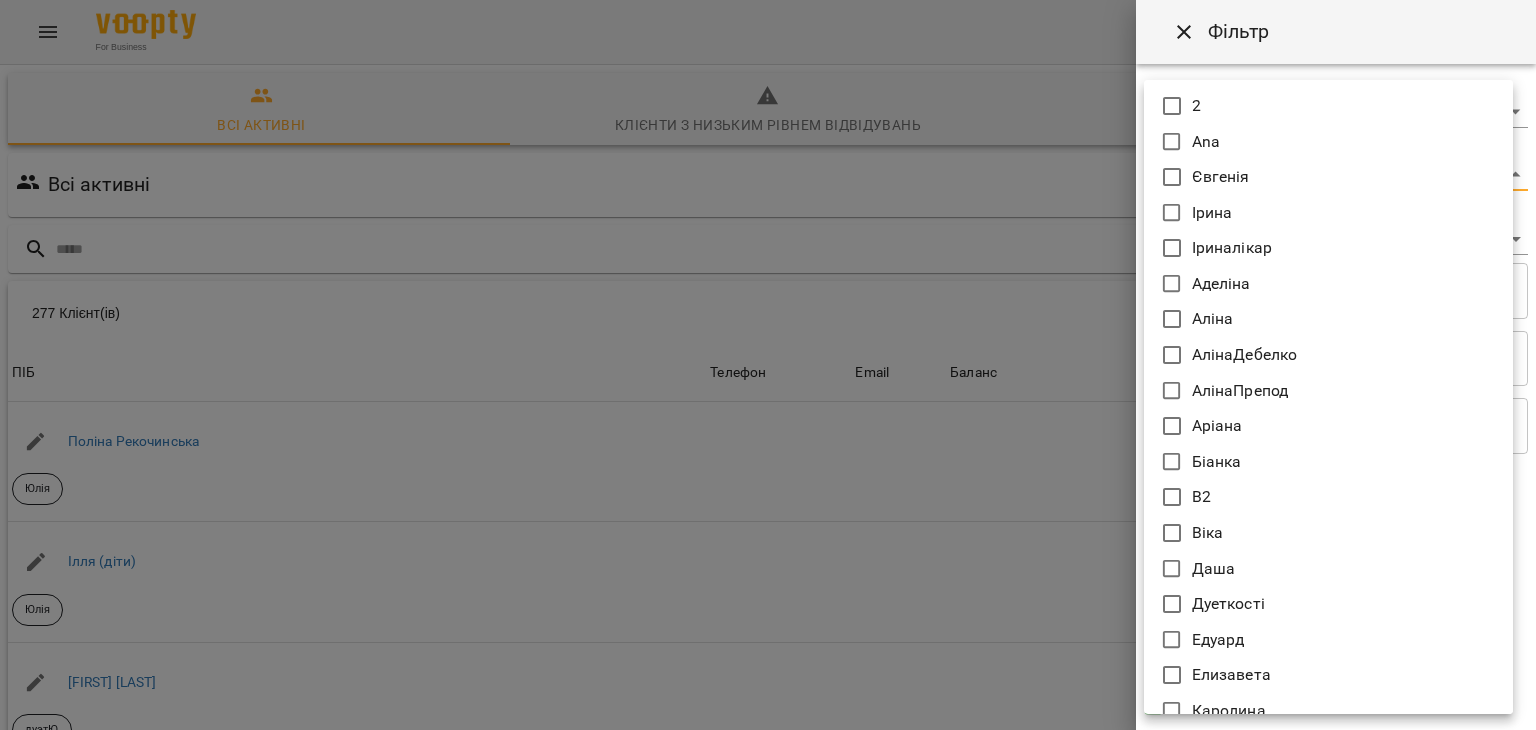 click on "For Business 18 UA Всі активні Клієнти з низьким рівнем відвідувань Видалені клієнти   Всі активні Фільтр 277   Клієнт(ів) 277   Клієнт(ів) ПІБ Телефон Email Баланс ПІБ Поліна Рекочинська Юлія Телефон Email Баланс 2520 ₴ Поповнити рахунок ПІБ Ілля (діти) Юлія Телефон Email Баланс 0 ₴ Поповнити рахунок ПІБ Говтва Анна дуэтЮ Телефон Email Баланс 0 ₴ Поповнити рахунок ПІБ Дарія (діти) Юлія Телефон Email Баланс 0 ₴ Поповнити рахунок ПІБ Марія дует з Данилом Аделіна Телефон Email Баланс 0 ₴ Поповнити рахунок ПІБ Данил дует з Марією Аделіна Телефон Email 0 ₴ 0 0" at bounding box center (768, 522) 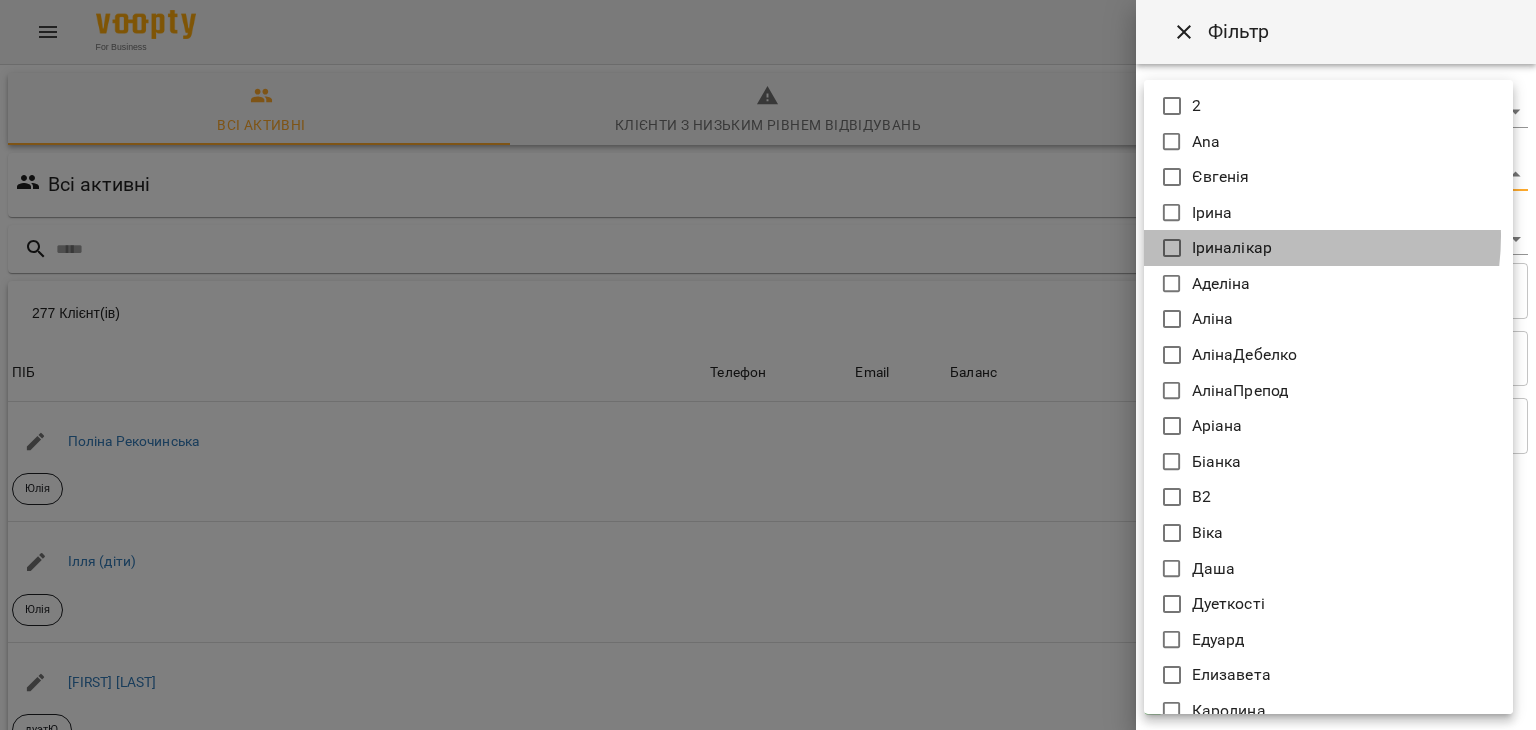 click on "Іриналікар" at bounding box center [1232, 248] 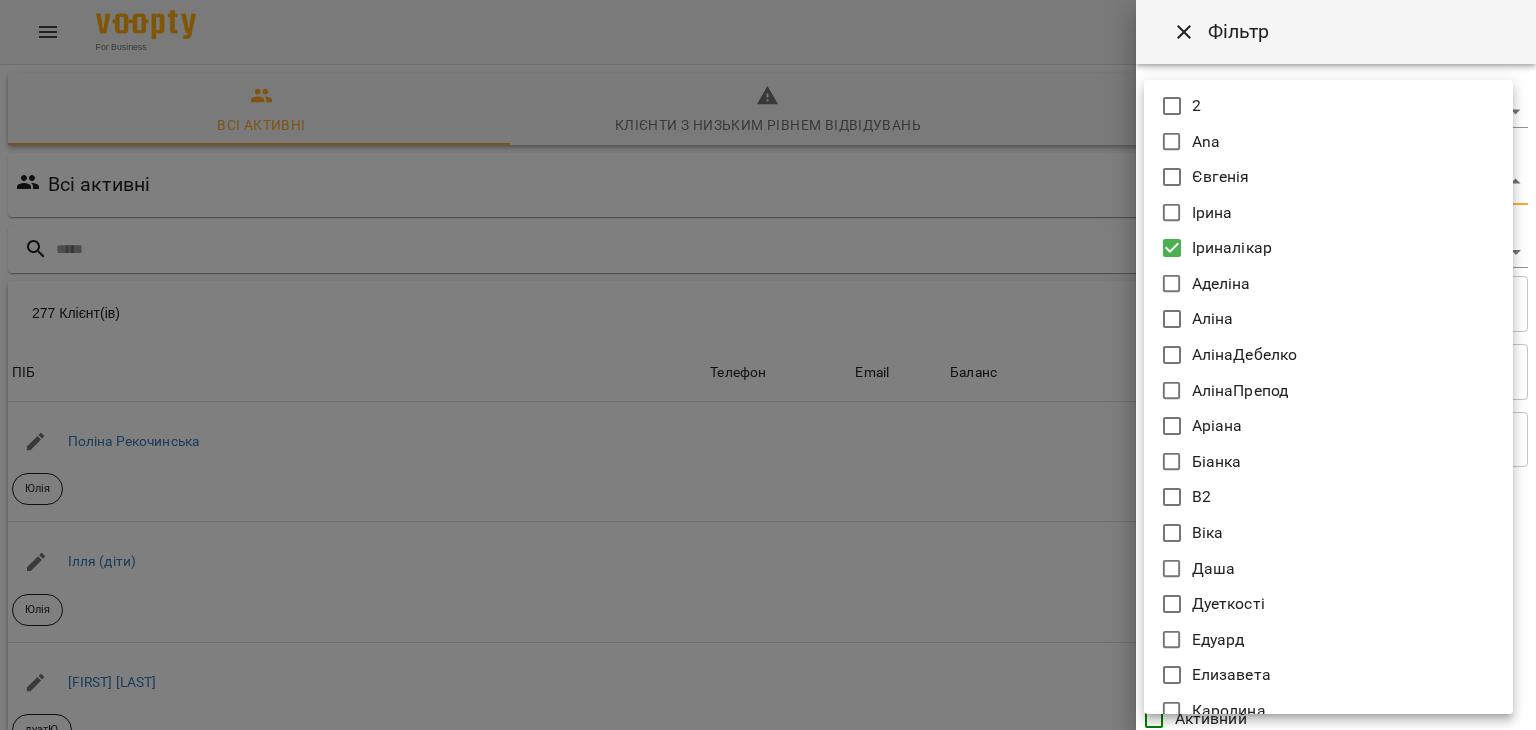 click at bounding box center (768, 365) 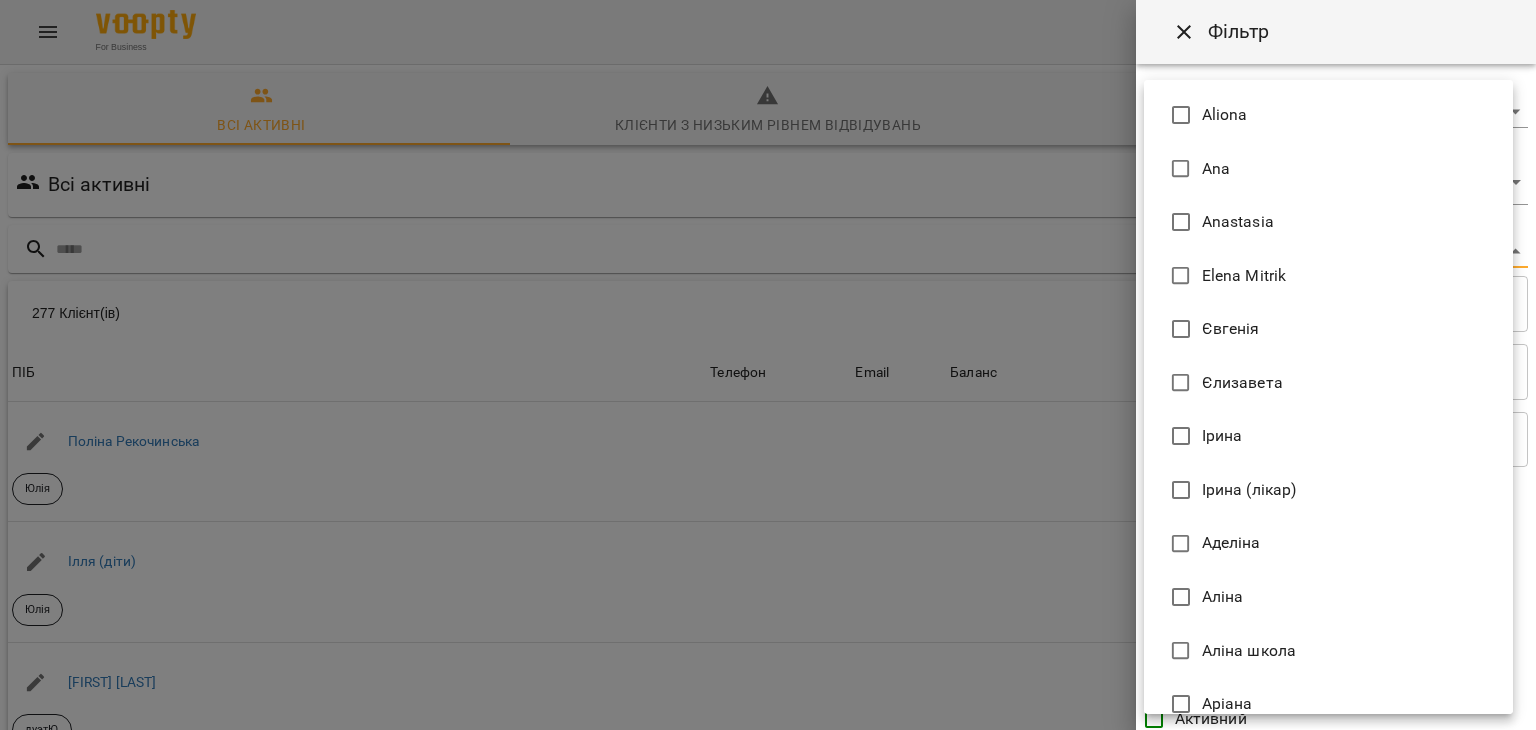 click on "For Business 18 UA Всі активні Клієнти з низьким рівнем відвідувань Видалені клієнти   Всі активні Іриналікар Фільтр 277   Клієнт(ів) 277   Клієнт(ів) ПІБ Телефон Email Баланс ПІБ Поліна Рекочинська Юлія Телефон Email Баланс 2520 ₴ Поповнити рахунок ПІБ Ілля (діти) Юлія Телефон Email Баланс 0 ₴ Поповнити рахунок ПІБ Говтва Анна дуэтЮ Телефон Email Баланс 0 ₴ Поповнити рахунок ПІБ Дарія (діти) Юлія Телефон Email Баланс 0 ₴ Поповнити рахунок ПІБ Марія дует з Данилом Аделіна Телефон Email Баланс 0 ₴ Поповнити рахунок ПІБ Данил дует з Марією Аделіна Email 0 0" at bounding box center [768, 522] 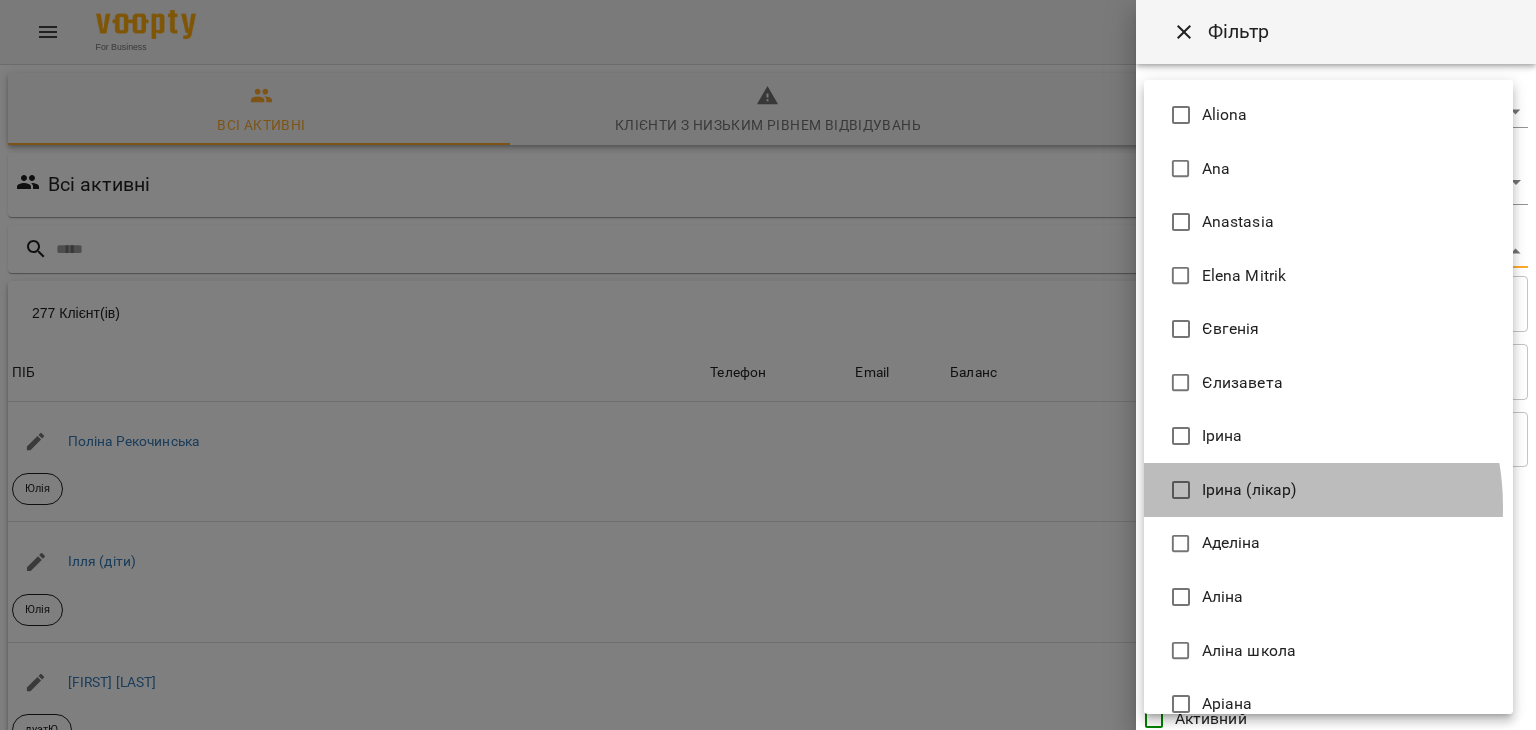 click on "Ірина (лікар)" at bounding box center [1328, 490] 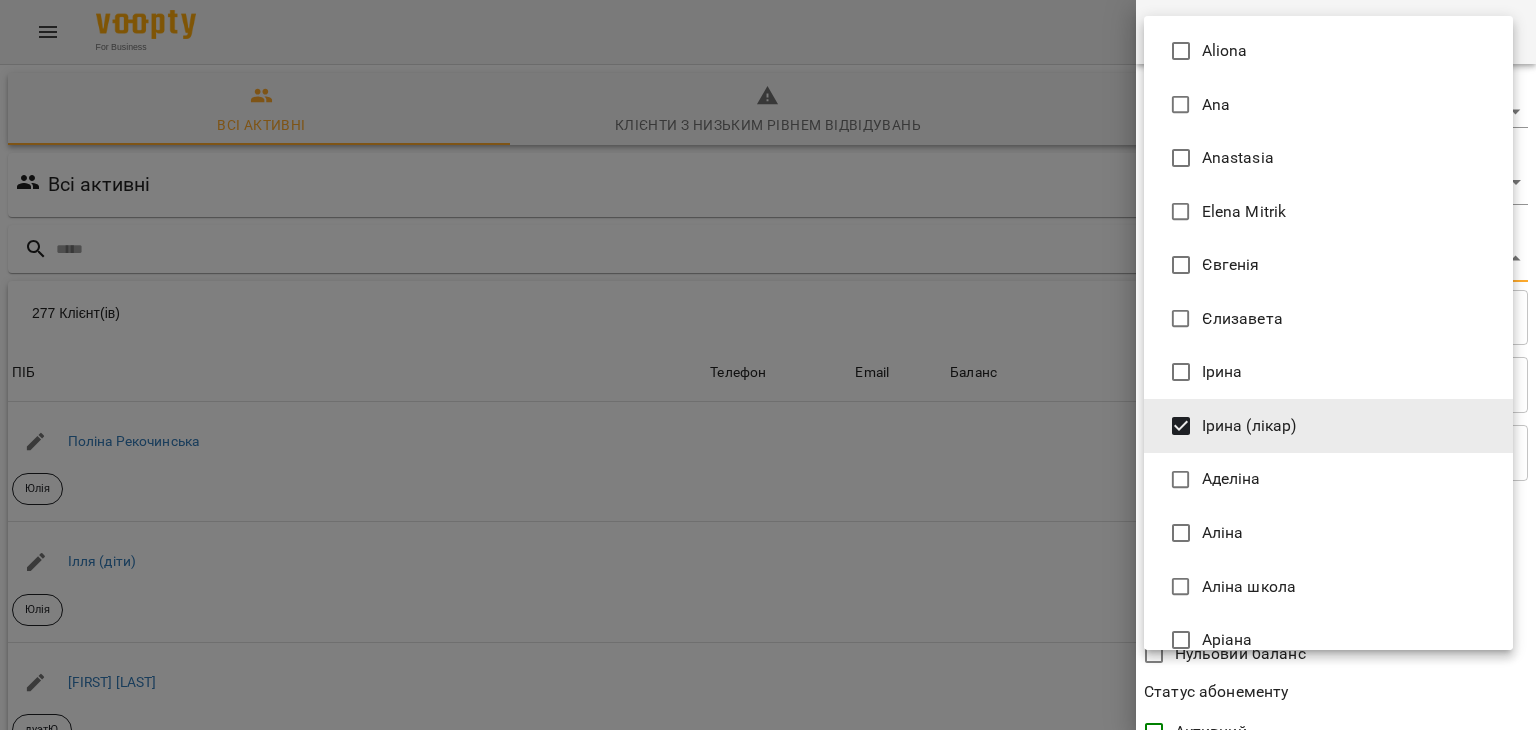 click at bounding box center [768, 365] 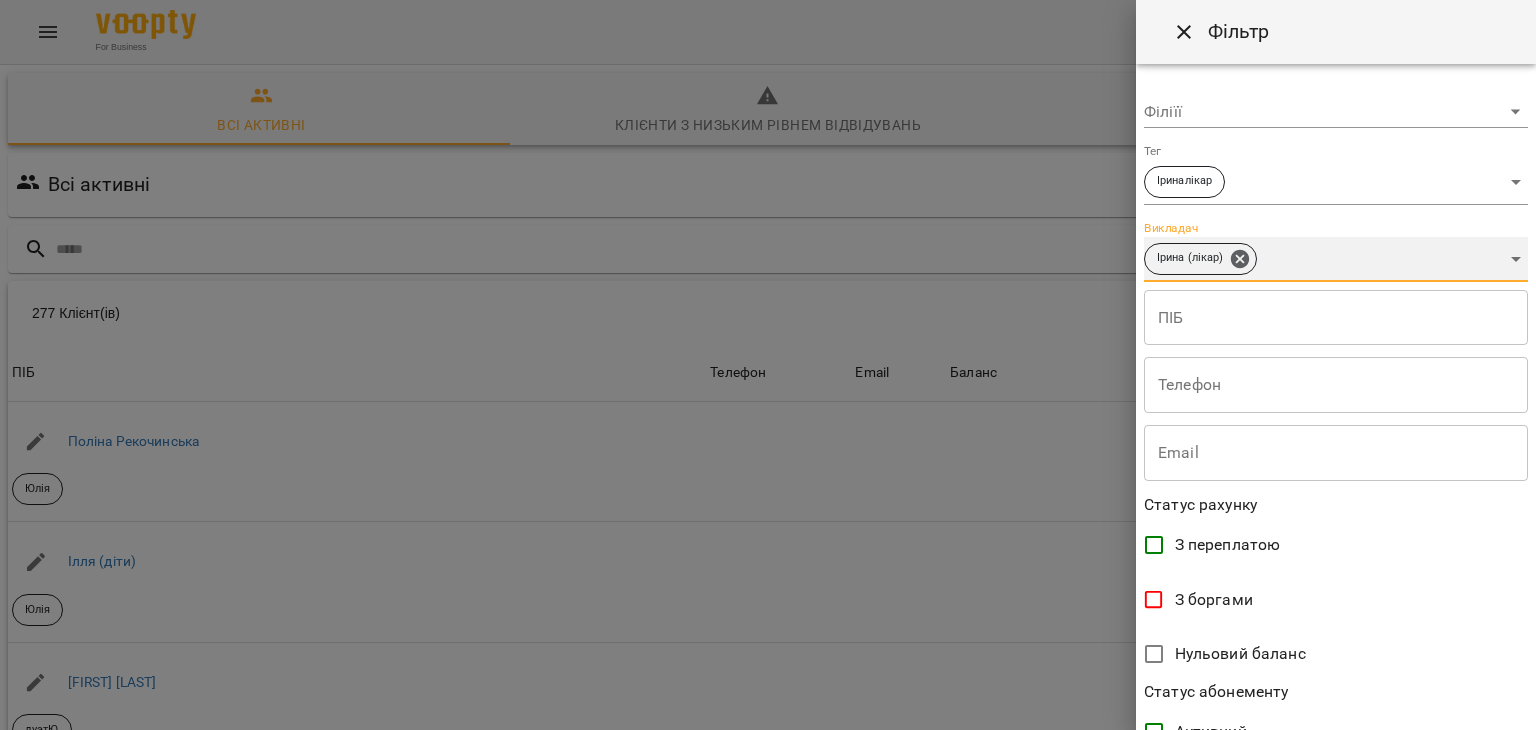scroll, scrollTop: 410, scrollLeft: 0, axis: vertical 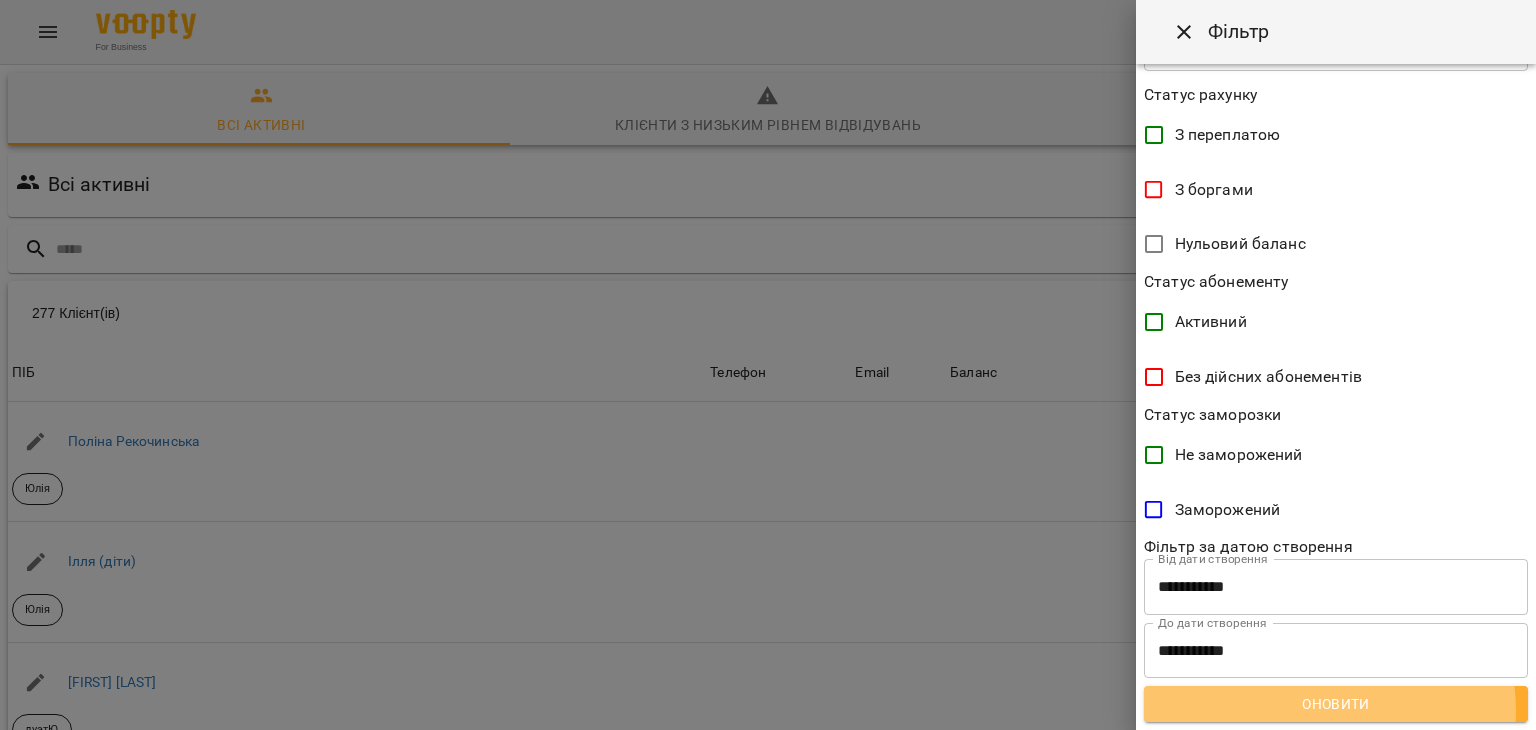 click on "Оновити" at bounding box center (1336, 704) 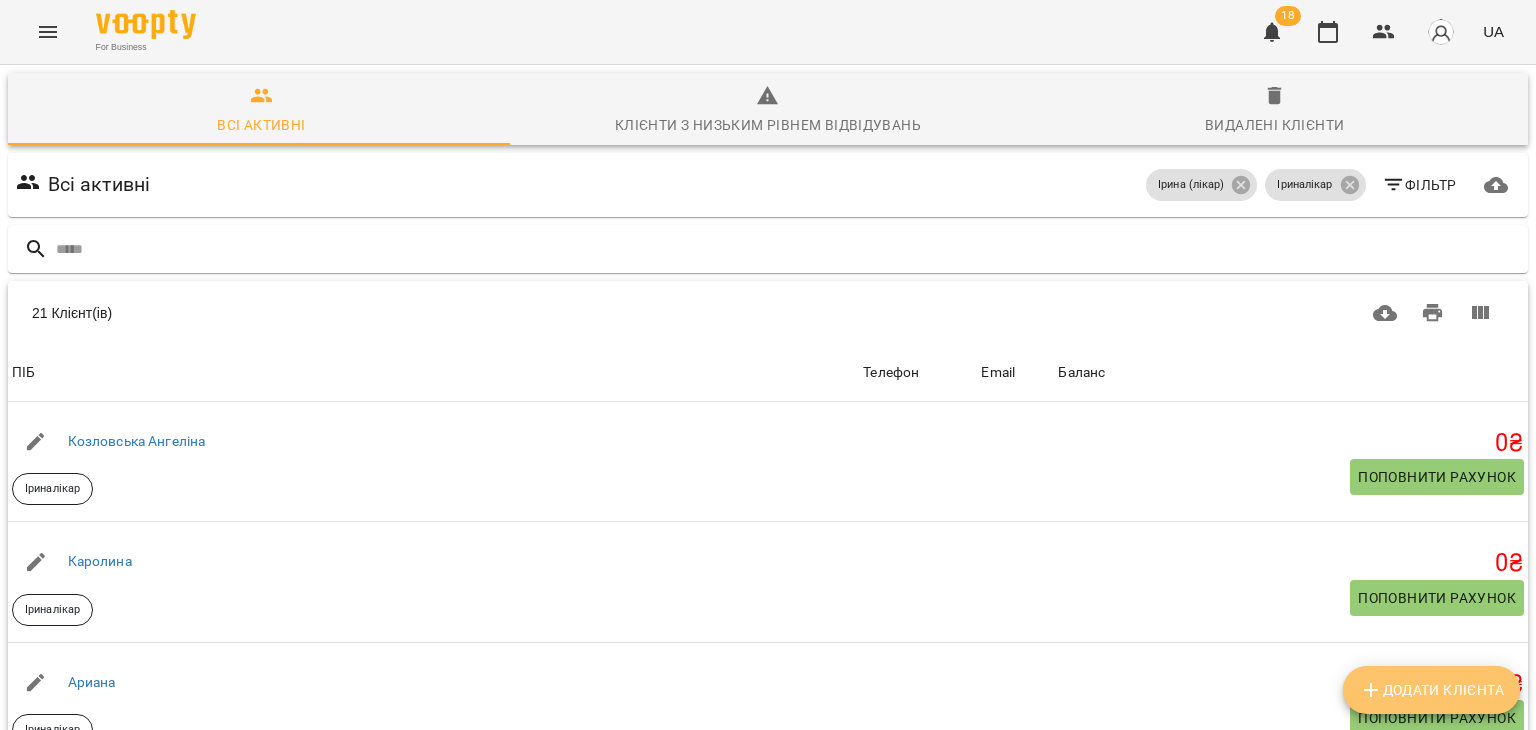 click on "Додати клієнта" at bounding box center (1431, 690) 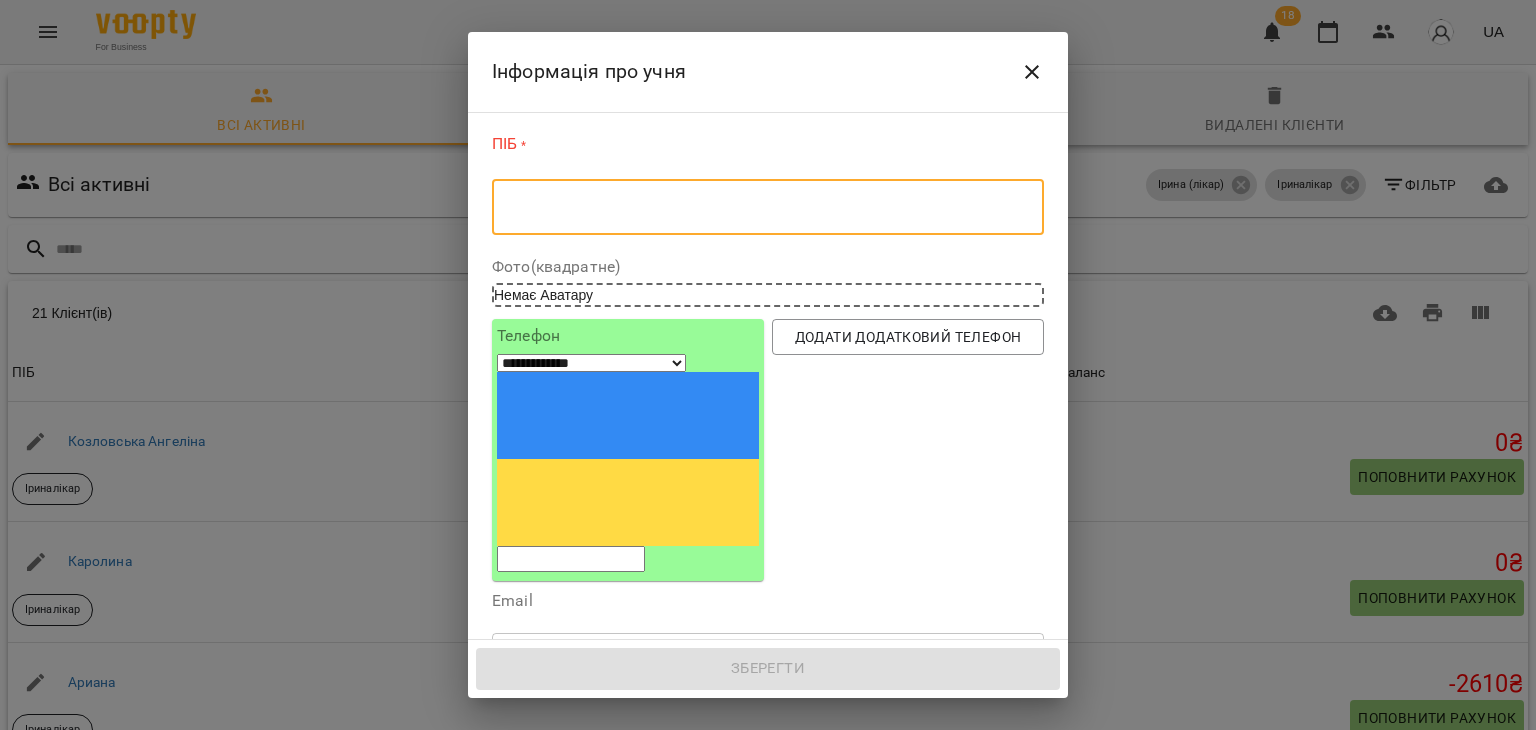 click at bounding box center (768, 207) 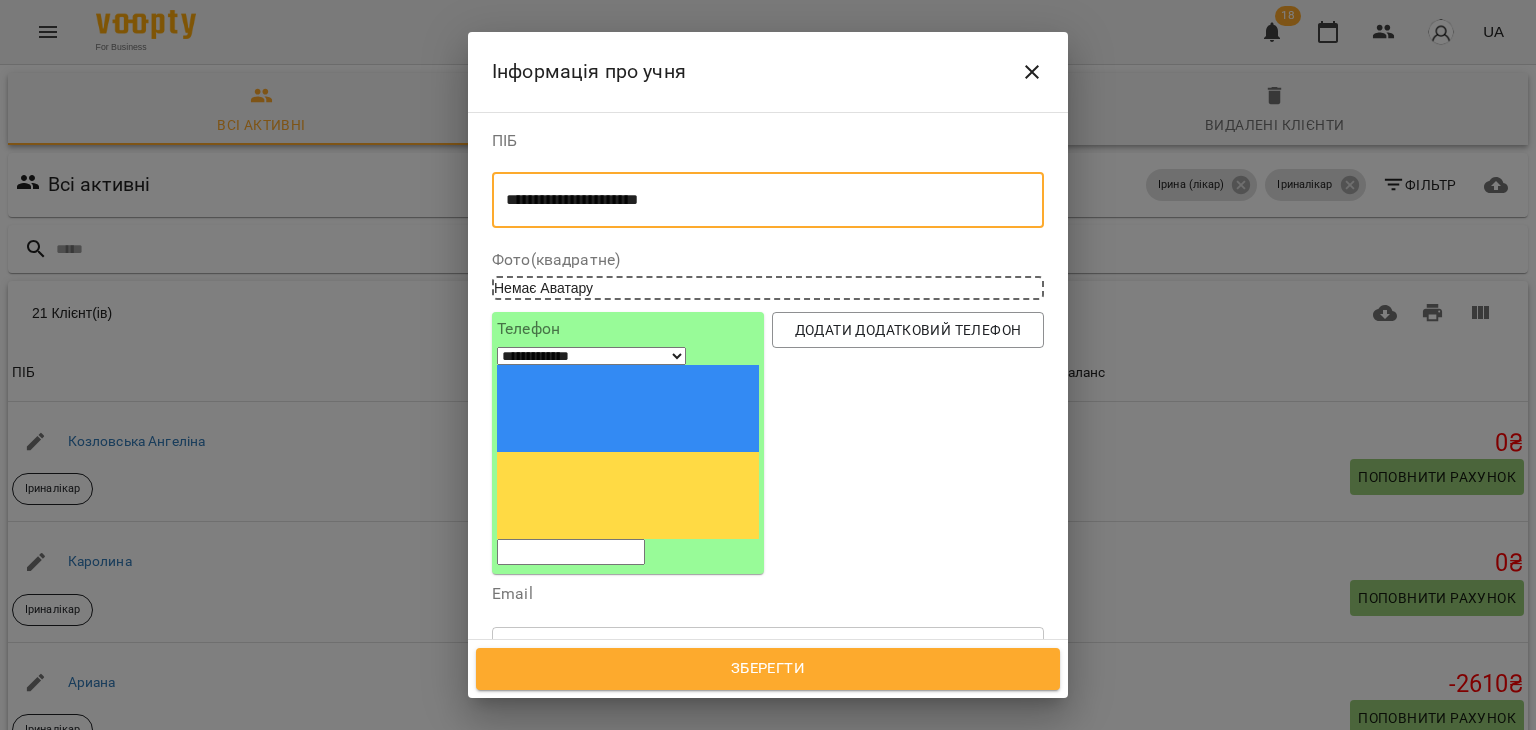 scroll, scrollTop: 183, scrollLeft: 0, axis: vertical 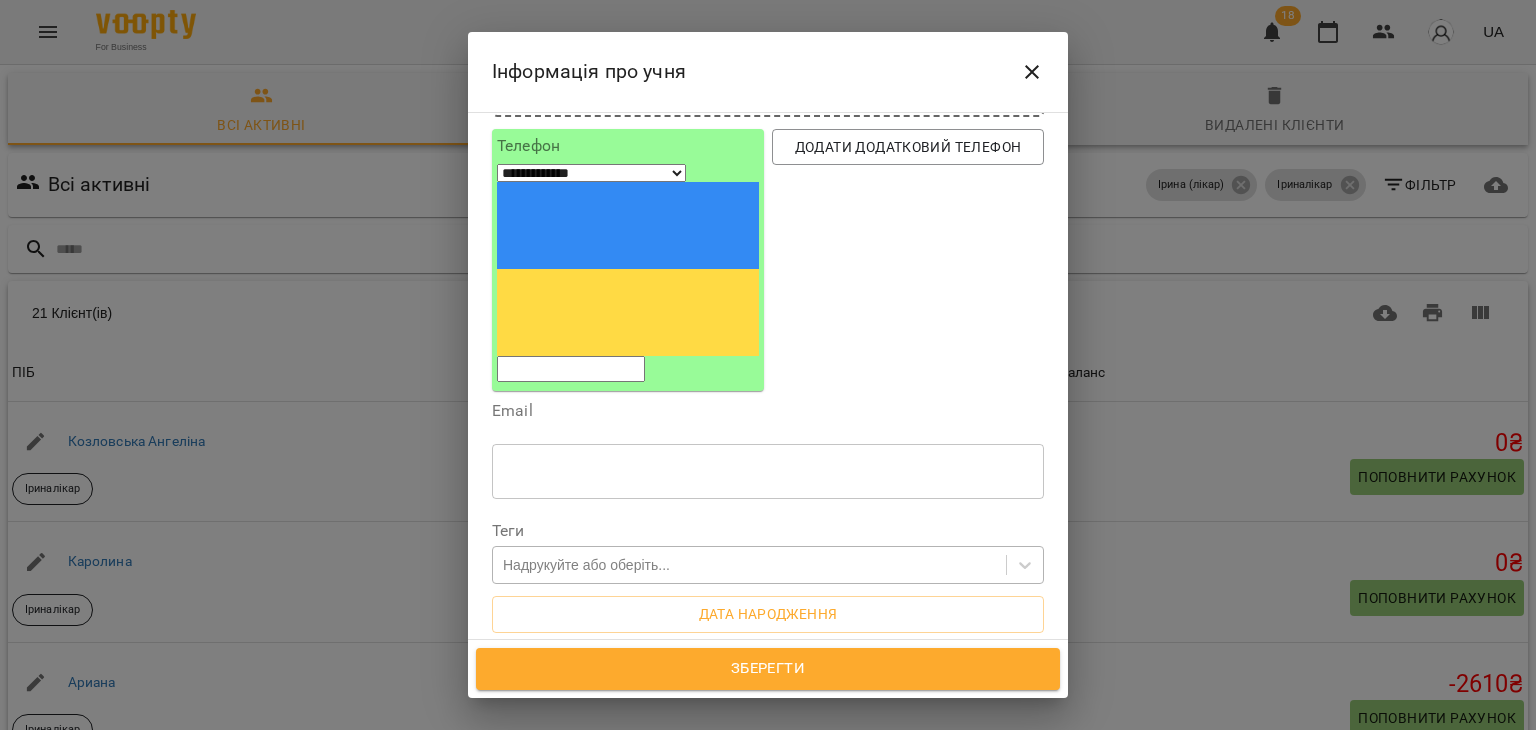 type on "**********" 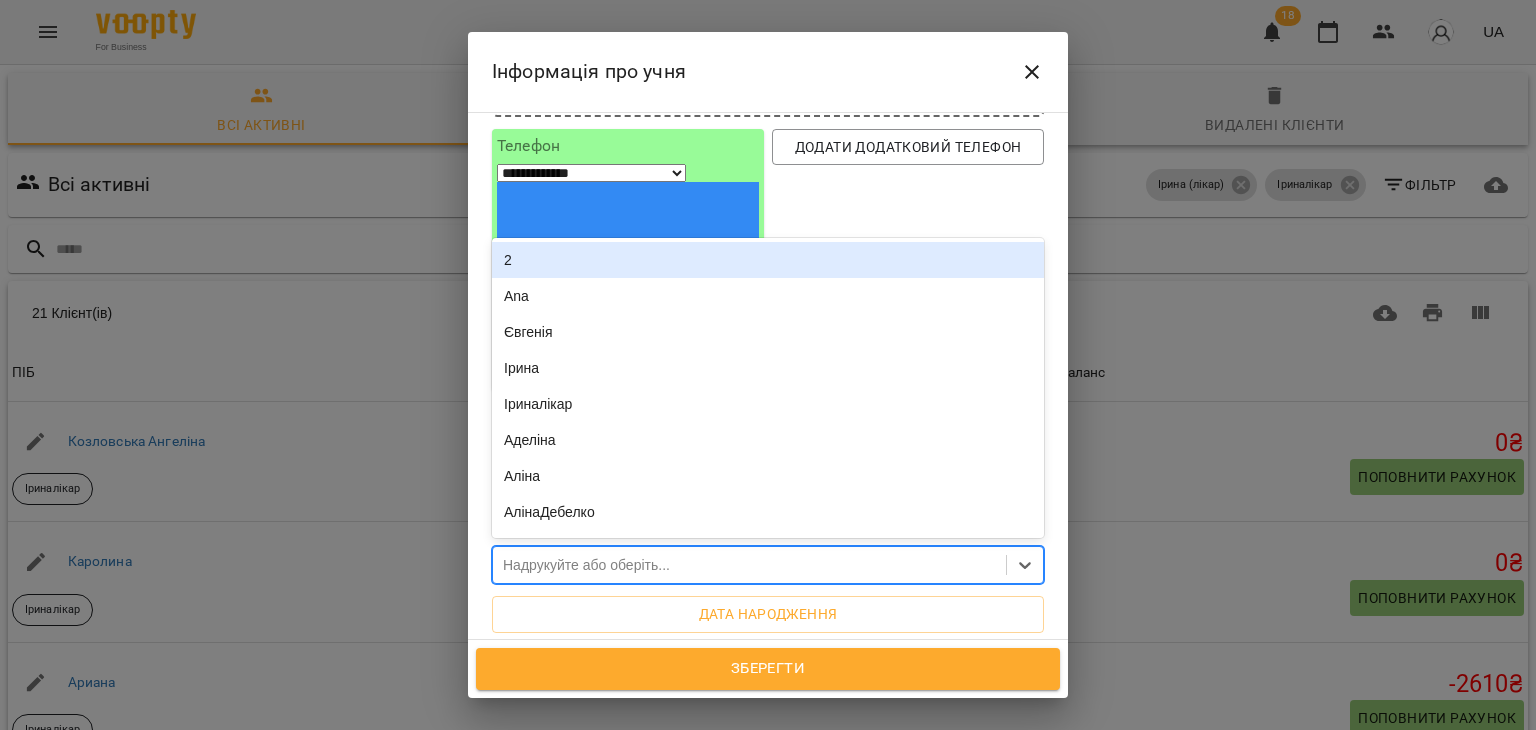 click on "Надрукуйте або оберіть..." at bounding box center [586, 565] 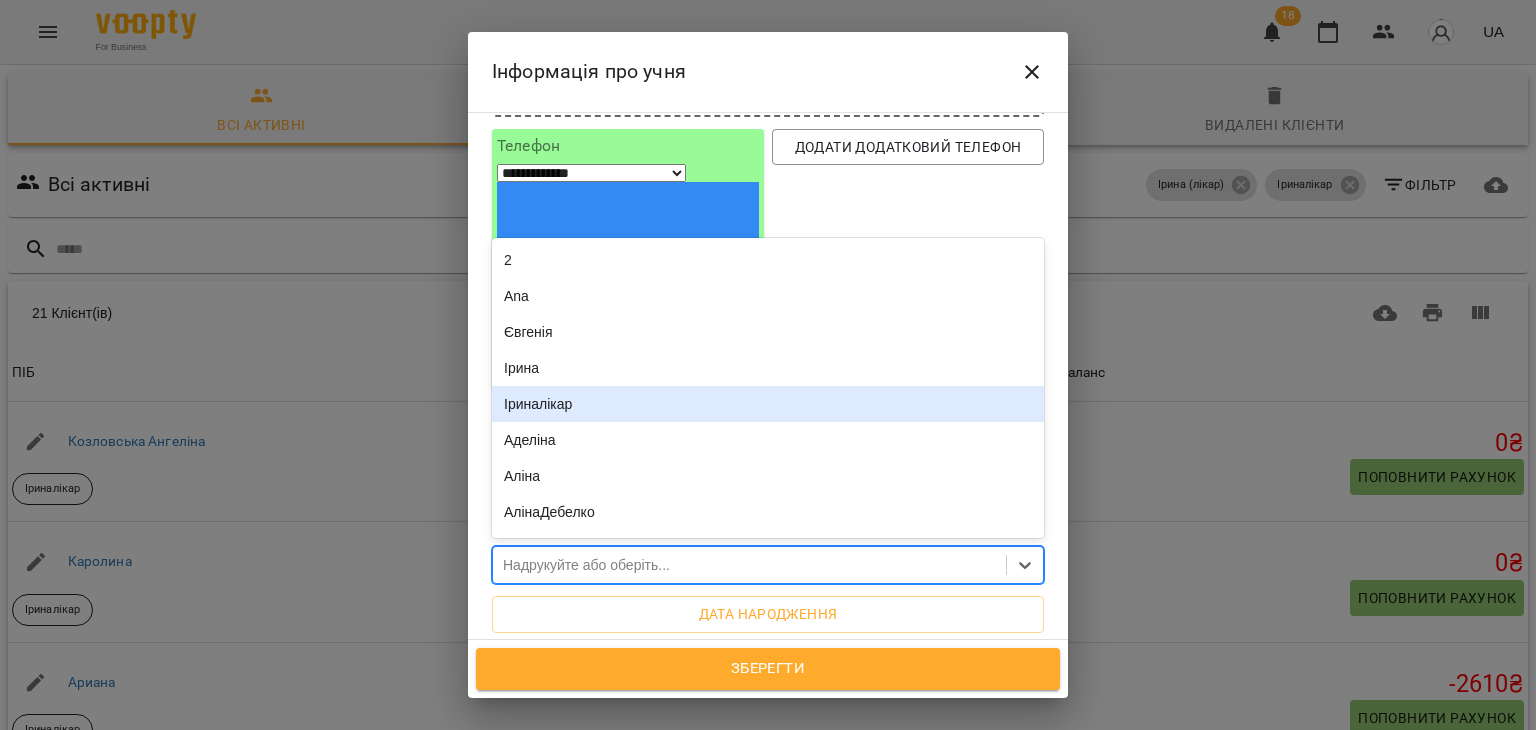 click on "Іриналікар" at bounding box center (768, 404) 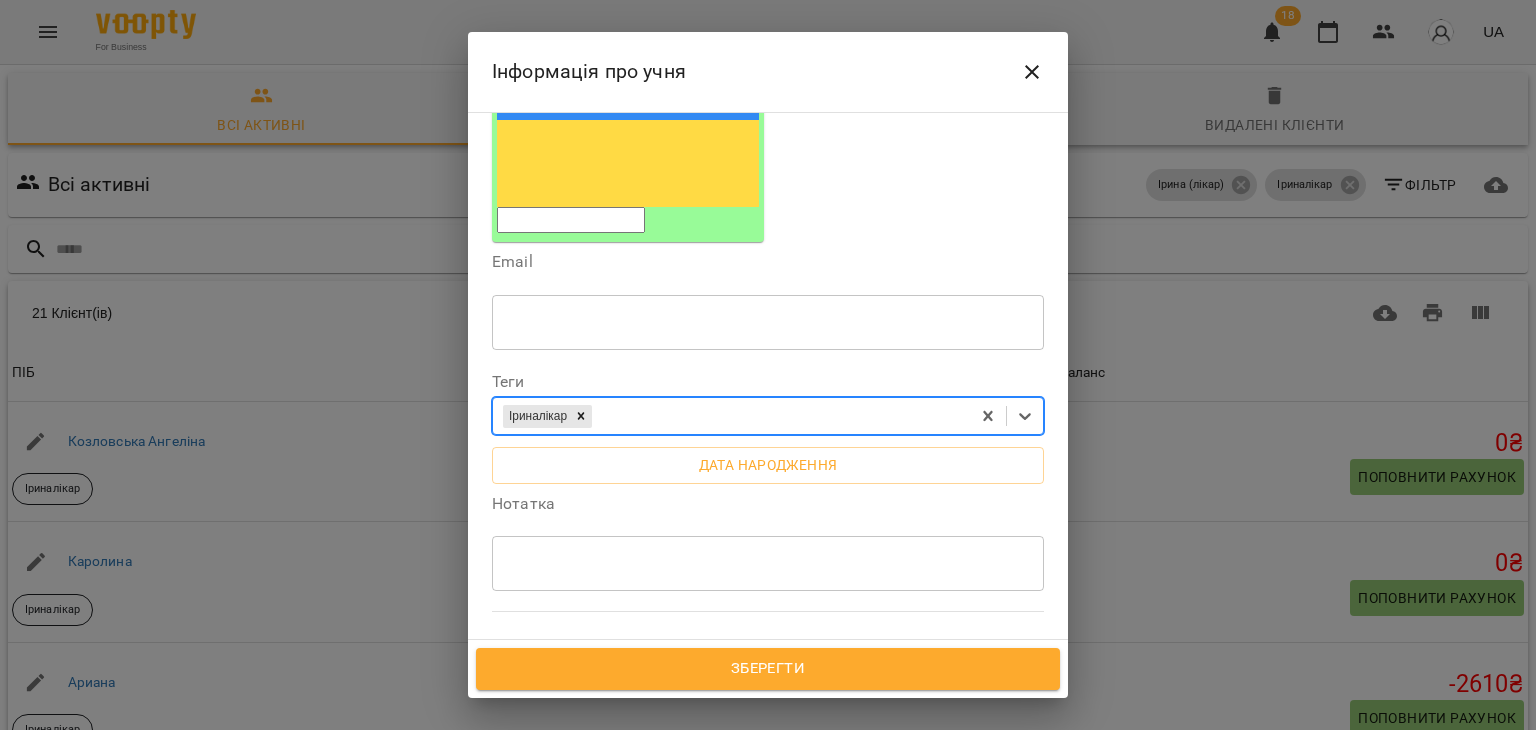 scroll, scrollTop: 334, scrollLeft: 0, axis: vertical 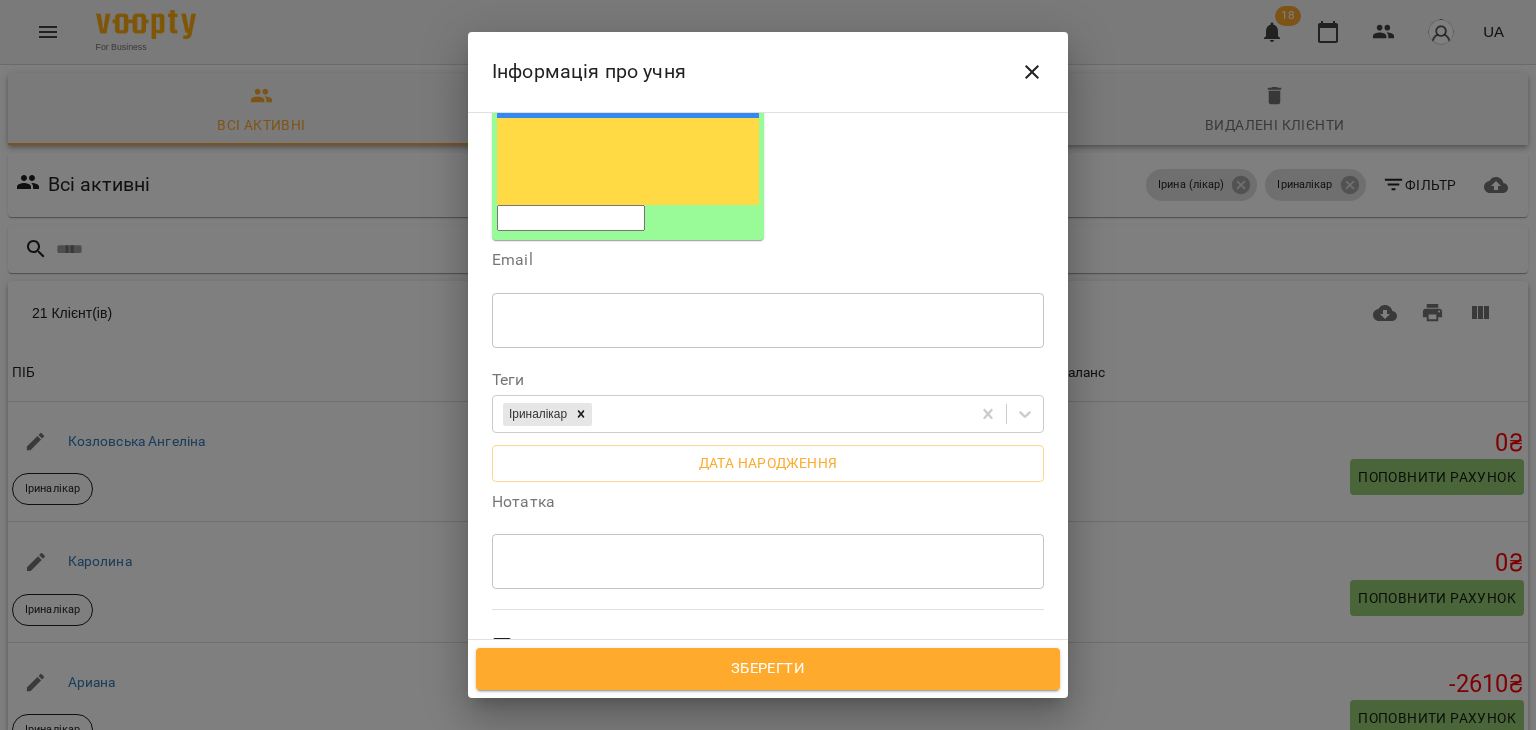 click on "Нотатка * ​" at bounding box center (768, 546) 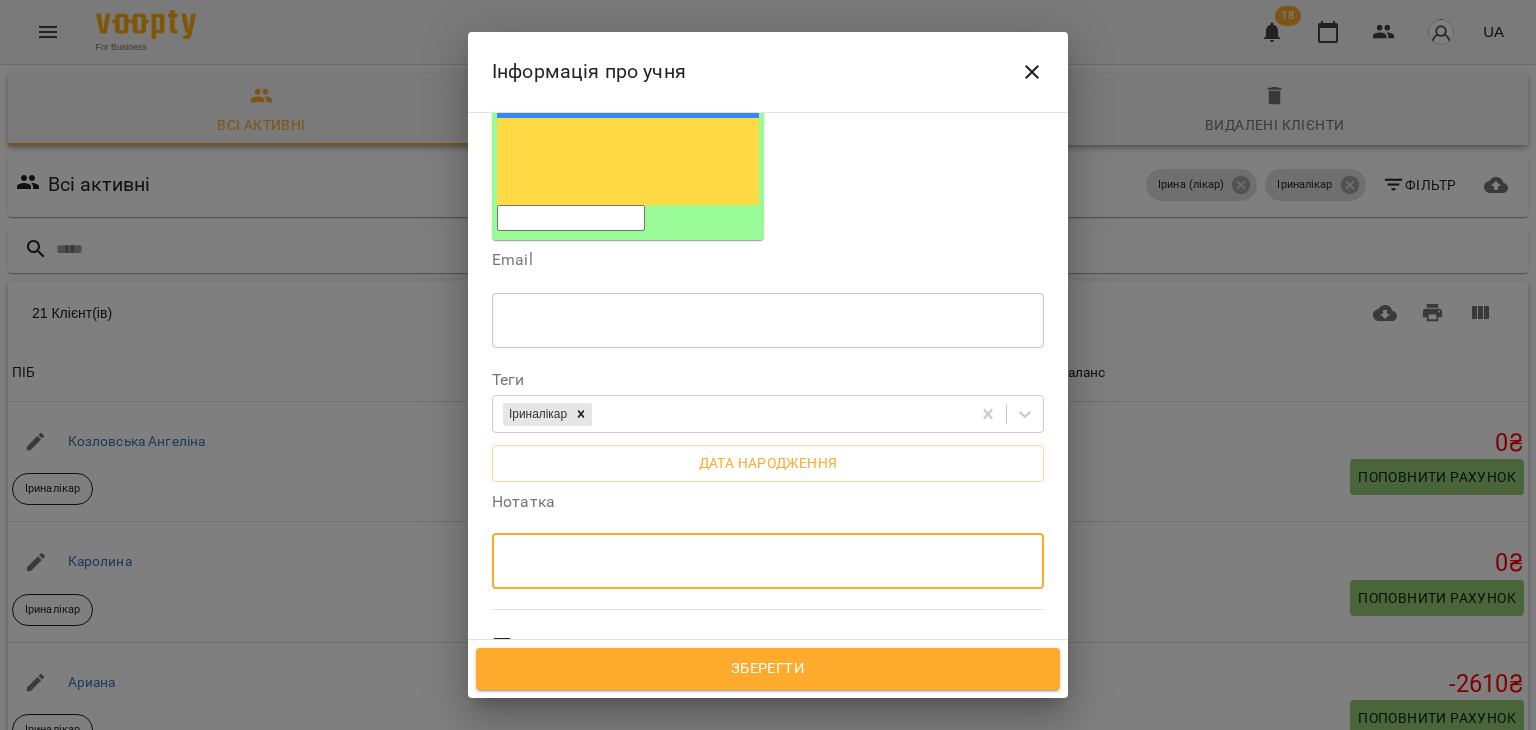 paste on "**********" 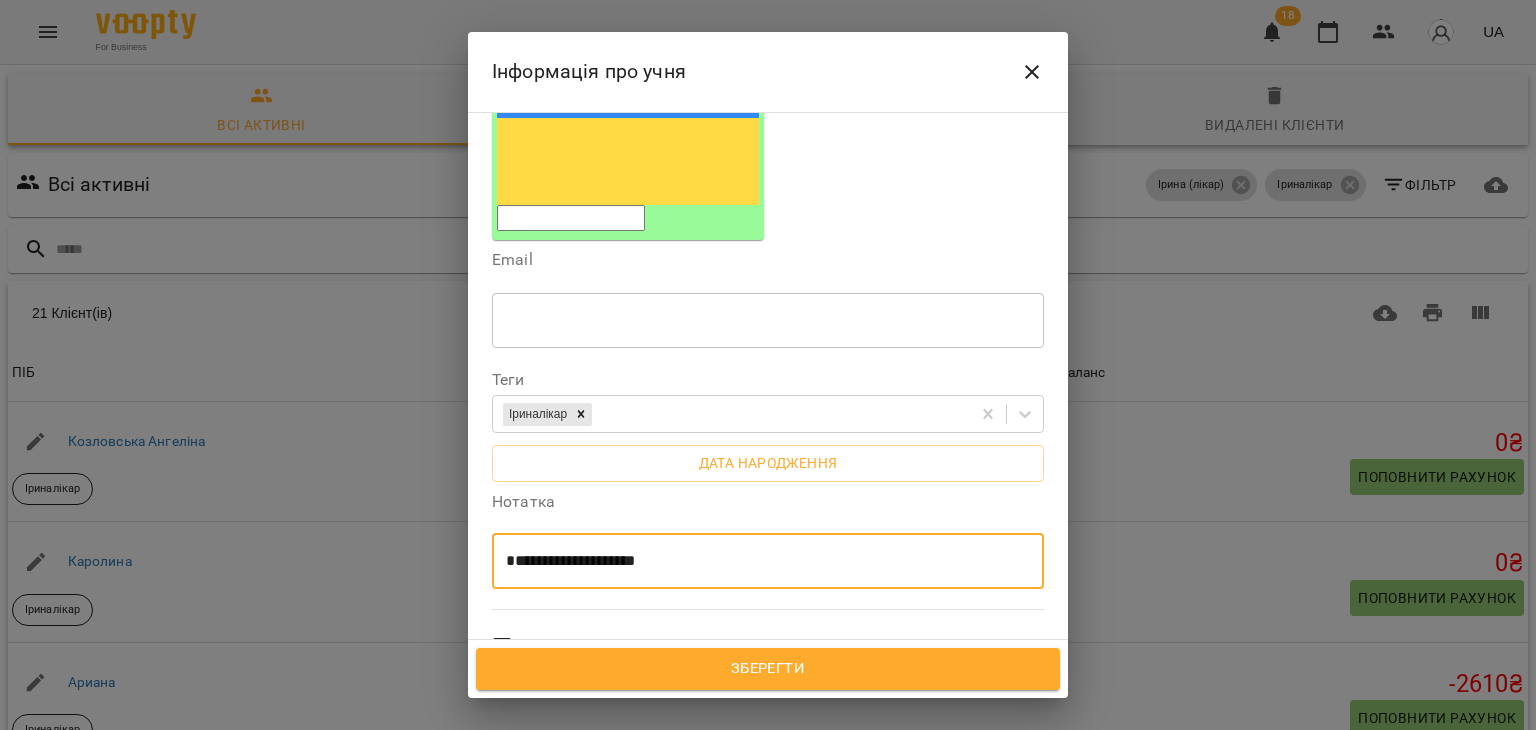 type on "**********" 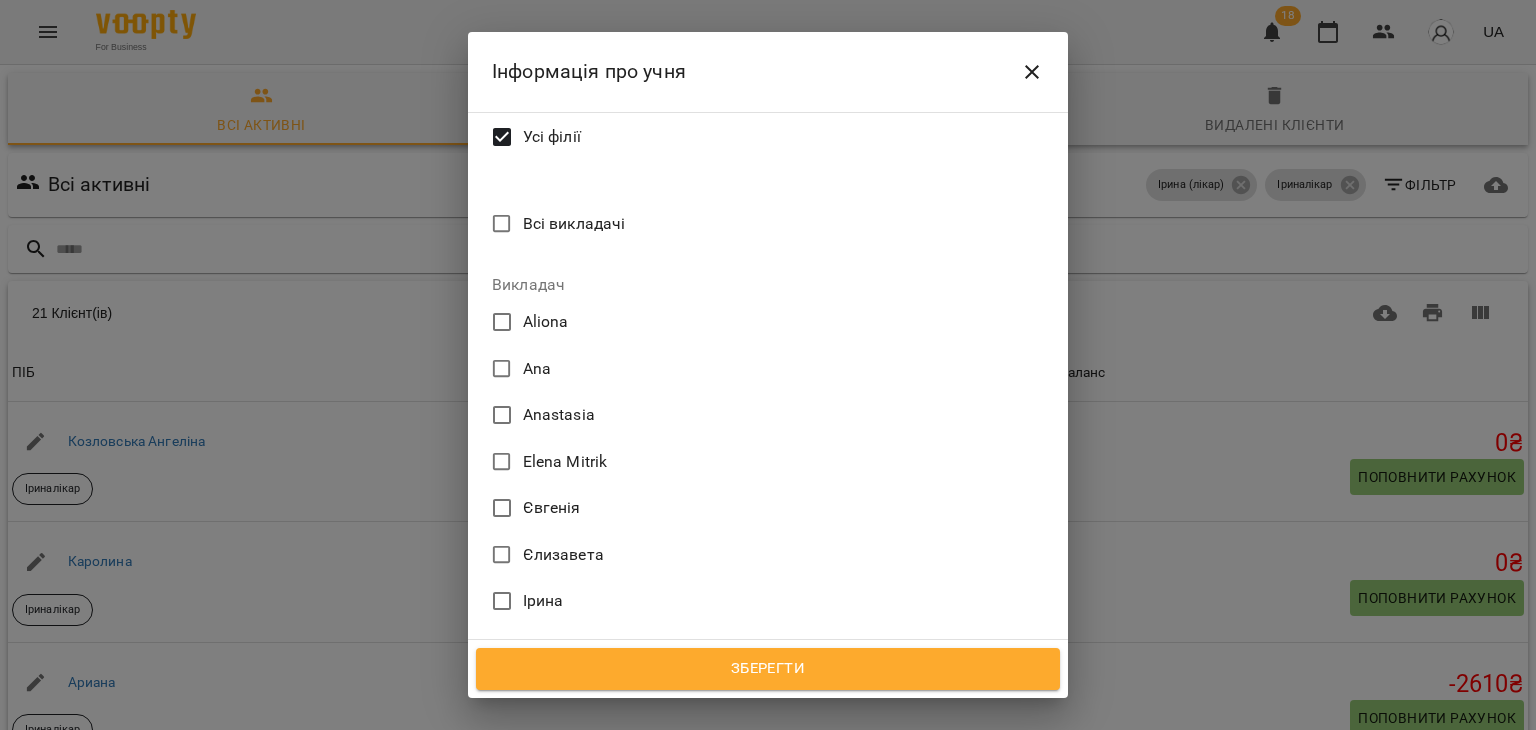 scroll, scrollTop: 846, scrollLeft: 0, axis: vertical 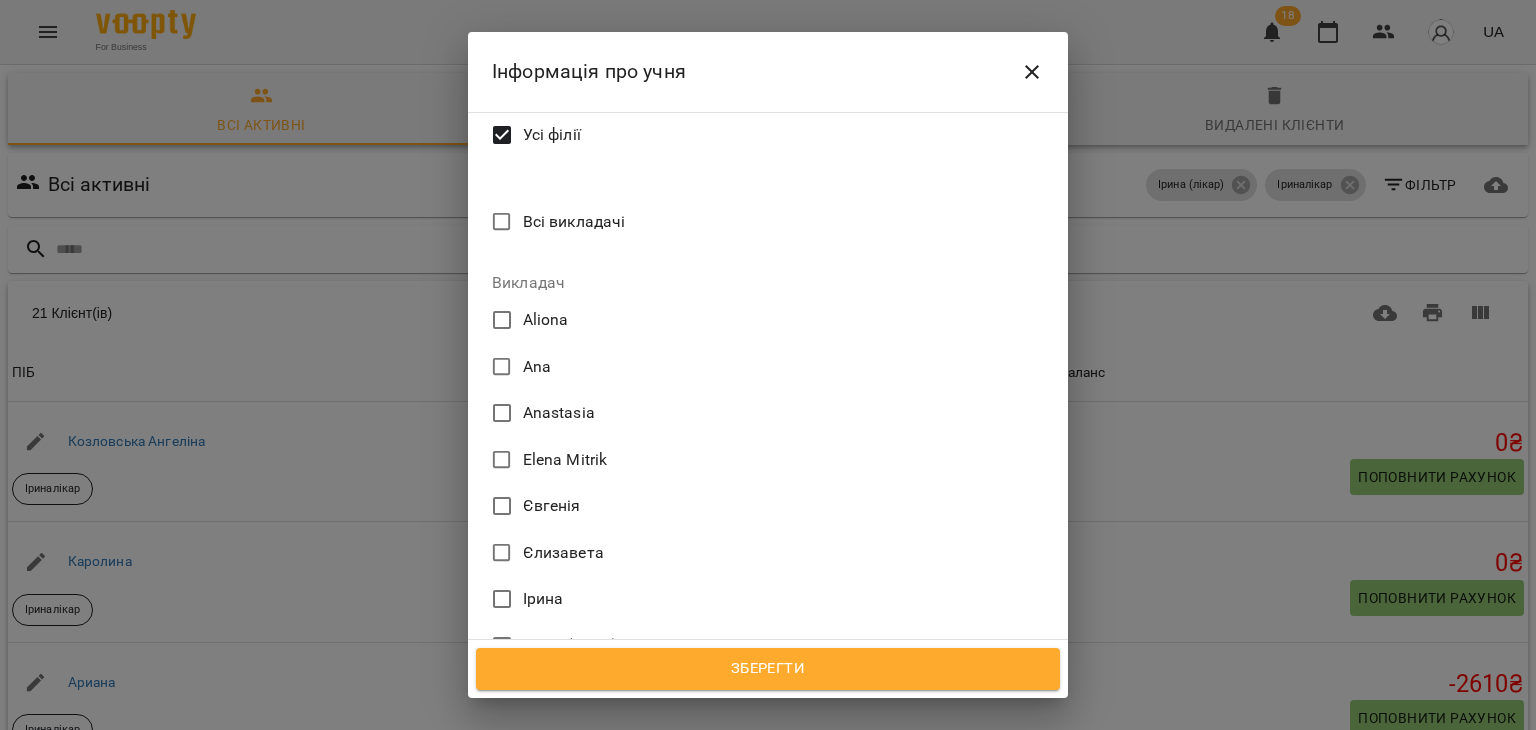 click on "Ірина (лікар)" at bounding box center [570, 646] 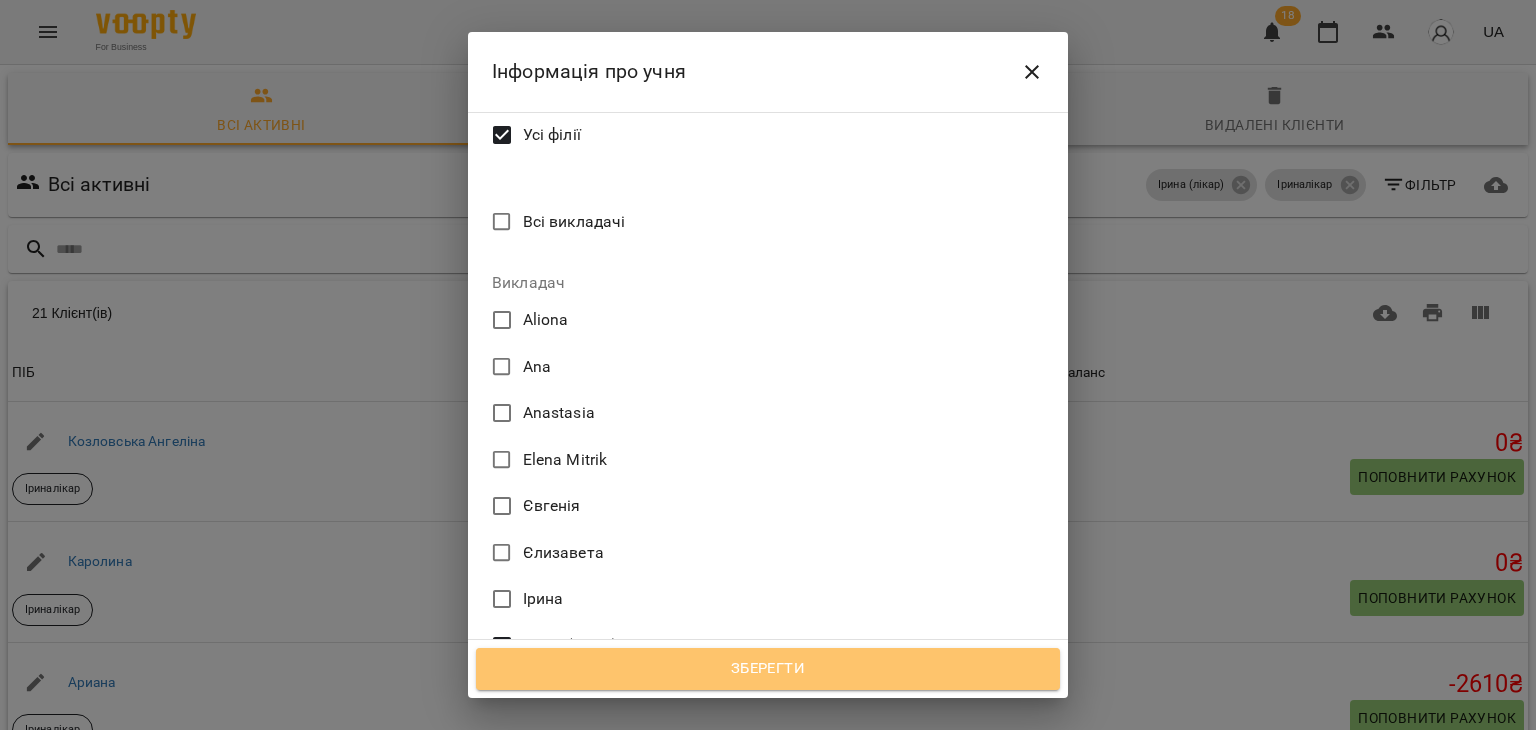 click on "Зберегти" at bounding box center (768, 669) 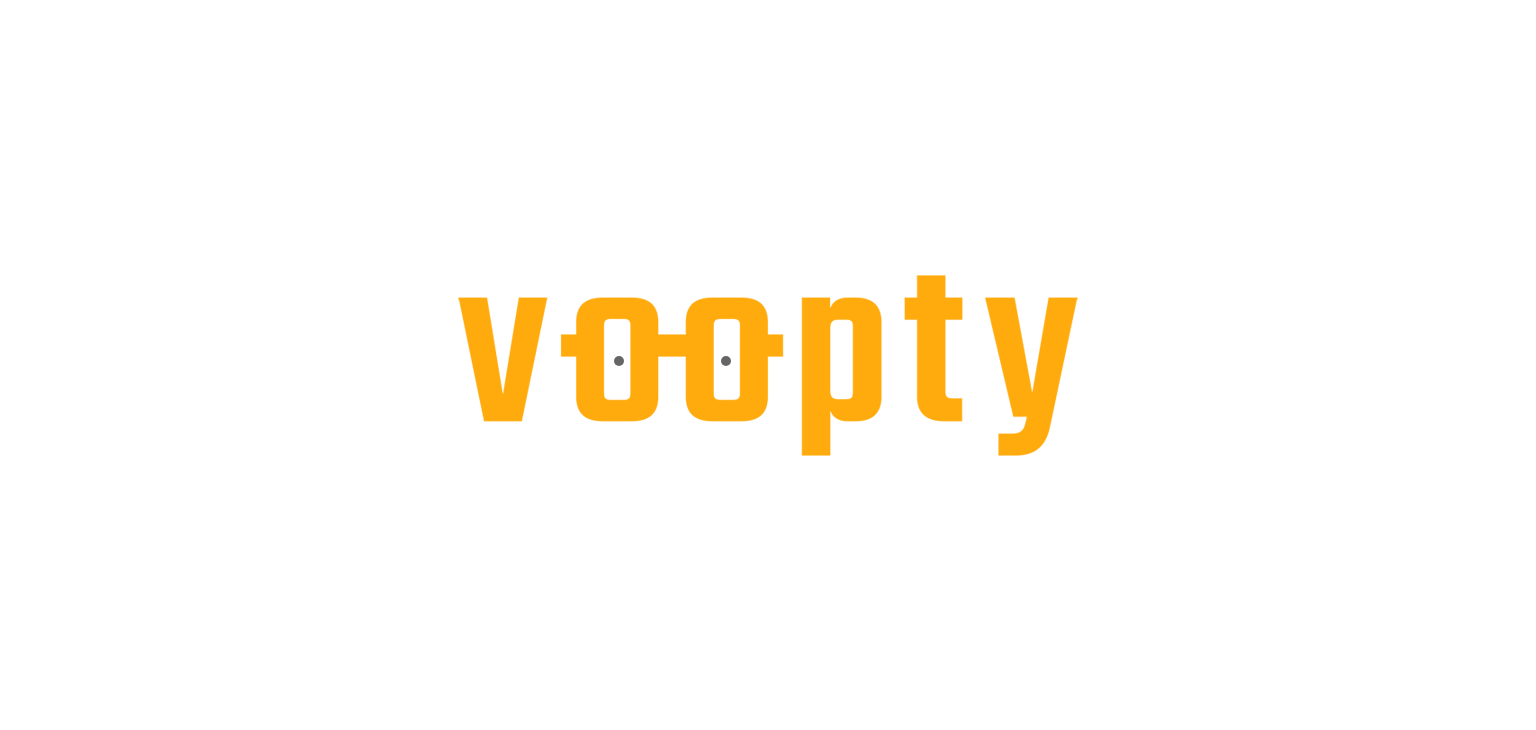 scroll, scrollTop: 0, scrollLeft: 0, axis: both 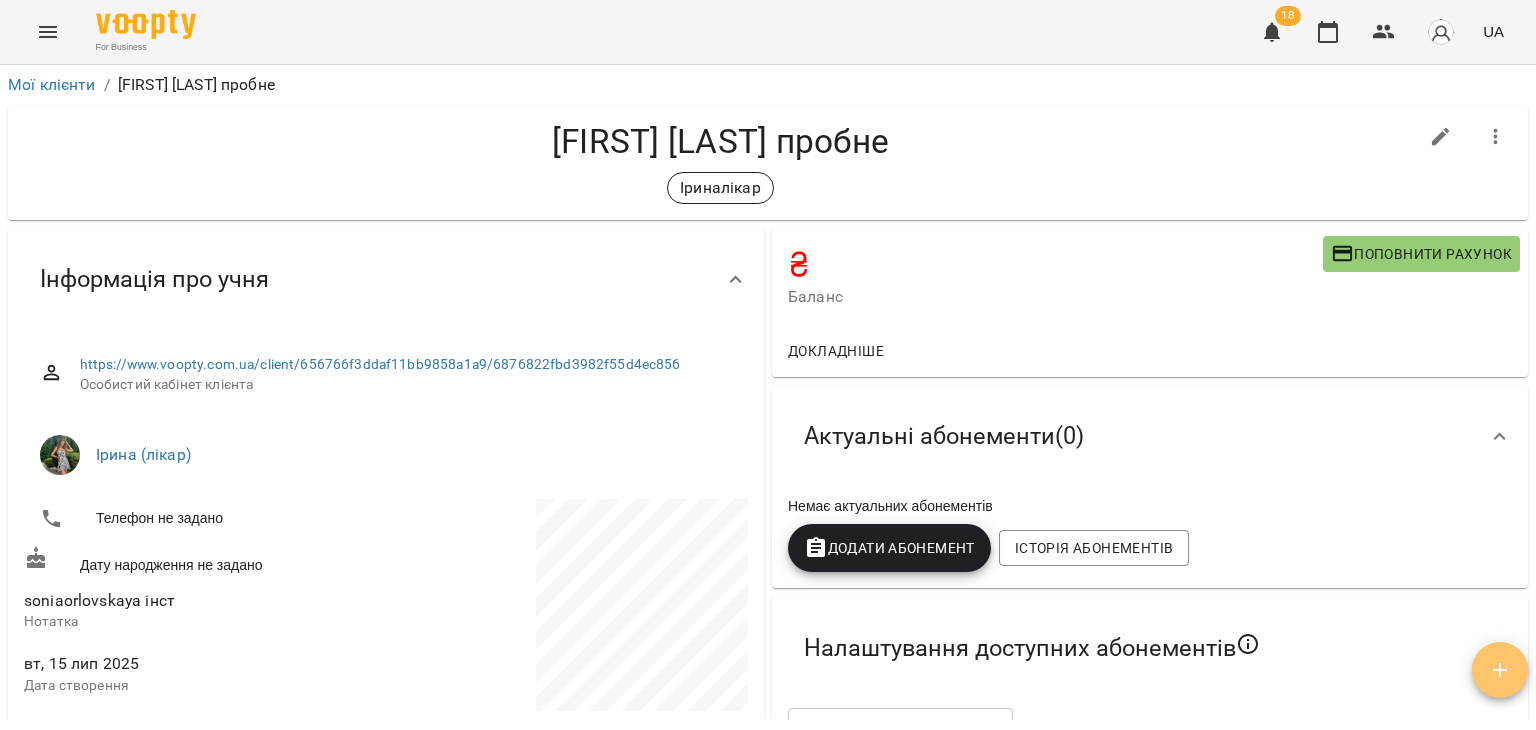 click 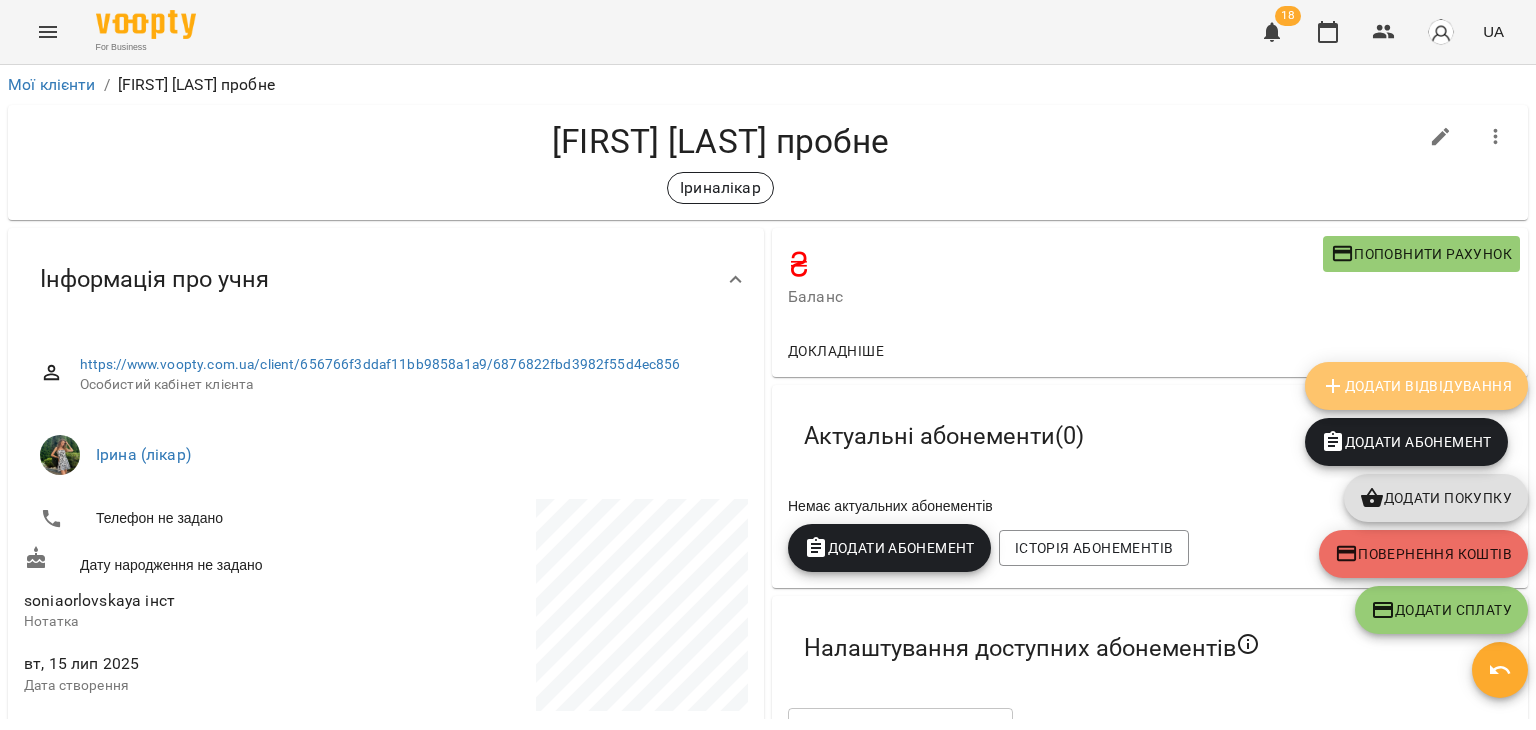 click on "Додати Відвідування" at bounding box center [1416, 386] 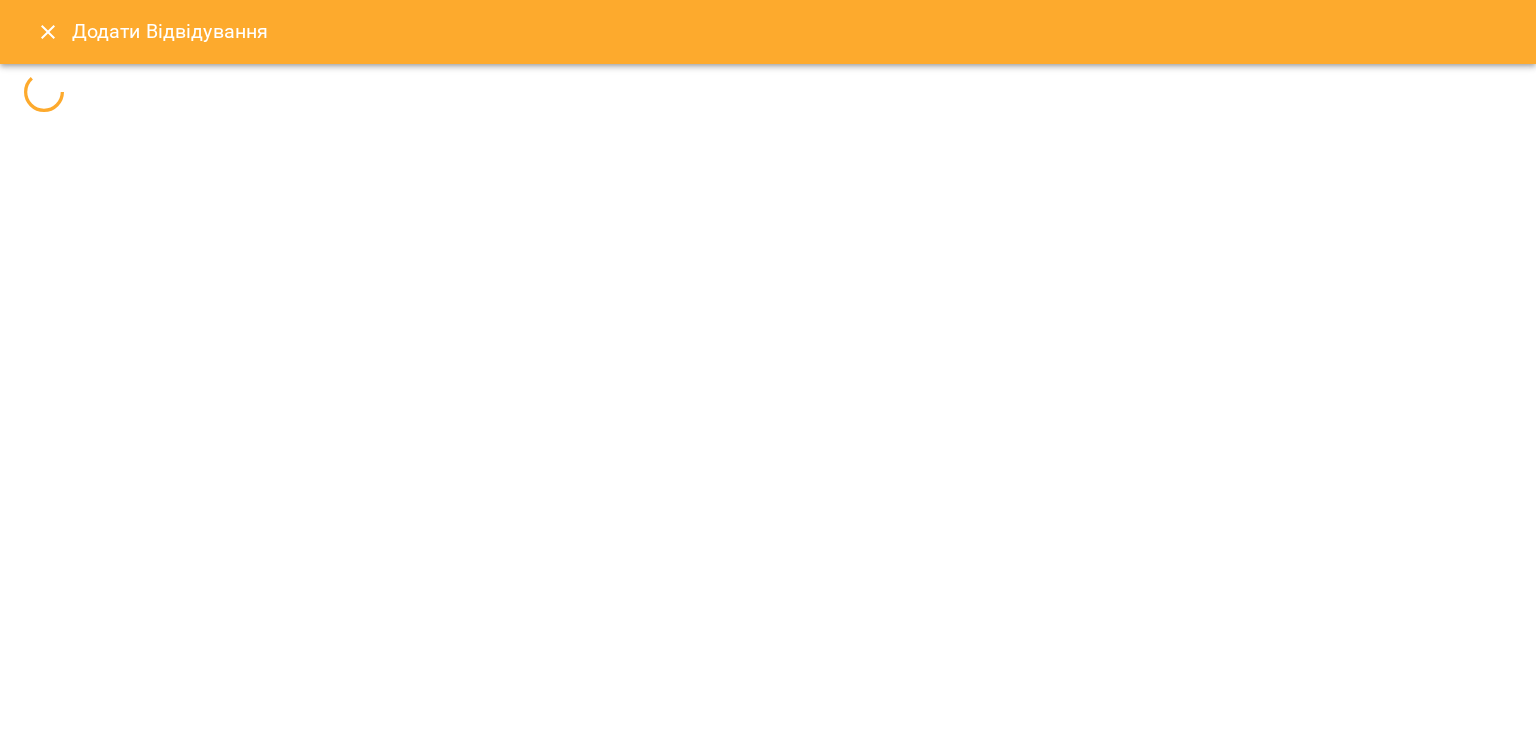 select 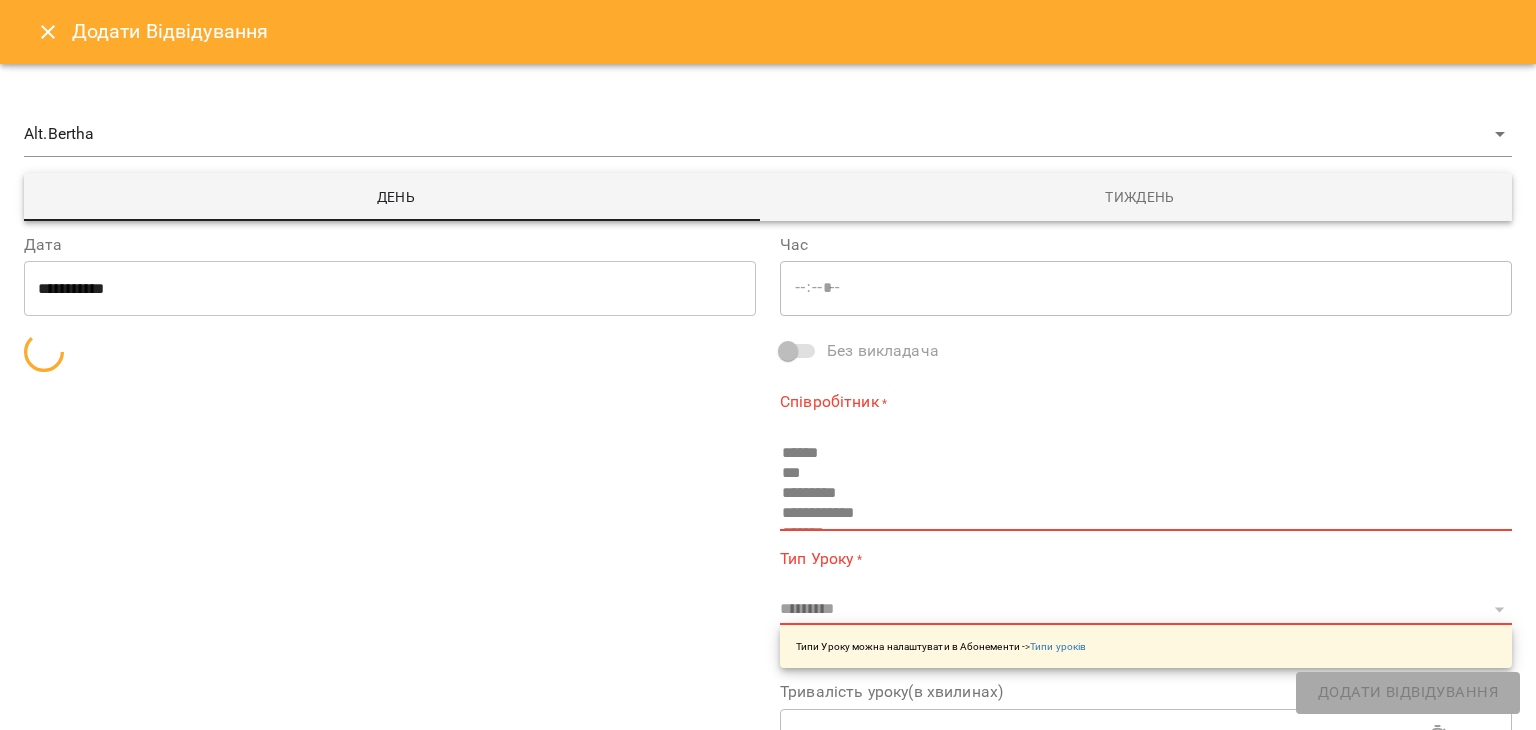 type on "*****" 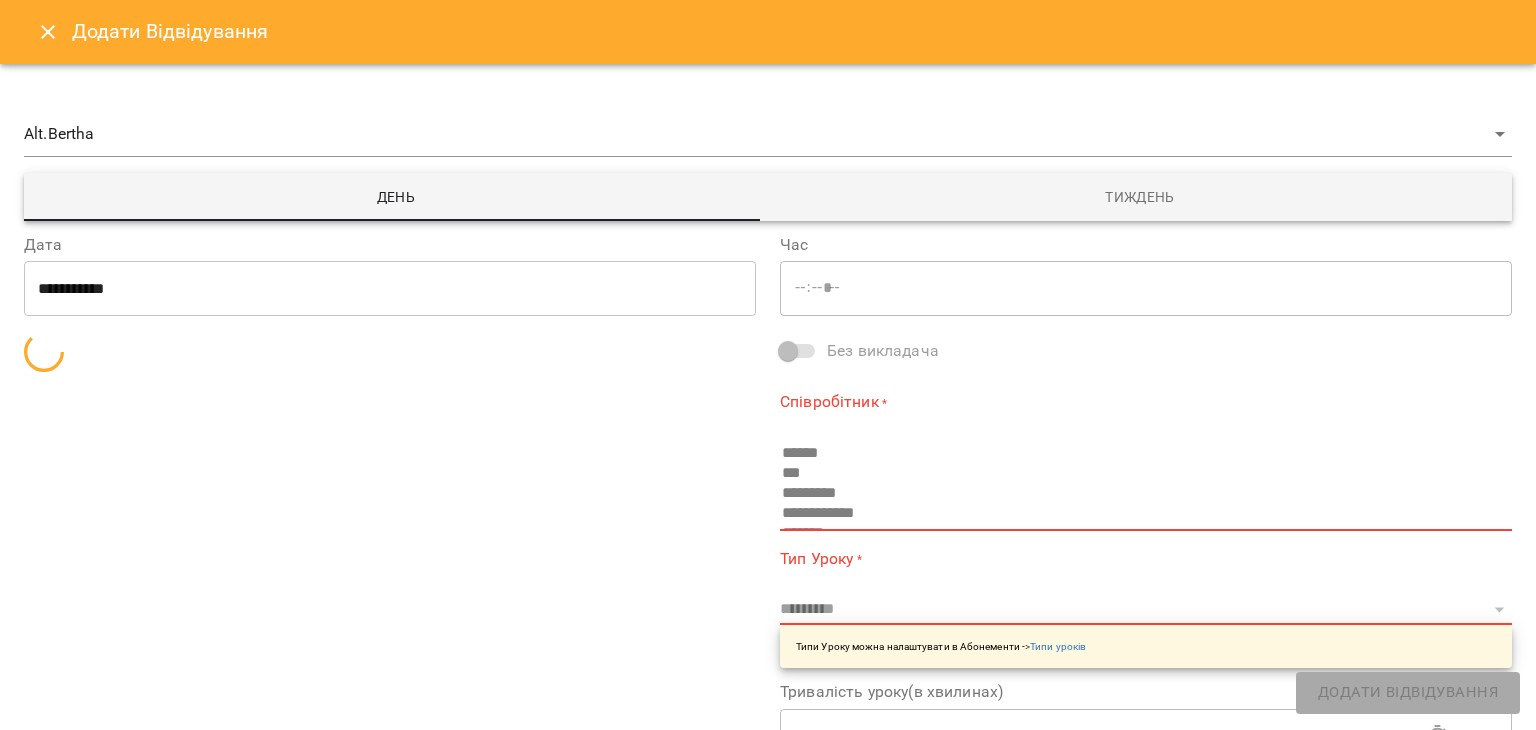 type on "**********" 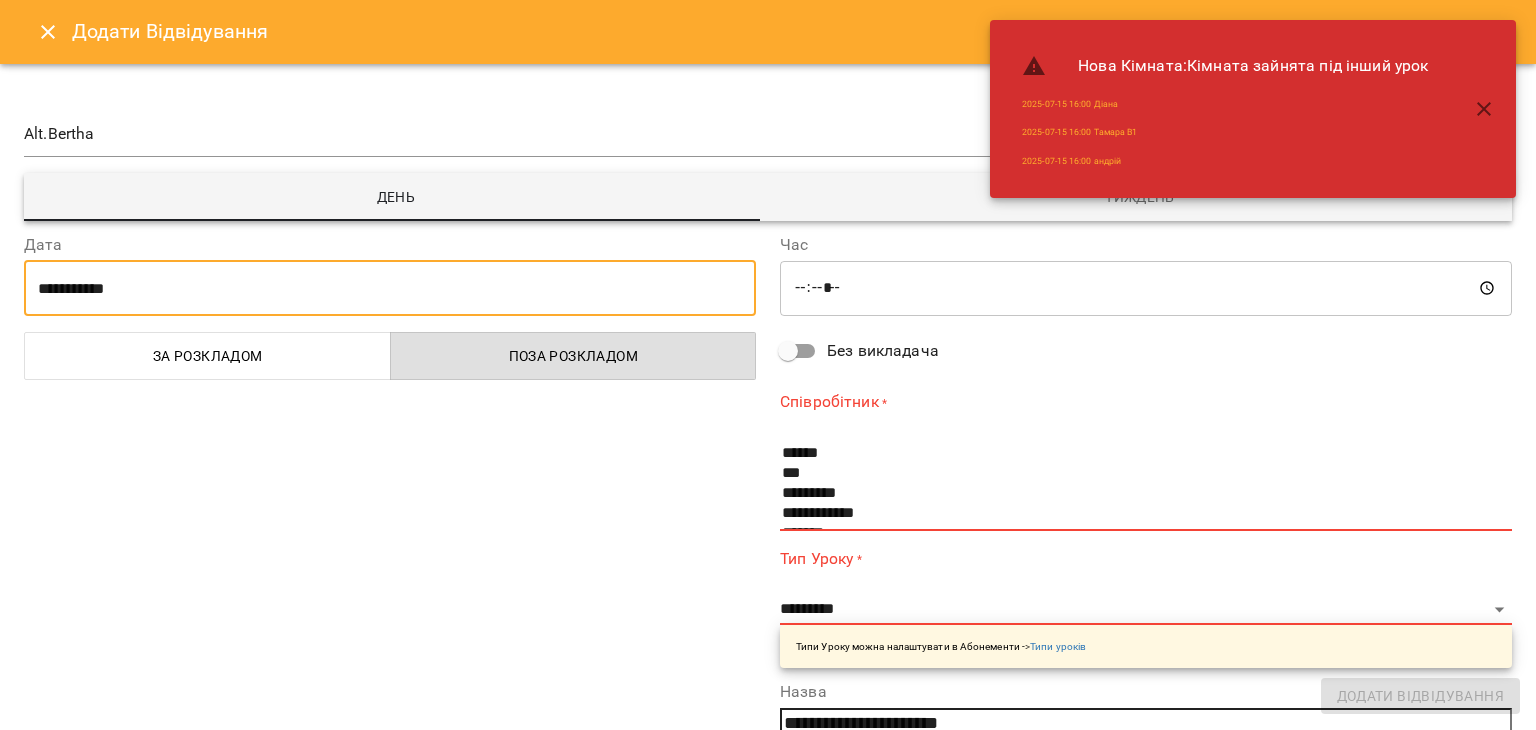 click on "**********" at bounding box center (390, 288) 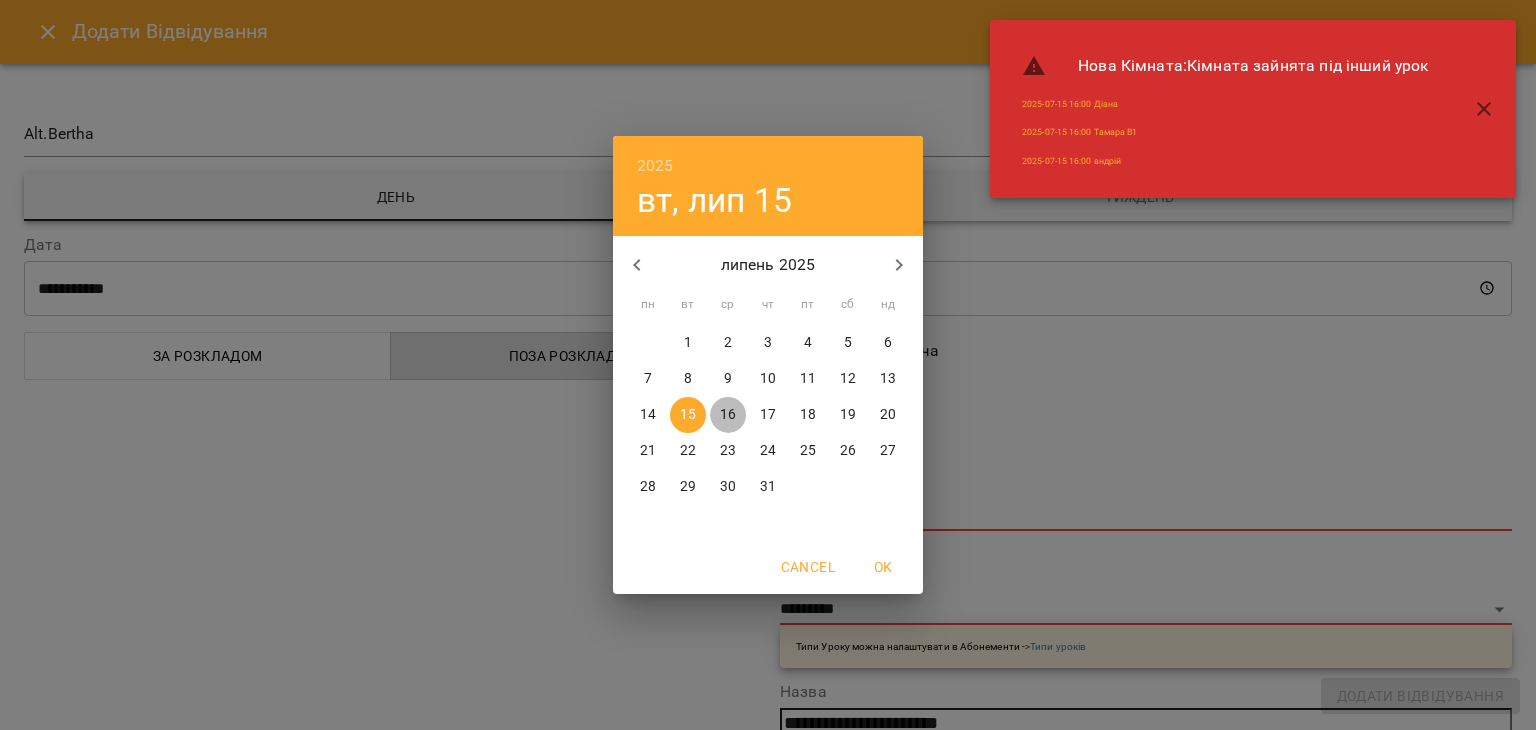 click on "16" at bounding box center [728, 415] 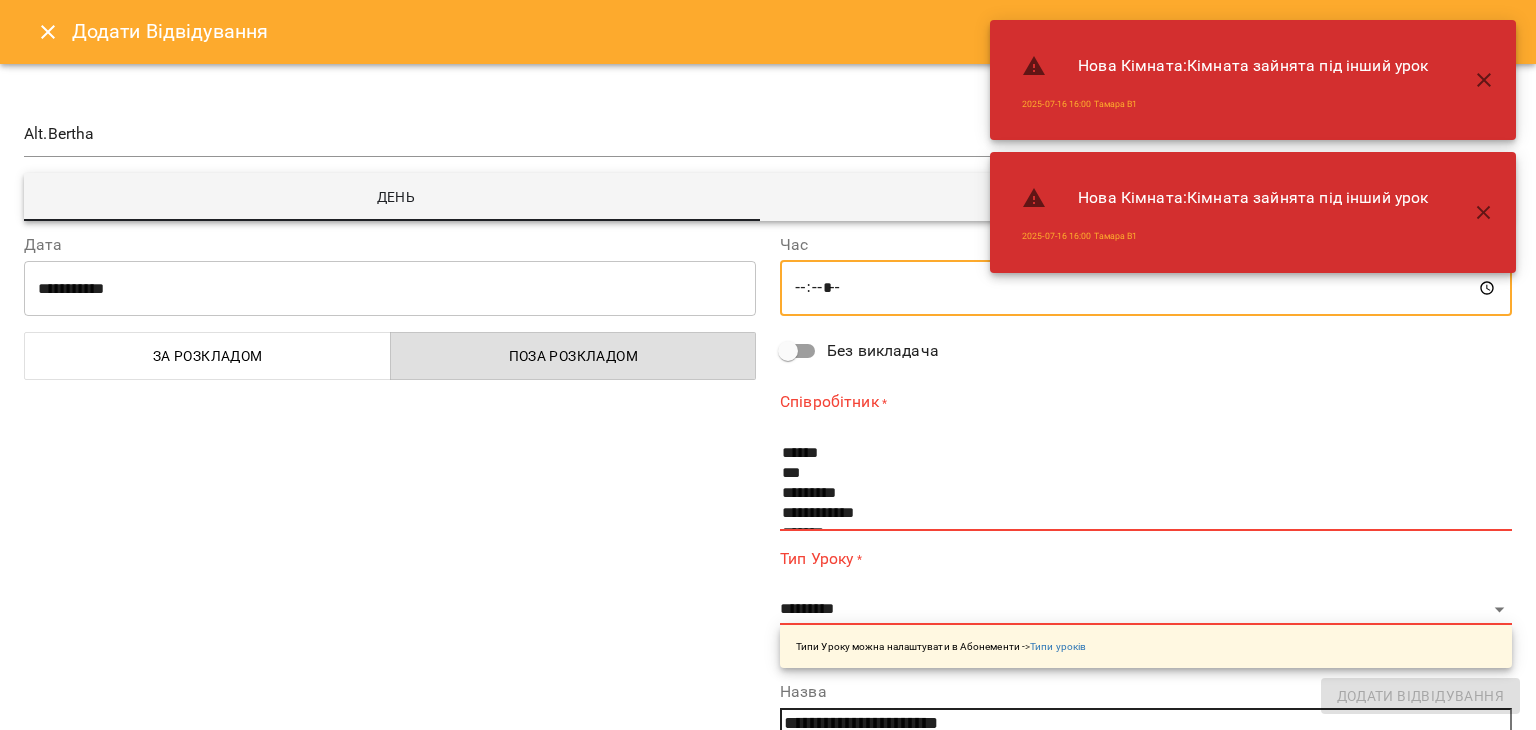 click on "*****" at bounding box center [1146, 288] 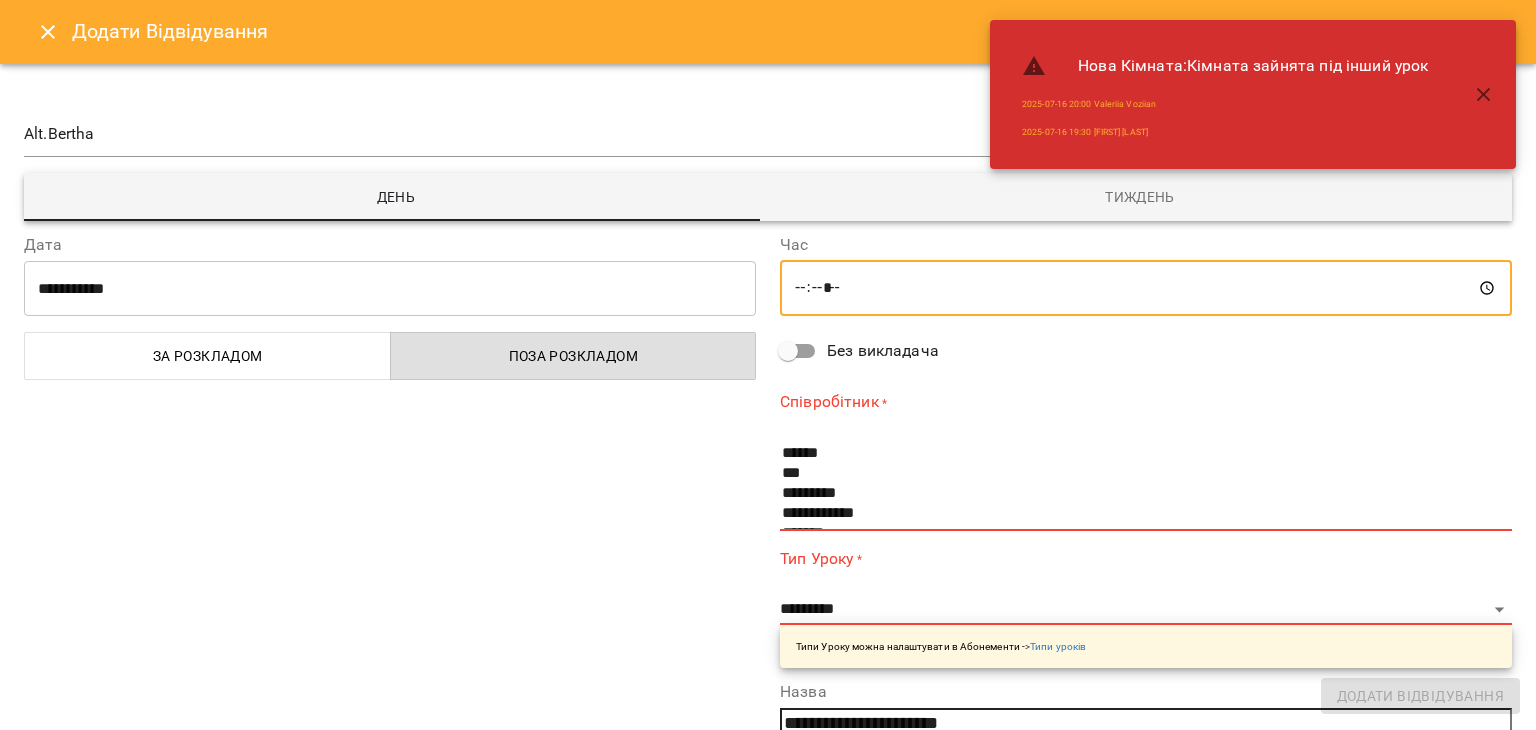 type on "*****" 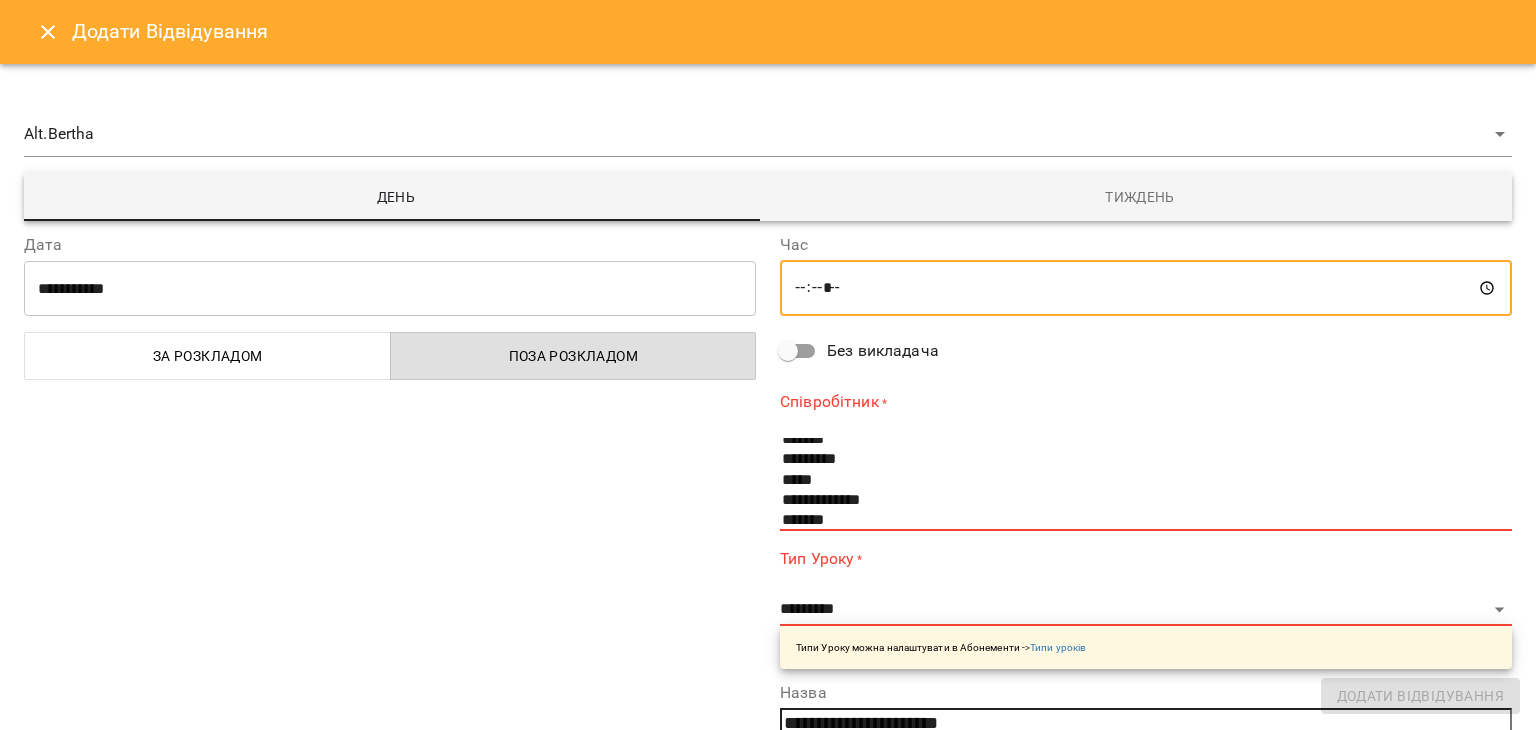 scroll, scrollTop: 95, scrollLeft: 0, axis: vertical 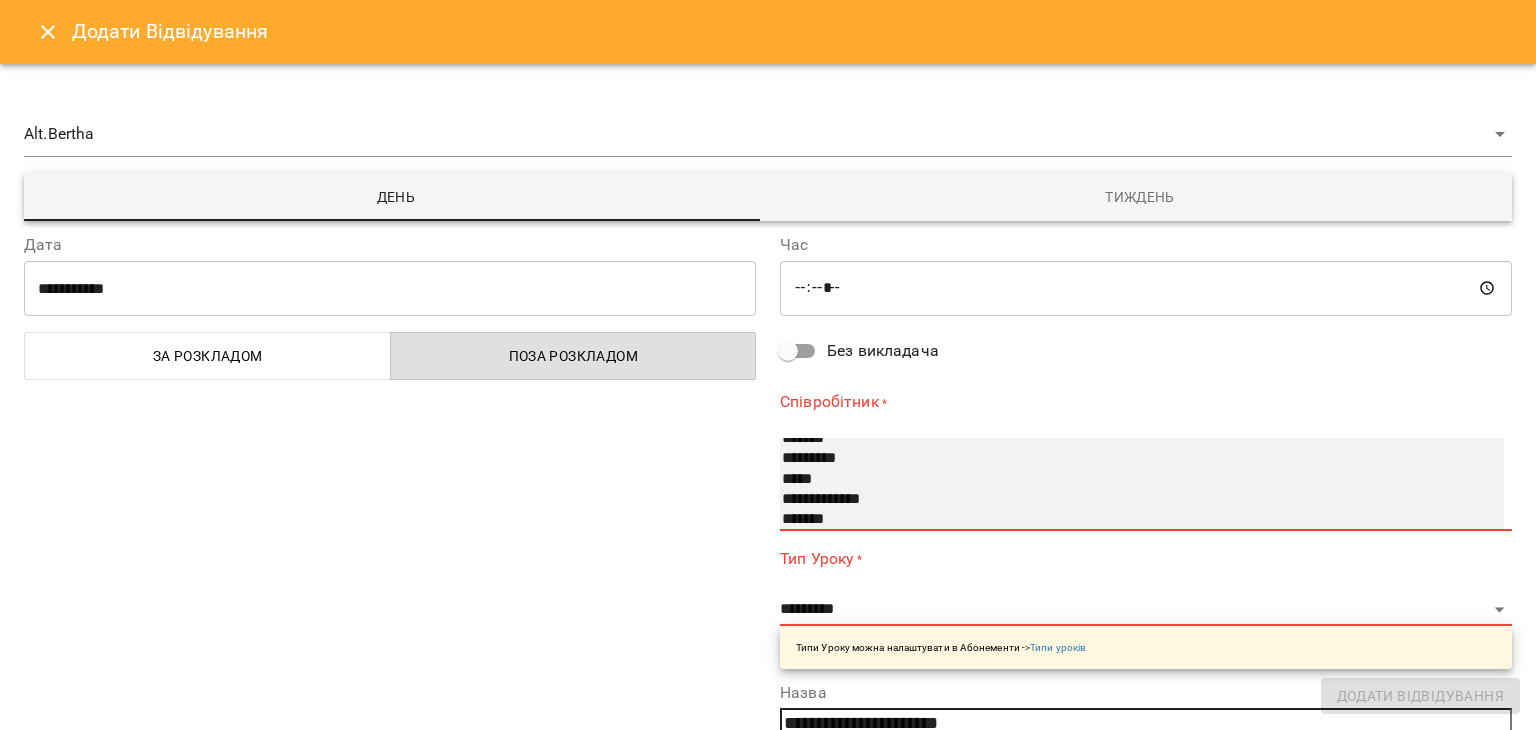 select on "**********" 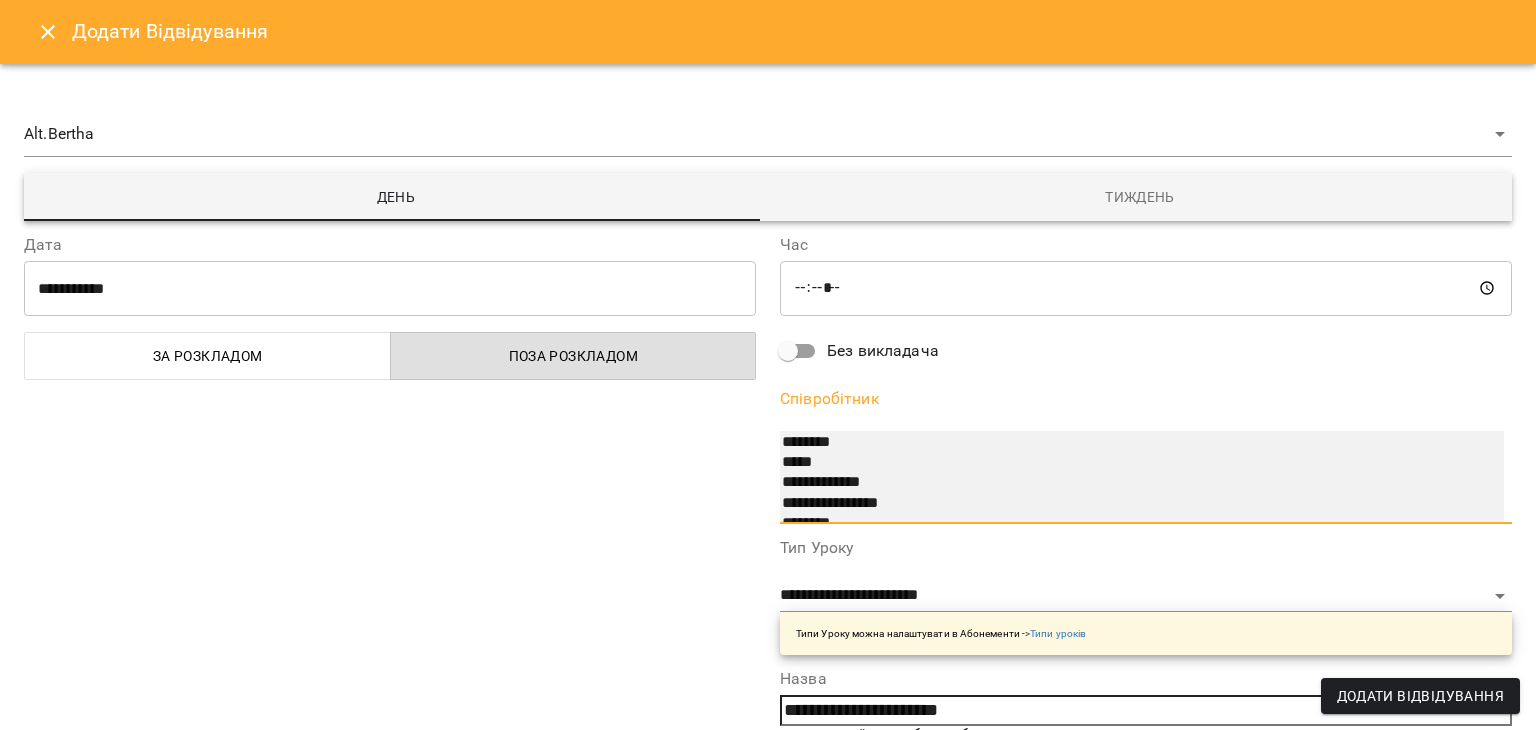 scroll, scrollTop: 326, scrollLeft: 0, axis: vertical 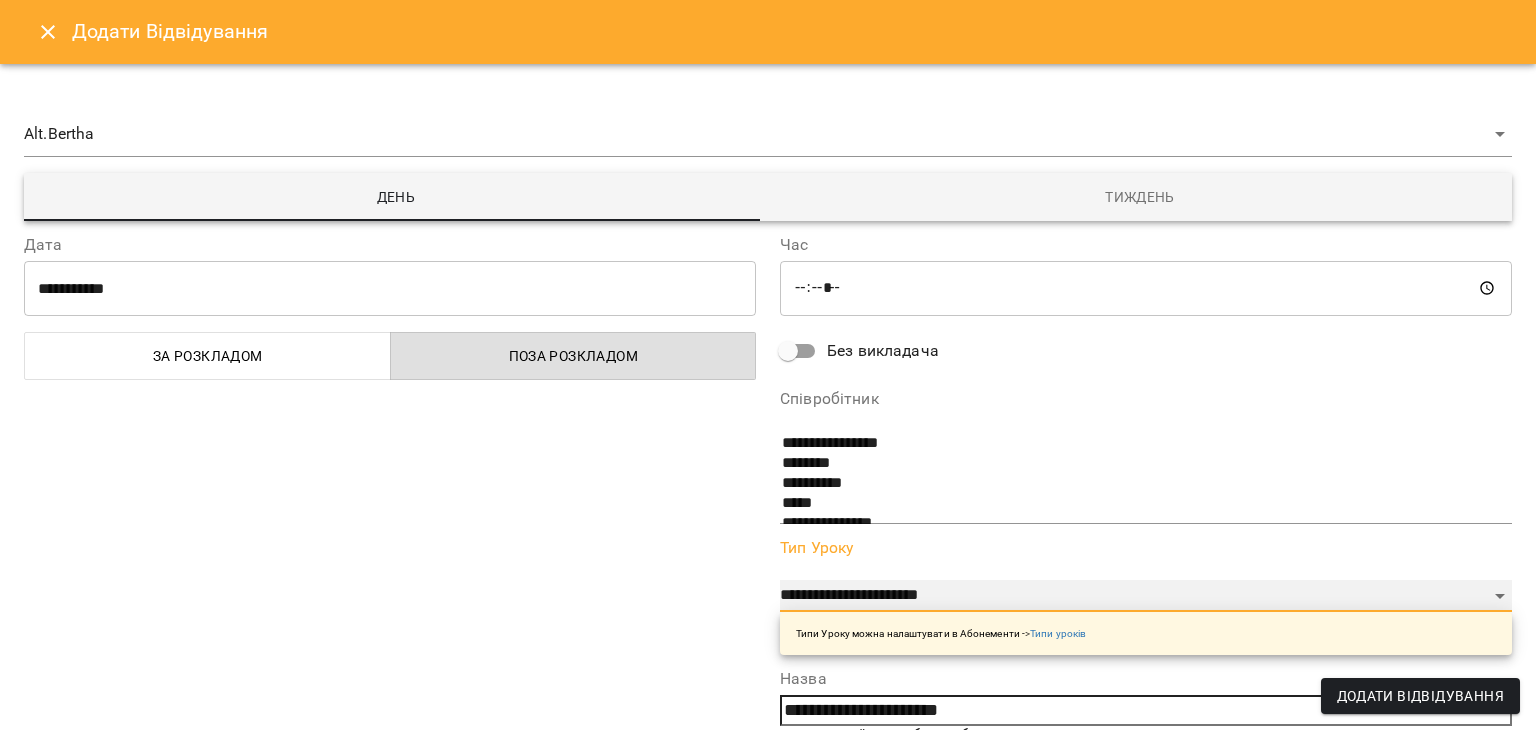 click on "**********" at bounding box center [1146, 596] 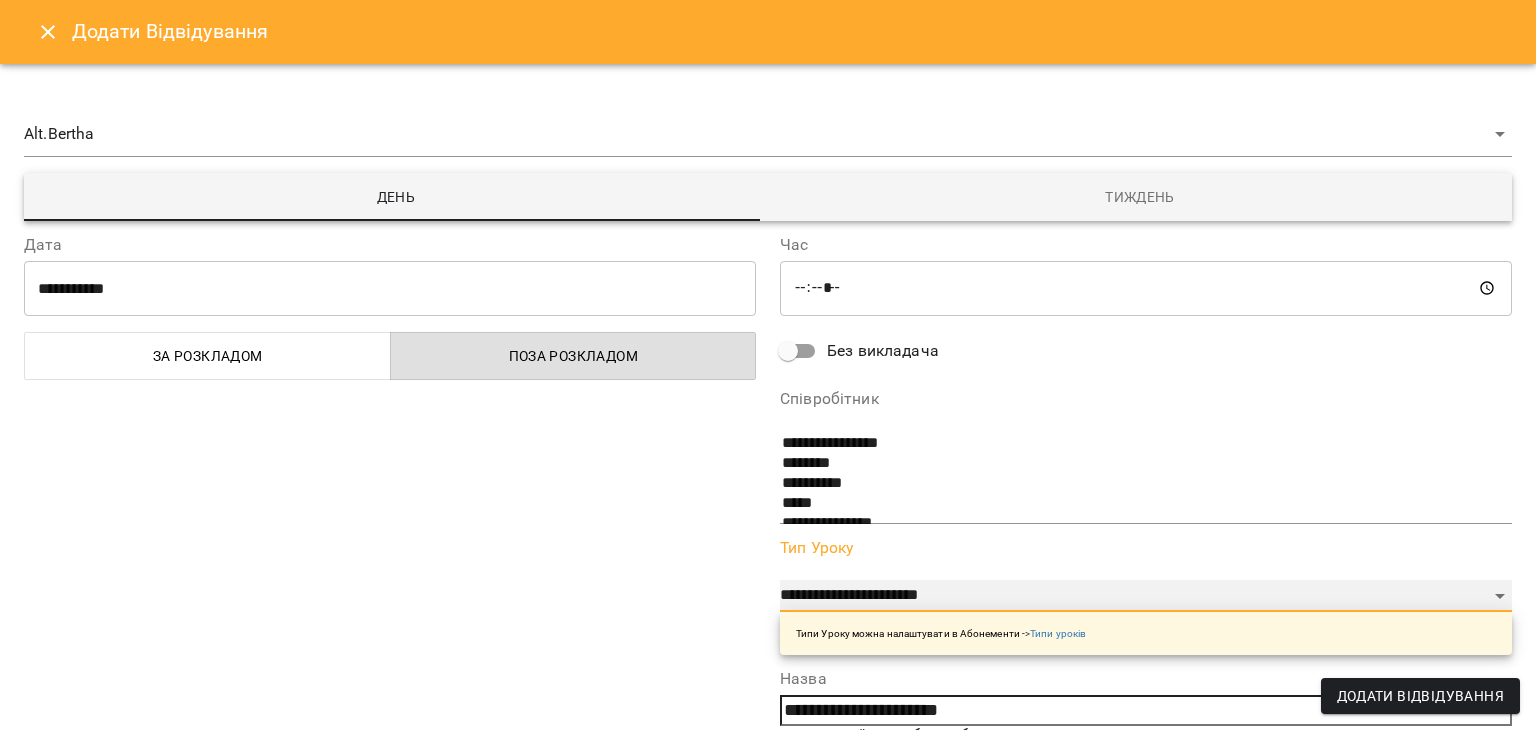 select on "**********" 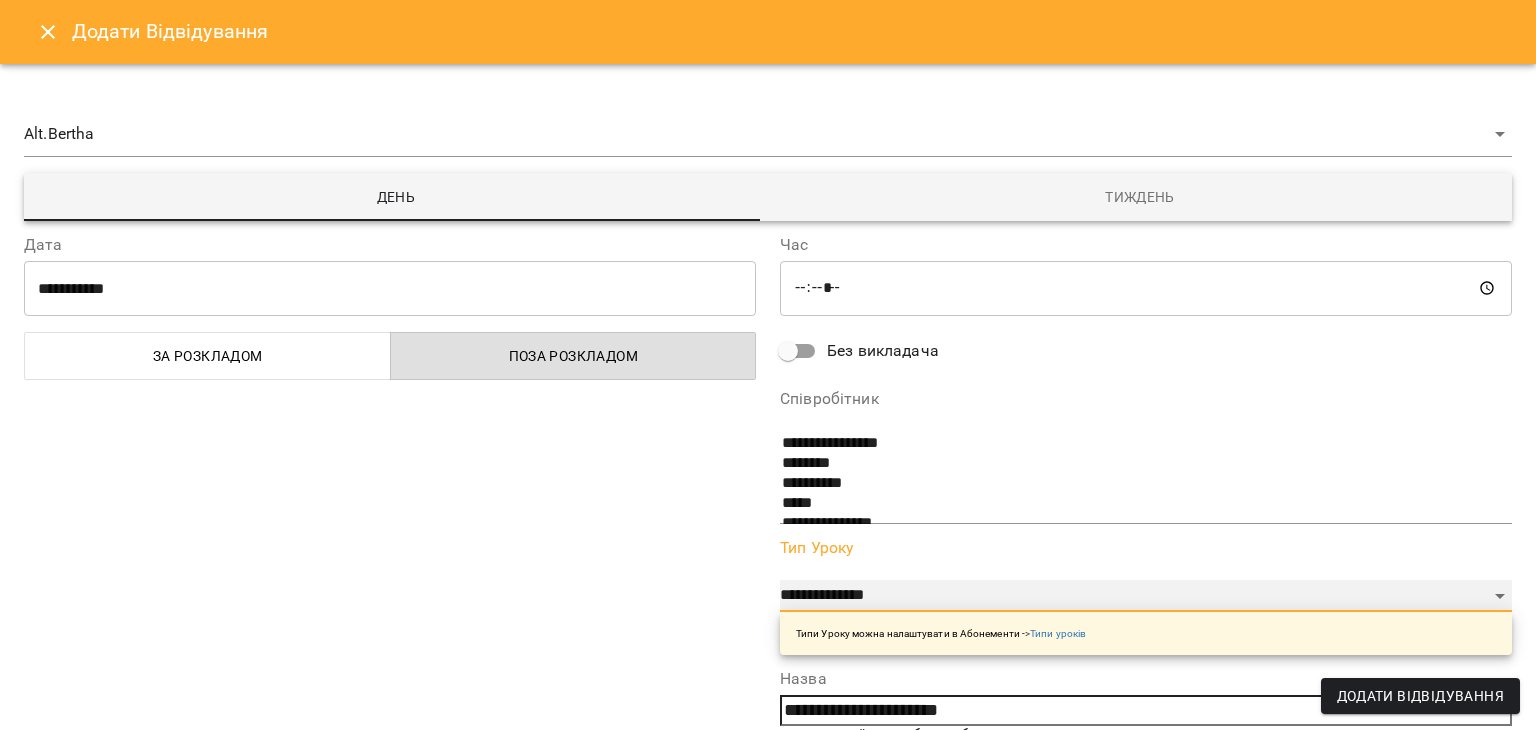 click on "**********" at bounding box center (1146, 596) 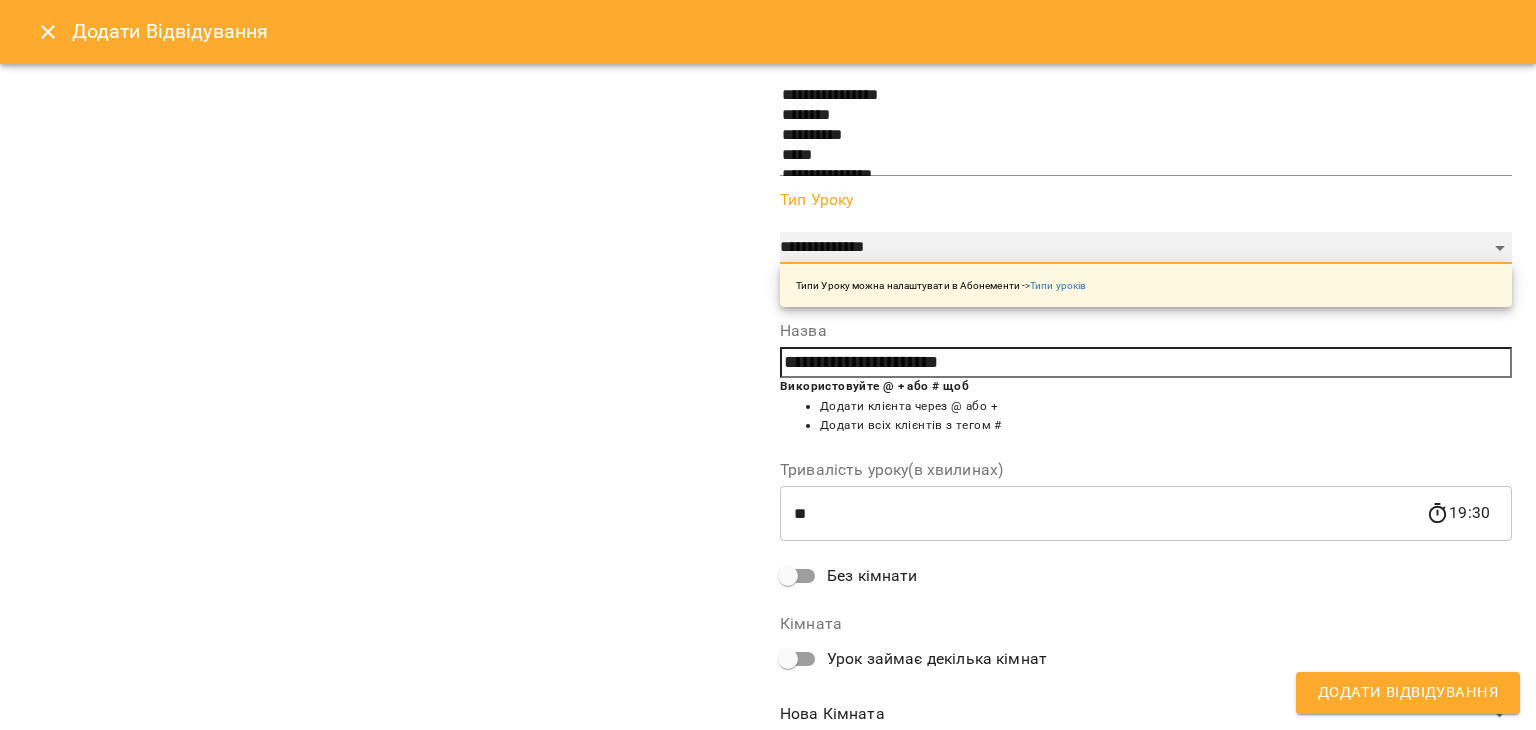 scroll, scrollTop: 416, scrollLeft: 0, axis: vertical 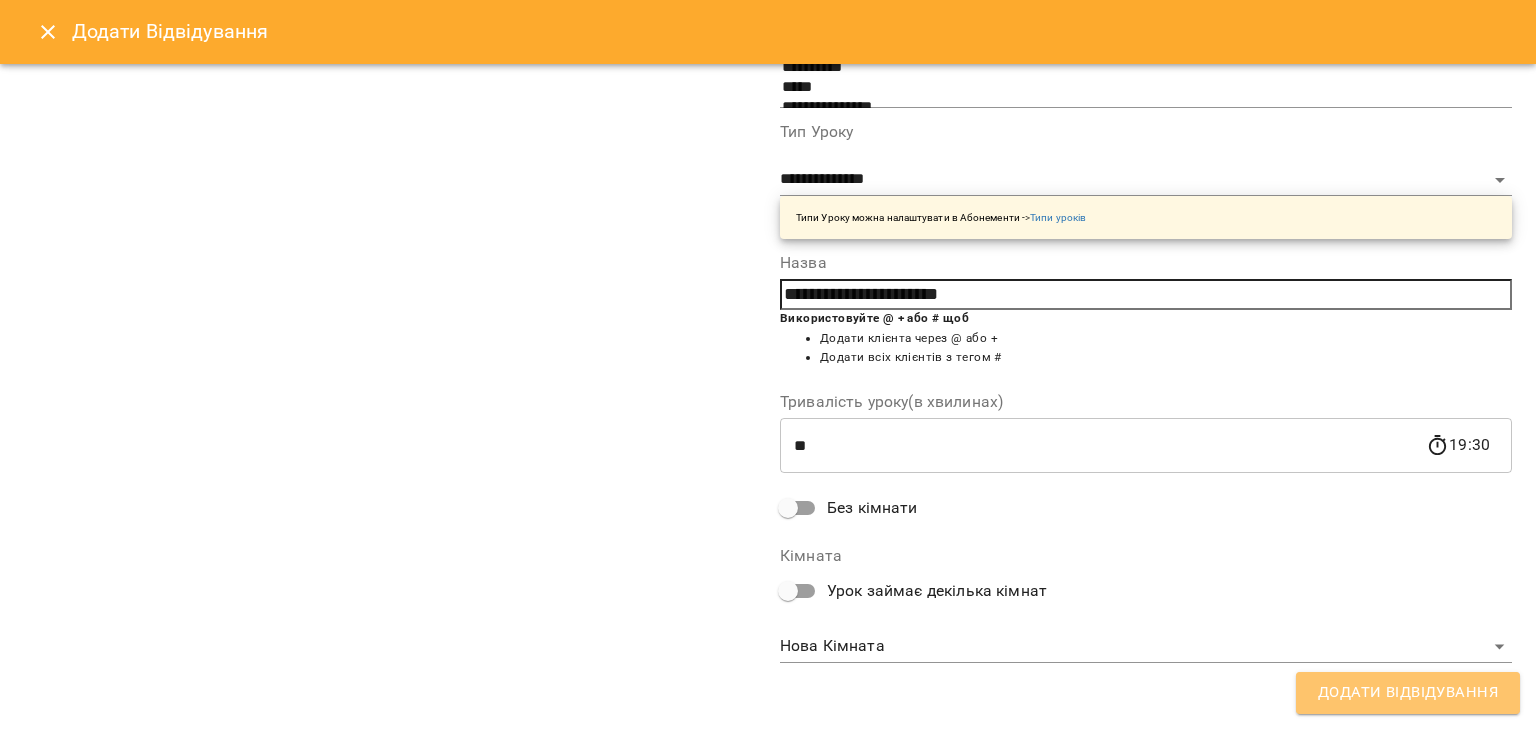 click on "Додати Відвідування" at bounding box center [1408, 693] 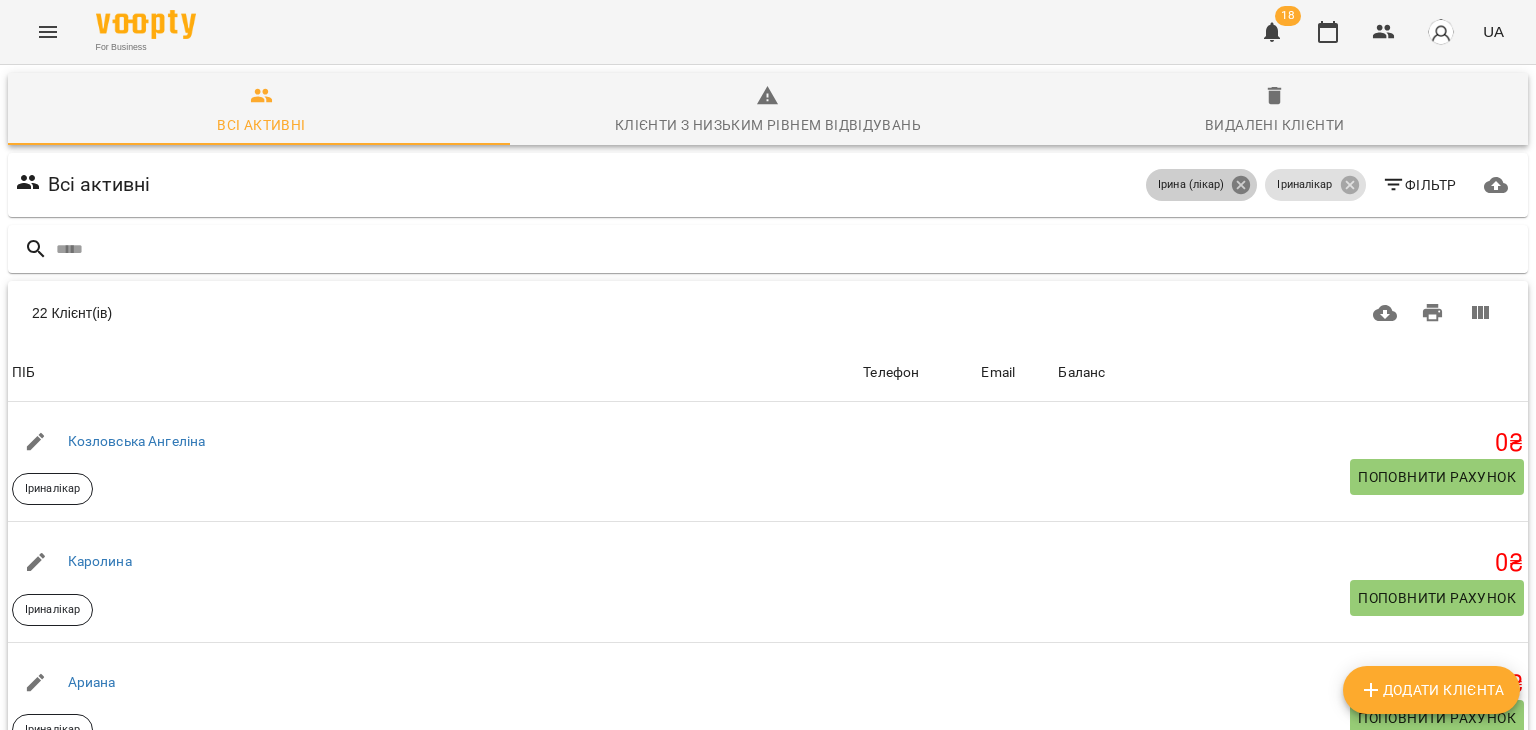 click 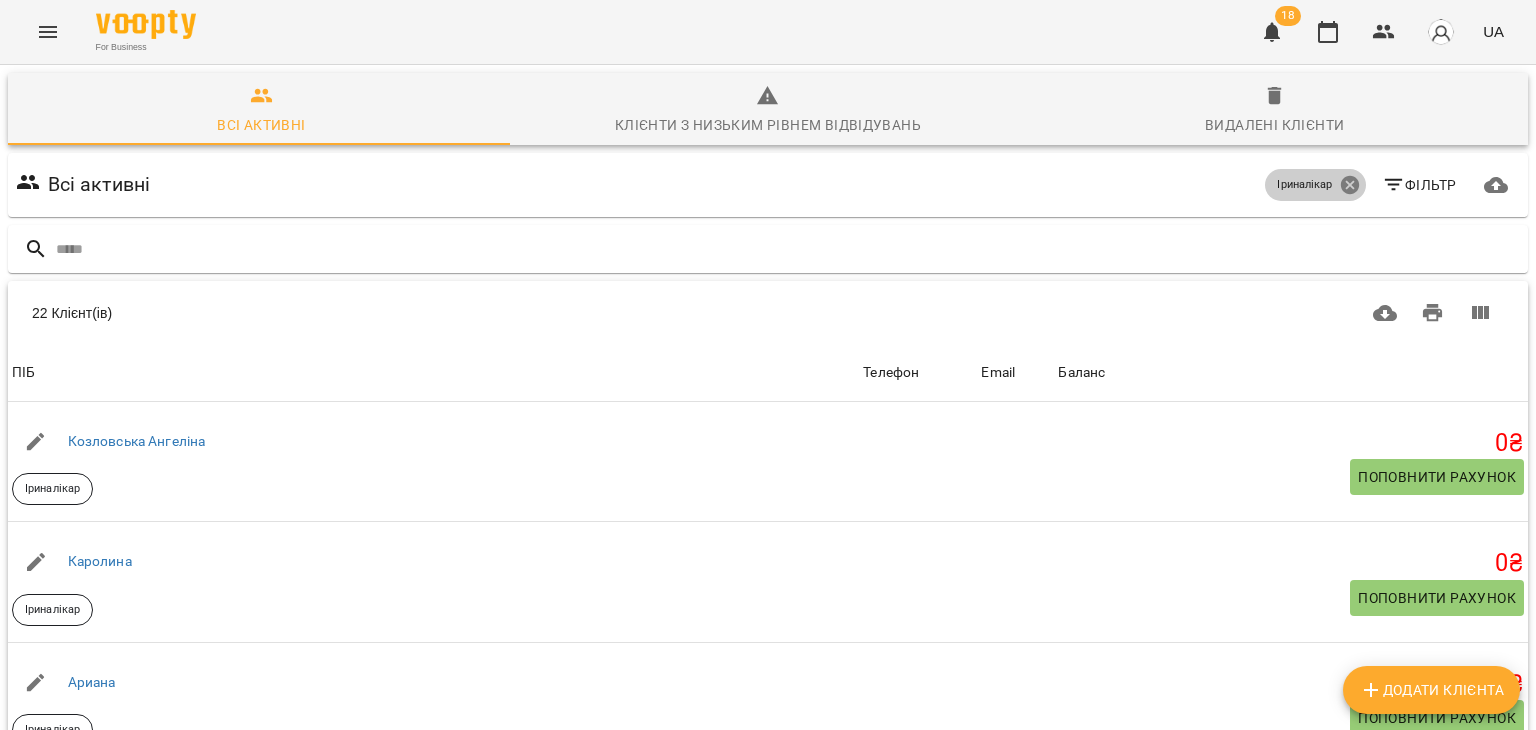 click 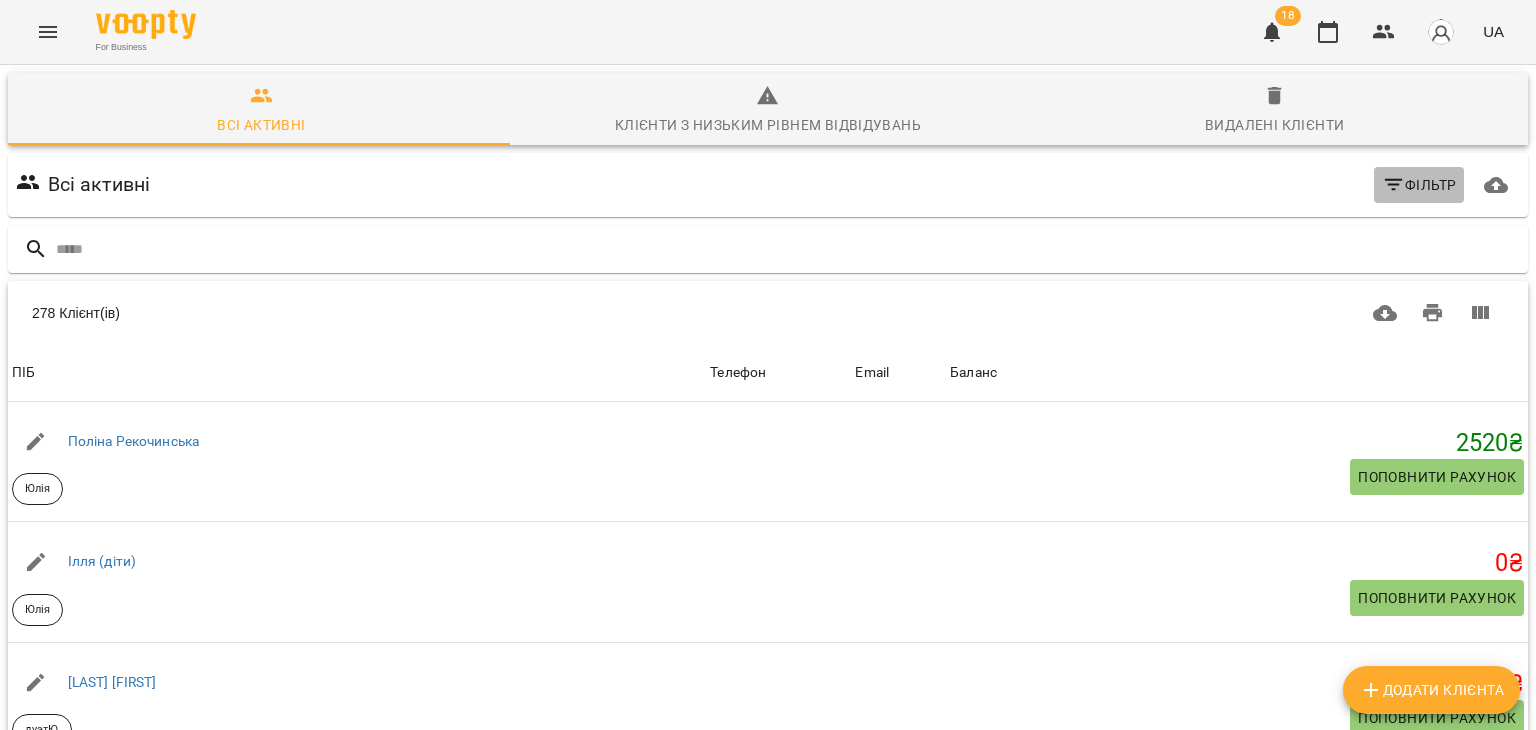 click 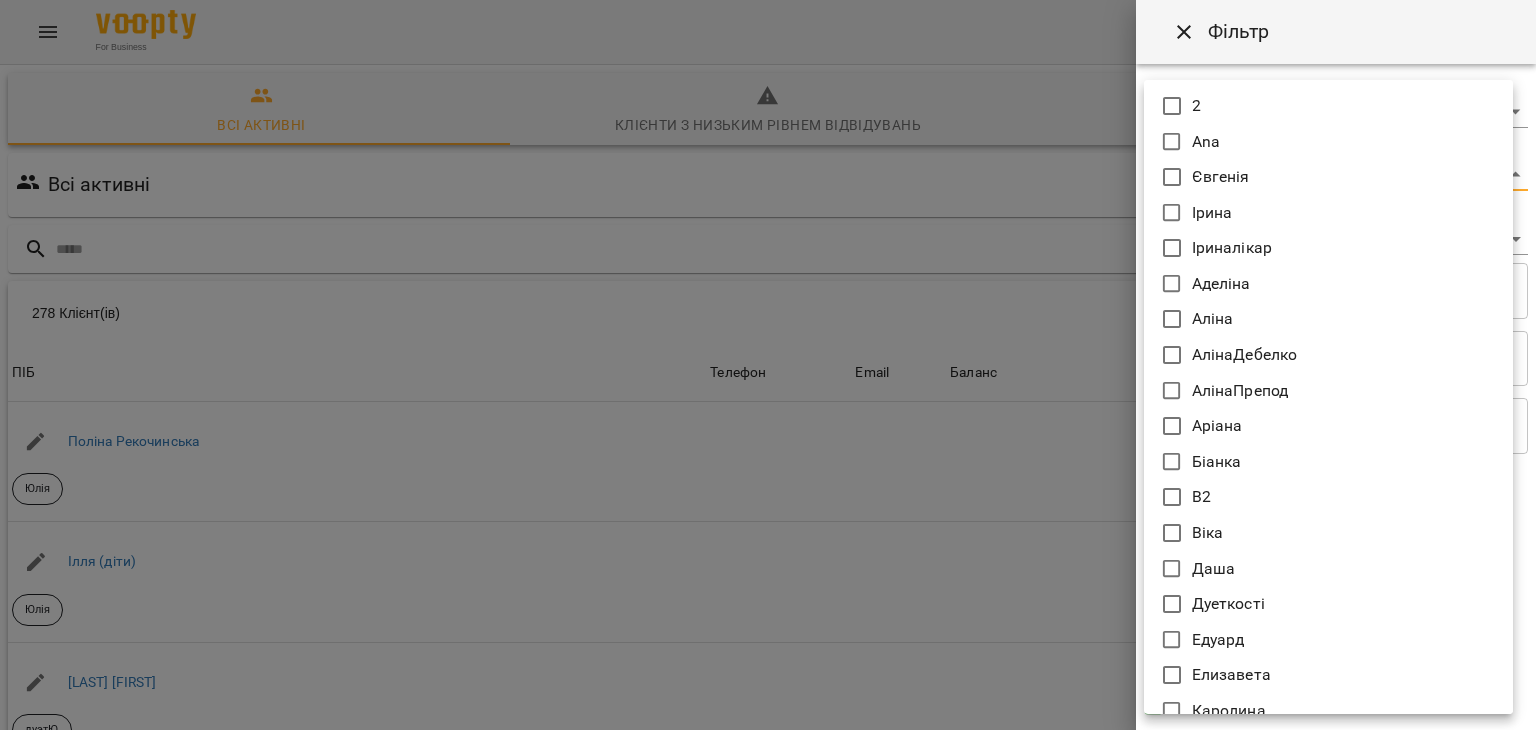 click on "Клієнт(ів) ПІБ [FIRST] [LAST] Юлія Телефон Email Баланс 2520 ₴ Поповнити рахунок ПІБ [FIRST] (діти) Юлія Телефон Email Баланс 0 ₴ Поповнити рахунок ПІБ [LAST] [FIRST] дуетЮ Телефон Email Баланс 0 ₴ Поповнити рахунок ПІБ [FIRST] (діти) Юлія Телефон Email Баланс 0 ₴ Поповнити рахунок ПІБ [FIRST] дует з [FIRST] Аделіна Телефон Email Баланс 0 ₴ Поповнити рахунок ПІБ [FIRST] дует з [FIRST] Аделіна Телефон Email 0 0" at bounding box center (768, 522) 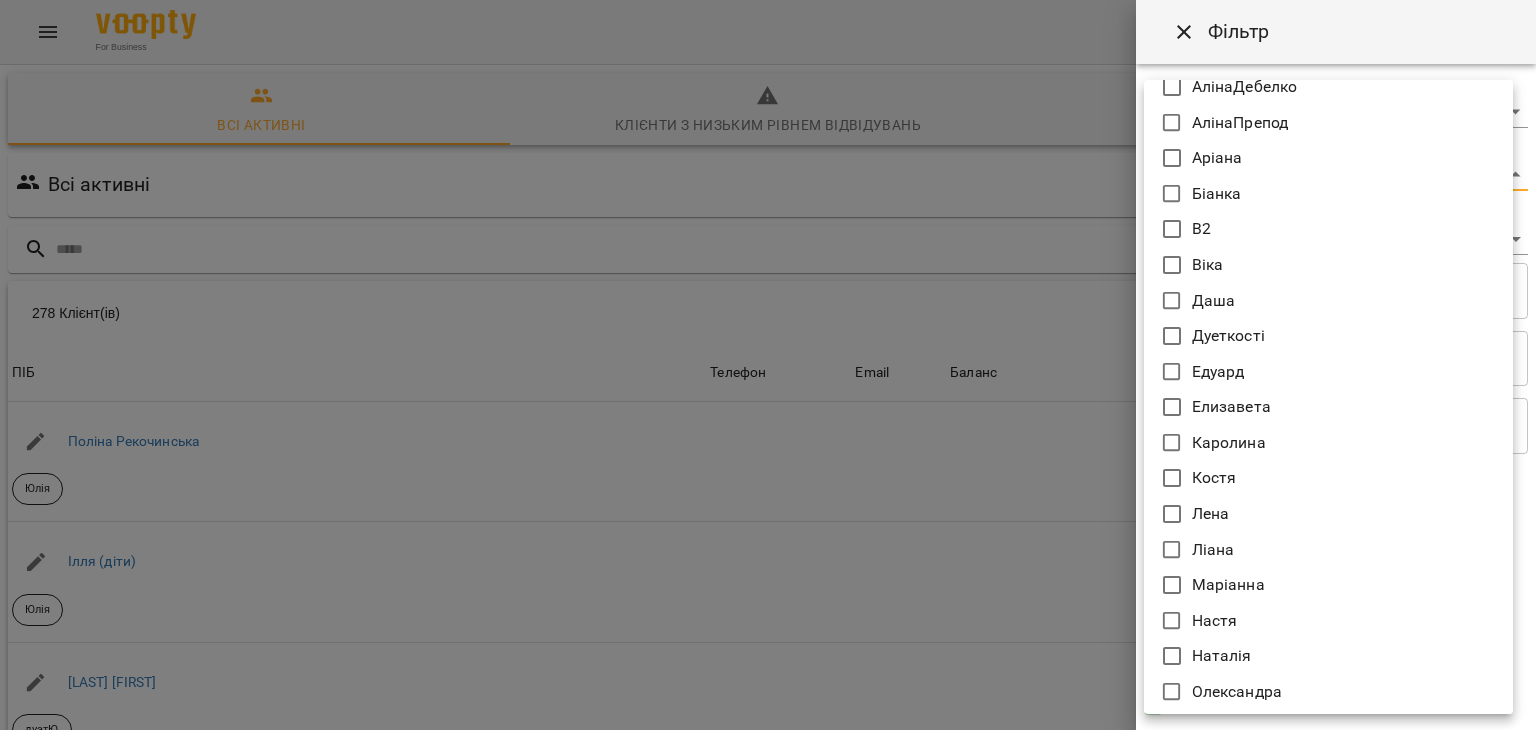 scroll, scrollTop: 268, scrollLeft: 0, axis: vertical 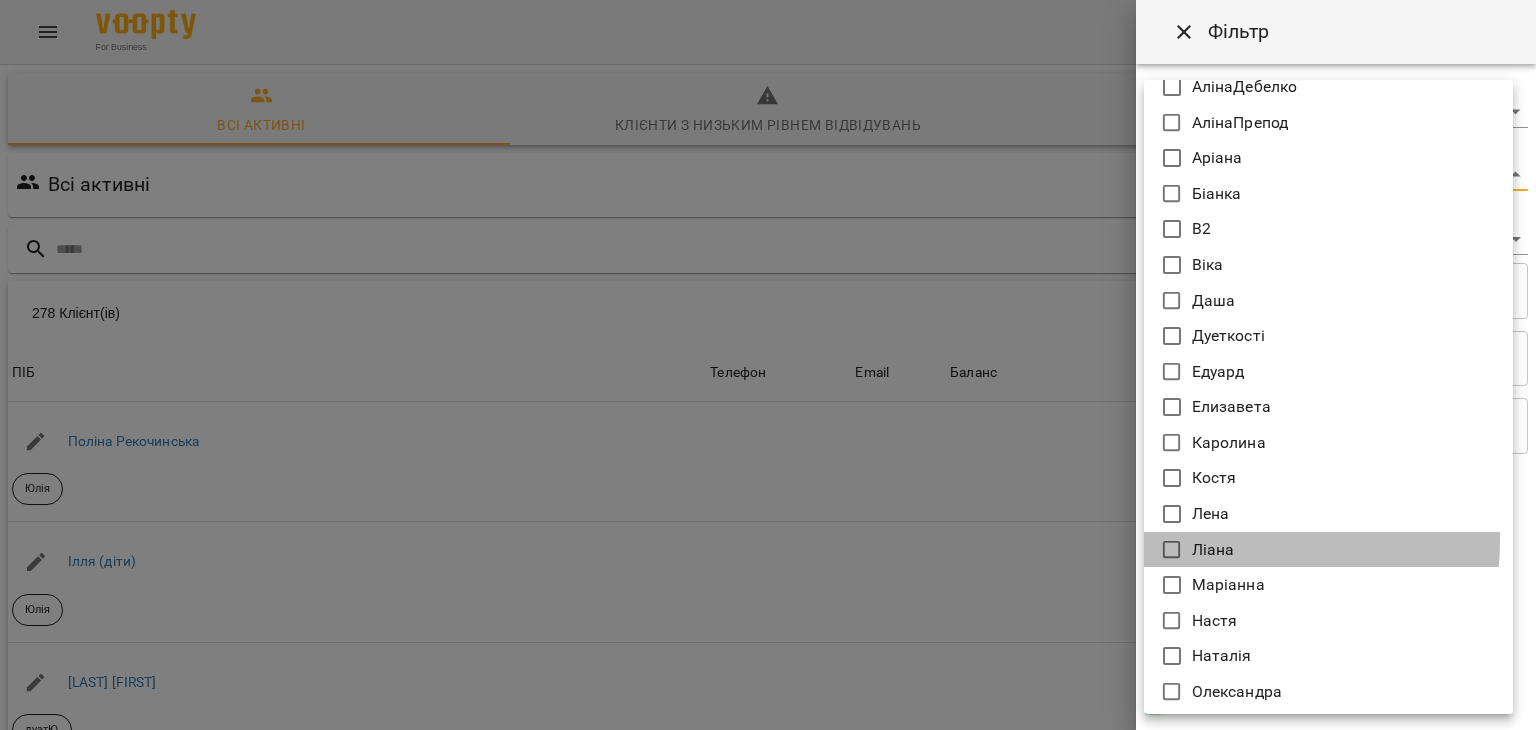 click on "Ліана" at bounding box center [1213, 550] 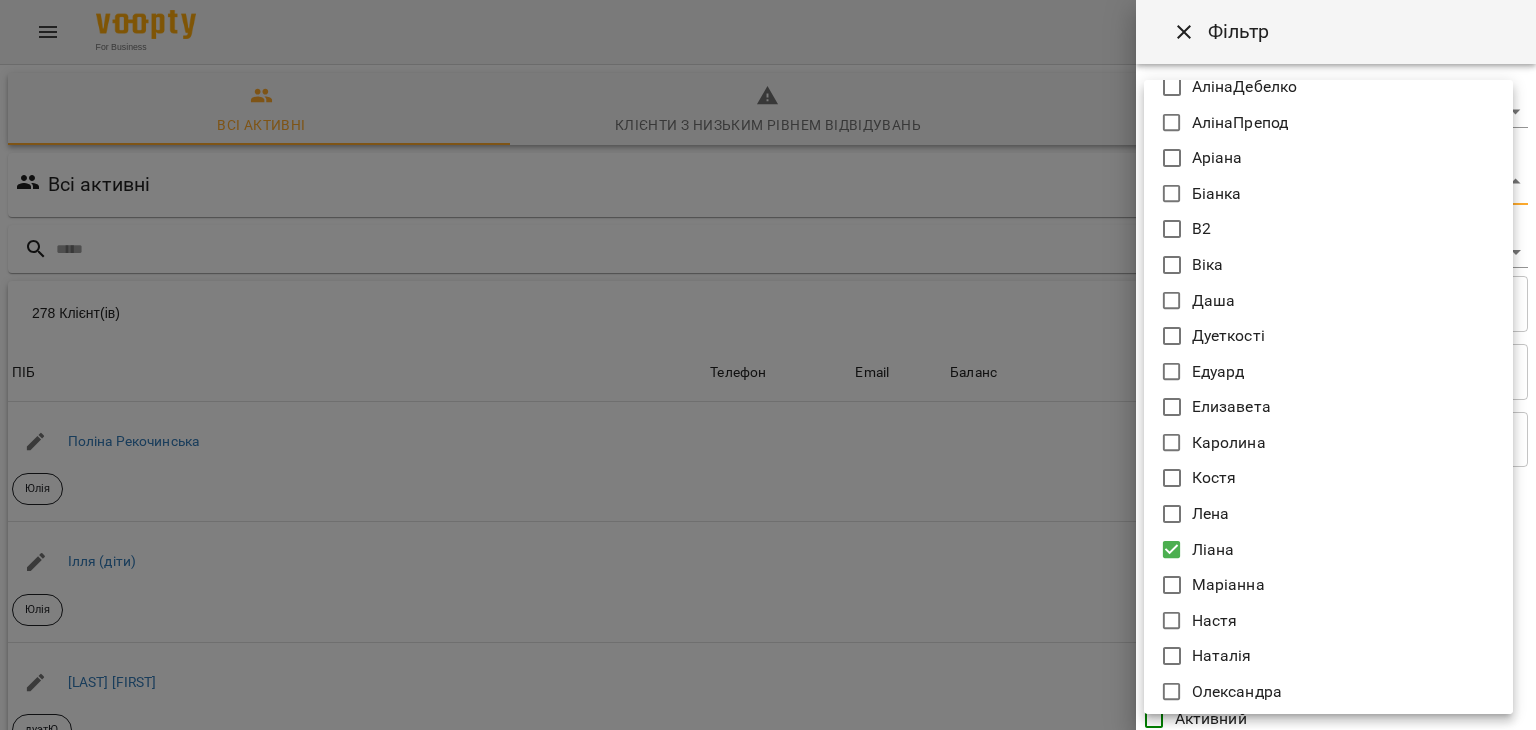 click at bounding box center [768, 365] 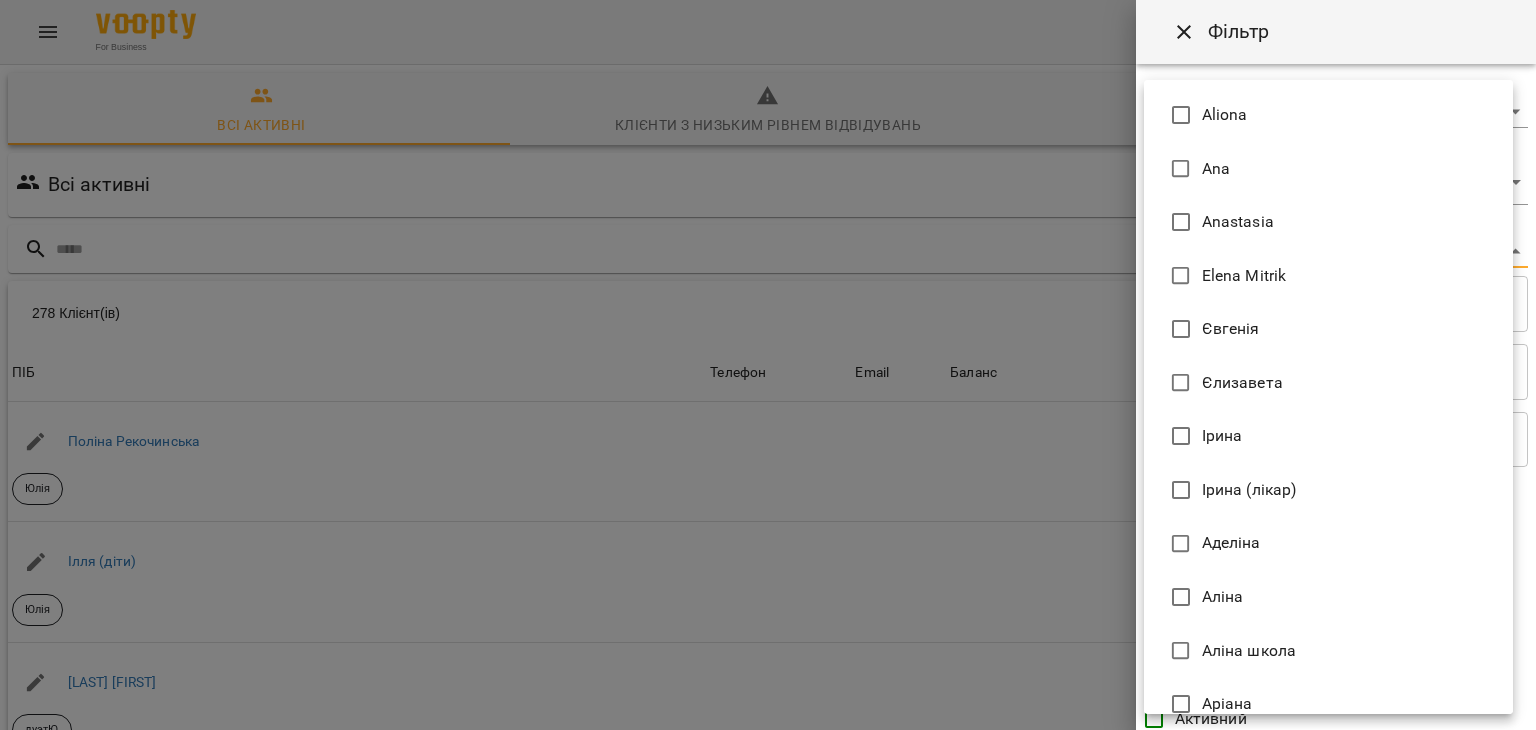 click on "For Business 18 UA Всі активні Клієнти з низьким рівнем відвідувань Видалені клієнти   Всі активні Ліана Фільтр 278   Клієнт(ів) 278   Клієнт(ів) ПІБ Телефон Email Баланс ПІБ Поліна Рекочинська Юлія Телефон Email Баланс 2520 ₴ Поповнити рахунок ПІБ Ілля (діти) Юлія Телефон Email Баланс 0 ₴ Поповнити рахунок ПІБ Говтва Анна дуэтЮ Телефон Email Баланс 0 ₴ Поповнити рахунок ПІБ Дарія (діти) Юлія Телефон Email Баланс 0 ₴ Поповнити рахунок ПІБ Марія дует з Данилом Аделіна Телефон Email Баланс 0 ₴ Поповнити рахунок ПІБ Данил дует з Марією Аделіна Телефон 0 0" at bounding box center (768, 522) 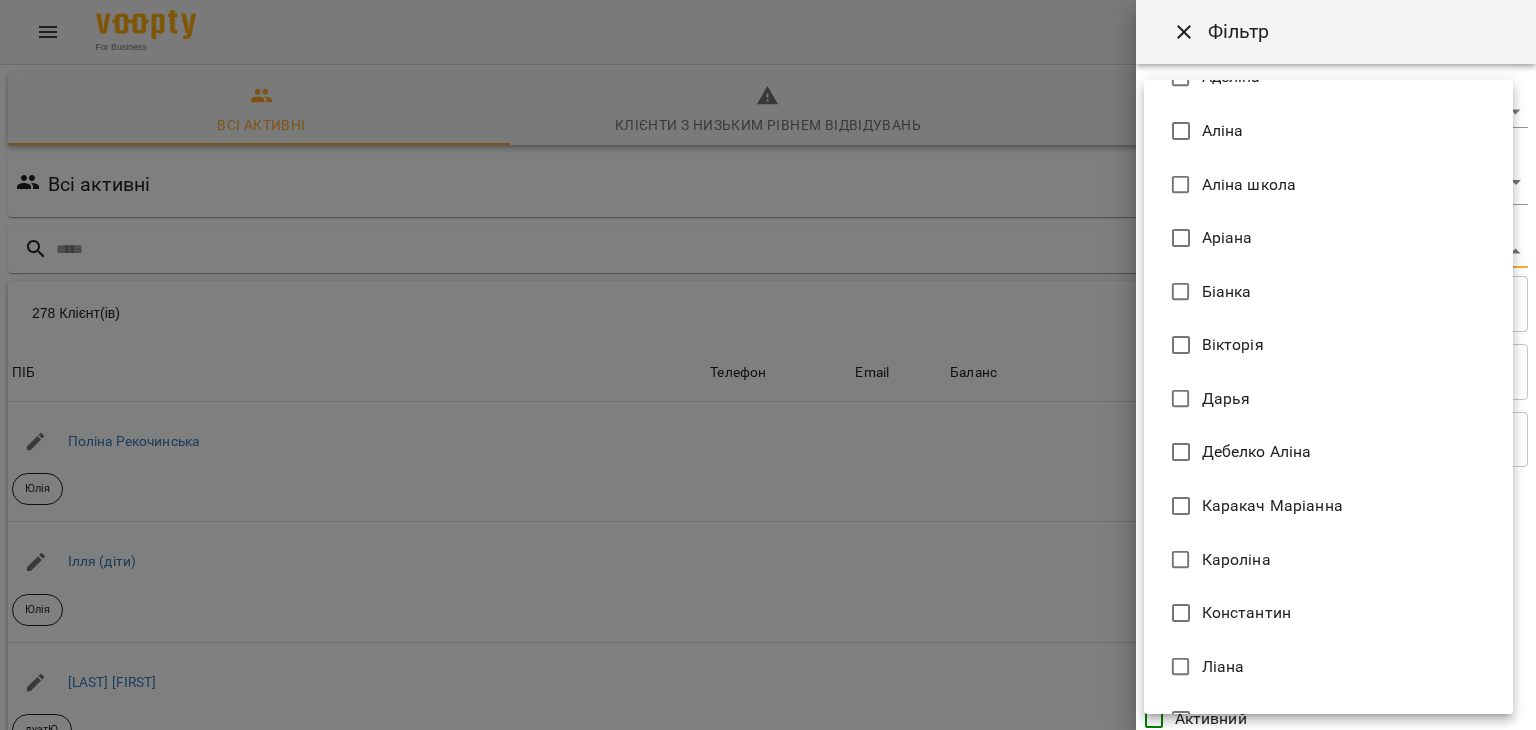 scroll, scrollTop: 487, scrollLeft: 0, axis: vertical 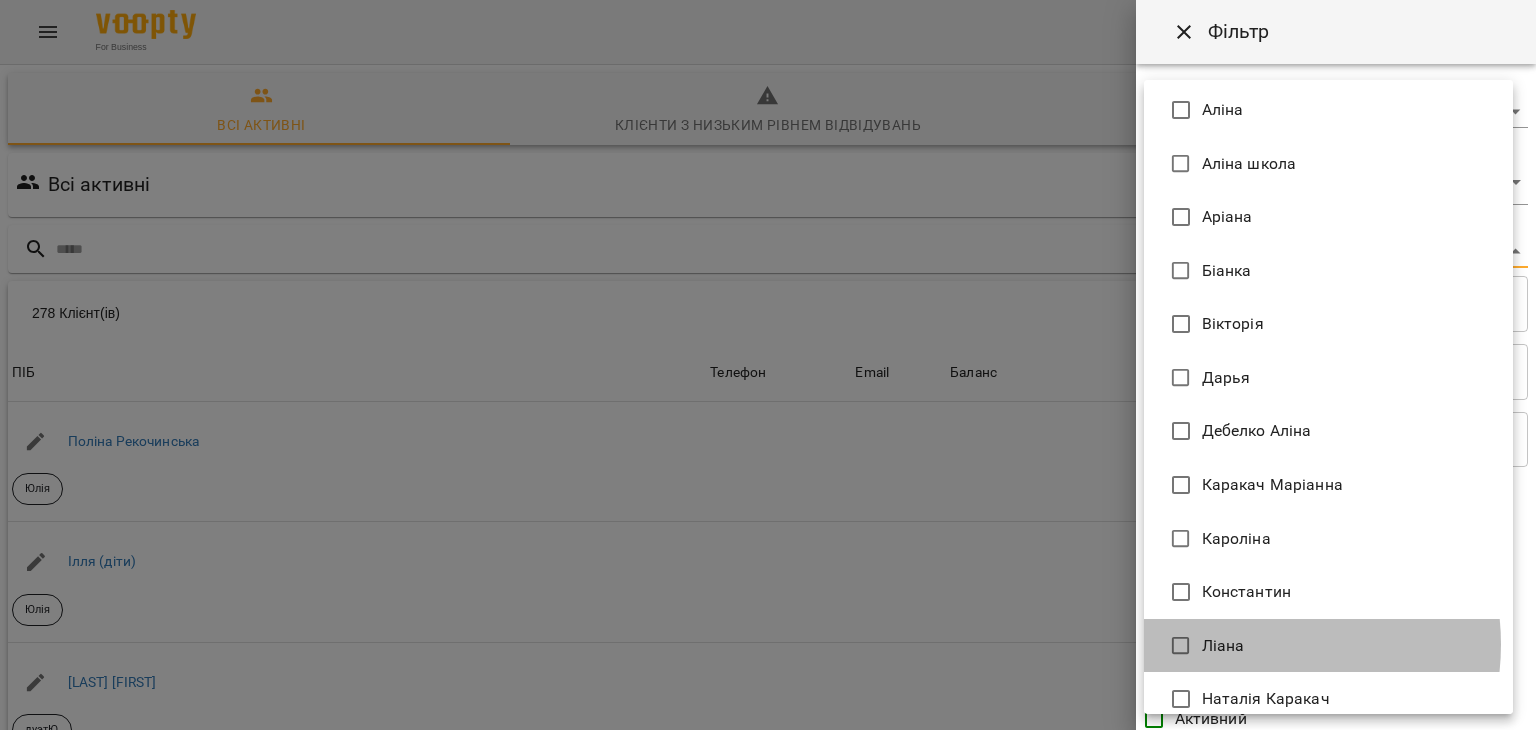 click on "Ліана" at bounding box center (1223, 646) 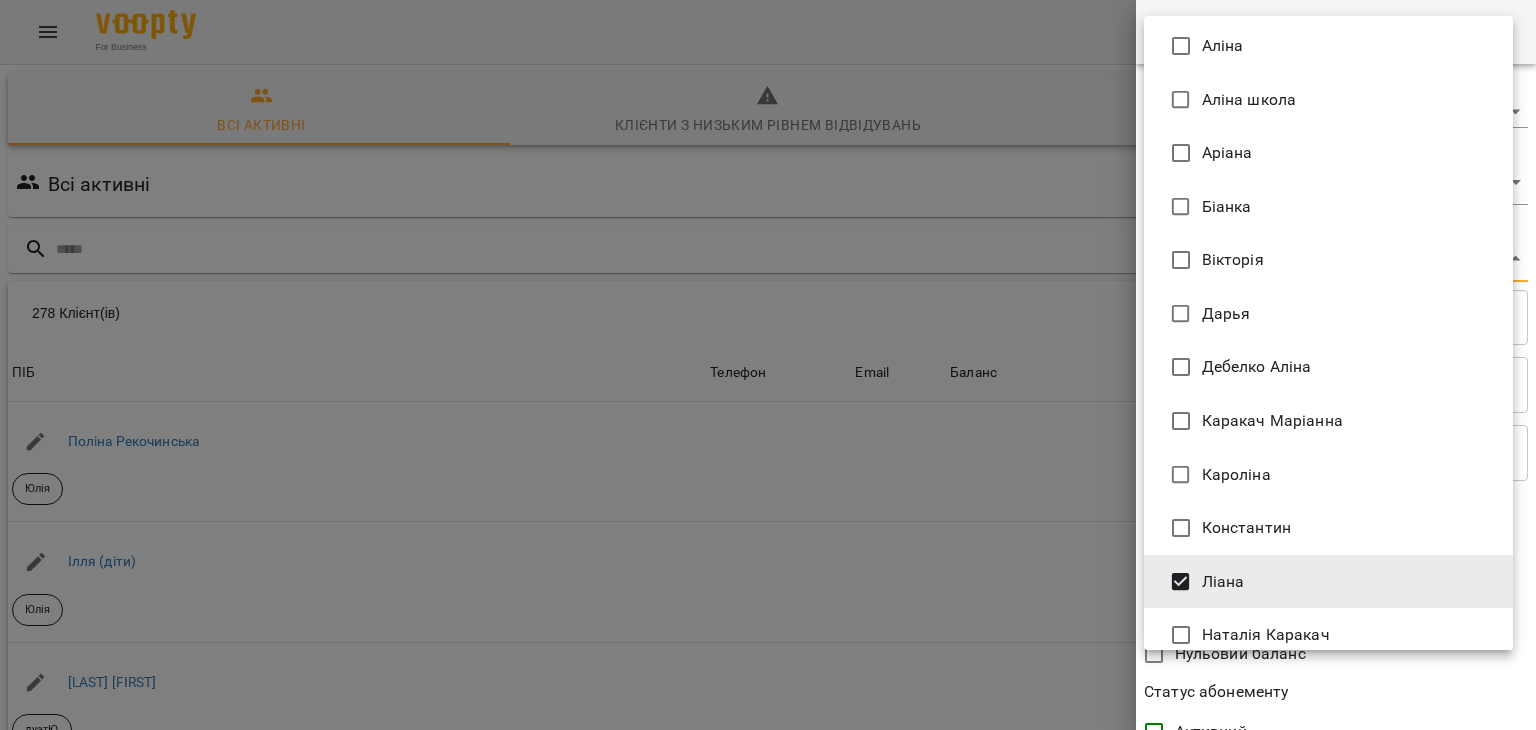 click at bounding box center [768, 365] 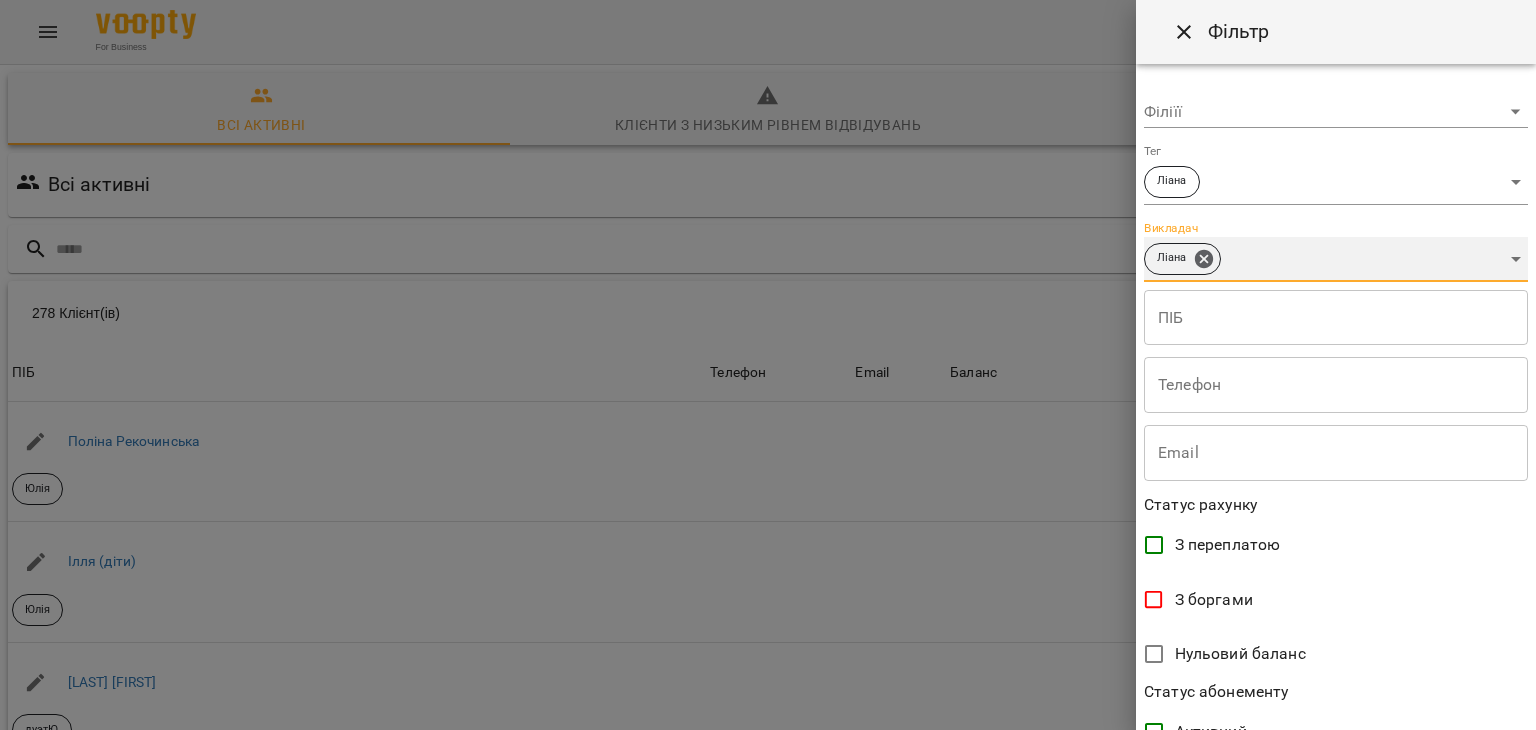 scroll, scrollTop: 410, scrollLeft: 0, axis: vertical 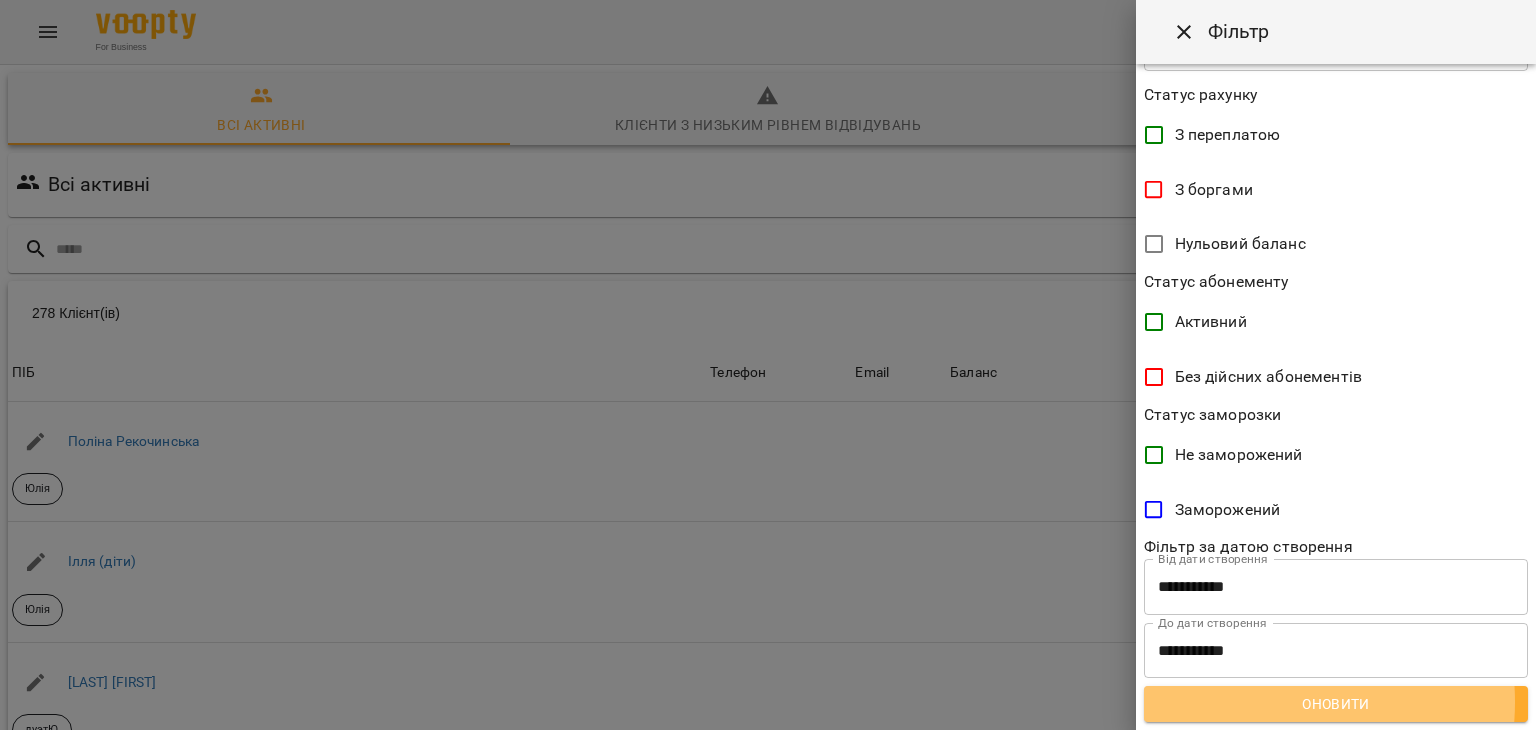 click on "Оновити" at bounding box center [1336, 704] 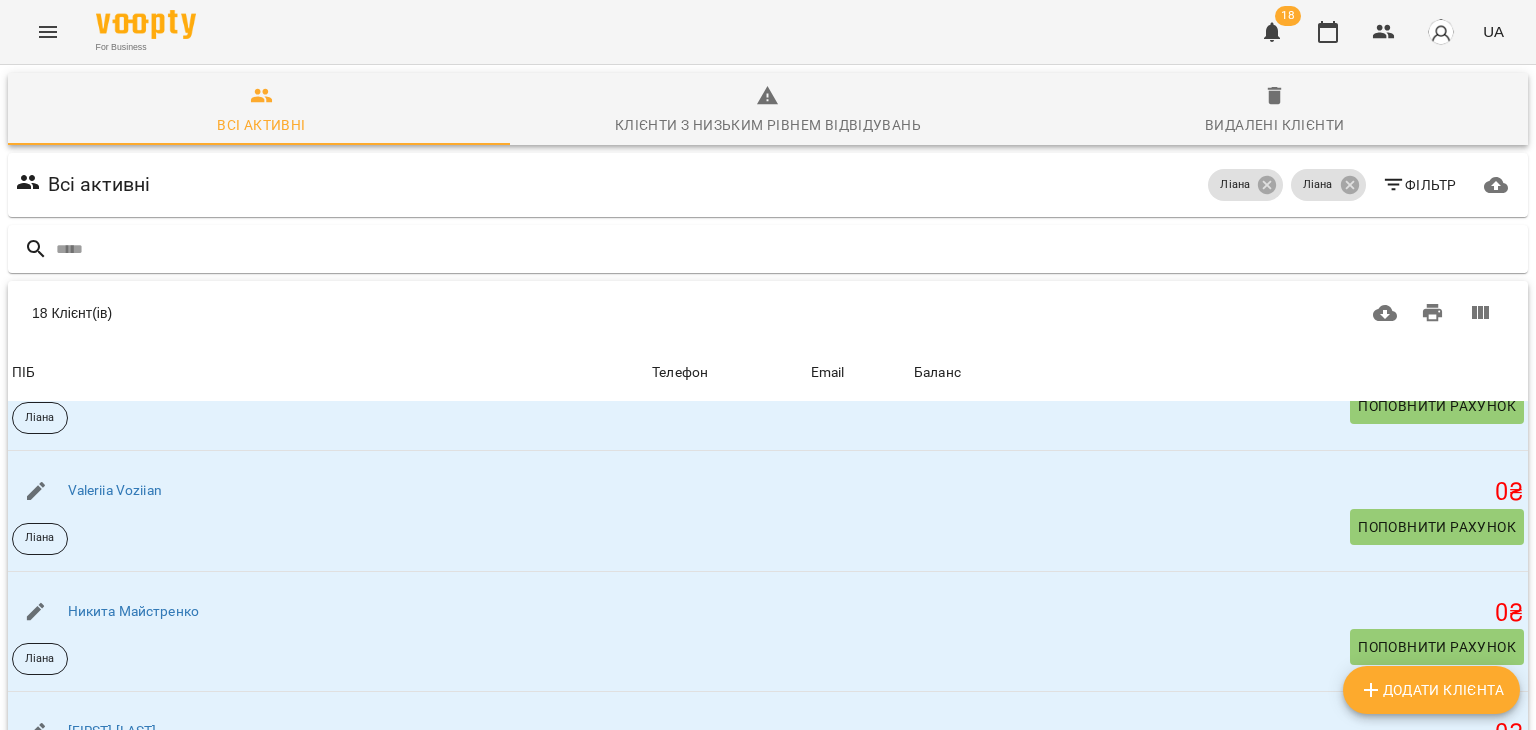 scroll, scrollTop: 1724, scrollLeft: 0, axis: vertical 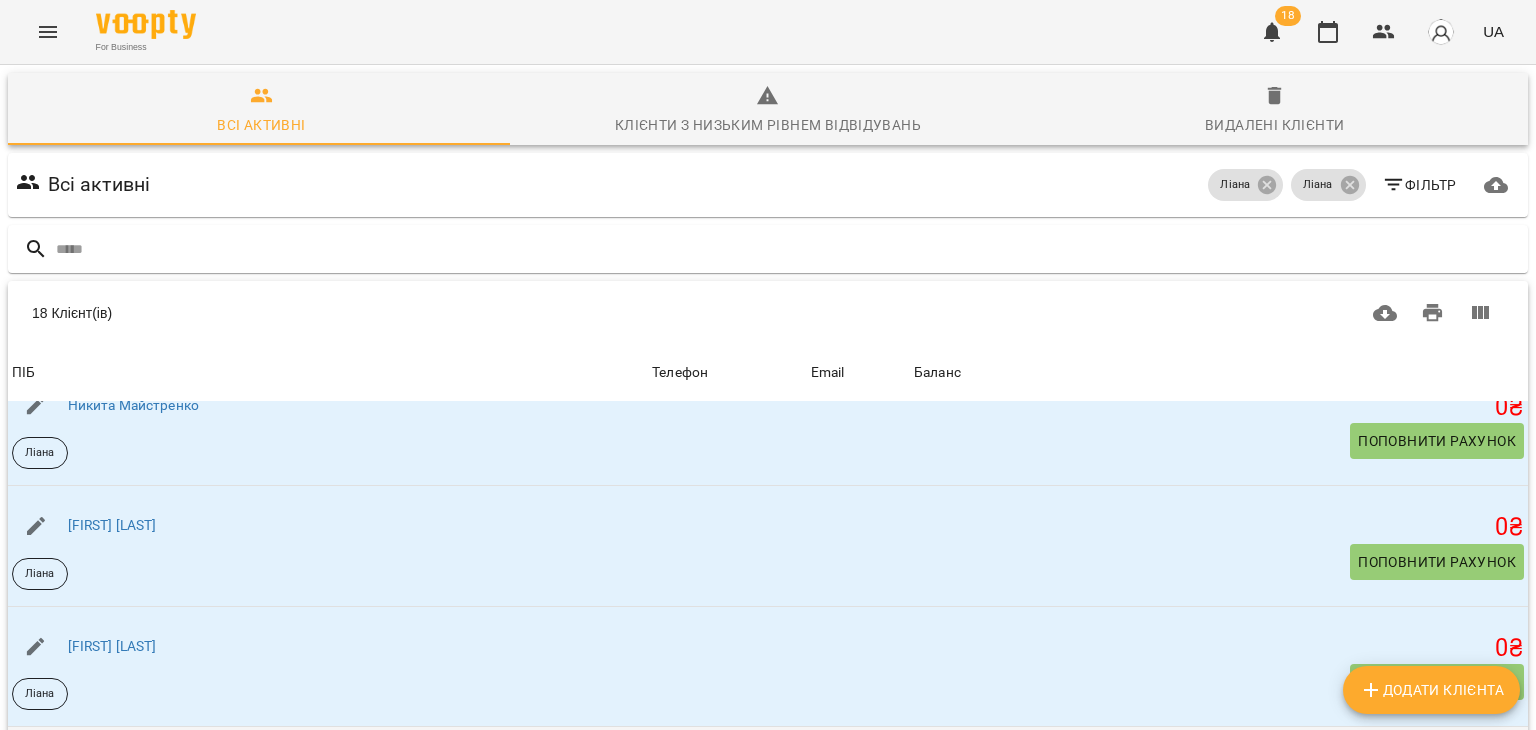 click on "[FIRST] [LAST]" at bounding box center (112, 766) 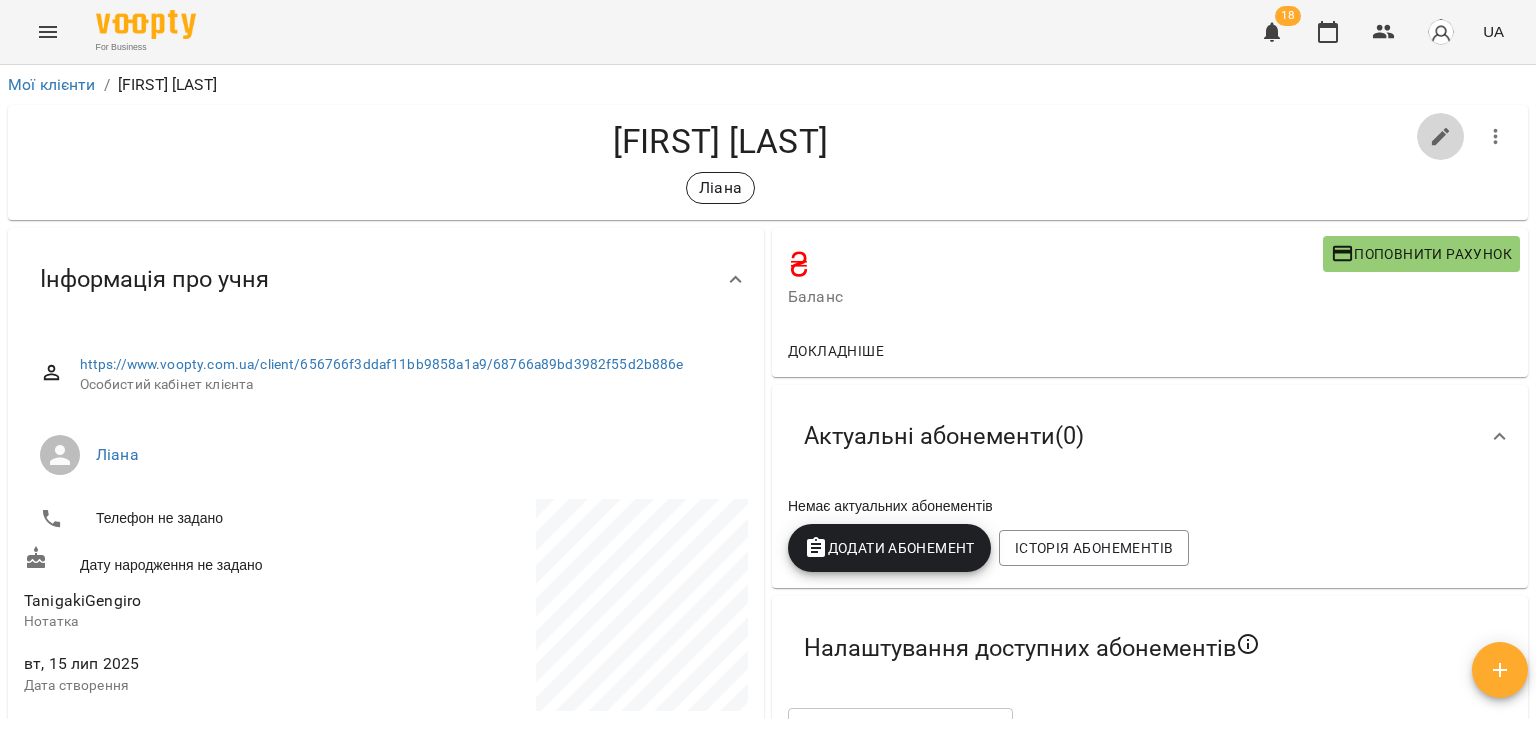 click at bounding box center [1441, 137] 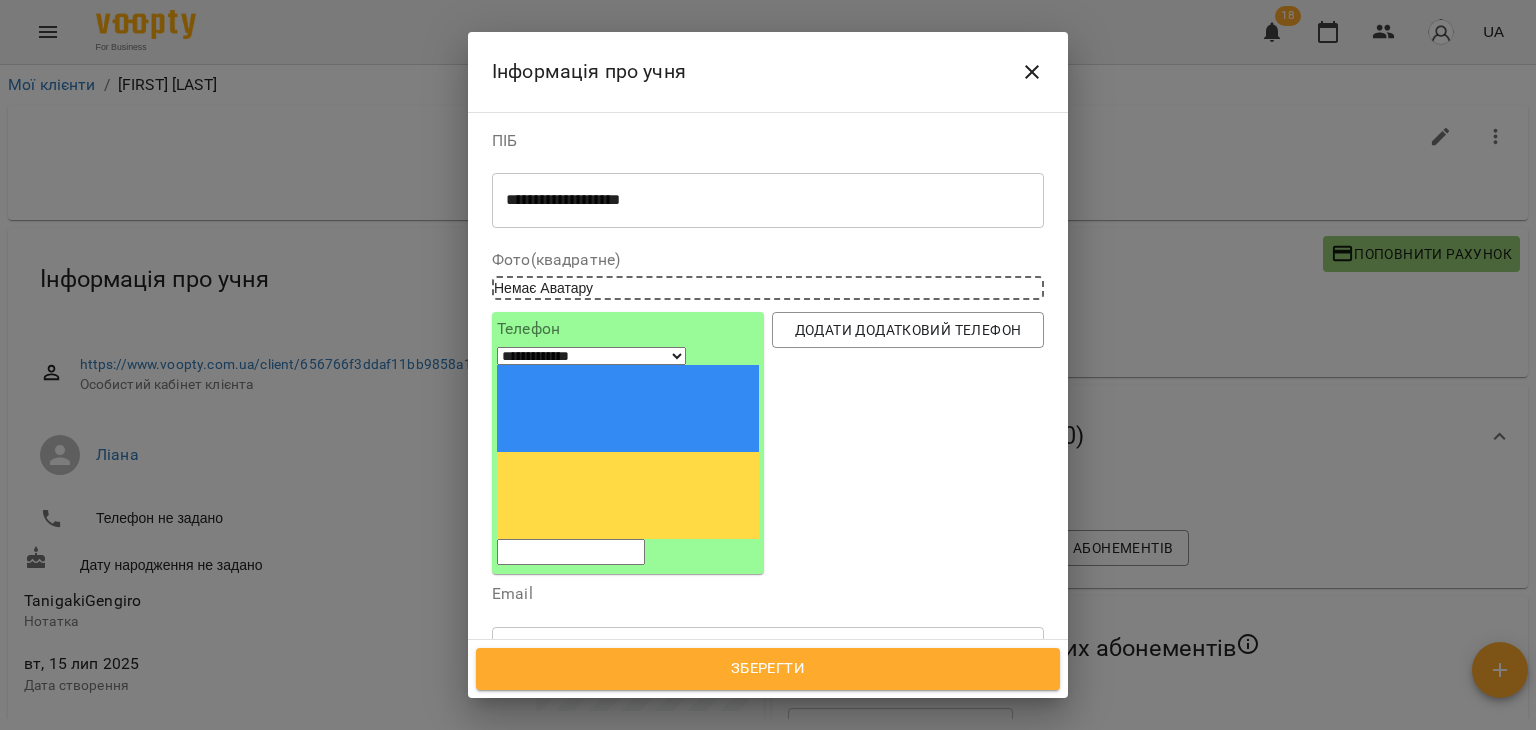 click on "**********" at bounding box center [768, 200] 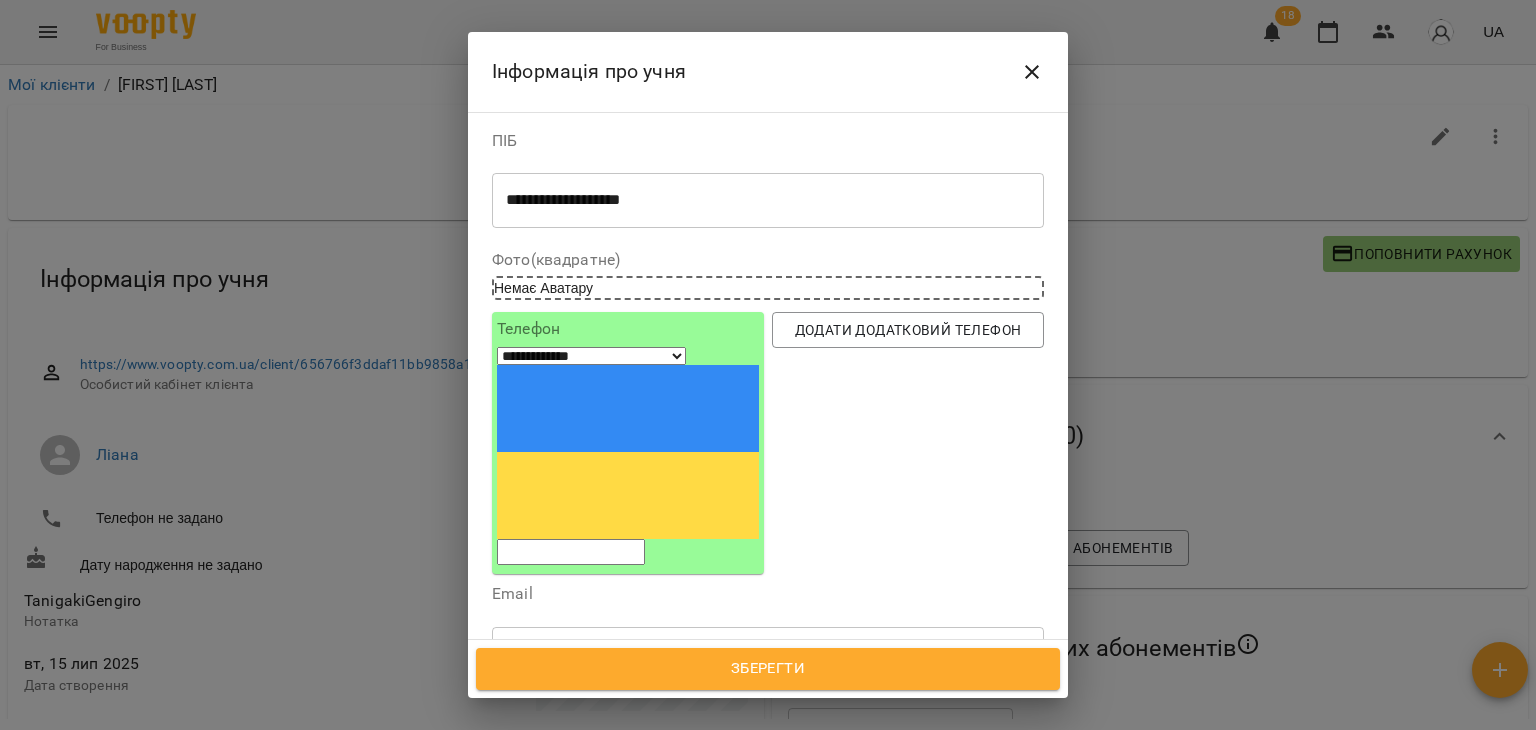 click on "**********" at bounding box center (768, 200) 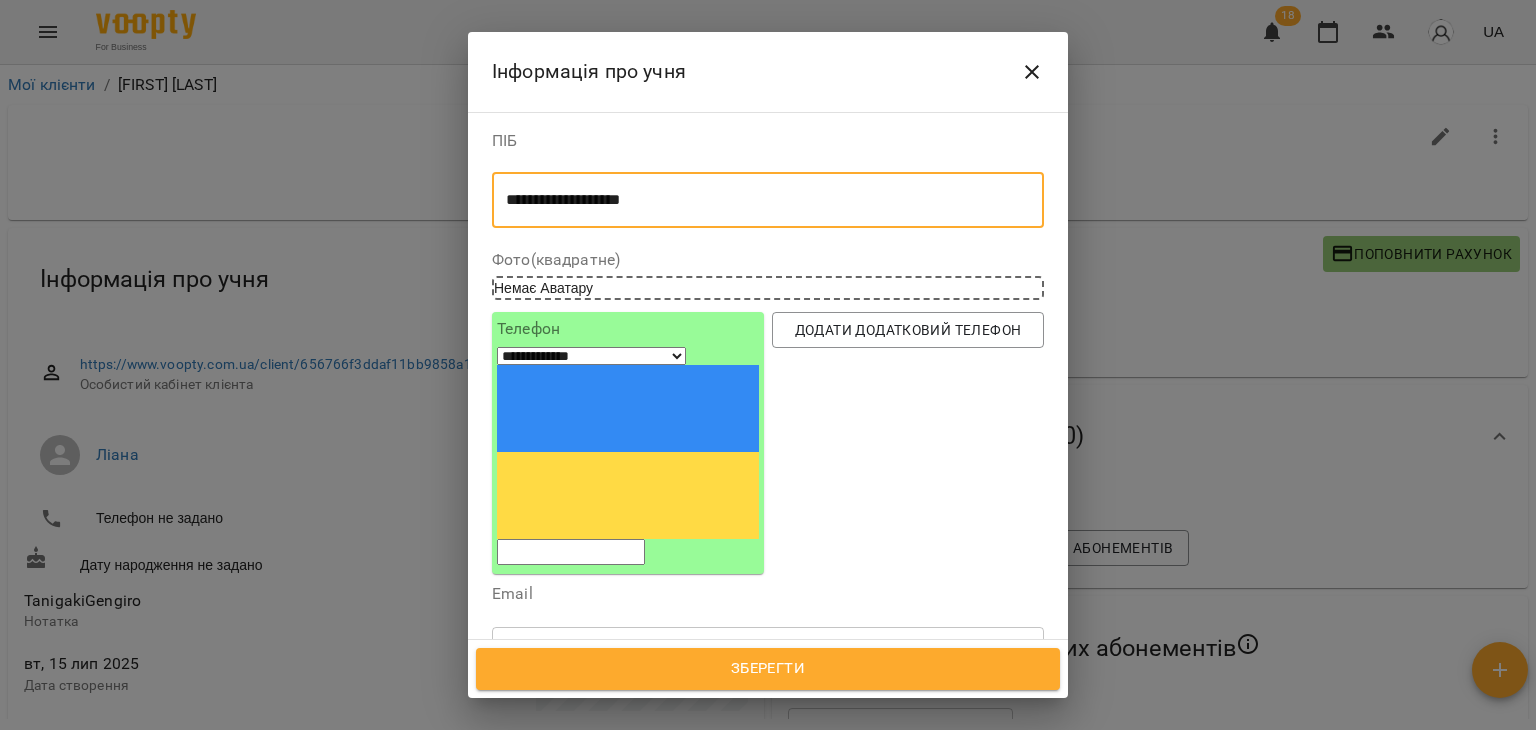click on "**********" at bounding box center [760, 200] 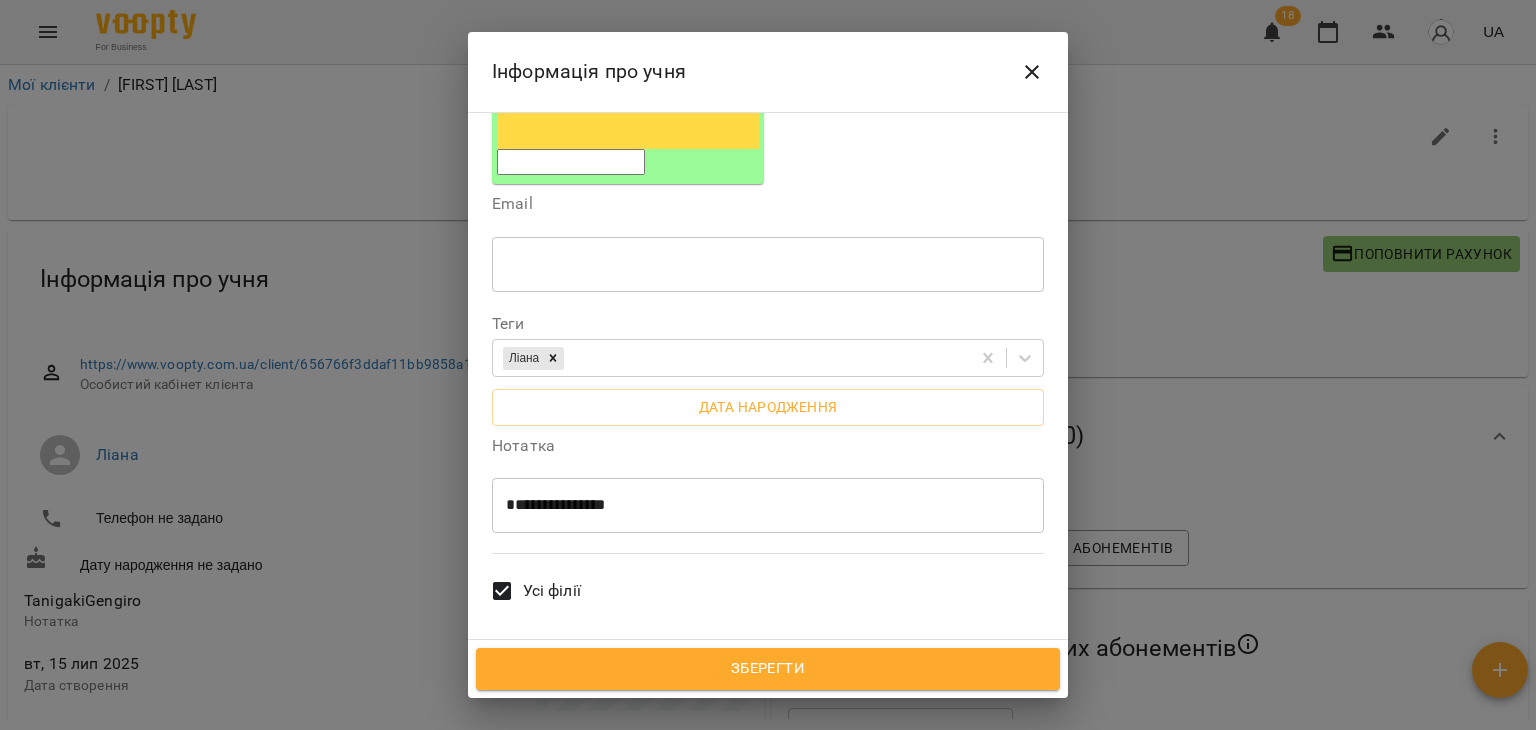 scroll, scrollTop: 392, scrollLeft: 0, axis: vertical 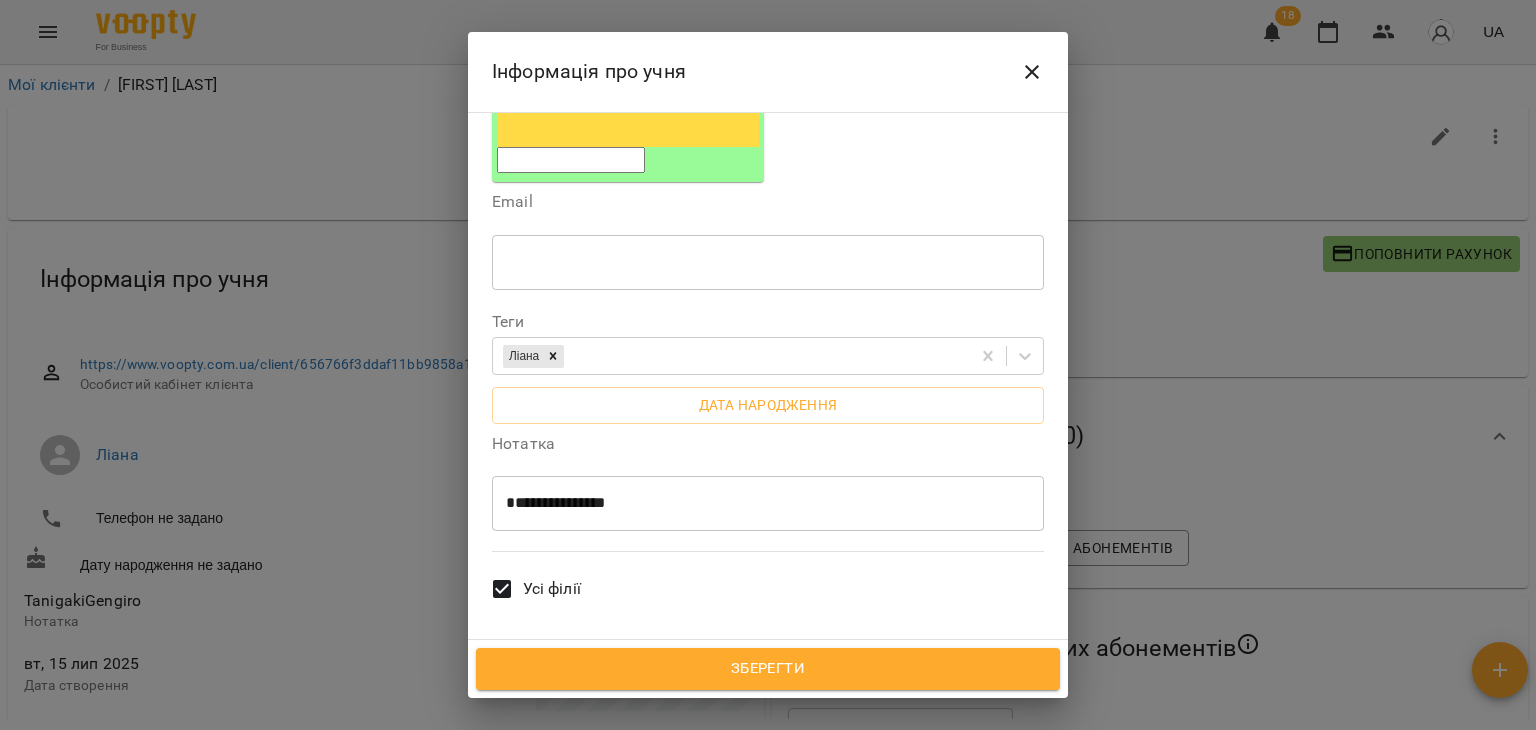 type on "**********" 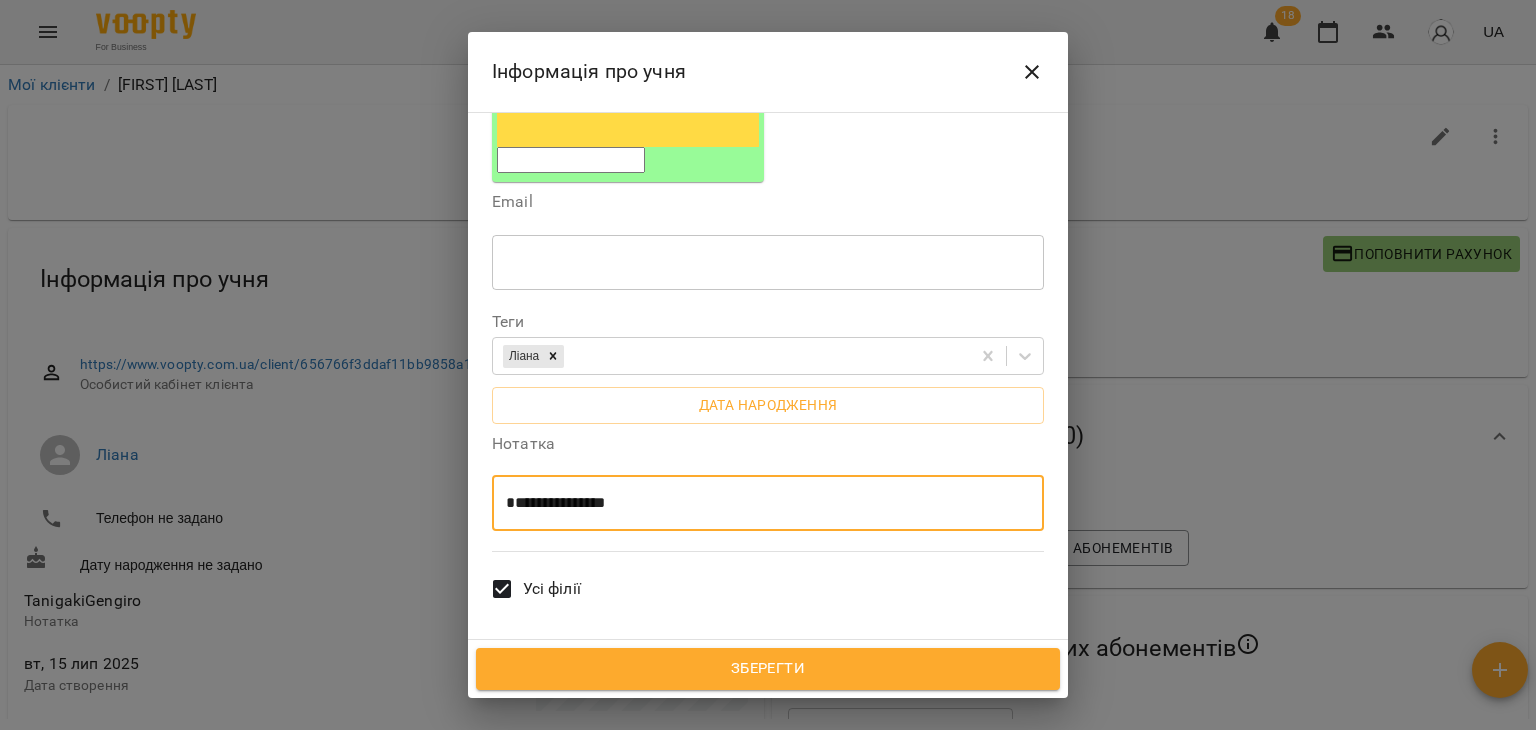 click on "**********" at bounding box center [760, 503] 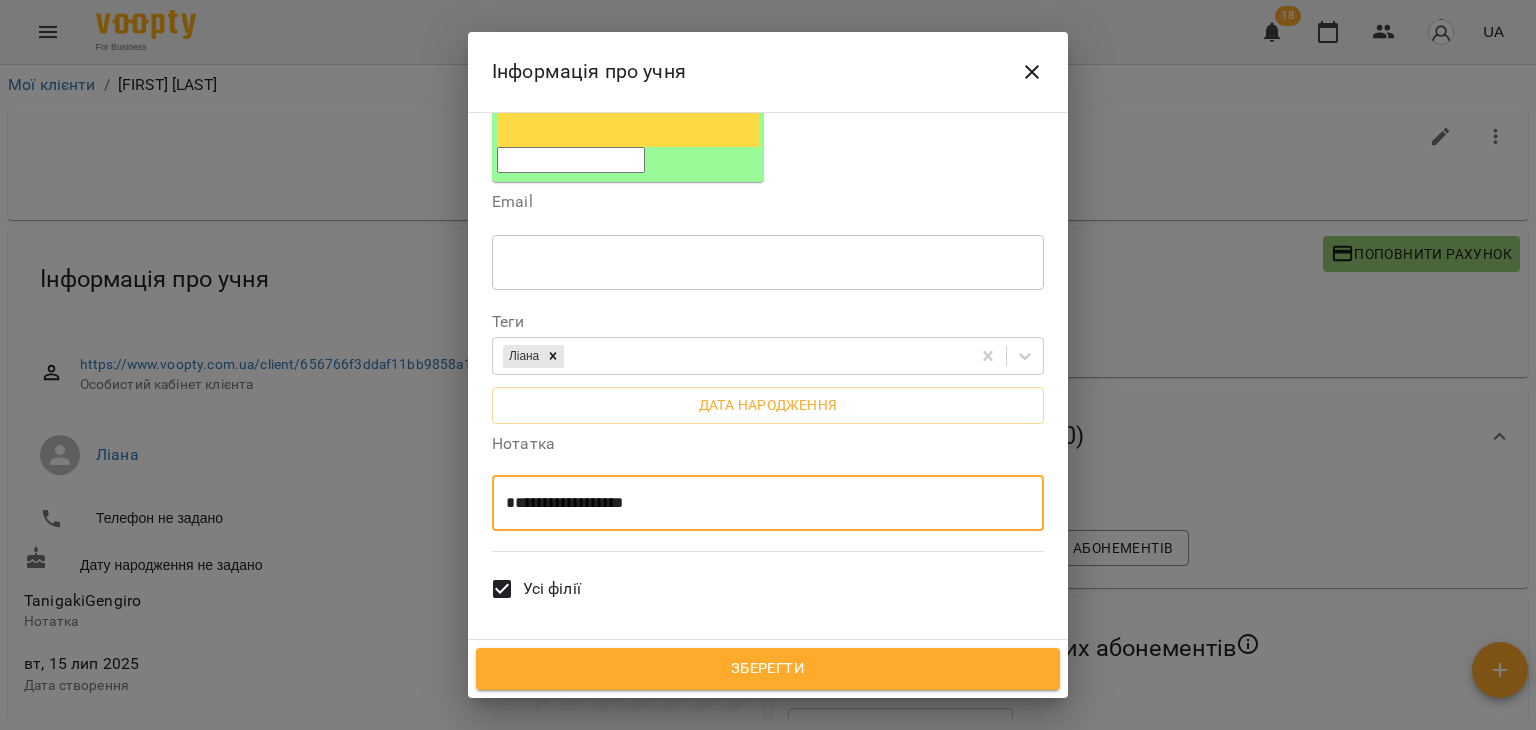 type on "**********" 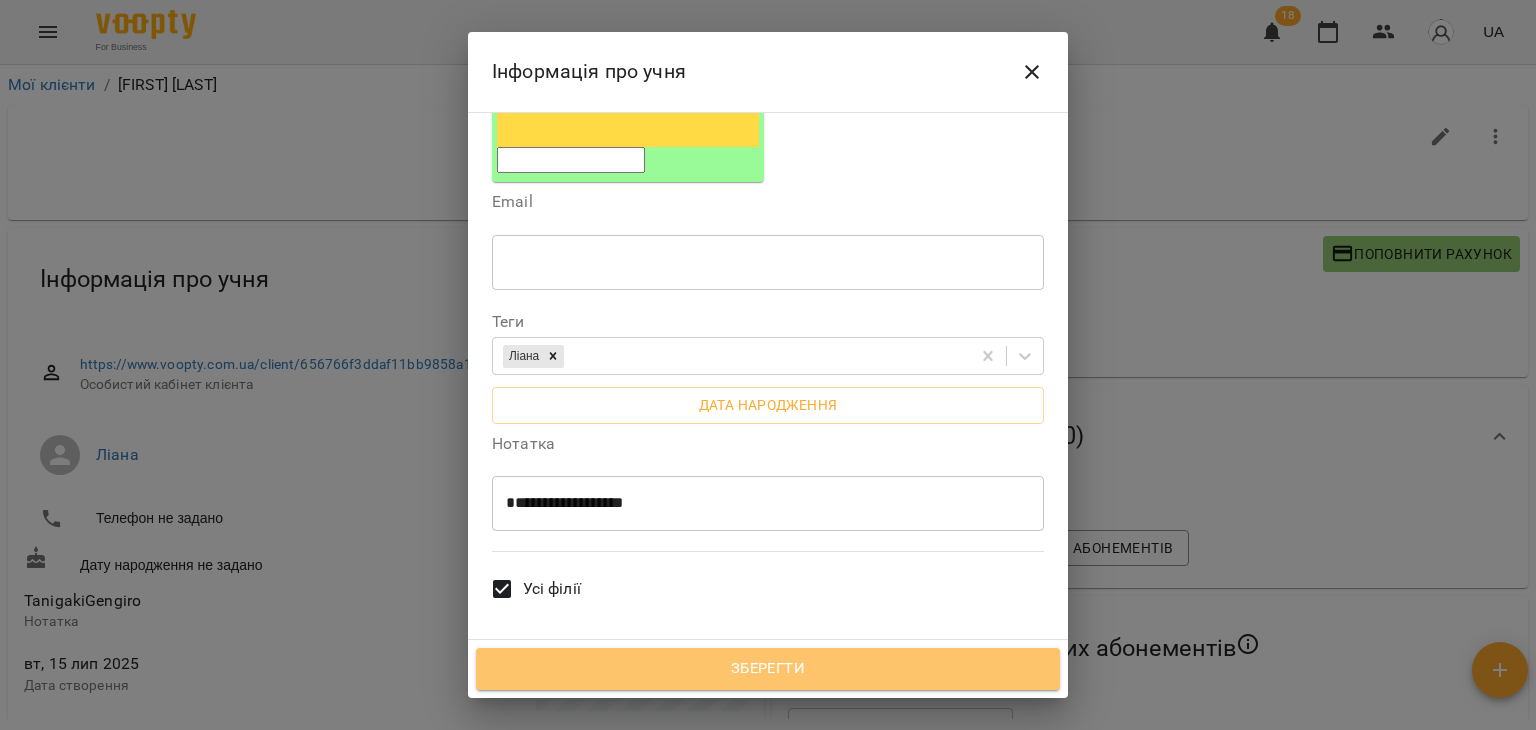click on "Зберегти" at bounding box center (768, 669) 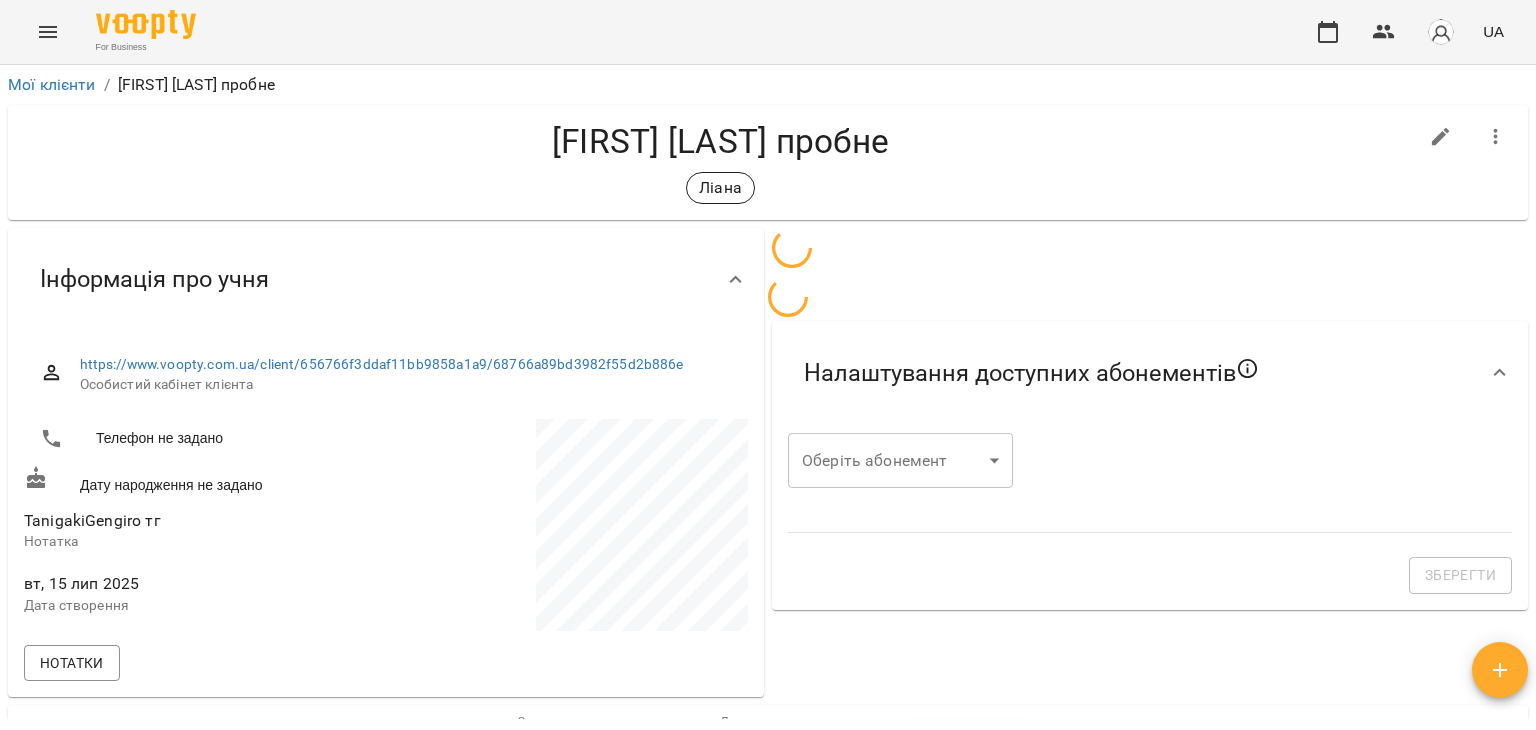 scroll, scrollTop: 0, scrollLeft: 0, axis: both 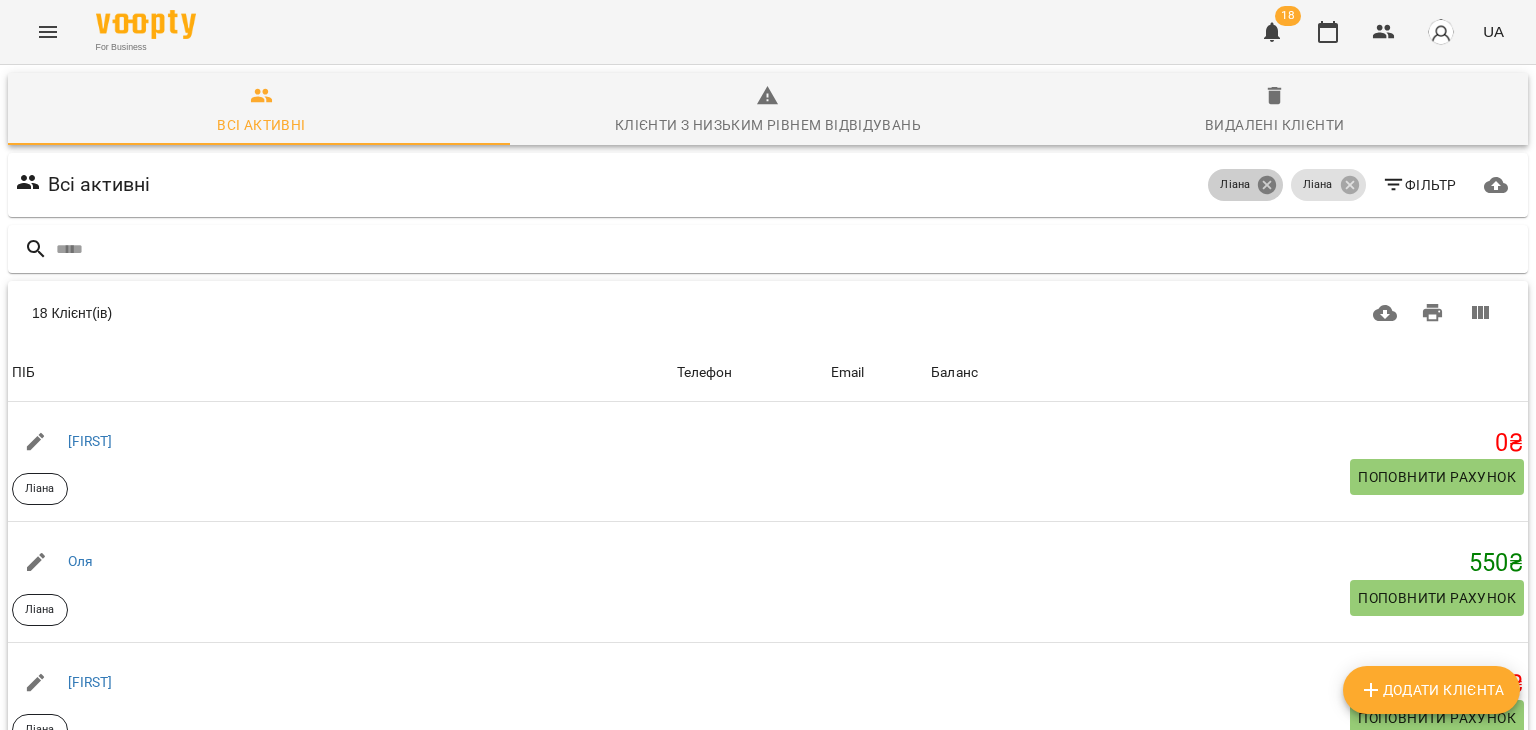 click 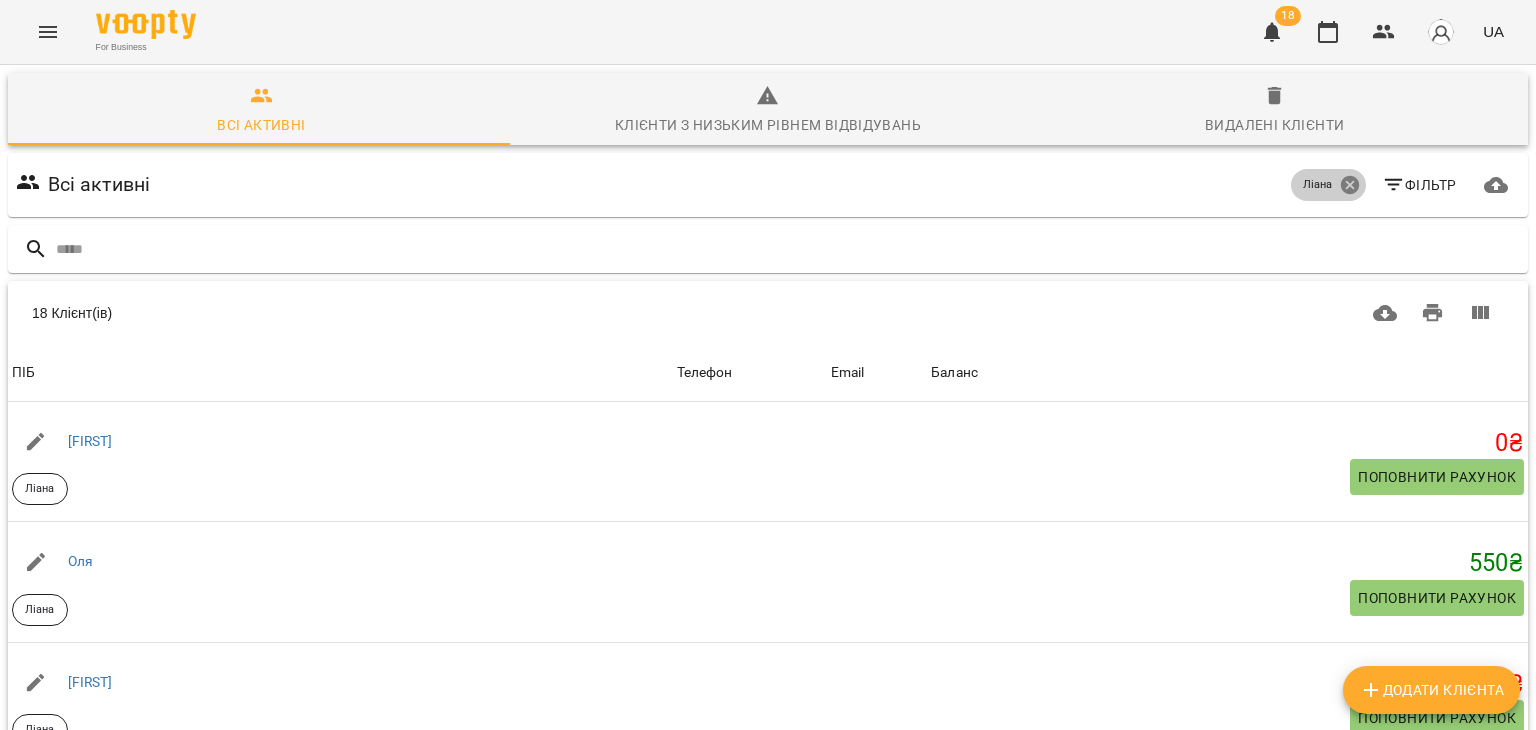 click 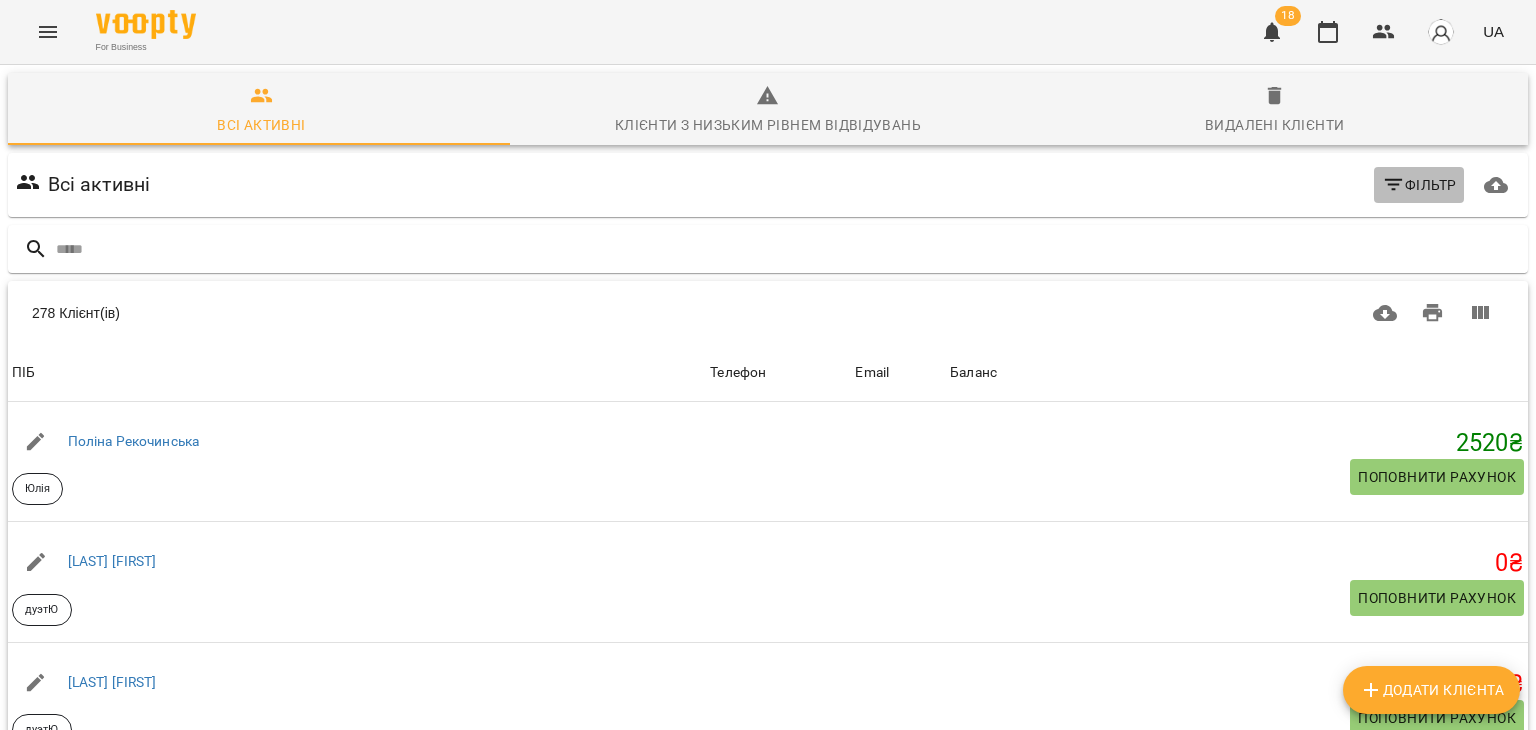 click 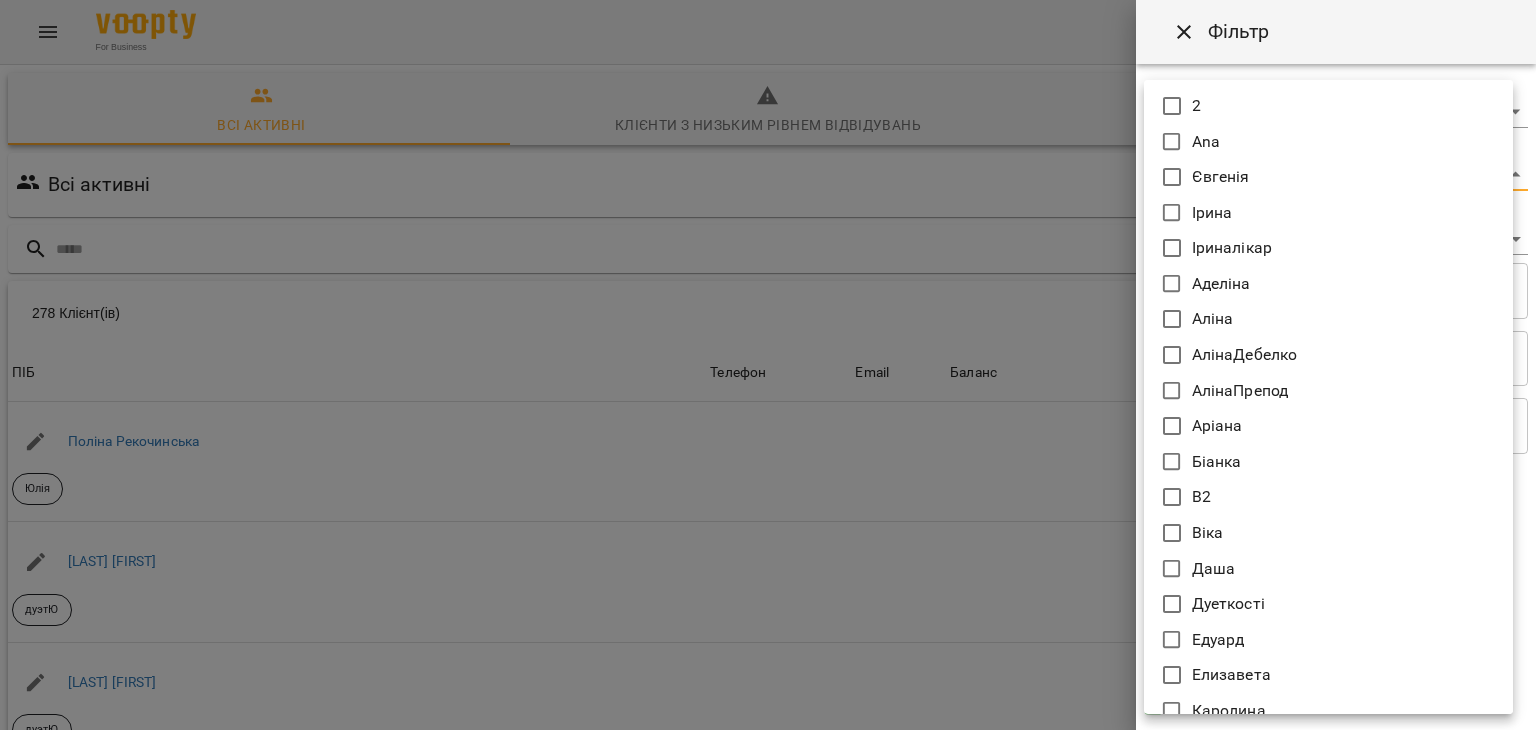 click on "For Business 18 UA Всі активні Клієнти з низьким рівнем відвідувань Видалені клієнти   Всі активні Фільтр 278   Клієнт(ів) 278   Клієнт(ів) ПІБ Телефон Email Баланс ПІБ Поліна Рекочинська Юлія Телефон Email Баланс 2520 ₴ Поповнити рахунок ПІБ Говтва Юрій дуэтЮ Телефон Email Баланс 0 ₴ Поповнити рахунок ПІБ Говтва Анна дуэтЮ Телефон Email Баланс 0 ₴ Поповнити рахунок ПІБ Ілля (діти) Юлія Телефон Email Баланс 0 ₴ Поповнити рахунок ПІБ Дарія (діти) Юлія Телефон Email Баланс 0 ₴ Поповнити рахунок ПІБ Марія дует з Данилом Аделіна Телефон Email Баланс 0 ₴ ПІБ 0" at bounding box center (768, 522) 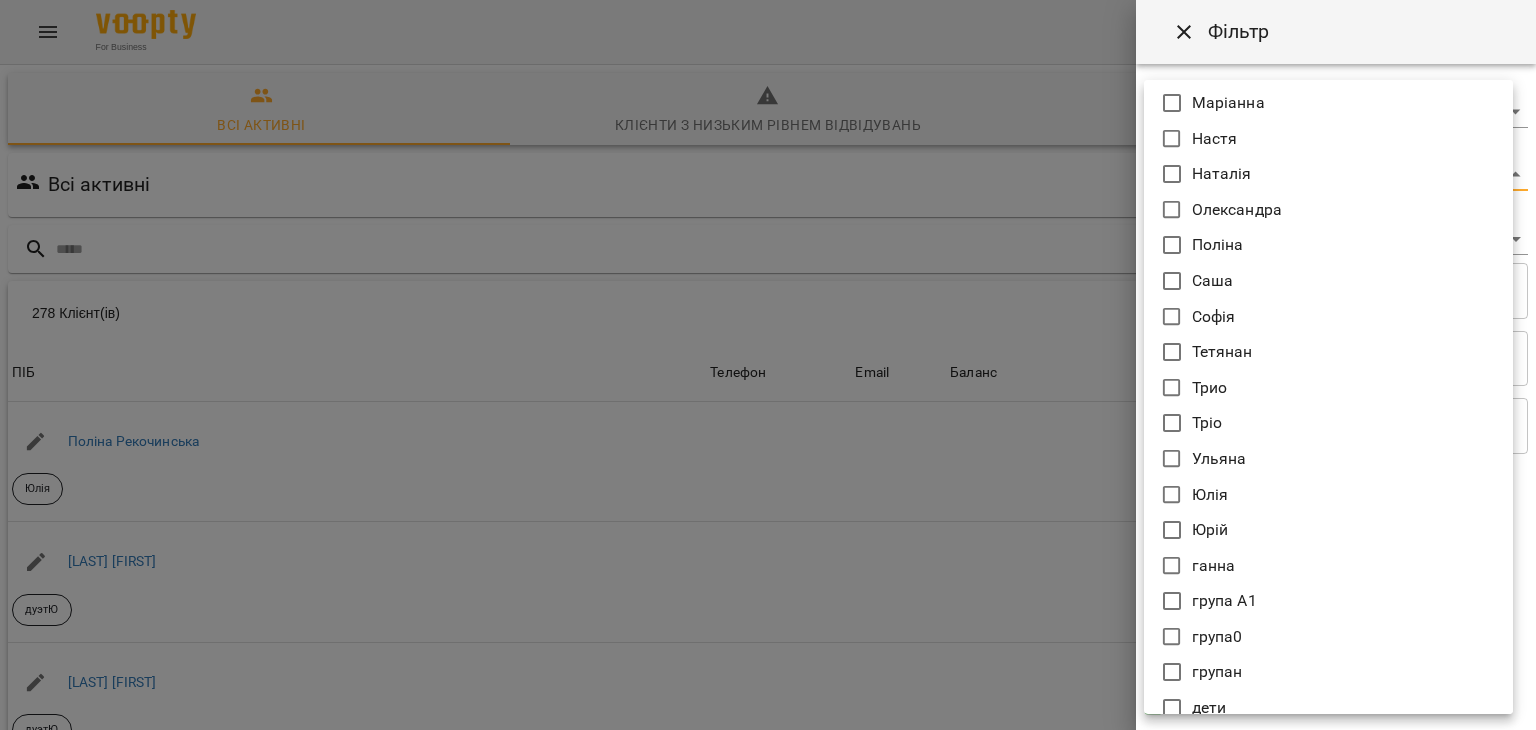 scroll, scrollTop: 836, scrollLeft: 0, axis: vertical 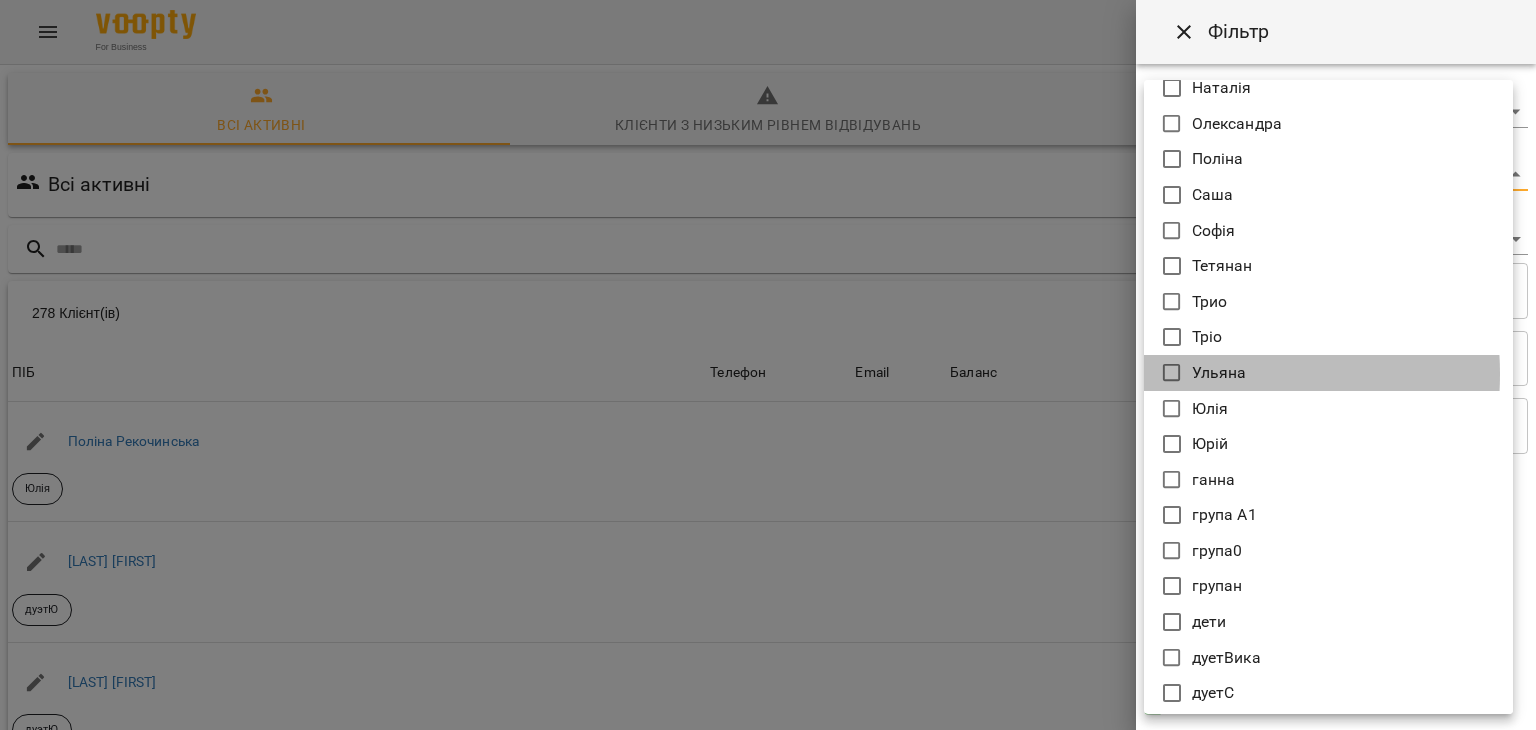 click 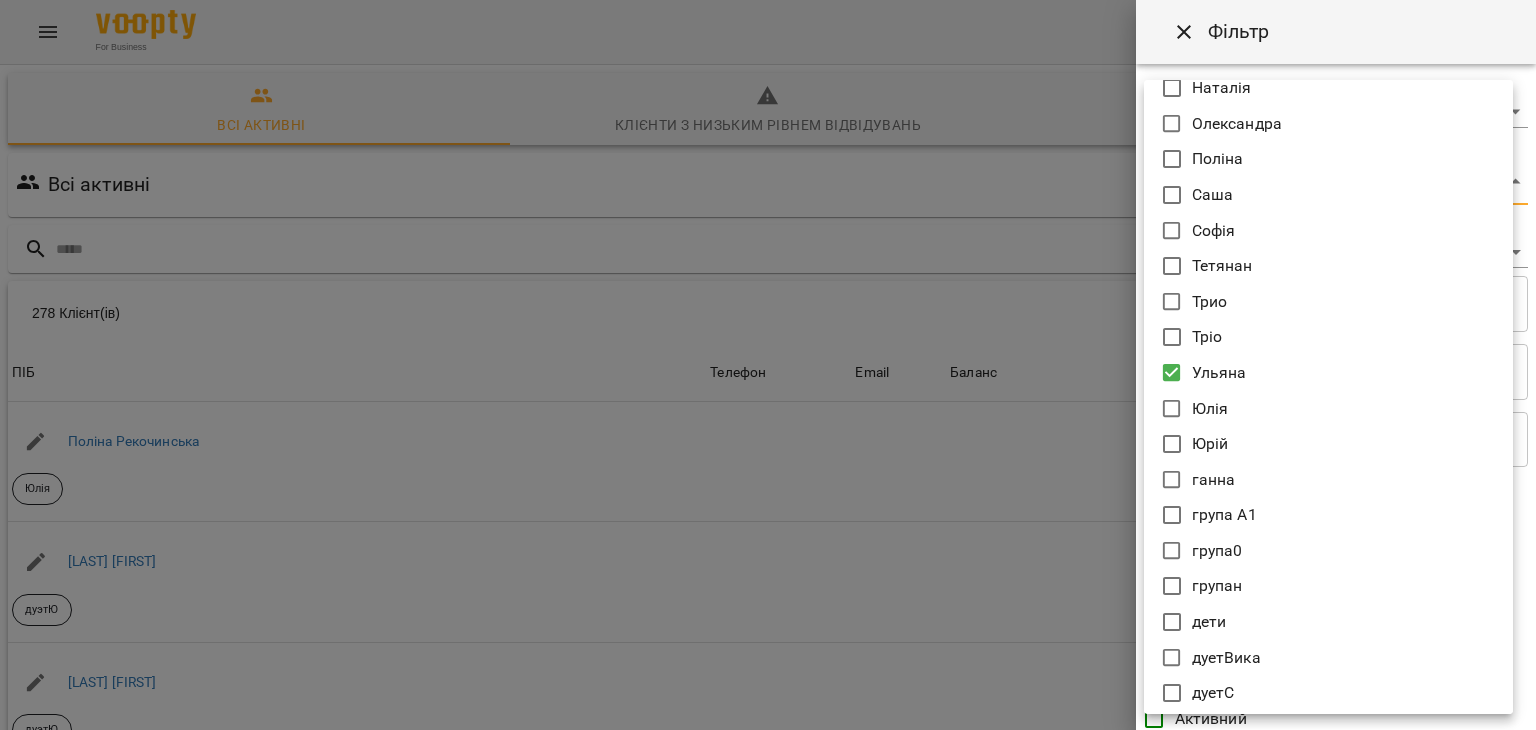 click at bounding box center (768, 365) 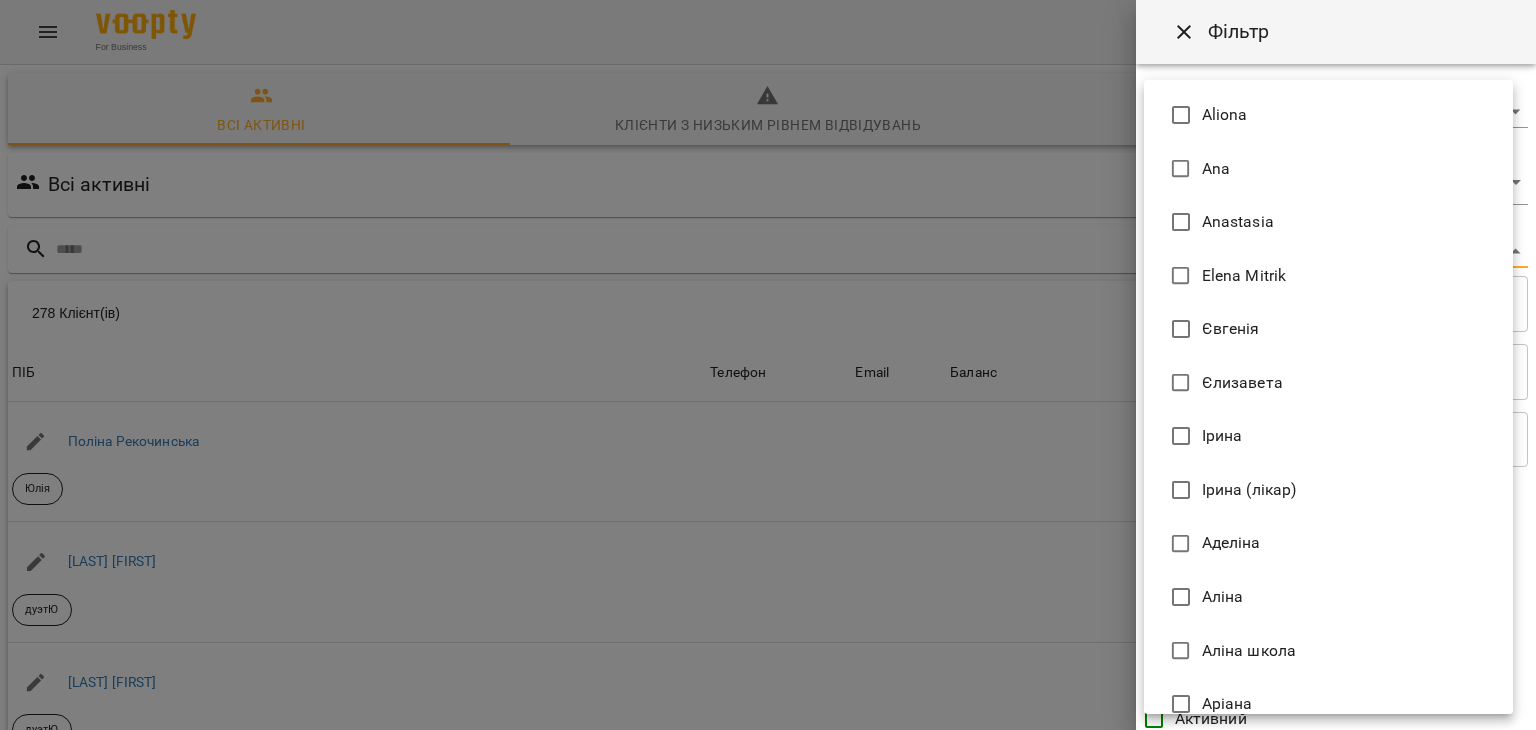 click on "Клієнт(ів) ПІБ [FIRST] [LAST] Юлія Телефон Email Баланс 2520 ₴ Поповнити рахунок ПІБ [LAST] [FIRST] дуетЮ Телефон Email Баланс 0 ₴ Поповнити рахунок ПІБ [FIRST] Анна дуетЮ Телефон Email Баланс 0 ₴ Поповнити рахунок ПІБ [FIRST] (діти) Юлія Телефон Email Баланс 0 ₴ Поповнити рахунок ПІБ [FIRST] (діти) Юлія Телефон Email Баланс 0 ₴ Поповнити рахунок ПІБ [FIRST] дует з [FIRST] Аделіна Телефон Email Баланс 0" at bounding box center (768, 522) 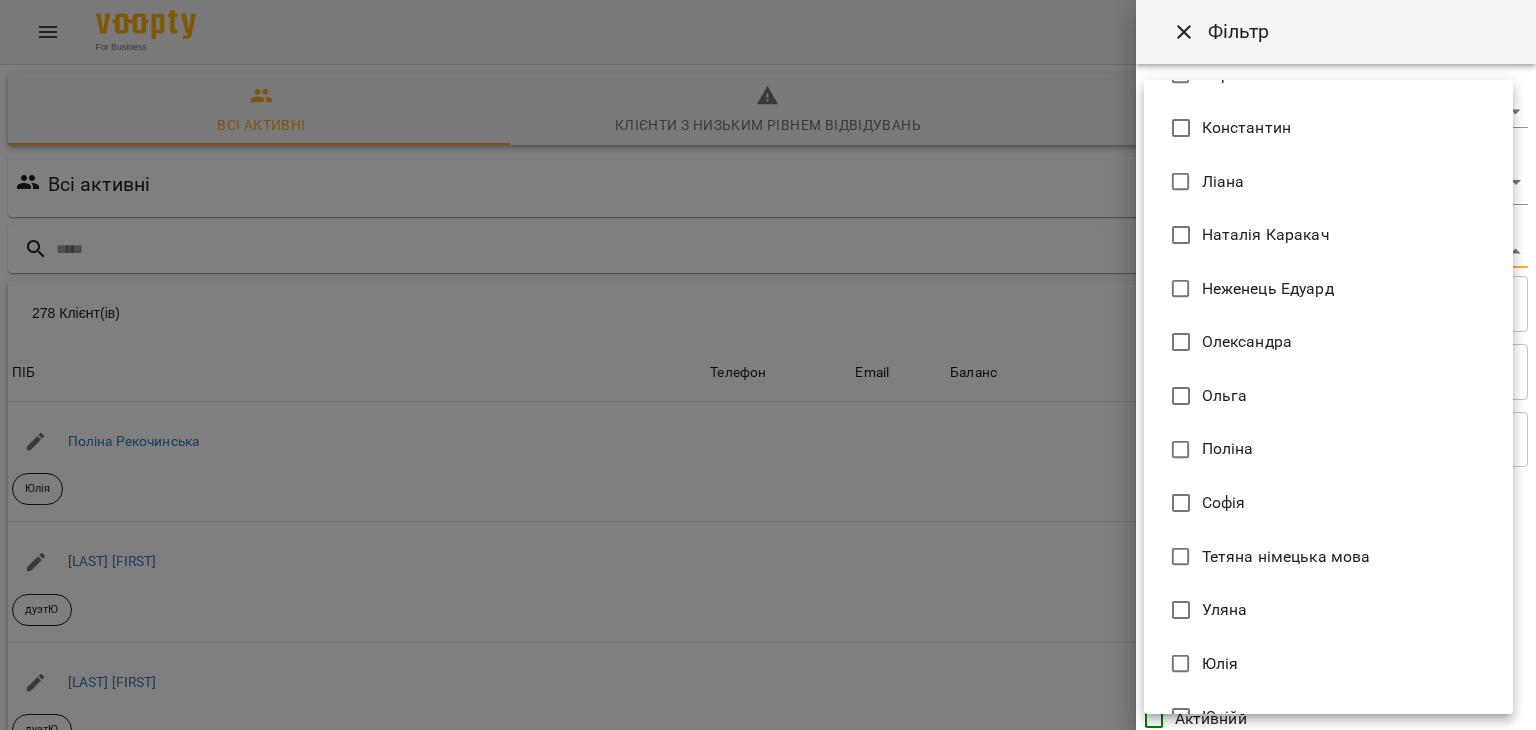 scroll, scrollTop: 1043, scrollLeft: 0, axis: vertical 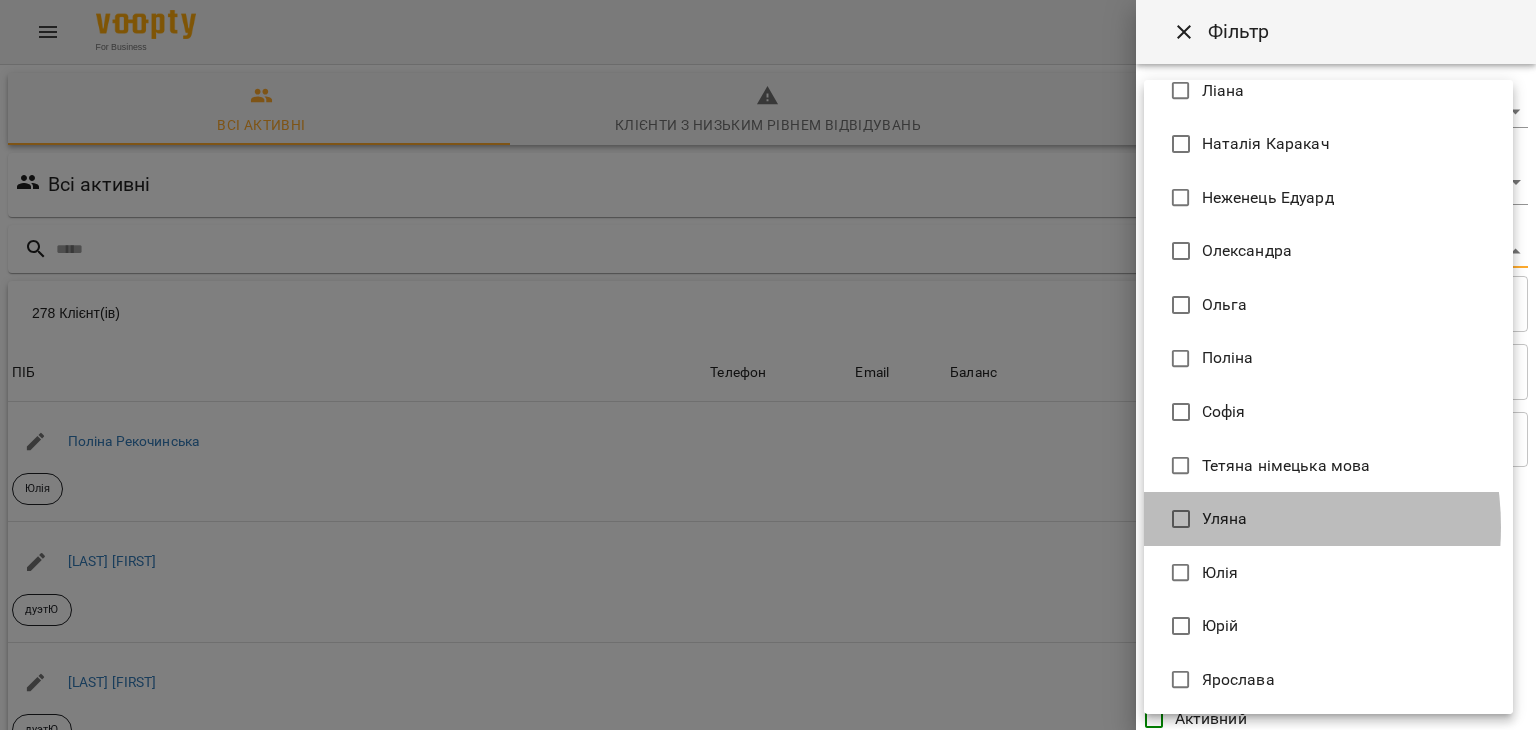 click on "Уляна" at bounding box center (1225, 519) 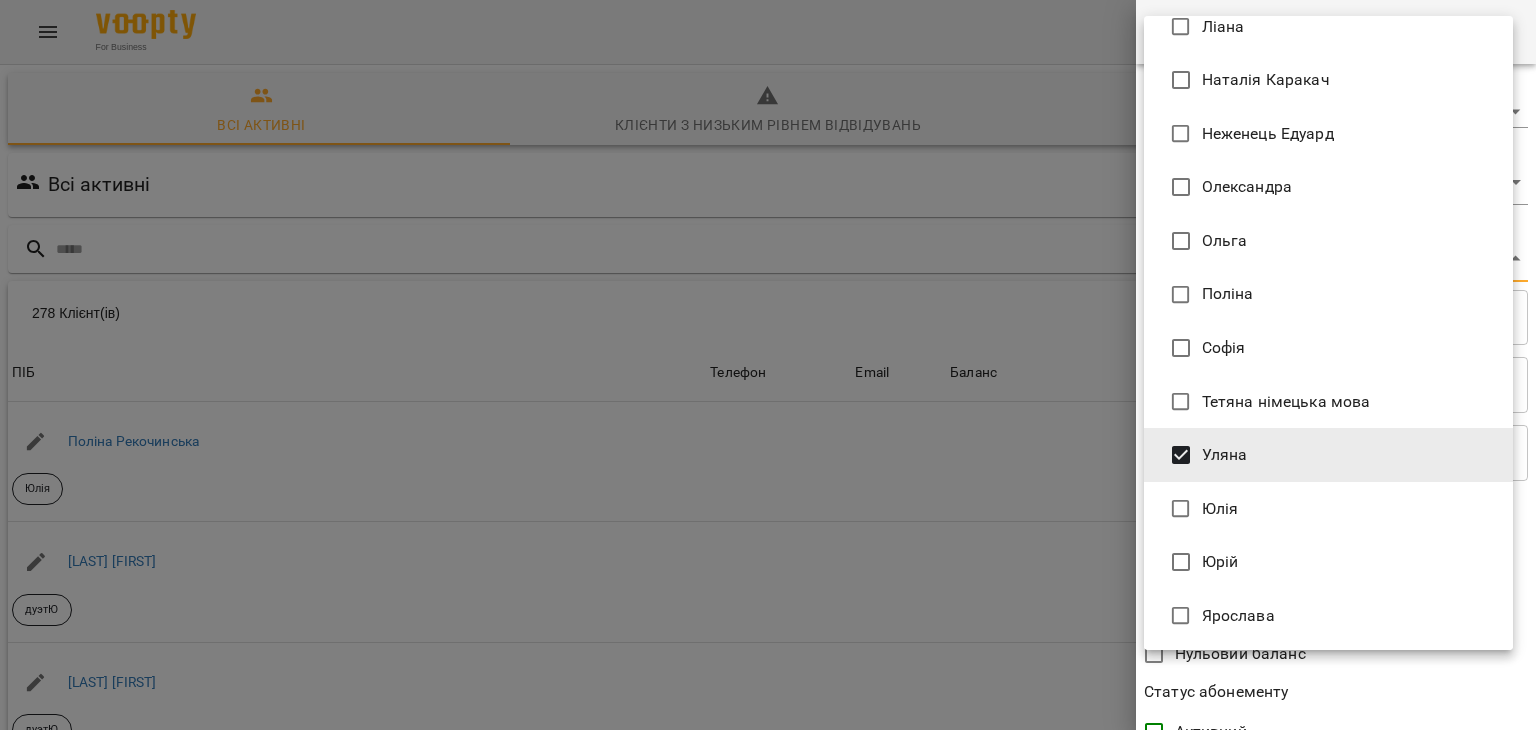 click at bounding box center (768, 365) 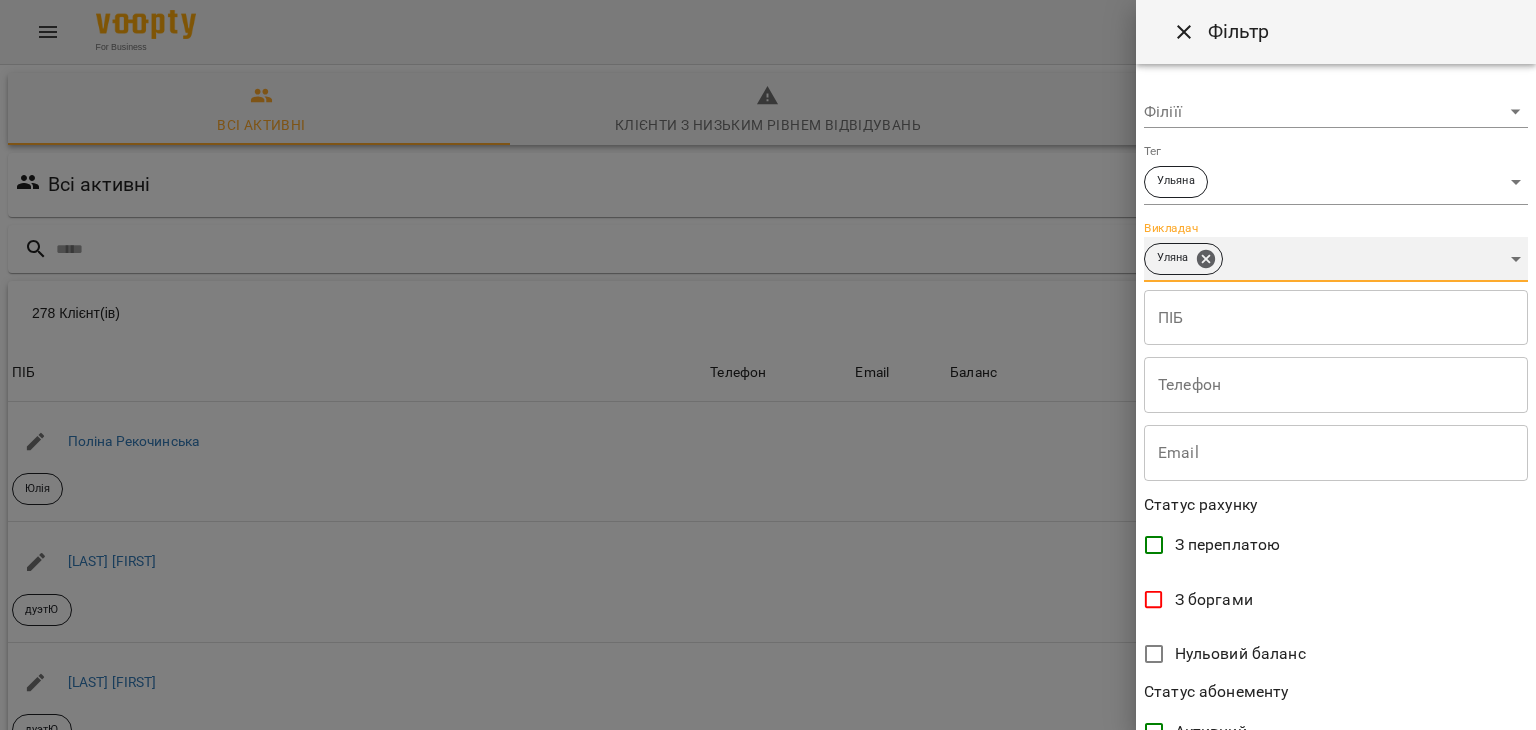 scroll, scrollTop: 410, scrollLeft: 0, axis: vertical 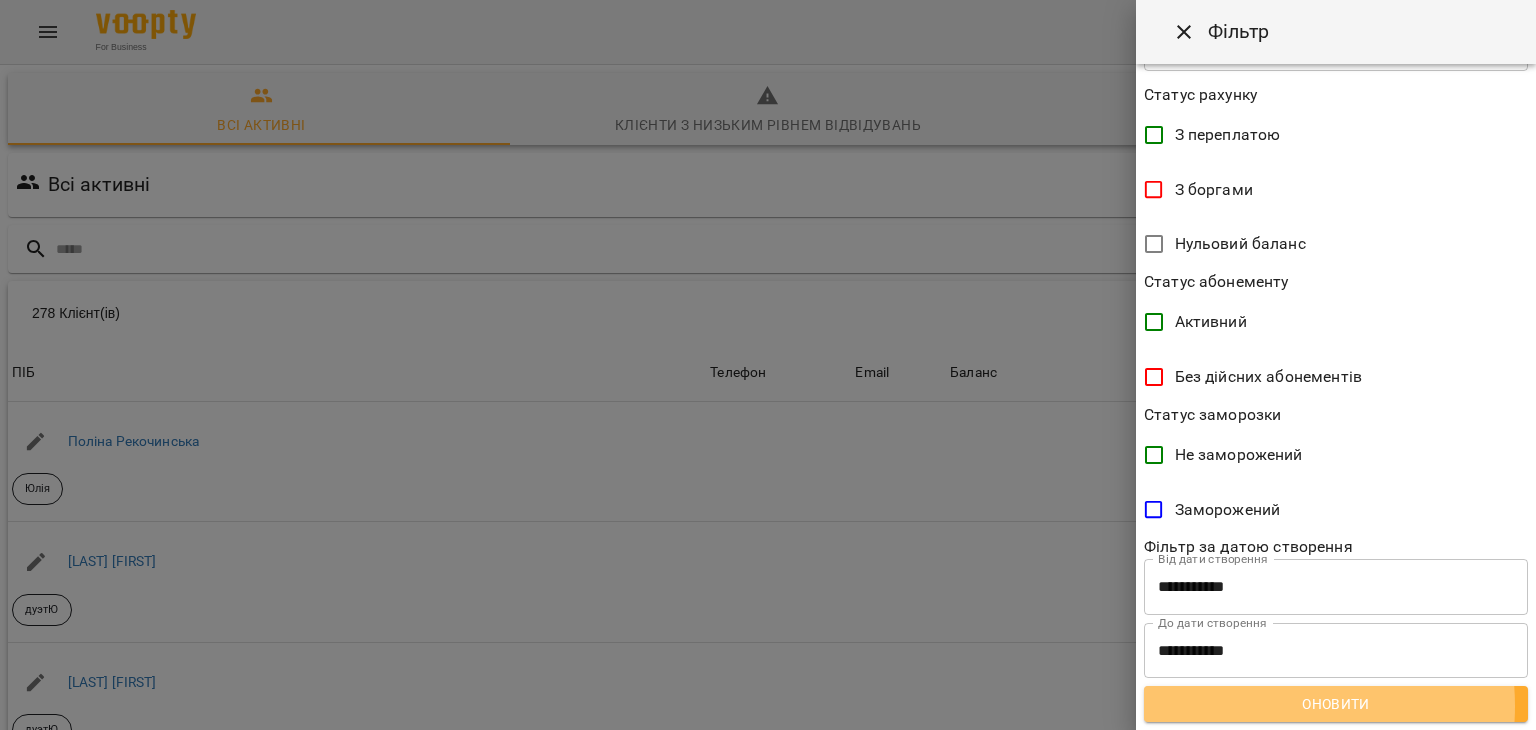 click on "Оновити" at bounding box center (1336, 704) 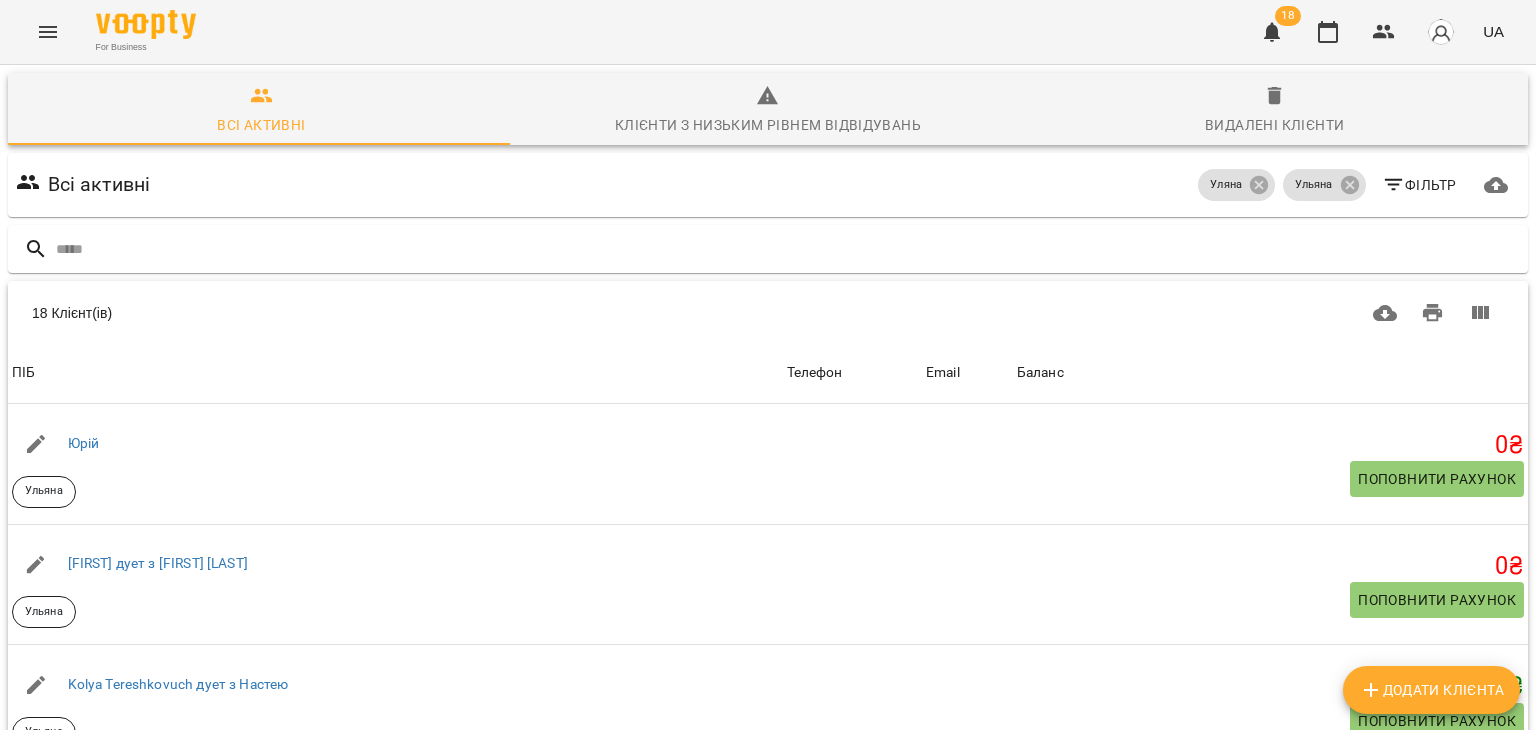 scroll, scrollTop: 1724, scrollLeft: 0, axis: vertical 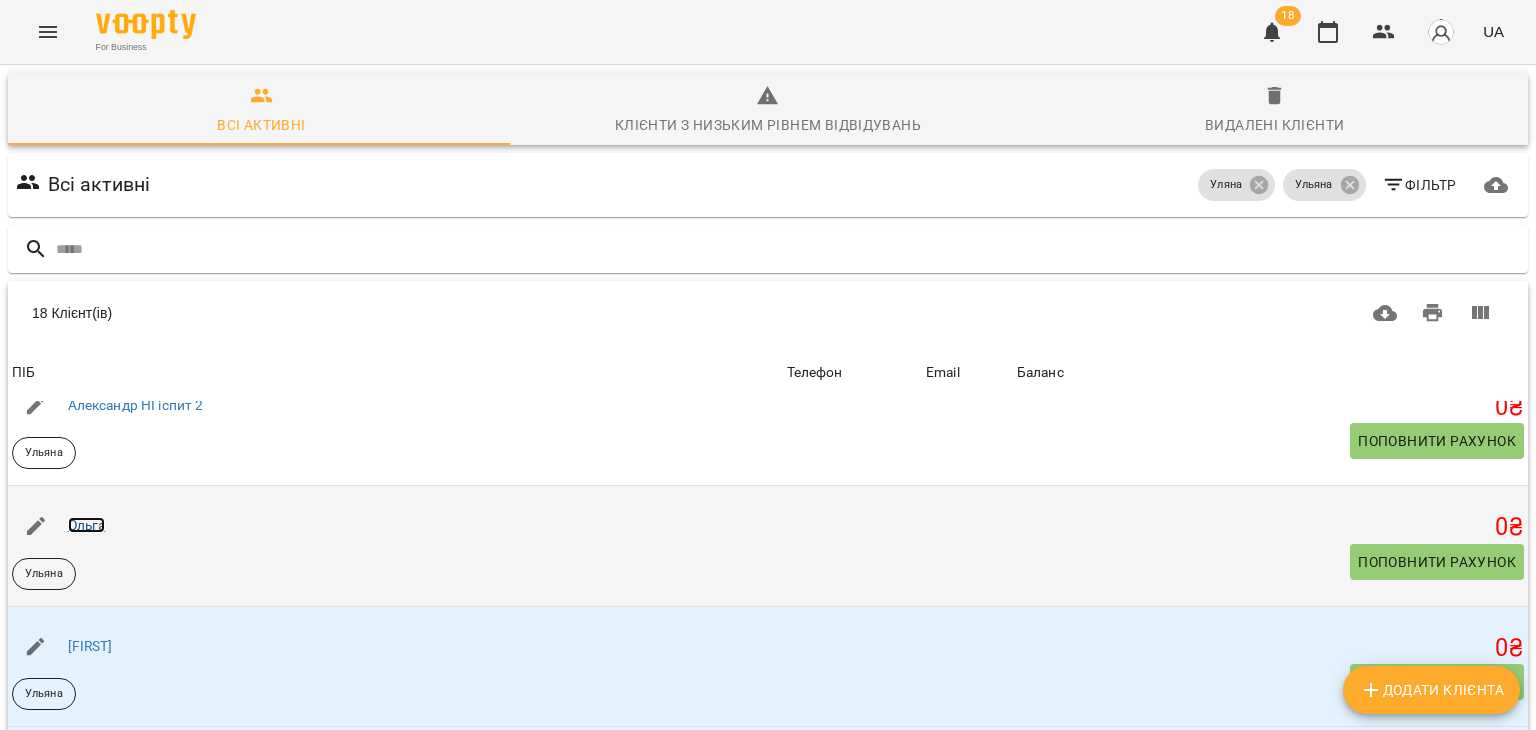 click on "Ольга" at bounding box center (87, 525) 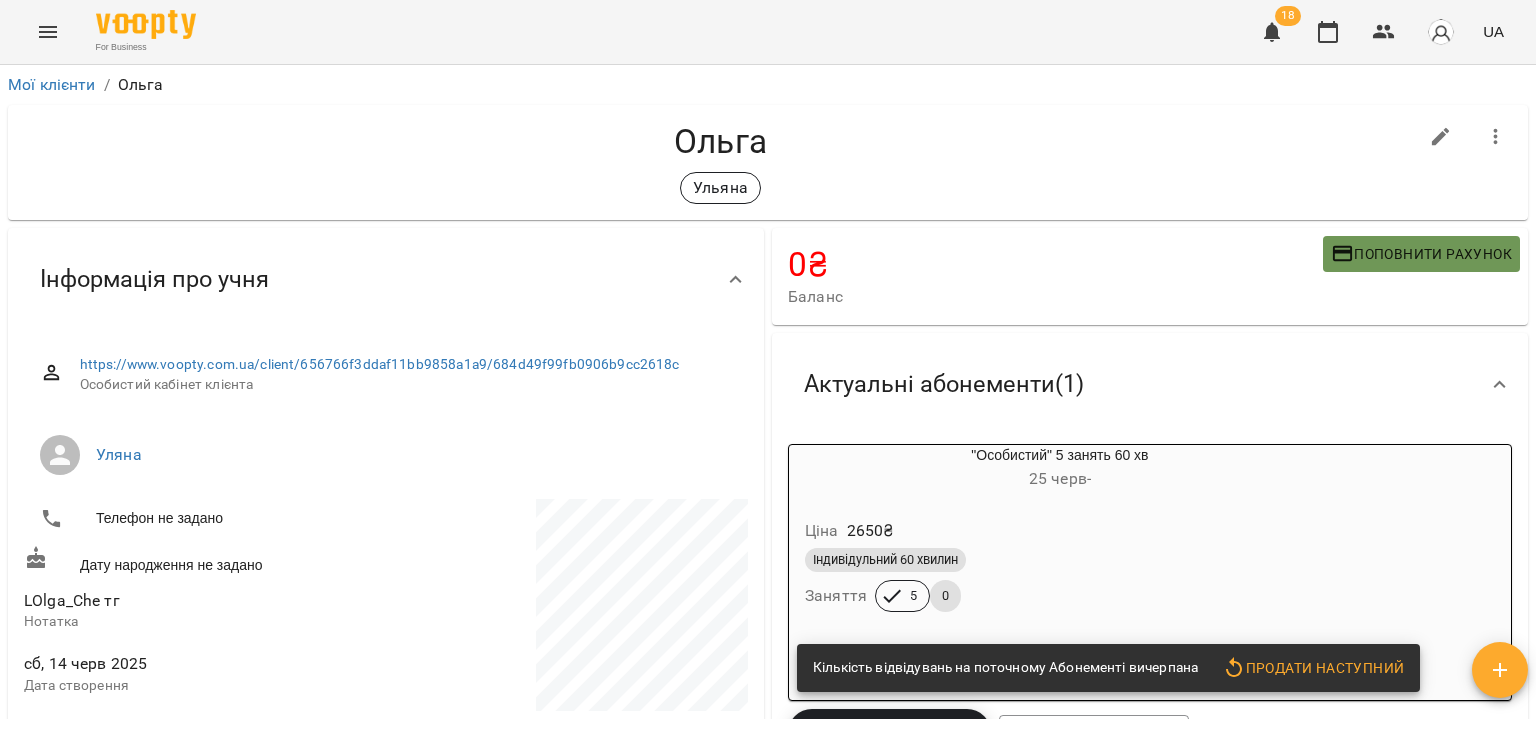 click 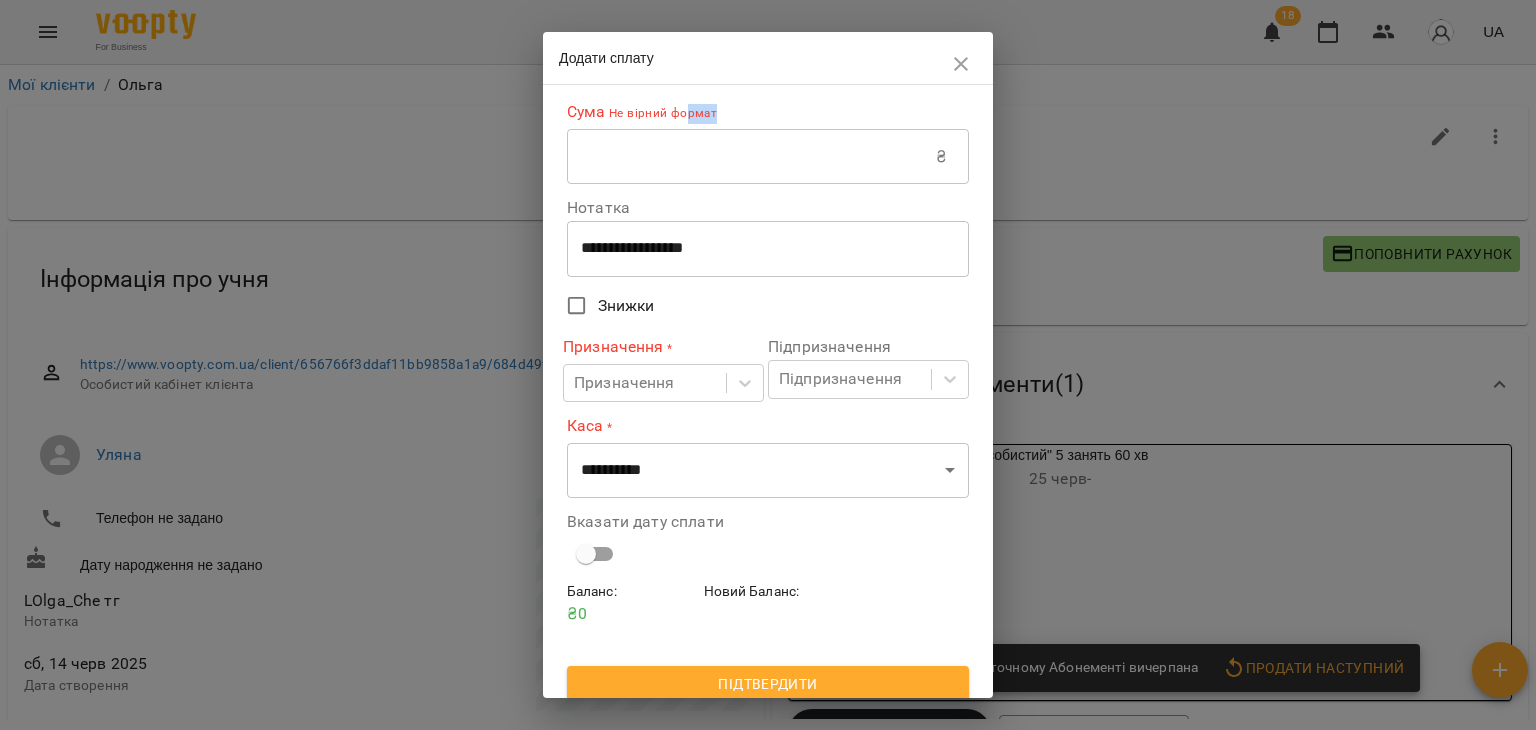 drag, startPoint x: 687, startPoint y: 124, endPoint x: 706, endPoint y: 157, distance: 38.078865 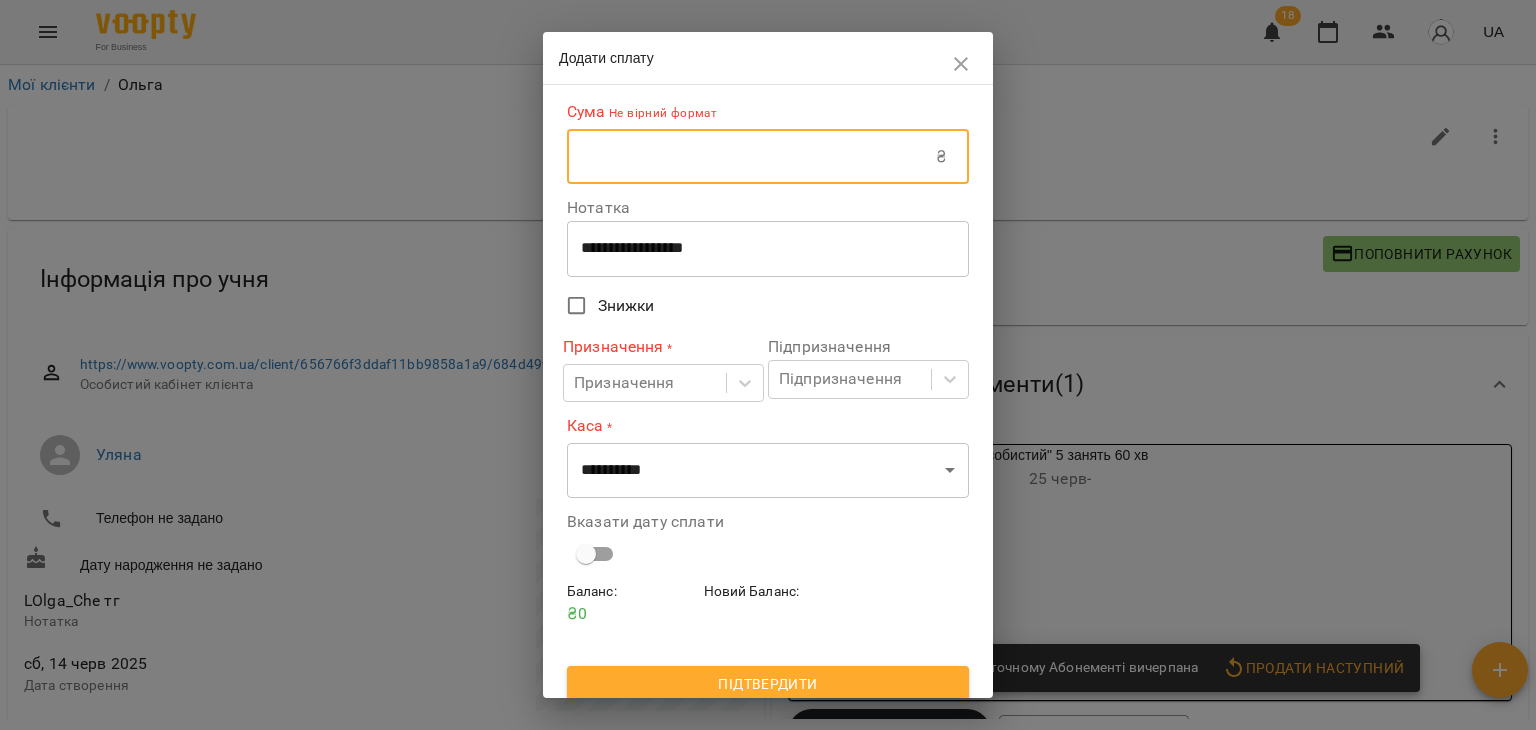 click at bounding box center [751, 157] 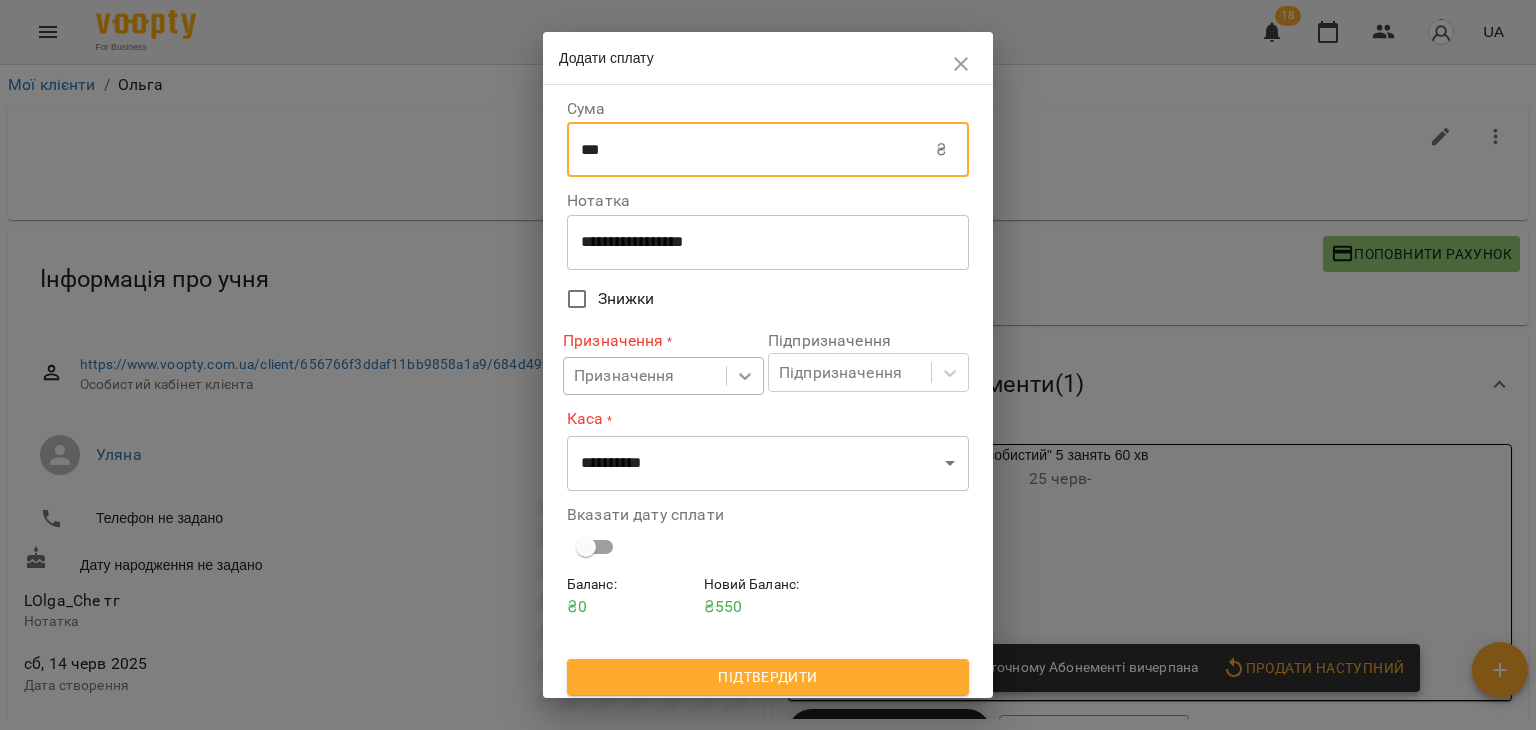 type on "***" 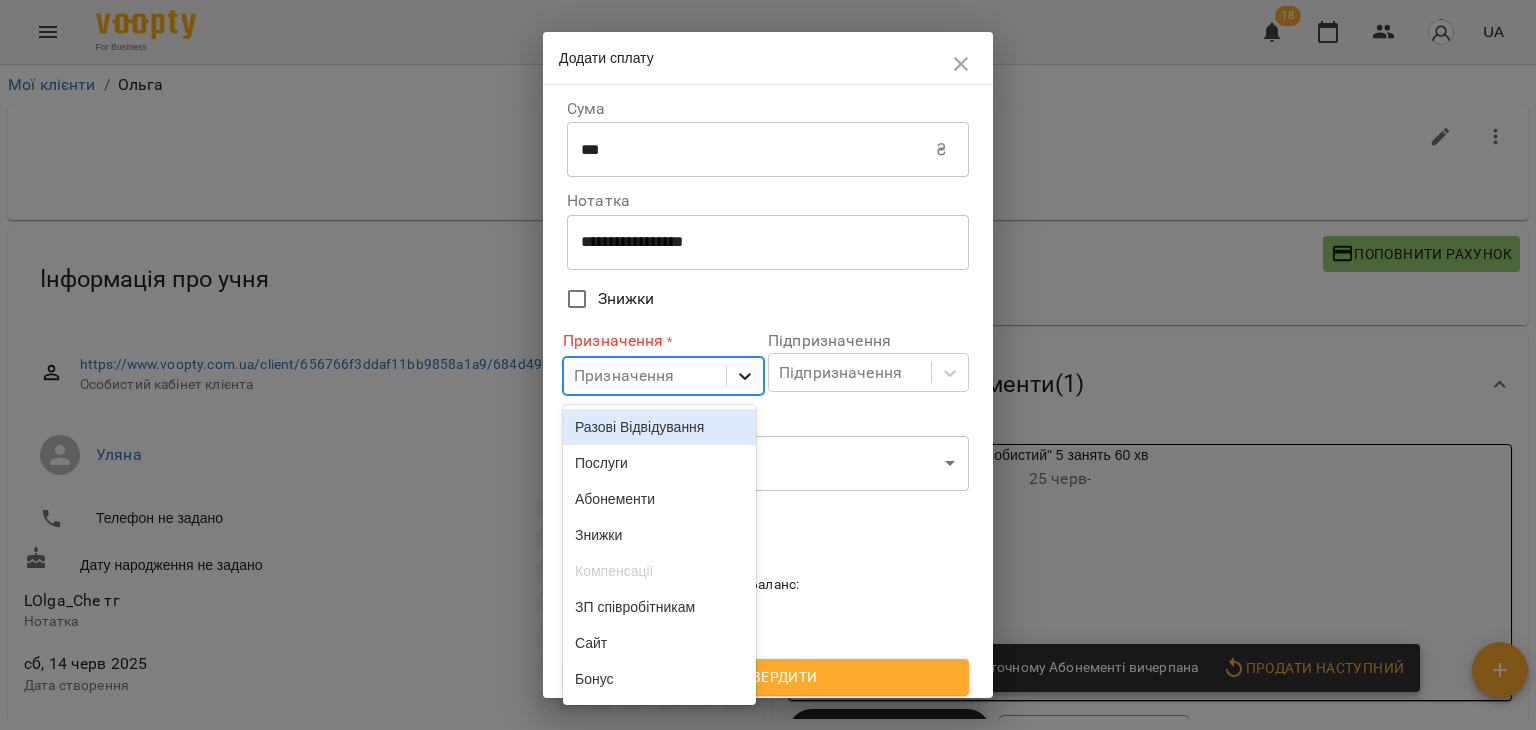 click 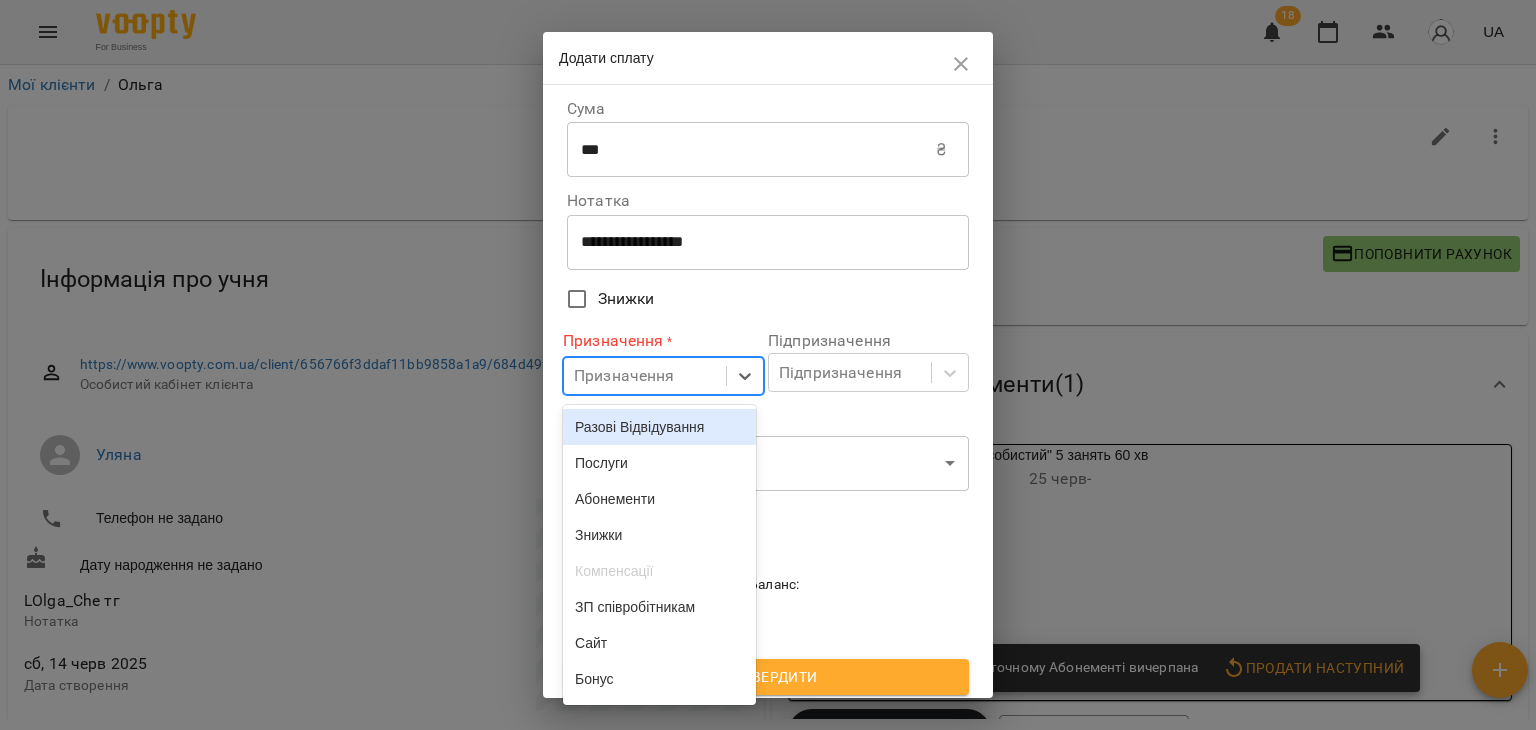 click on "Разові Відвідування" at bounding box center (659, 427) 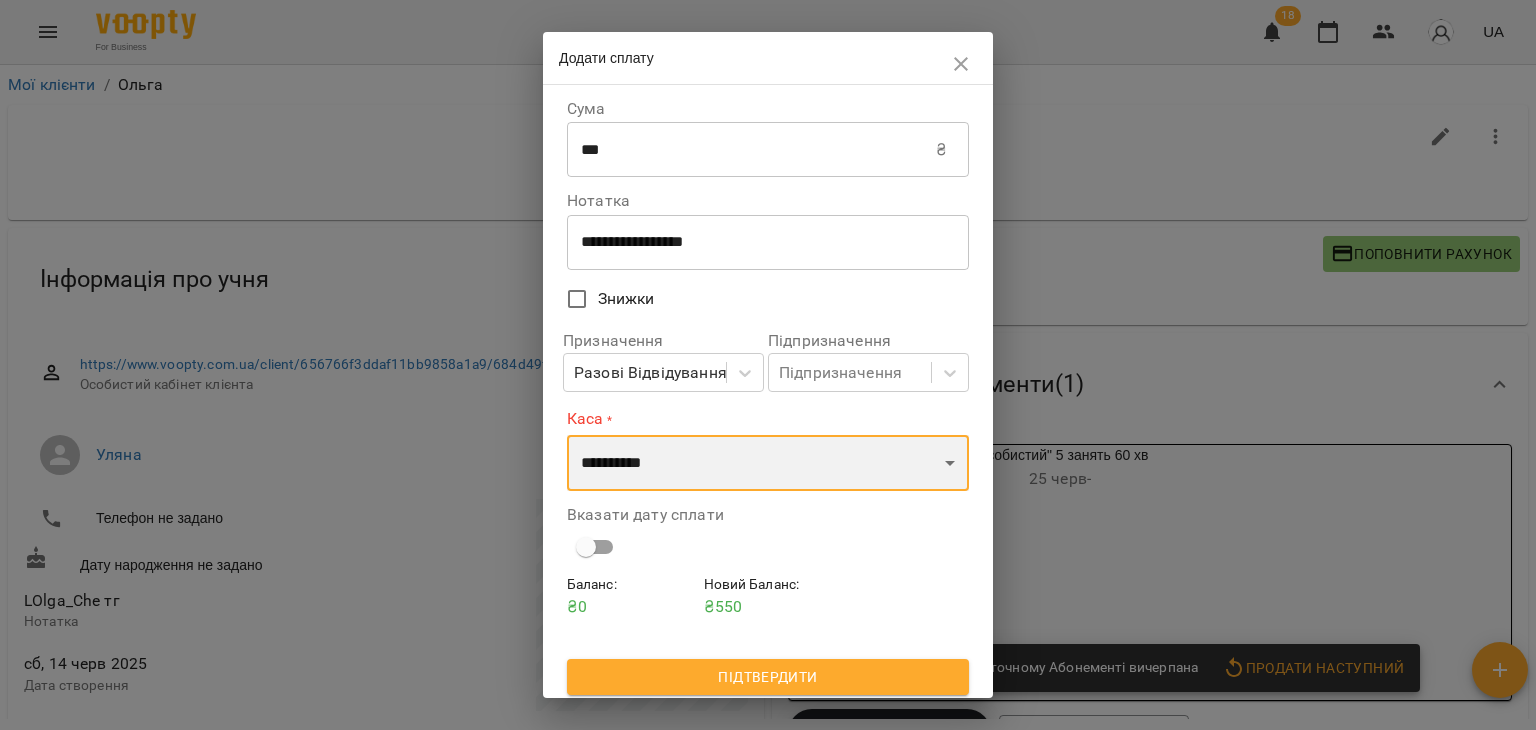 click on "**********" at bounding box center (768, 463) 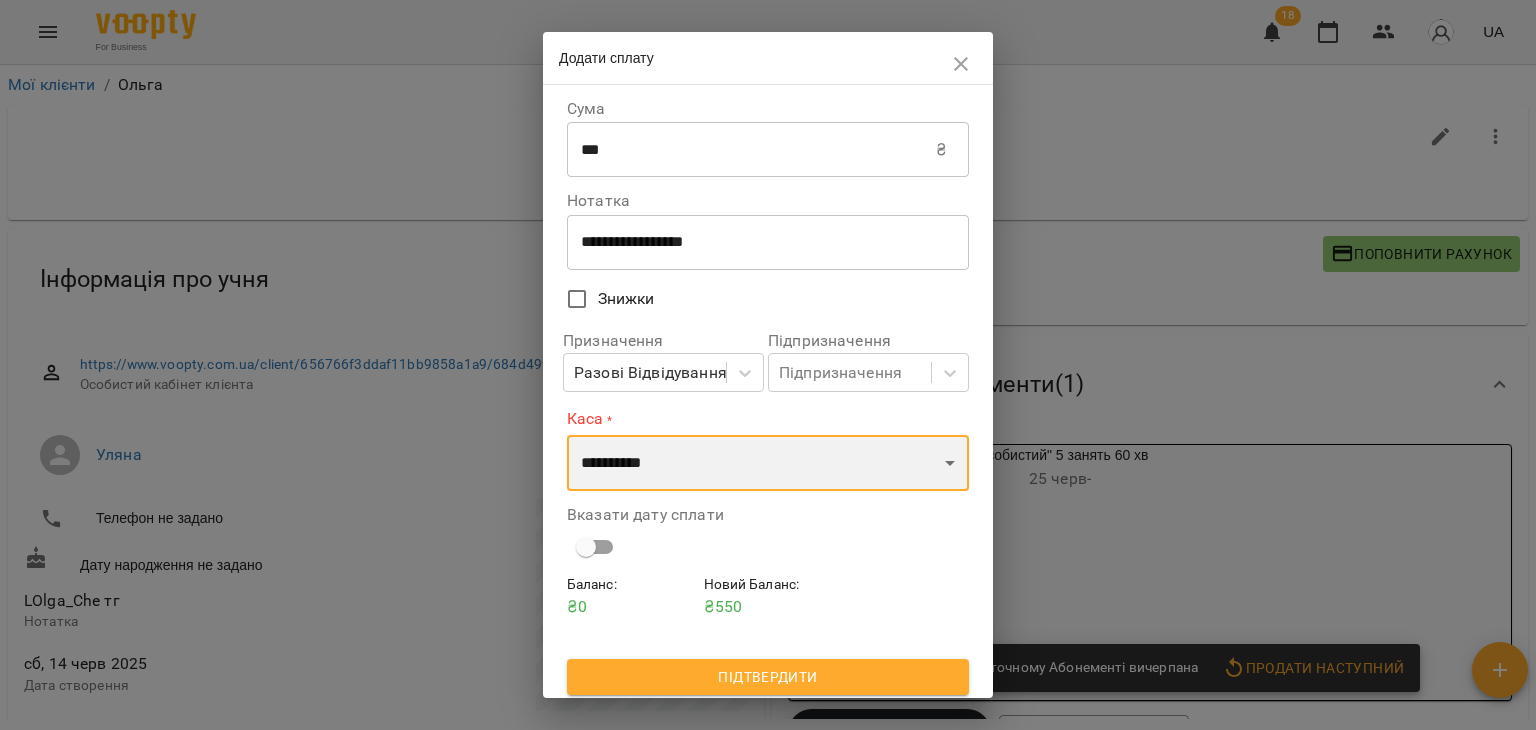 select on "******" 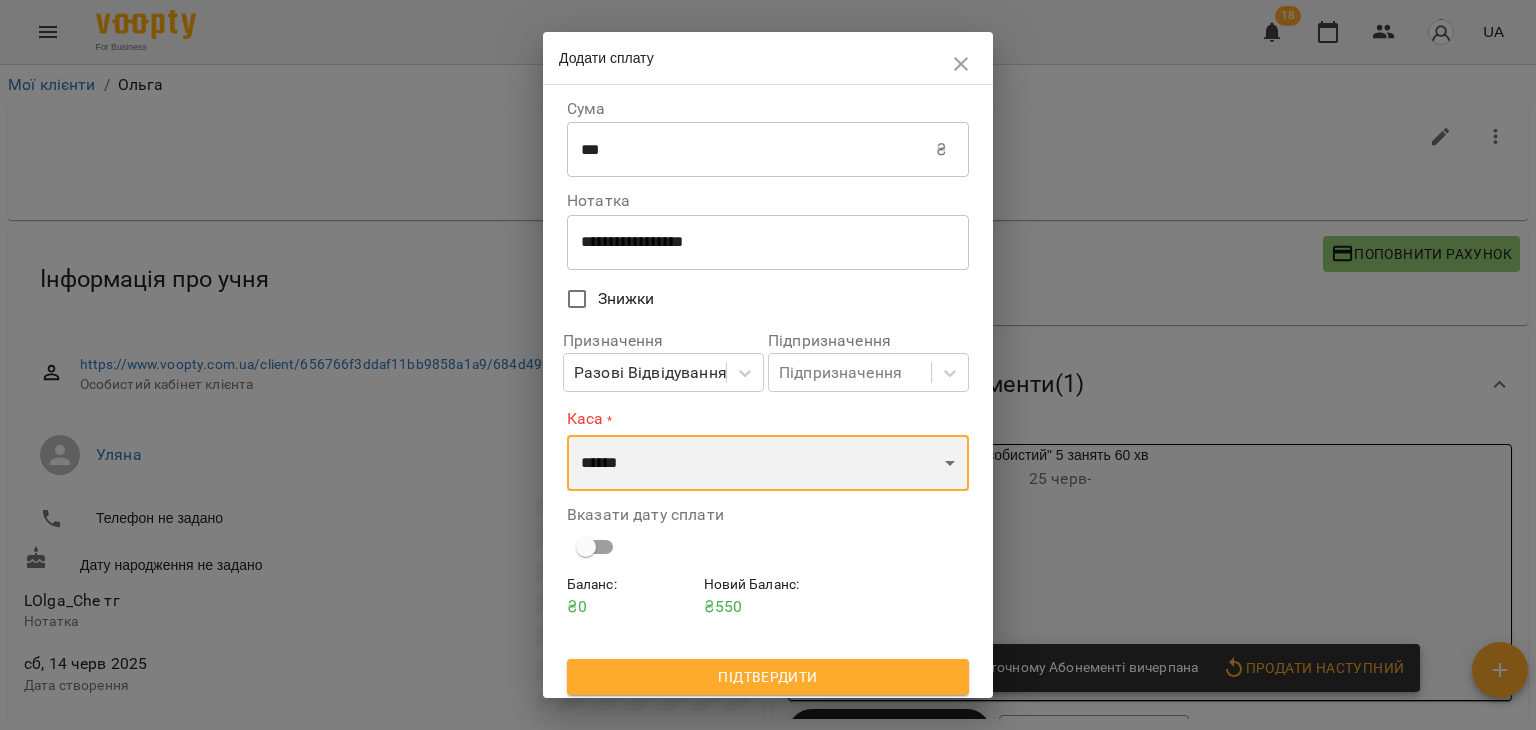 click on "**********" at bounding box center (768, 463) 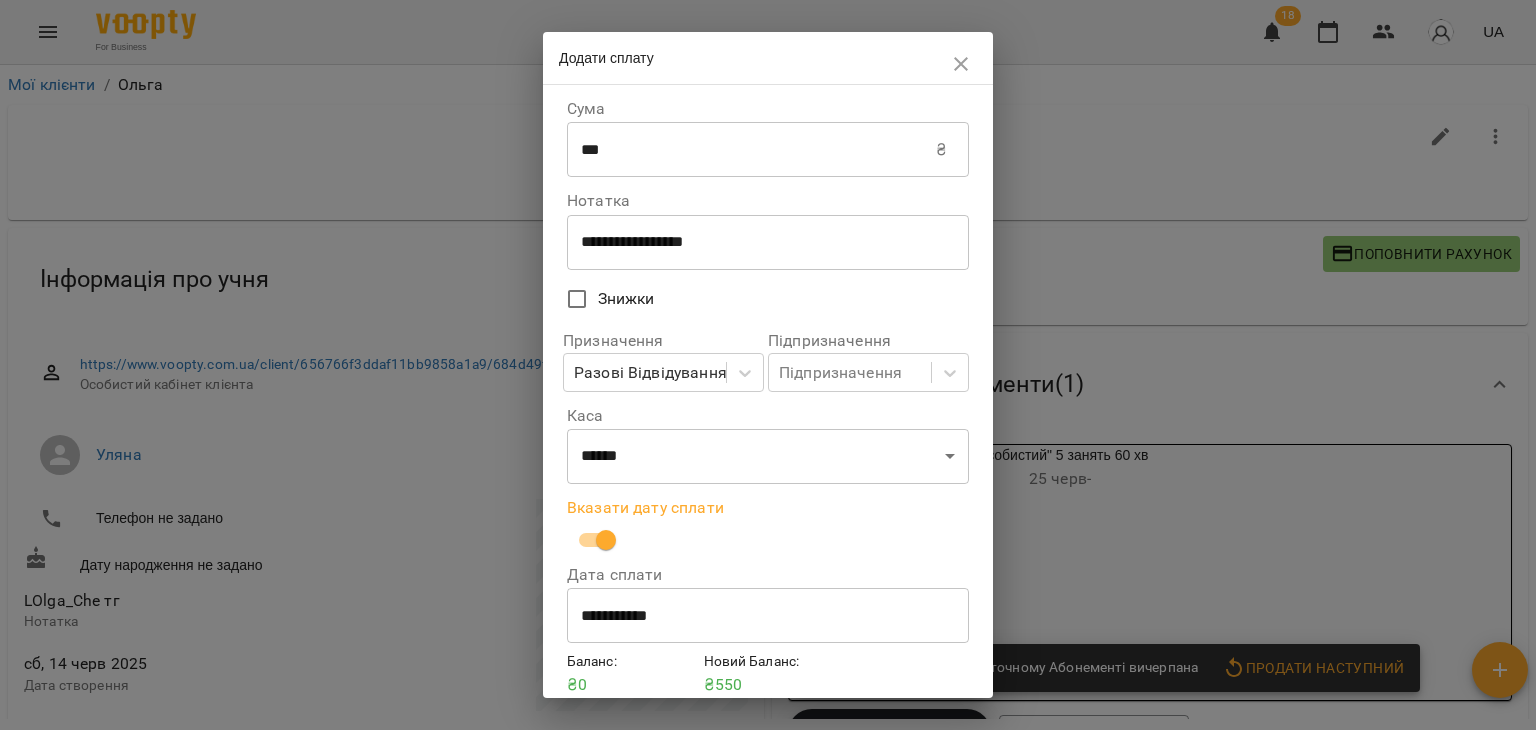 scroll, scrollTop: 84, scrollLeft: 0, axis: vertical 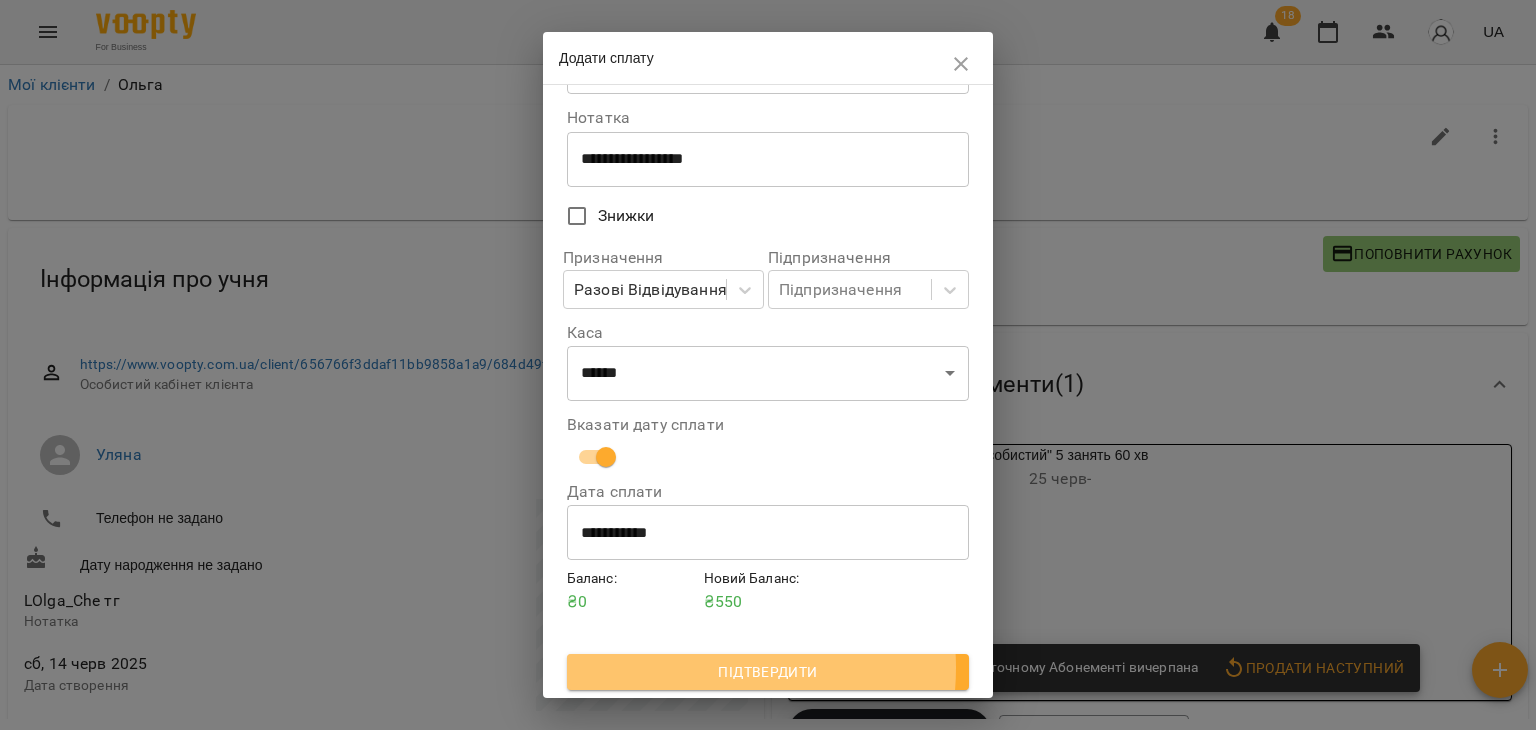 click on "Підтвердити" at bounding box center [768, 672] 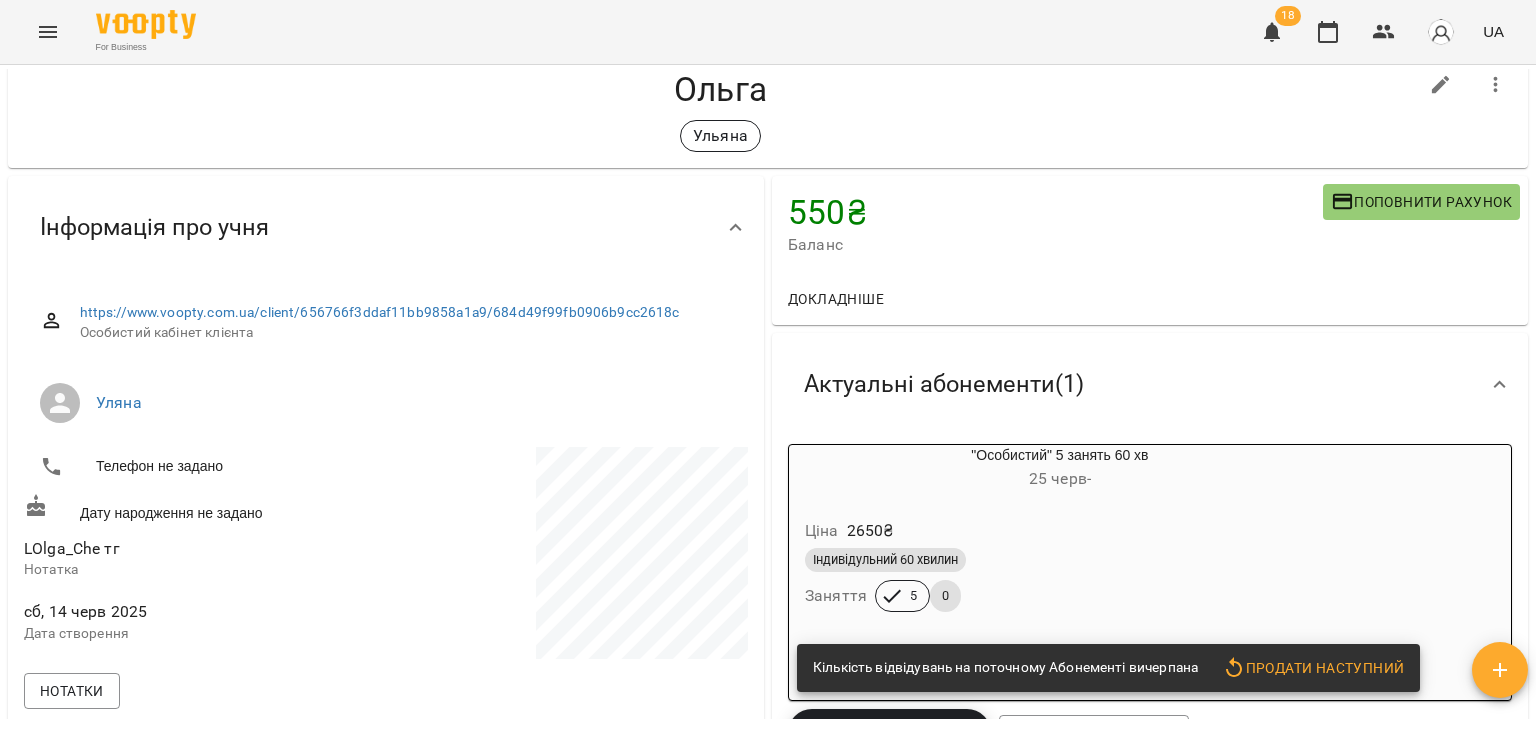 scroll, scrollTop: 52, scrollLeft: 0, axis: vertical 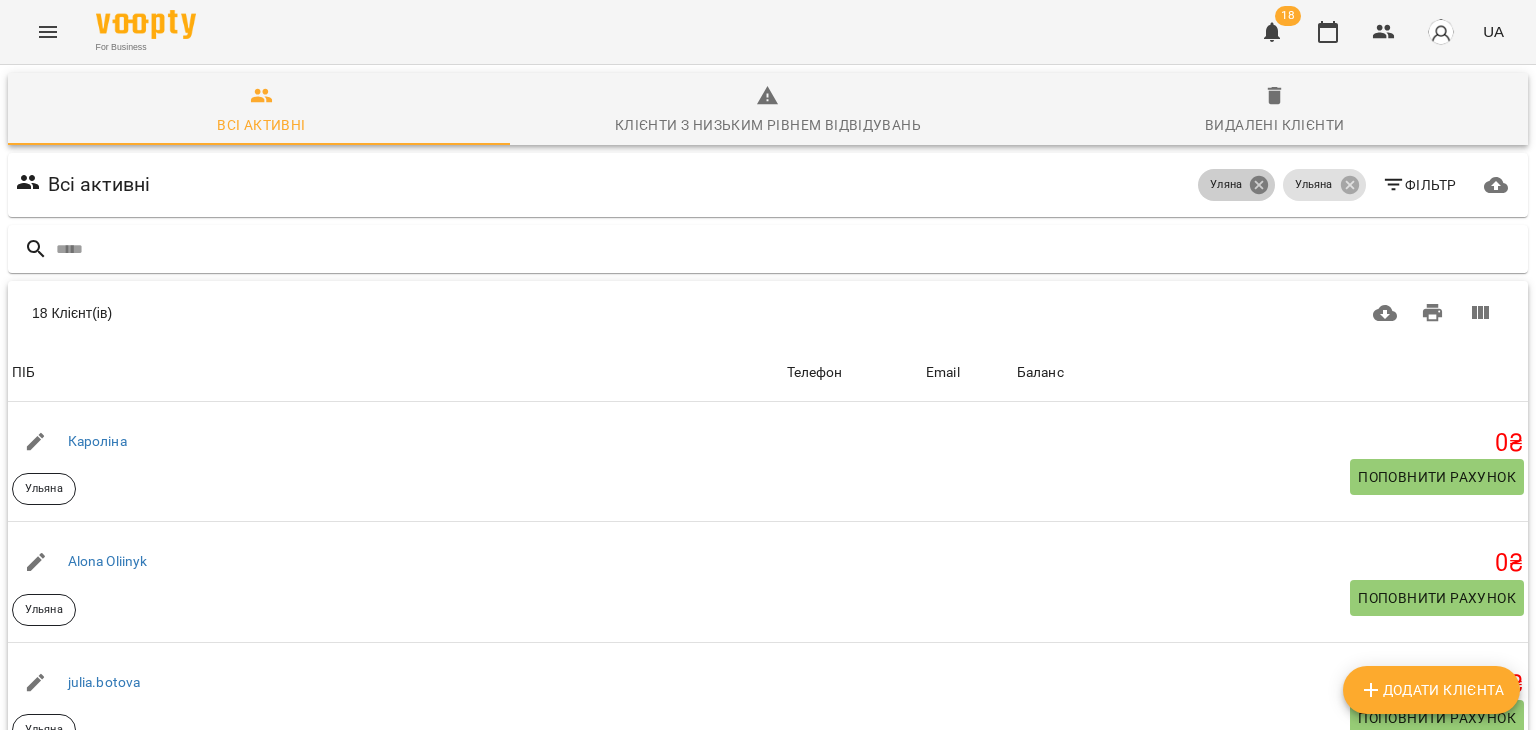 click 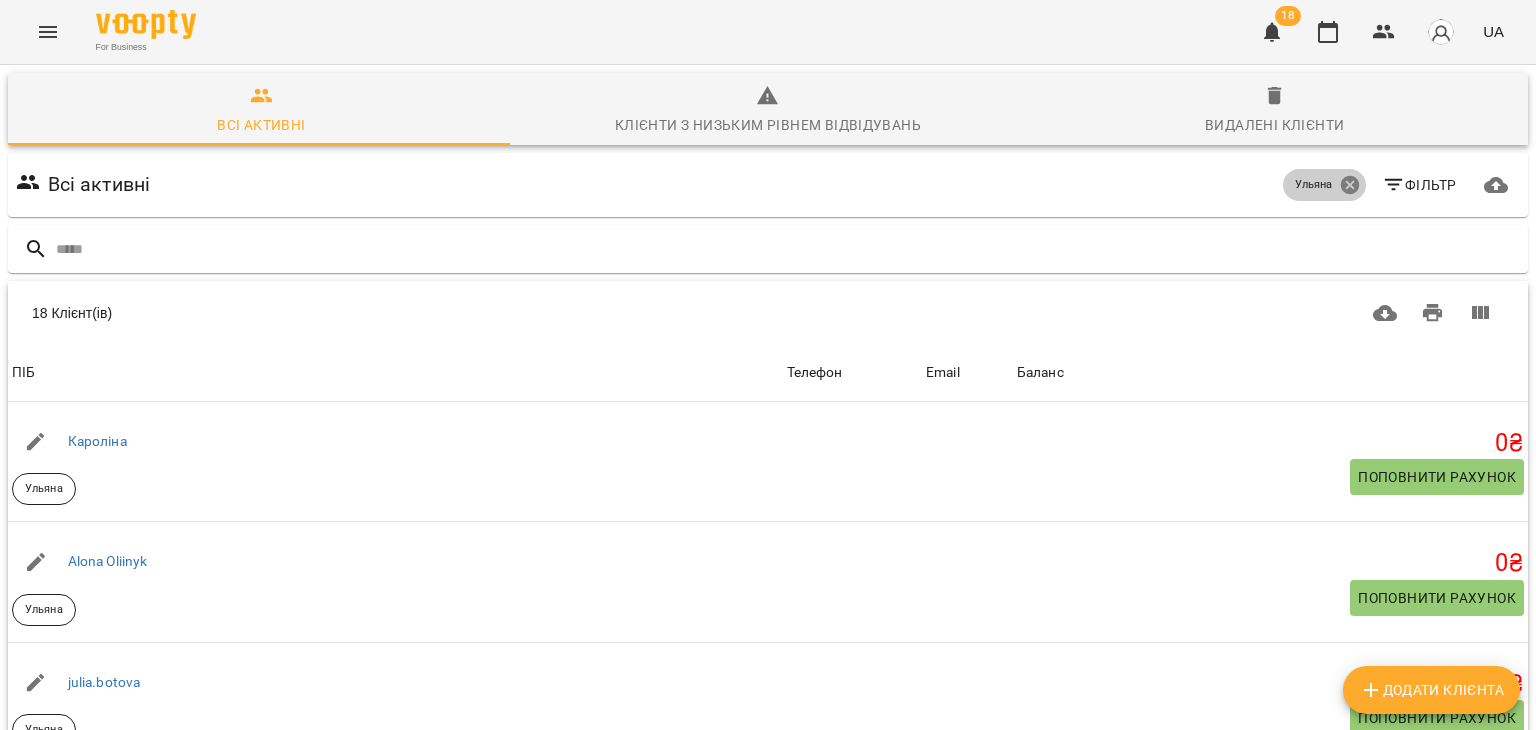 click 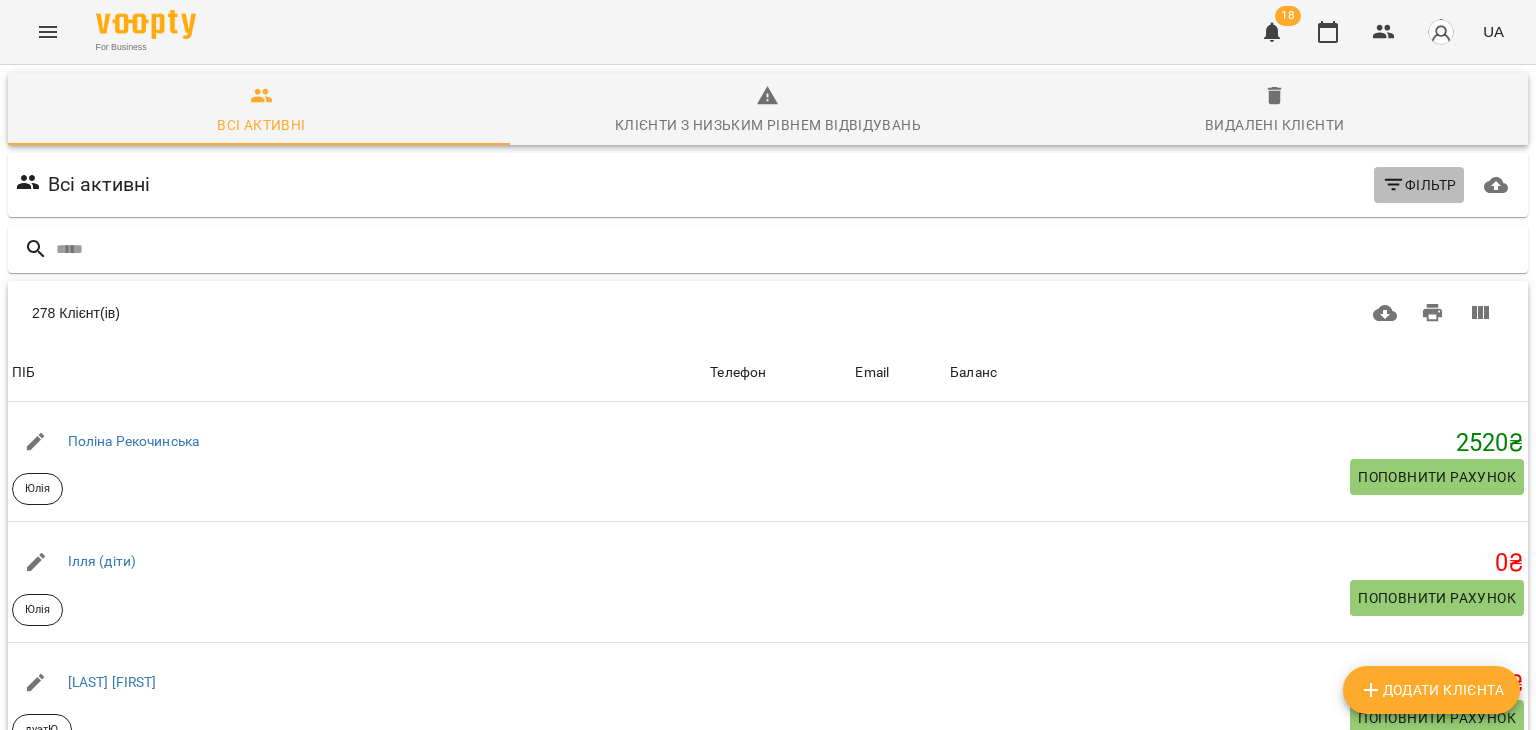click 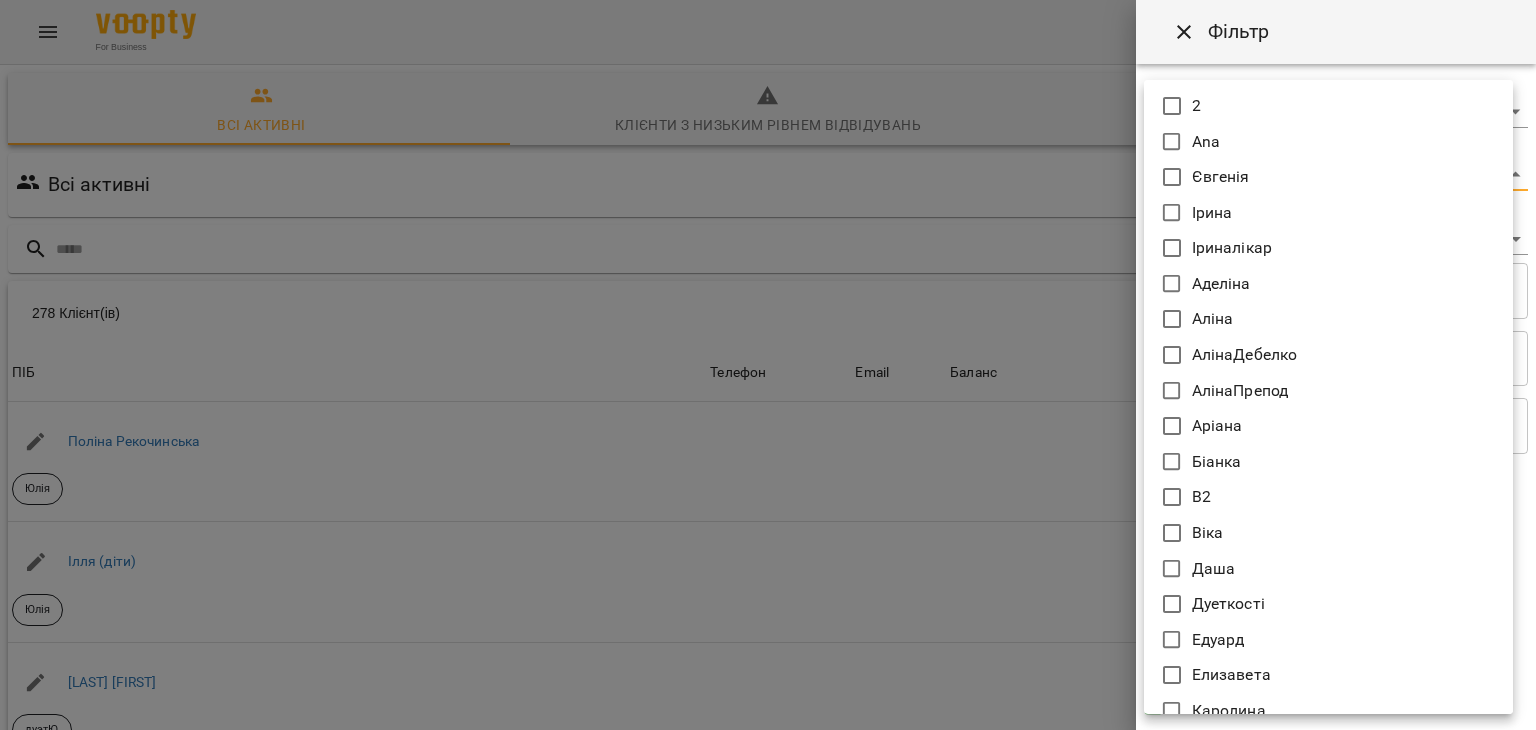 click on "Клієнт(ів) ПІБ [FIRST] [LAST] Юлія Телефон Email Баланс 2520 ₴ Поповнити рахунок ПІБ [FIRST] (діти) Юлія Телефон Email Баланс 0 ₴ Поповнити рахунок ПІБ [LAST] [FIRST] дуетЮ Телефон Email Баланс 0 ₴ Поповнити рахунок ПІБ [FIRST] (діти) Юлія Телефон Email Баланс 0 ₴ Поповнити рахунок ПІБ [FIRST] дует з [FIRST] Аделіна Телефон Email Баланс 0 ₴ Поповнити рахунок ПІБ [FIRST] дует з [FIRST] Аделіна Телефон Email 0 0" at bounding box center [768, 522] 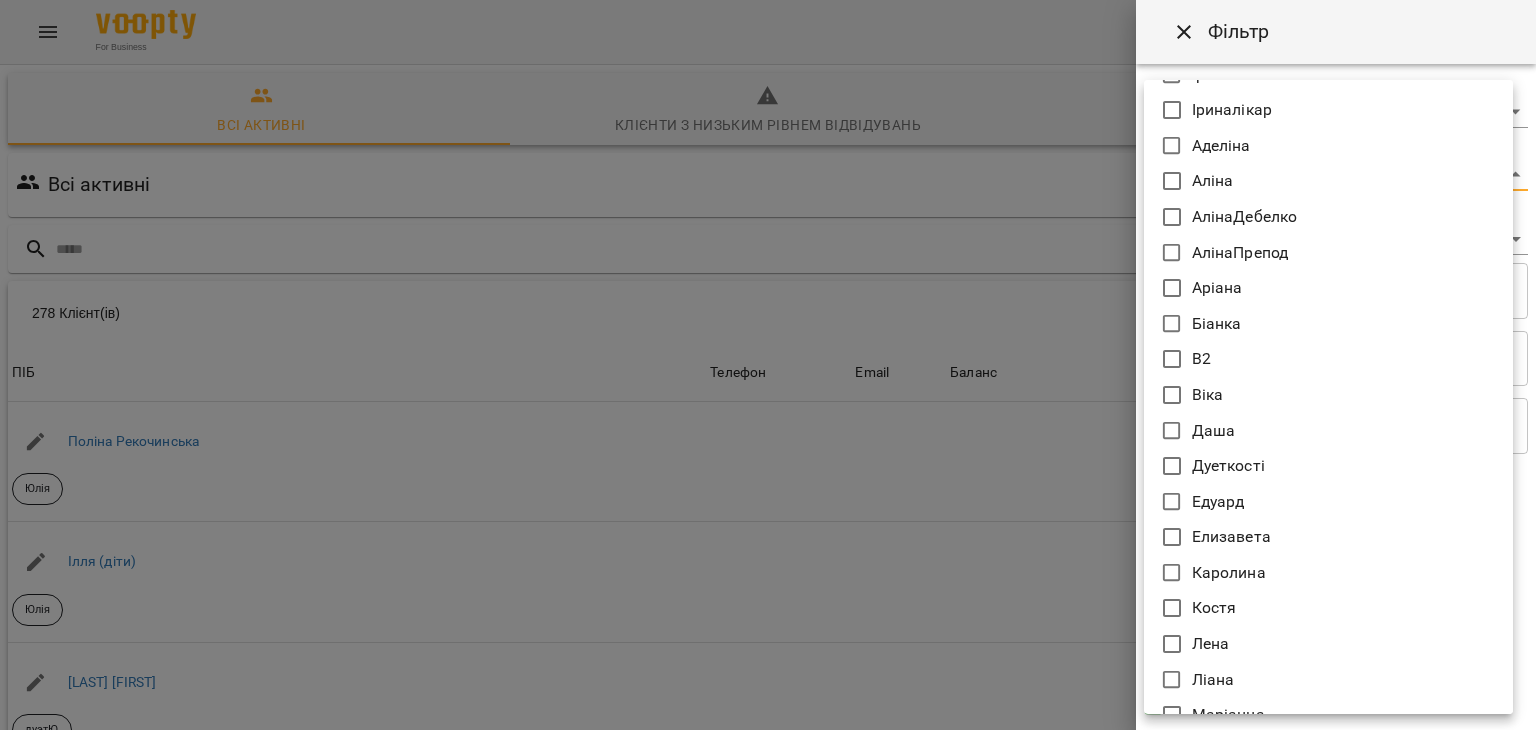 scroll, scrollTop: 140, scrollLeft: 0, axis: vertical 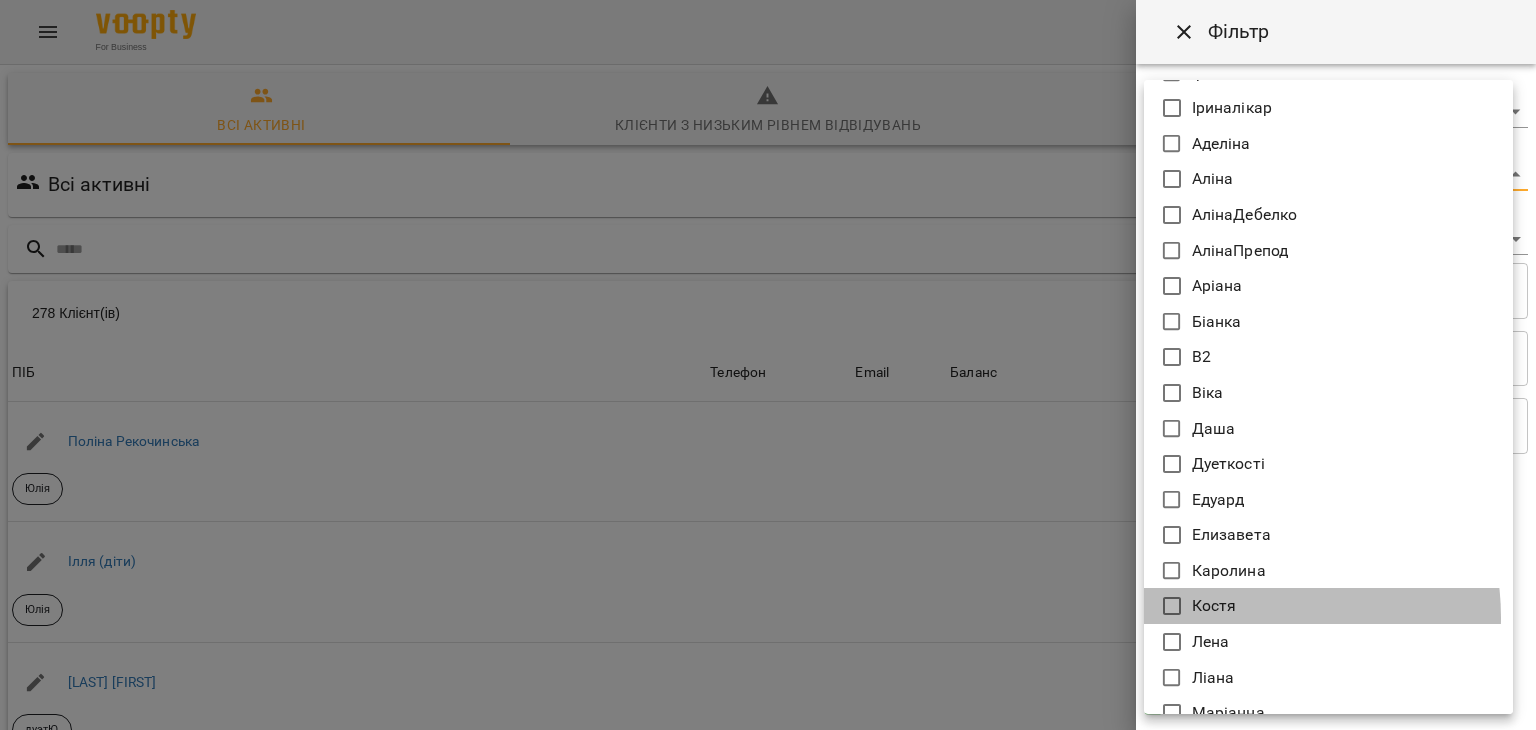 click on "Костя" at bounding box center (1328, 606) 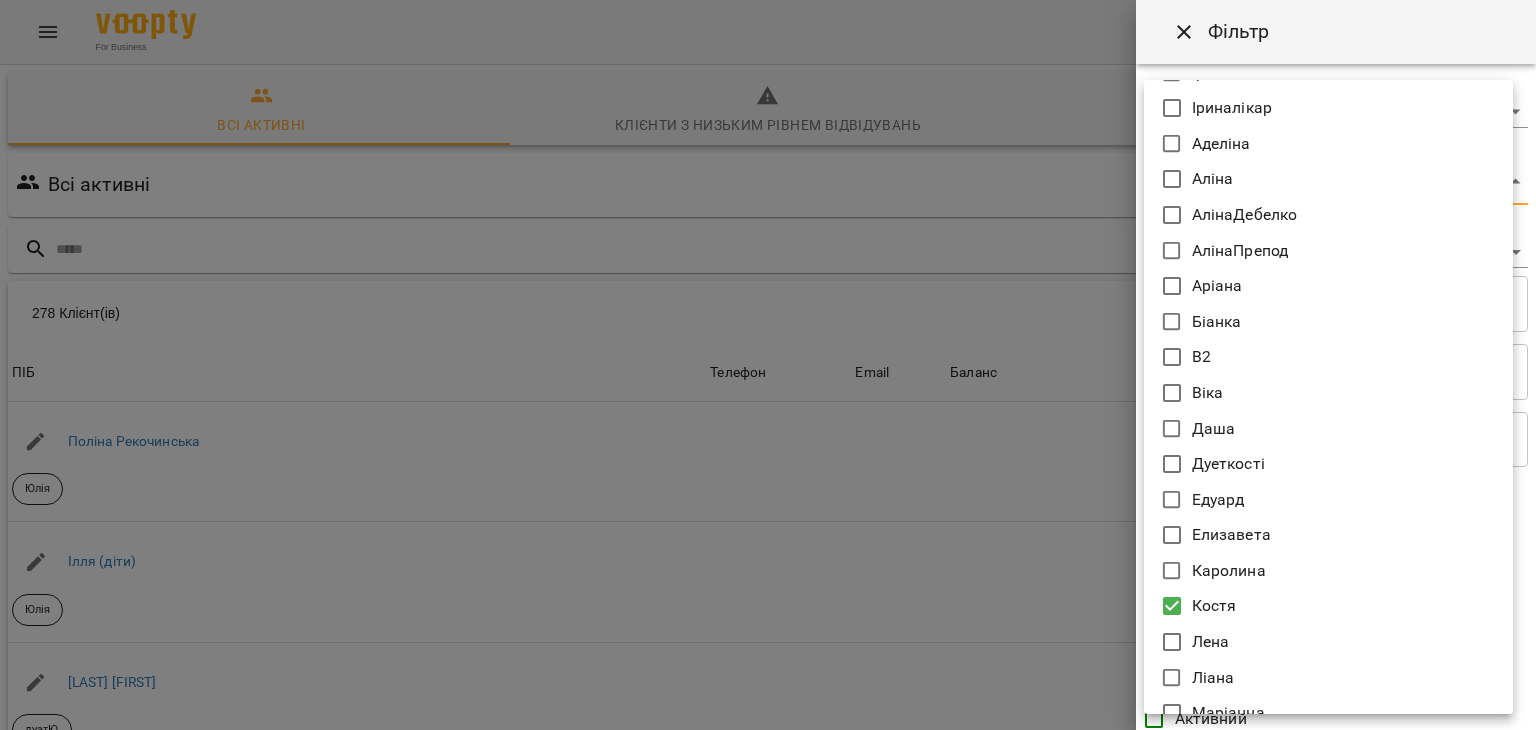 click at bounding box center [768, 365] 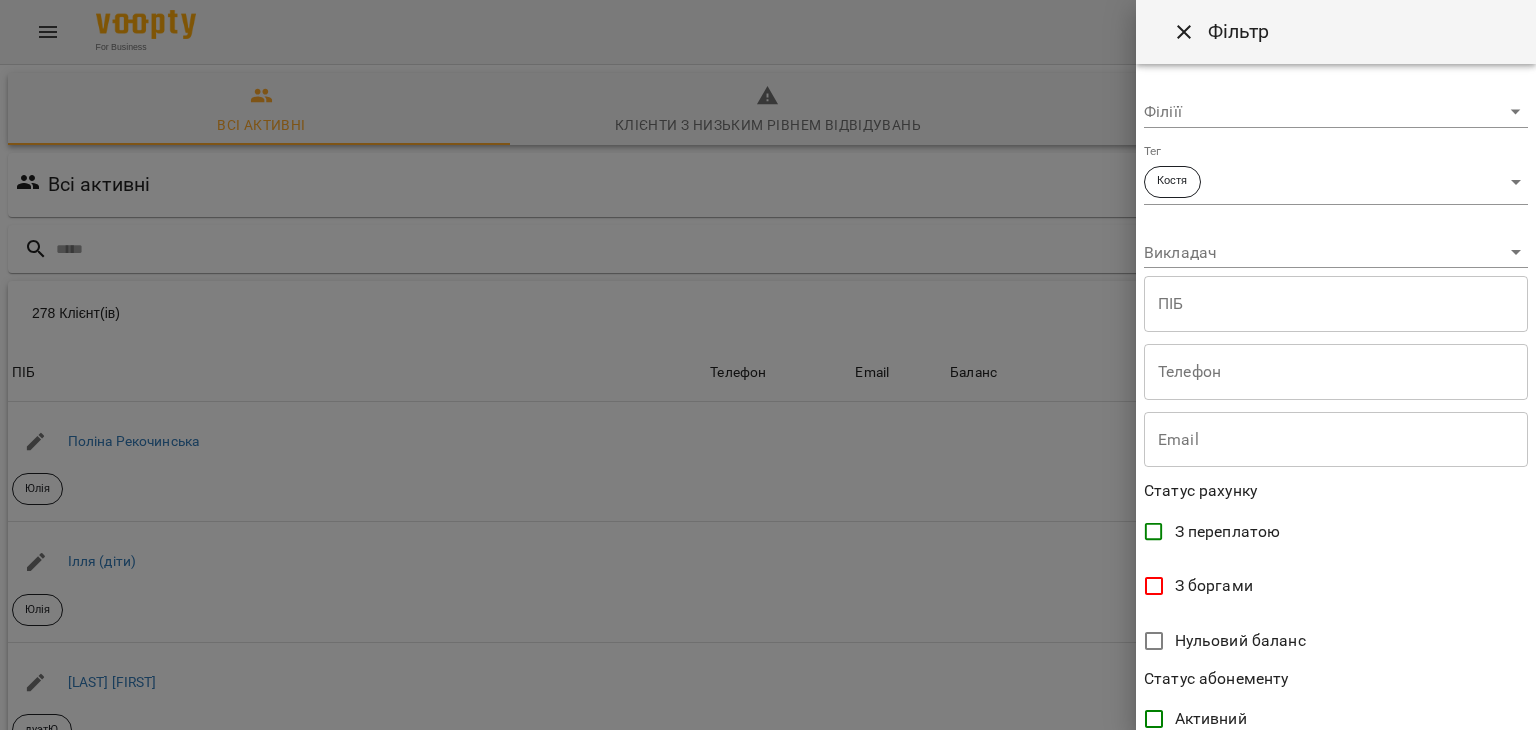 click on "Викладач ​" at bounding box center (1336, 245) 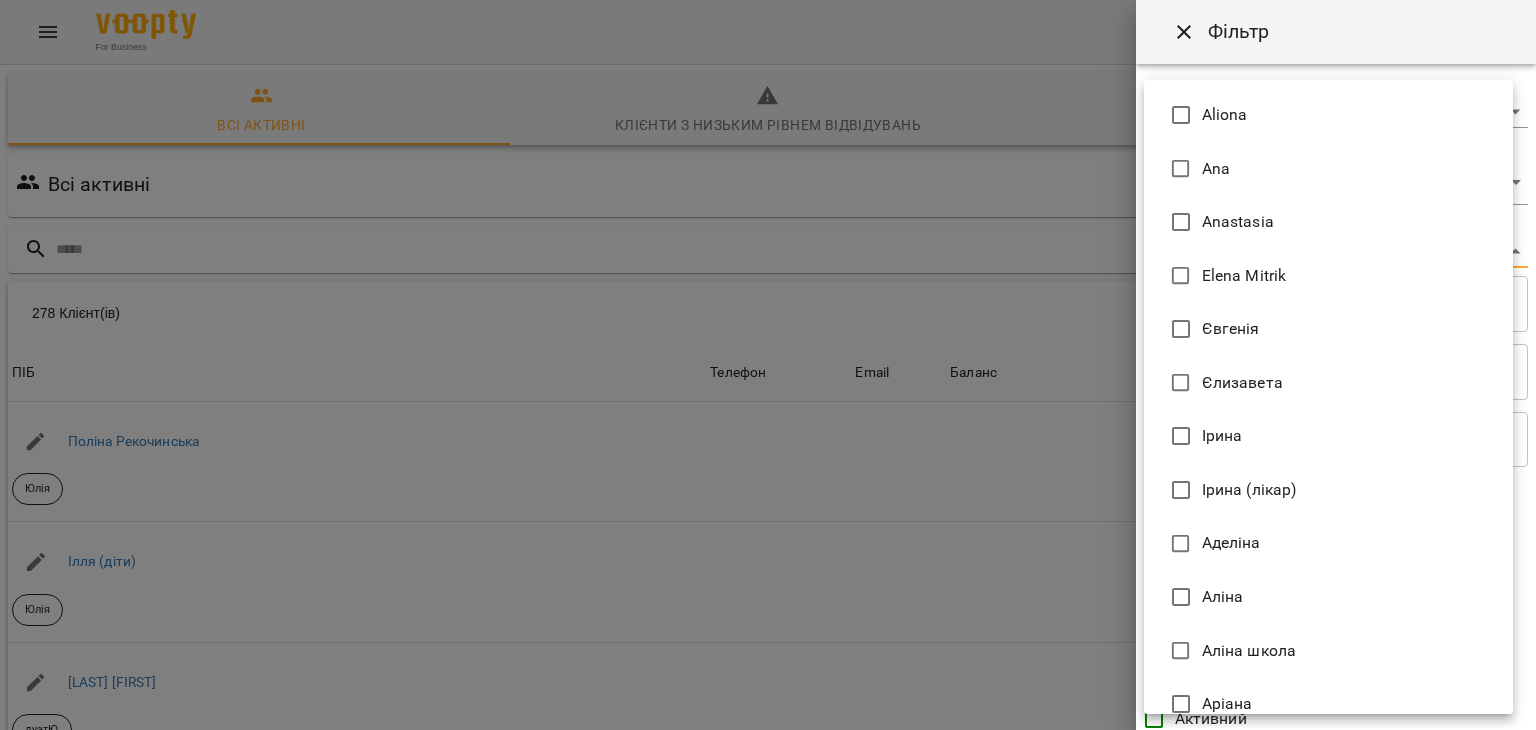 click on "Клієнт(ів) ПІБ [FIRST] [LAST] Юлія Телефон Email Баланс 2520 ₴ Поповнити рахунок ПІБ [FIRST] (діти) Юлія Телефон Email Баланс 0 ₴ Поповнити рахунок ПІБ [LAST] [FIRST] дуетЮ Телефон Email Баланс 0 ₴ Поповнити рахунок ПІБ [FIRST] (діти) Юлія Телефон Email Баланс 0 ₴ Поповнити рахунок ПІБ [FIRST] дует з [FIRST] Аделіна Телефон Email Баланс 0 ₴ Поповнити рахунок ПІБ [FIRST] дует з [FIRST] 0 0" at bounding box center [768, 522] 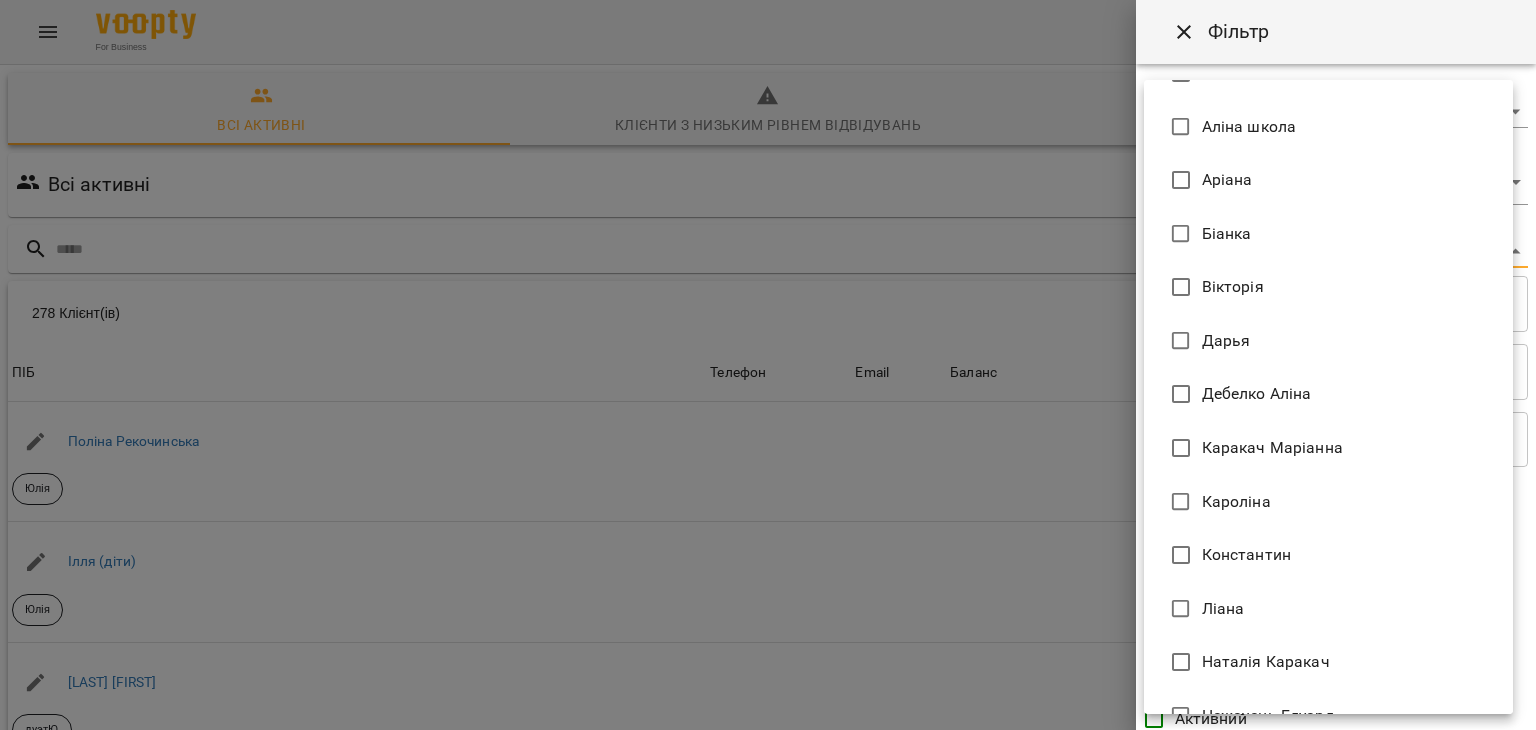 scroll, scrollTop: 526, scrollLeft: 0, axis: vertical 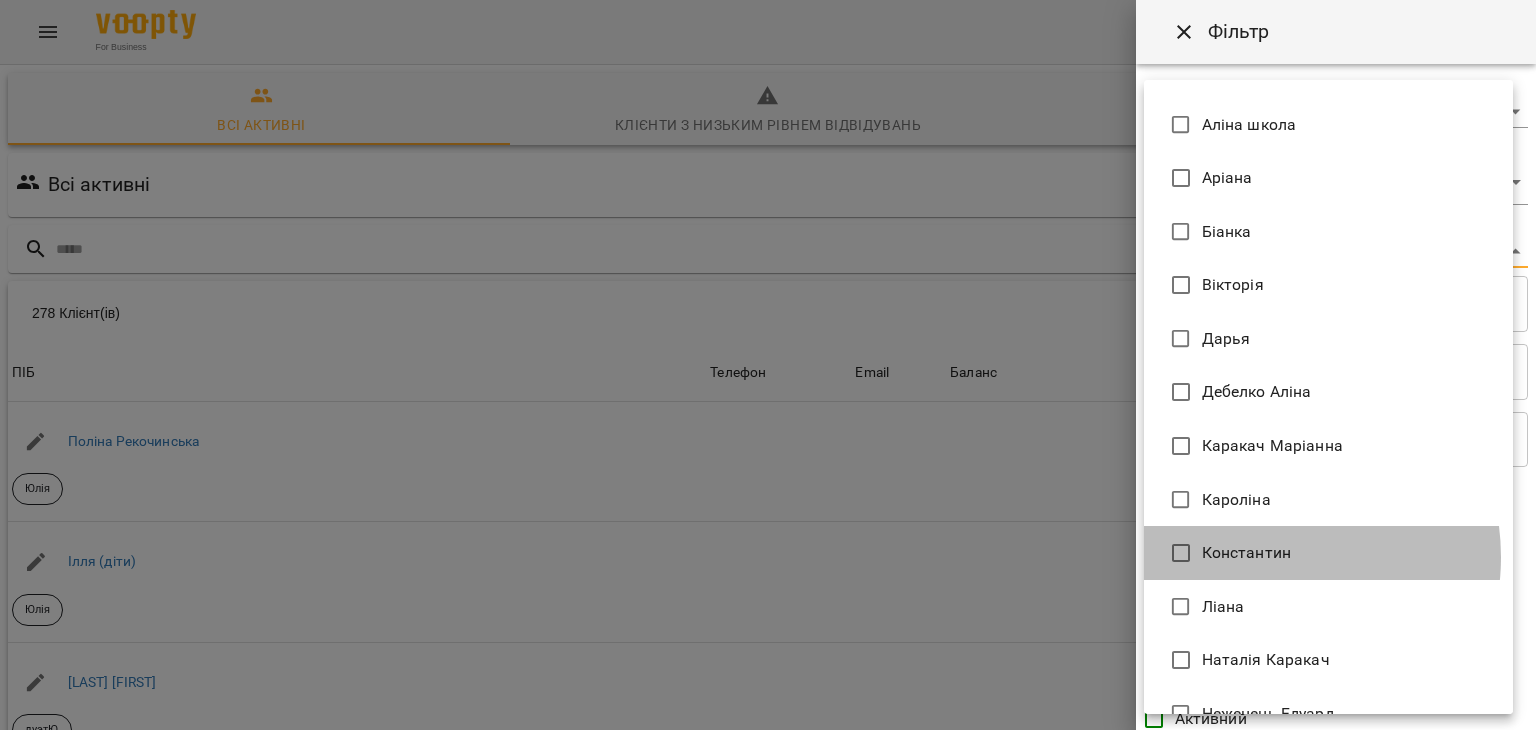 click on "Константин" at bounding box center (1246, 553) 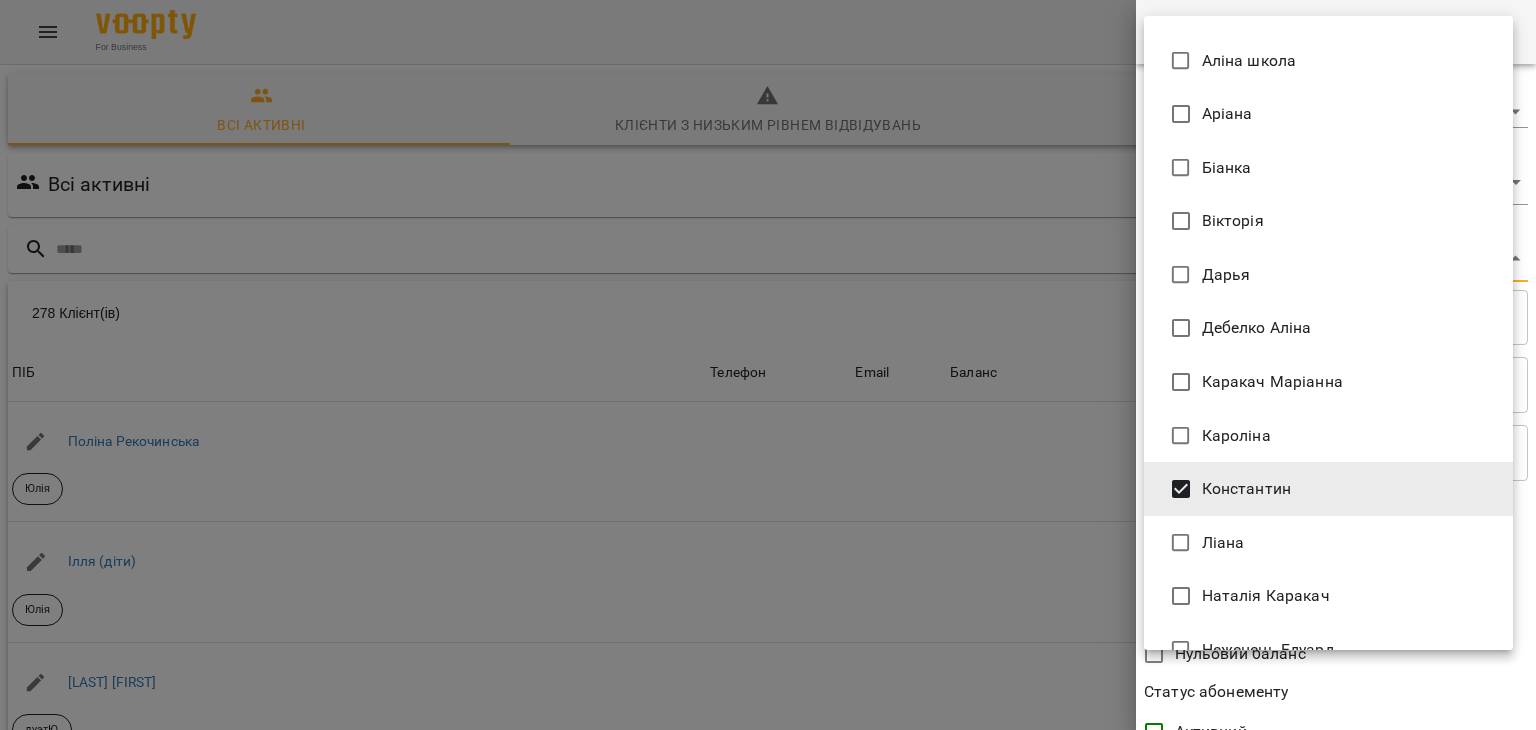 click at bounding box center [768, 365] 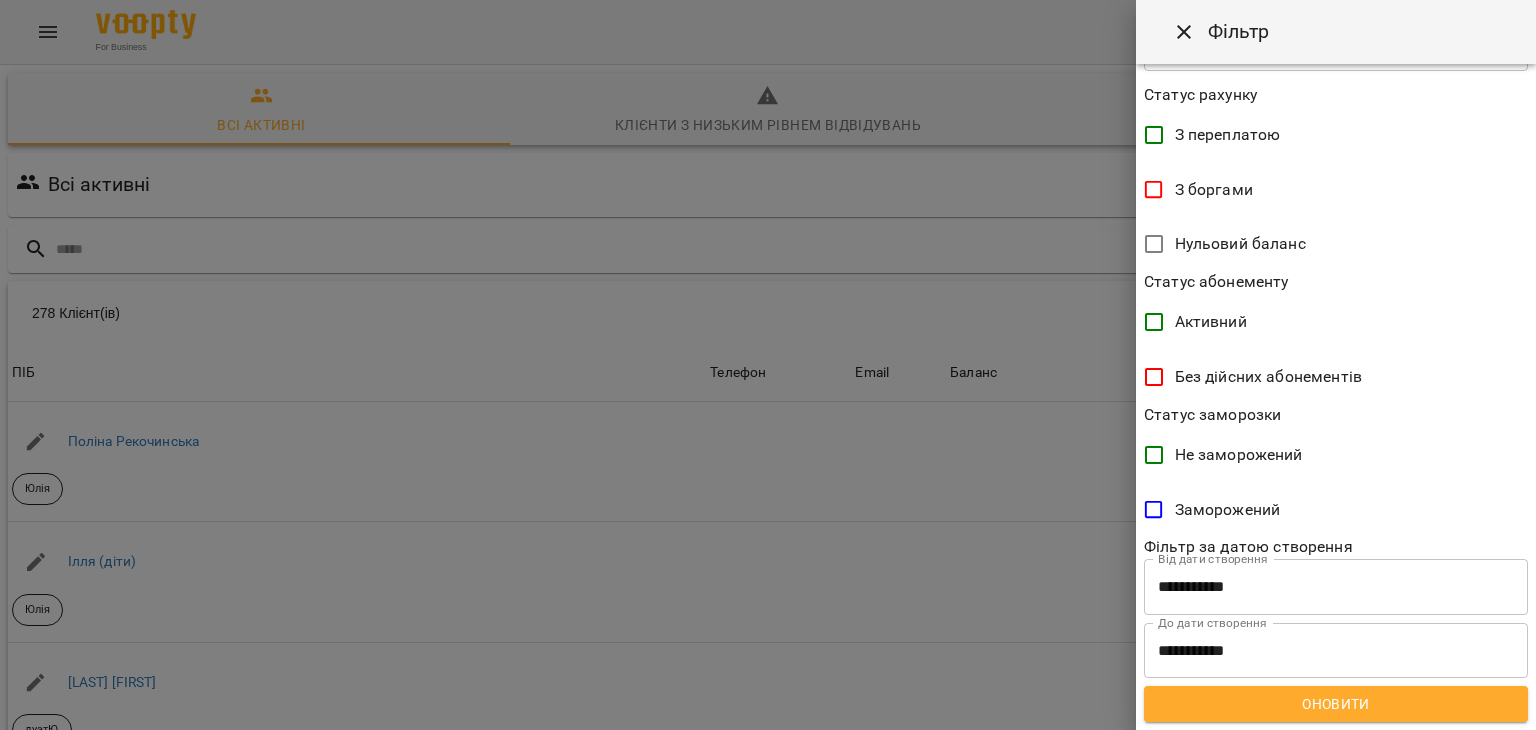 scroll, scrollTop: 409, scrollLeft: 0, axis: vertical 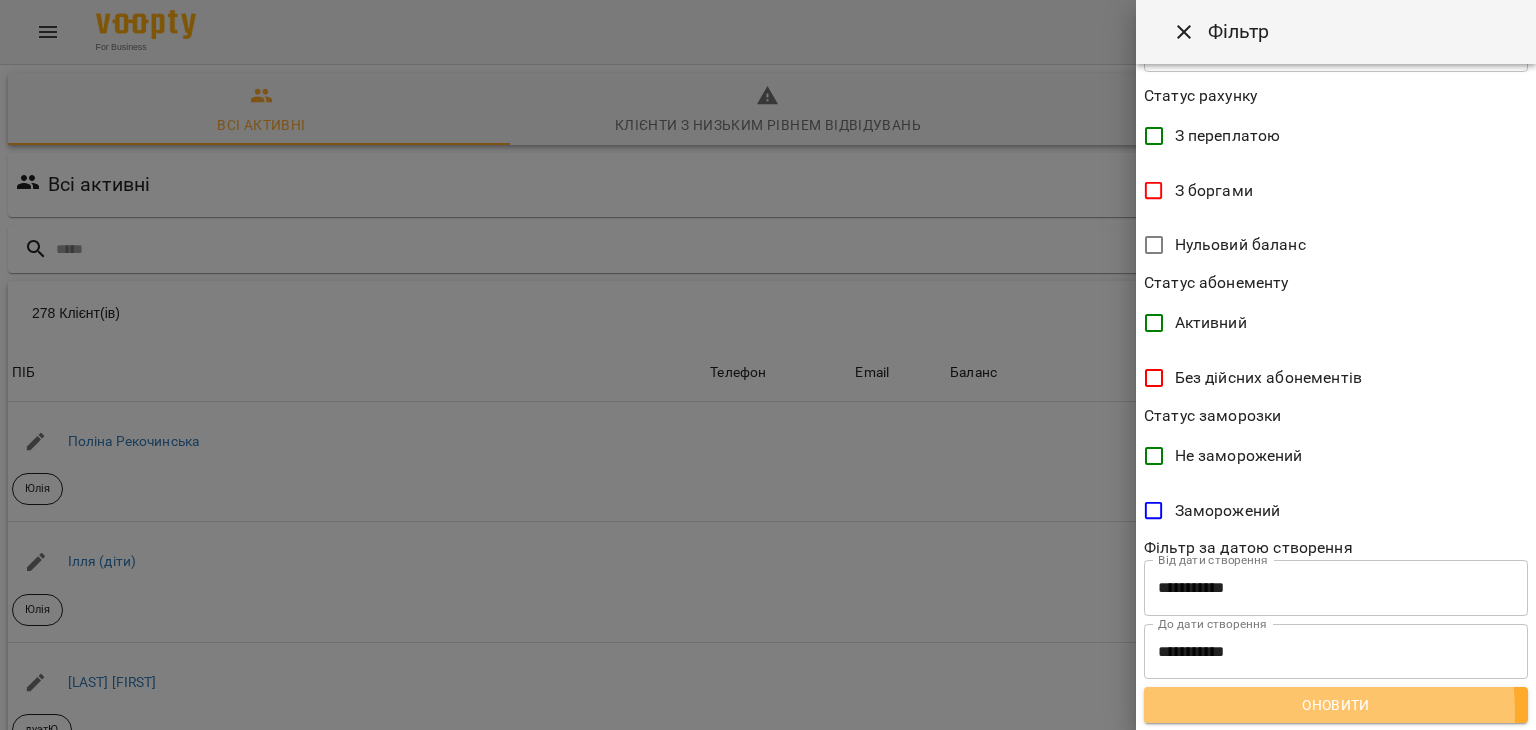 click on "Оновити" at bounding box center (1336, 705) 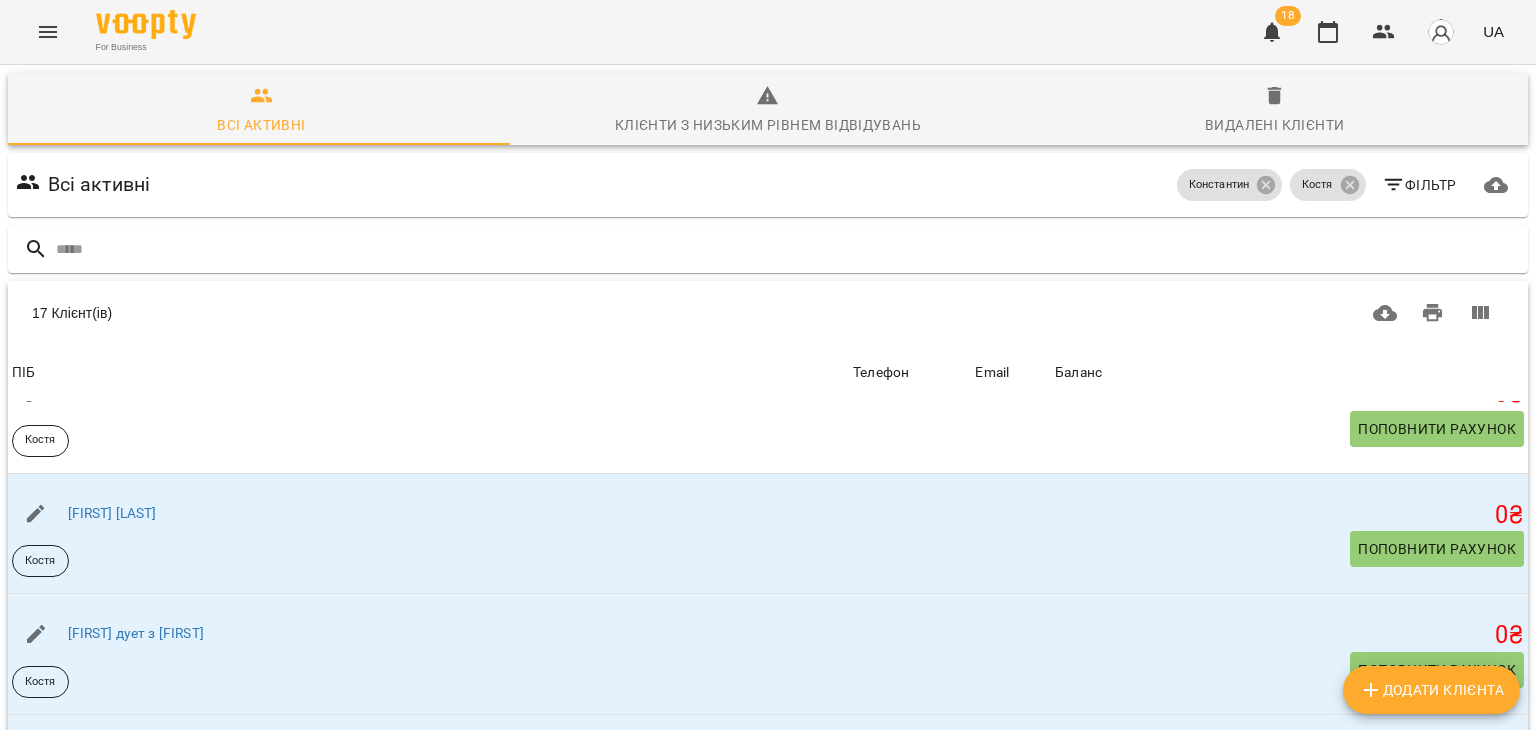 scroll, scrollTop: 850, scrollLeft: 0, axis: vertical 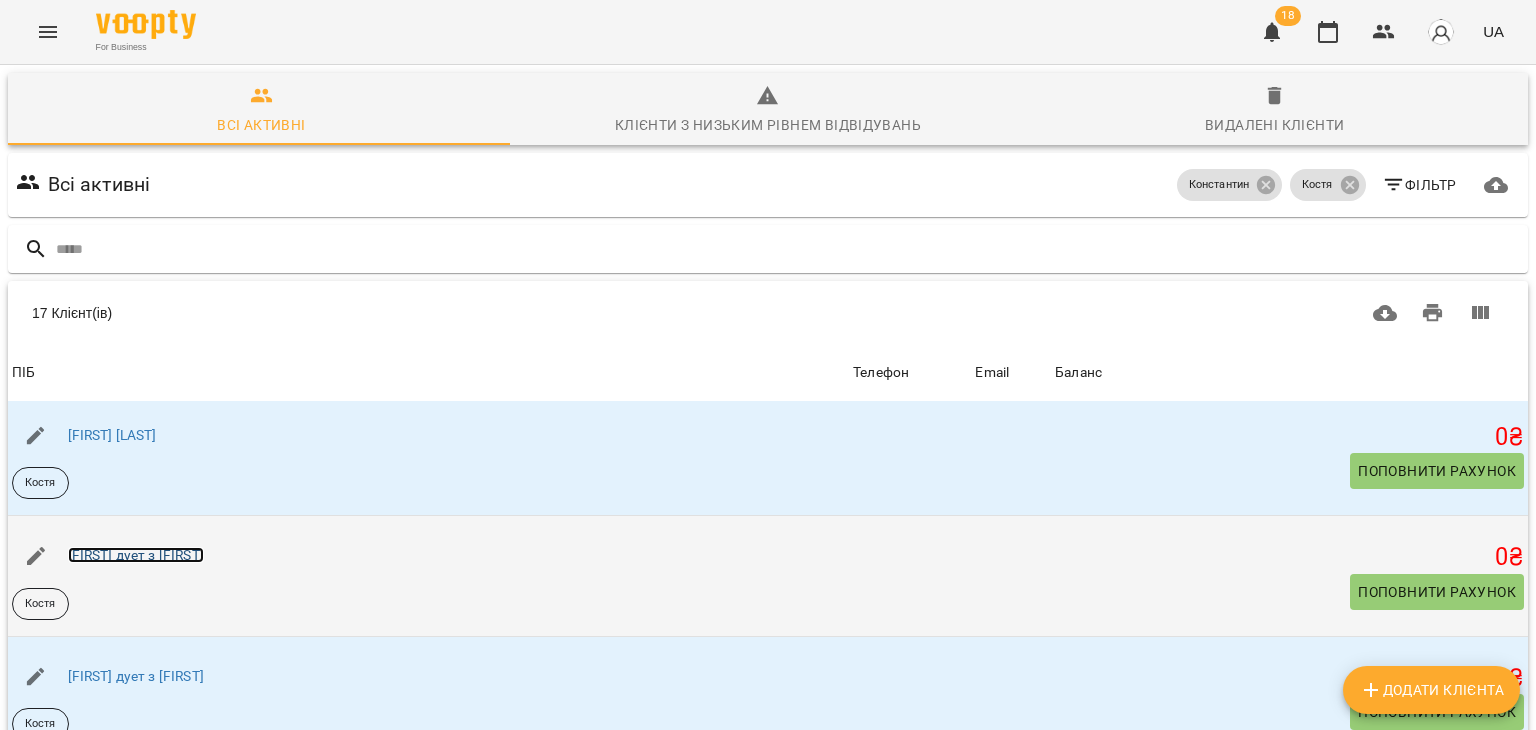 click on "[FIRST] дует з [FIRST]" at bounding box center [136, 555] 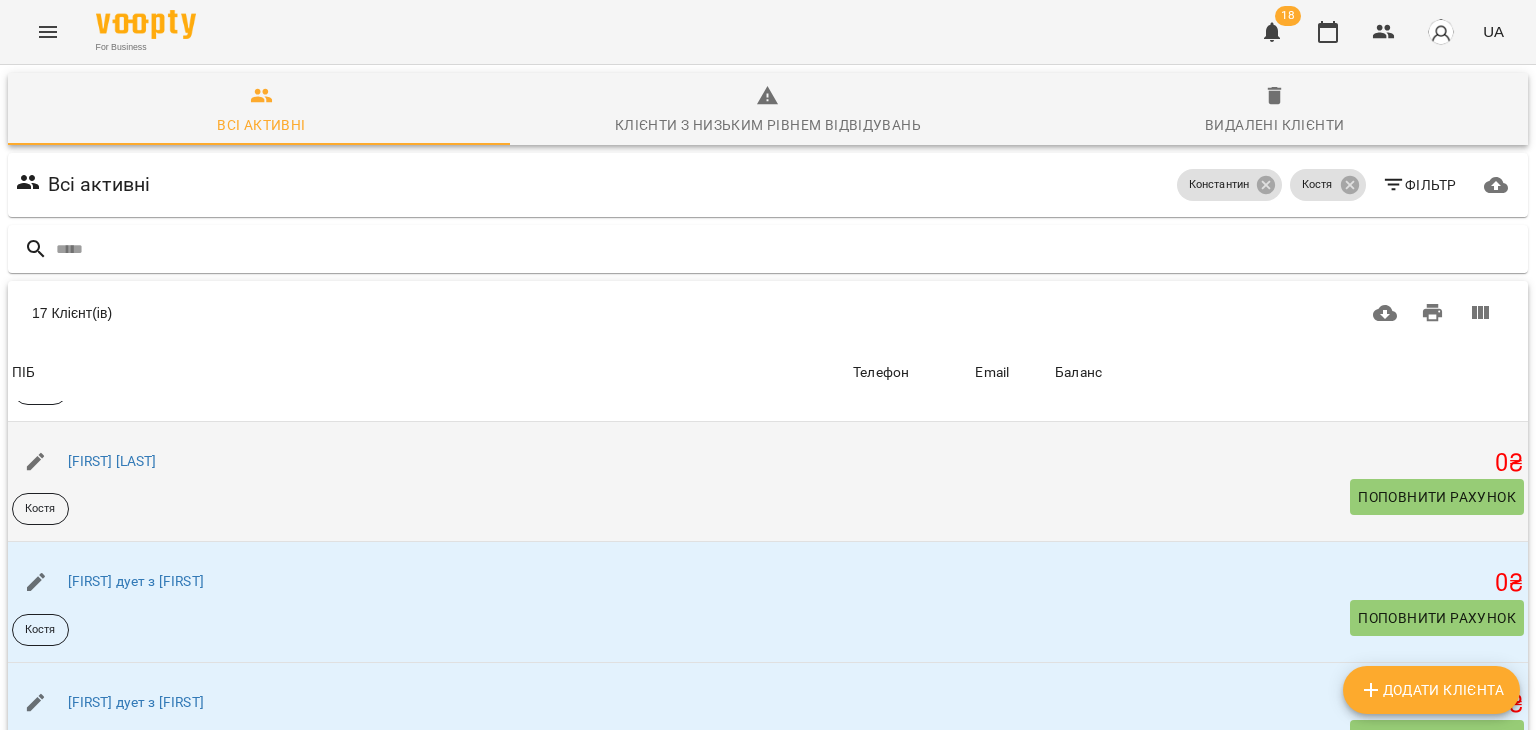 scroll, scrollTop: 916, scrollLeft: 0, axis: vertical 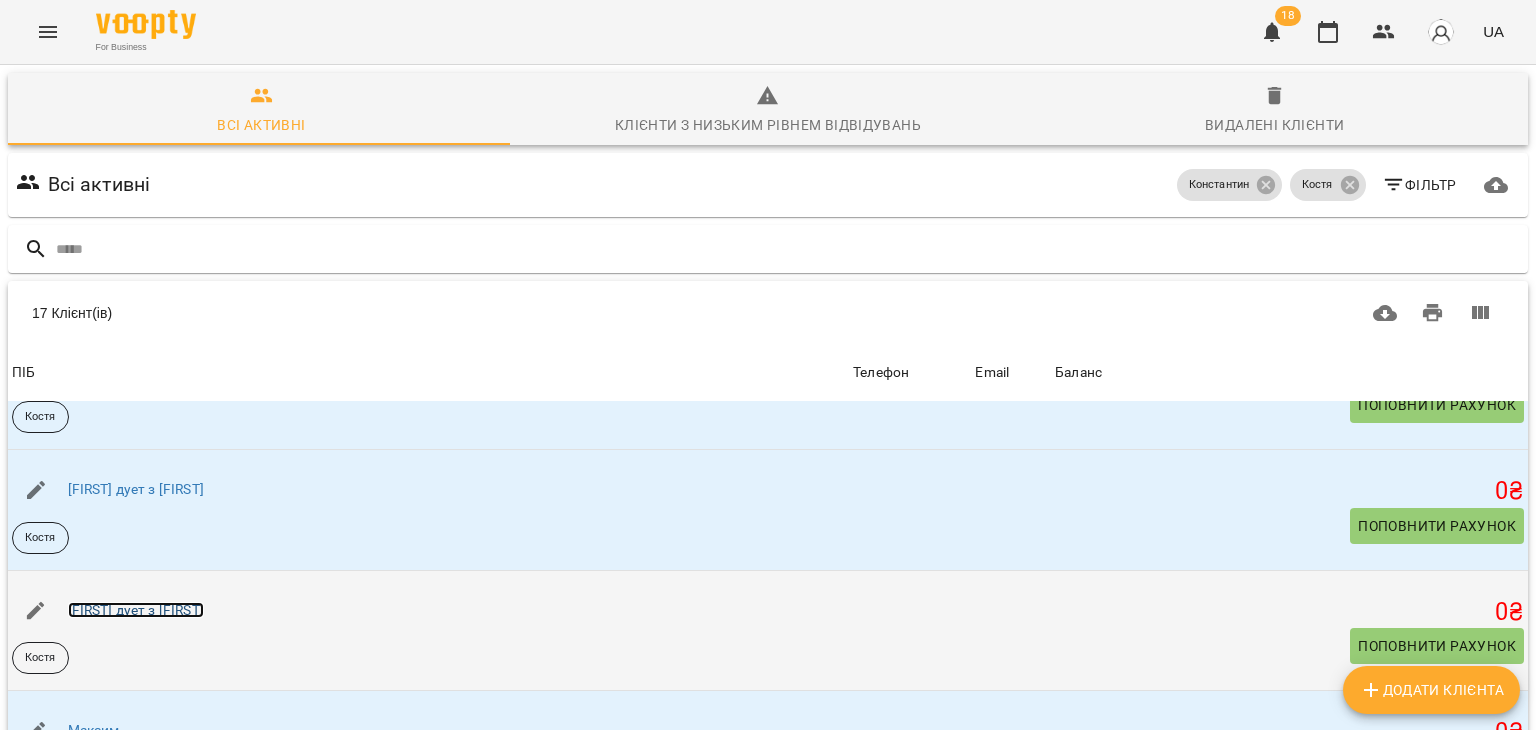 click on "[FIRST] дует з [FIRST]" at bounding box center [136, 610] 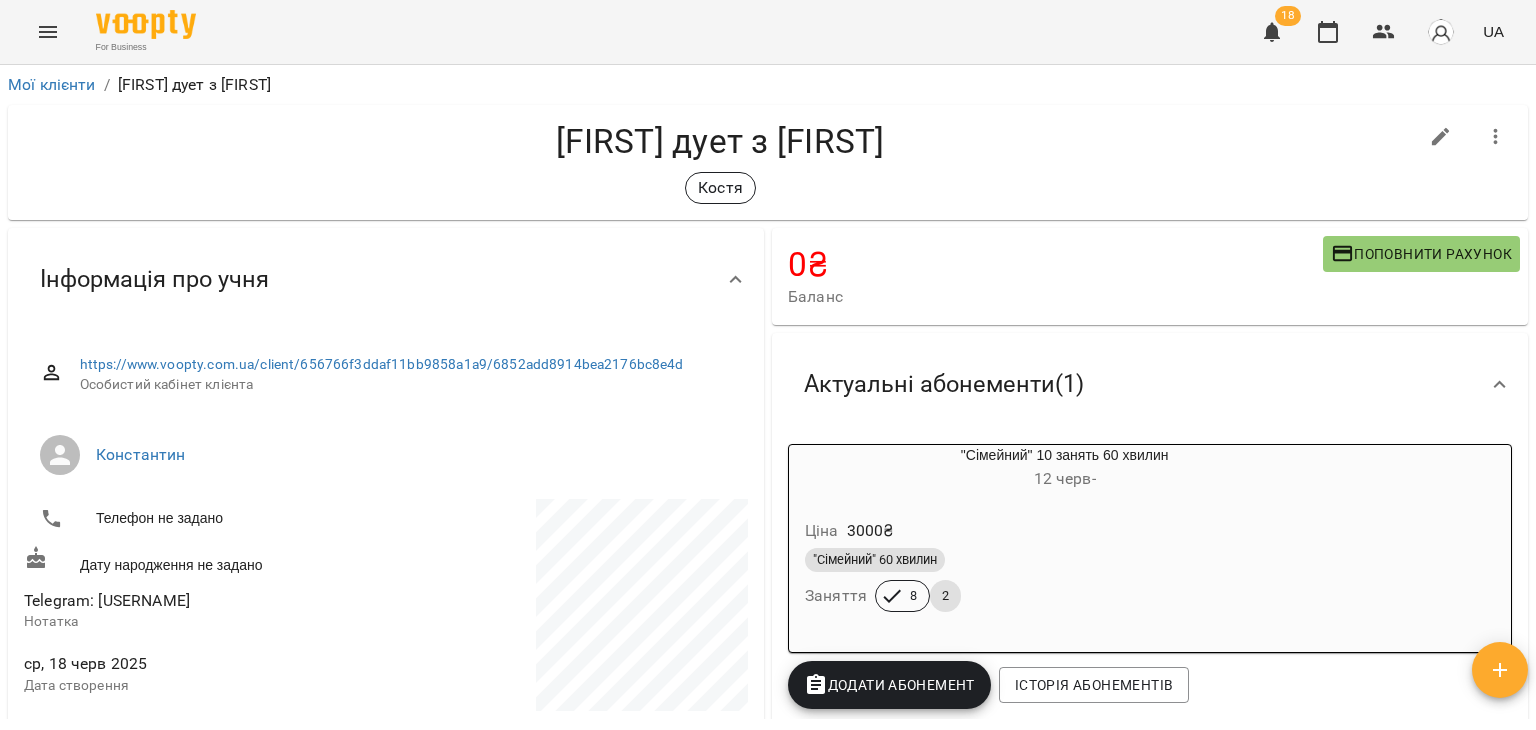 scroll, scrollTop: 347, scrollLeft: 0, axis: vertical 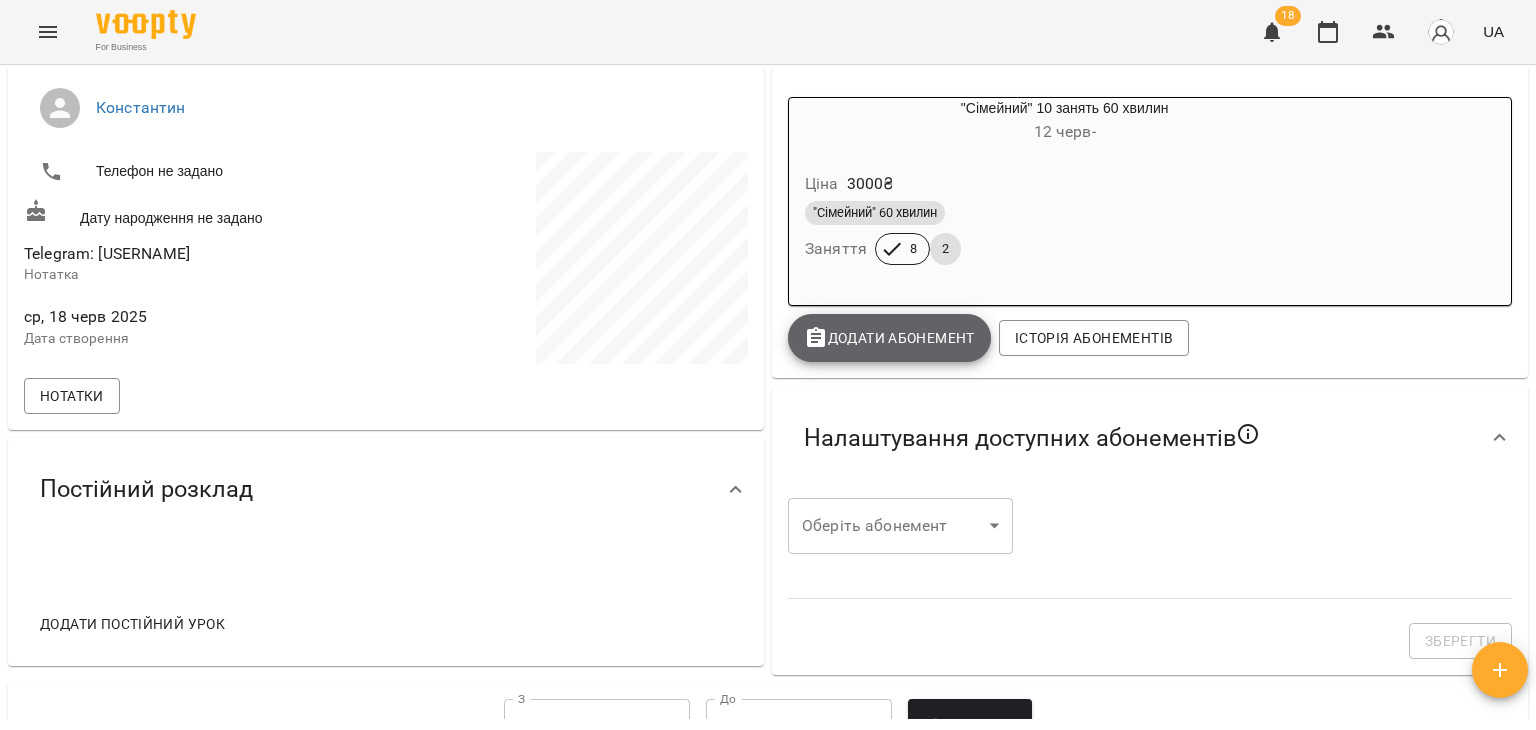 click on "Додати Абонемент" at bounding box center [889, 338] 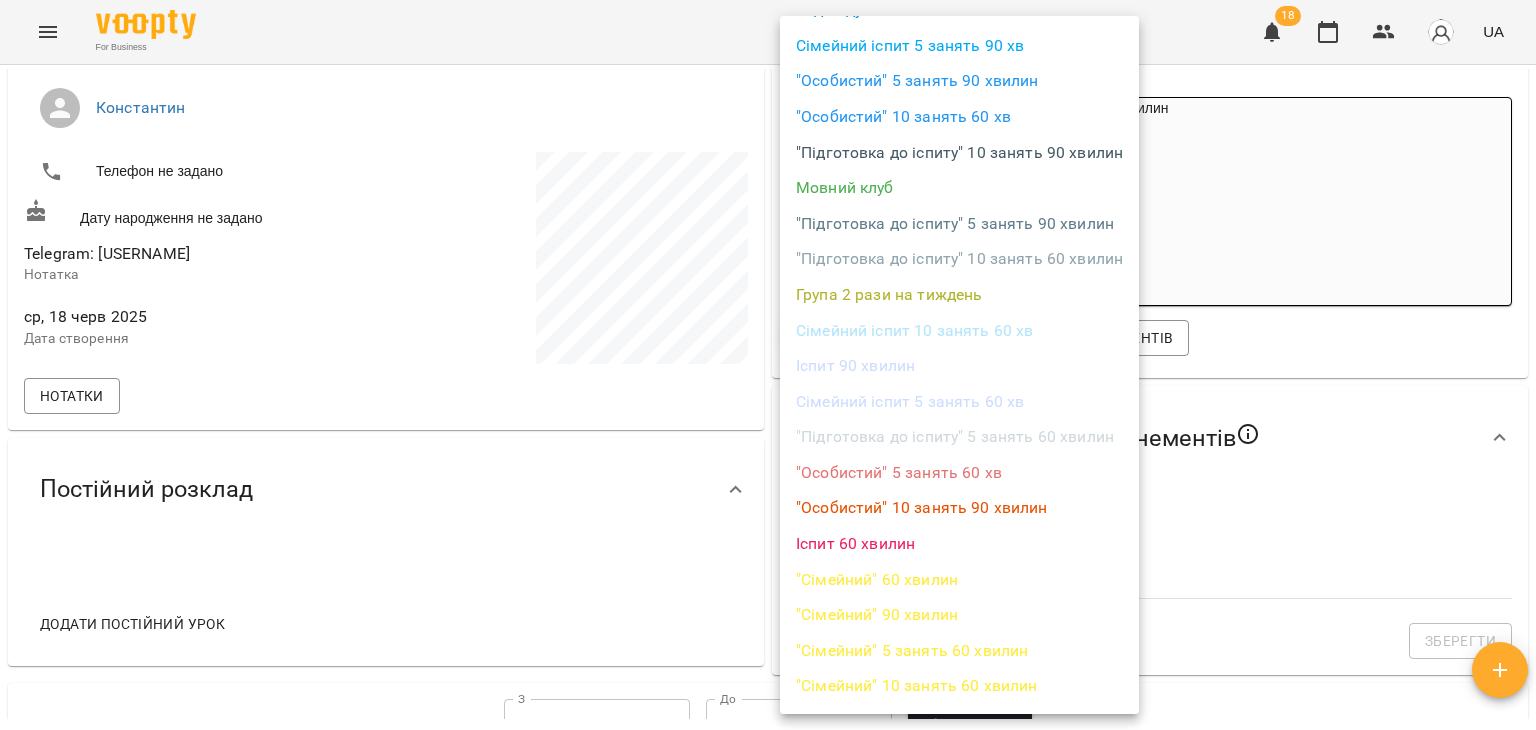 scroll, scrollTop: 284, scrollLeft: 0, axis: vertical 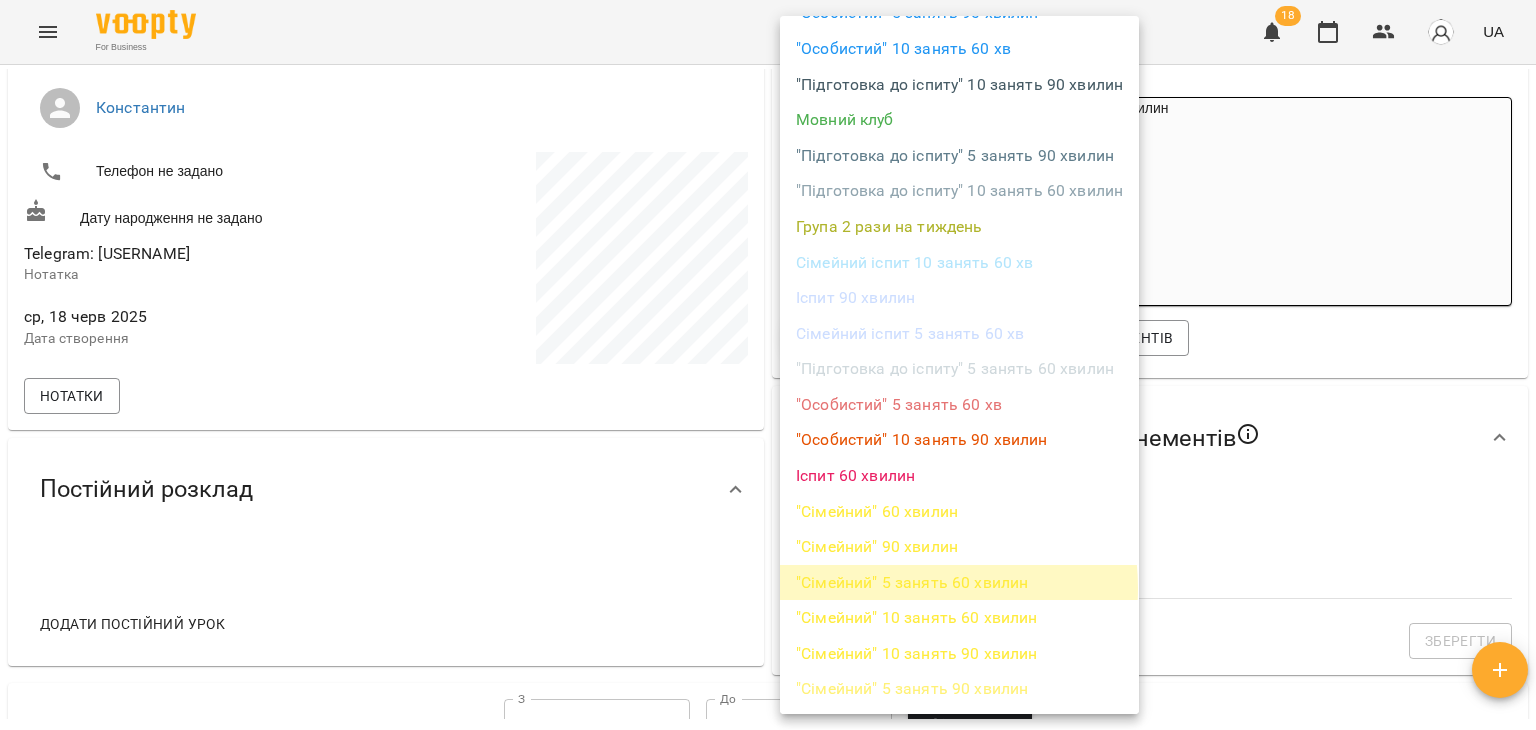 click on ""Сімейний" 5 занять 60 хвилин" at bounding box center [959, 583] 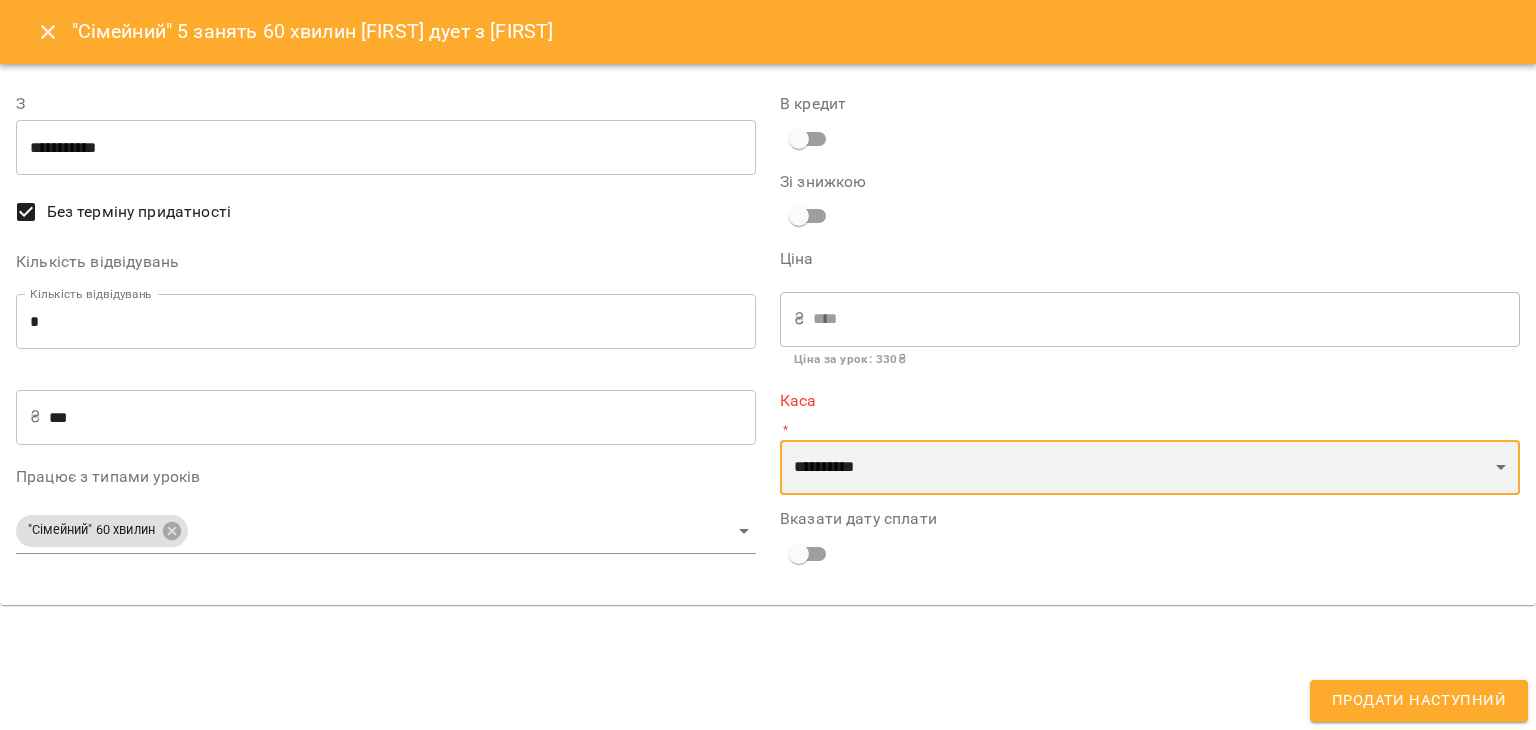click on "**********" at bounding box center [1150, 468] 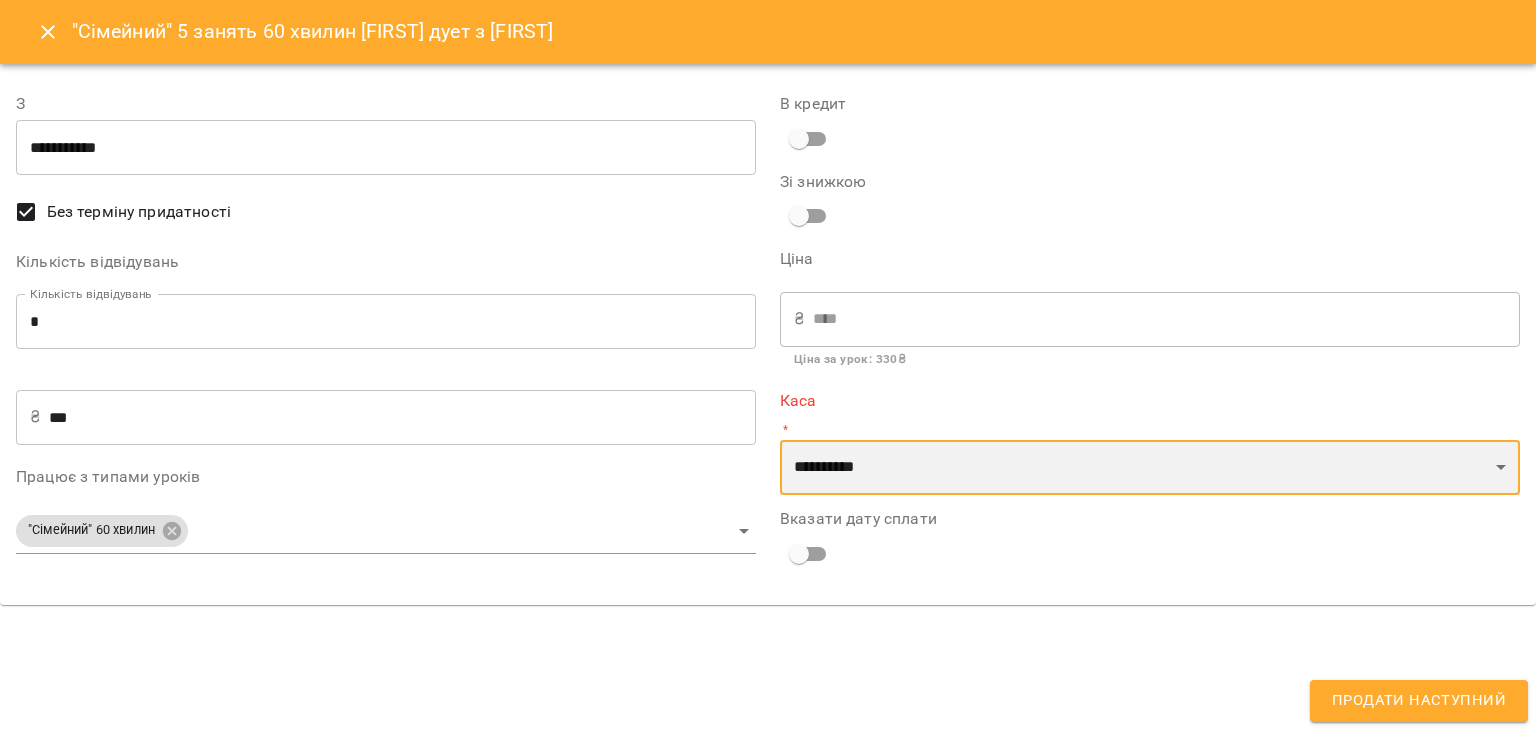 select on "****" 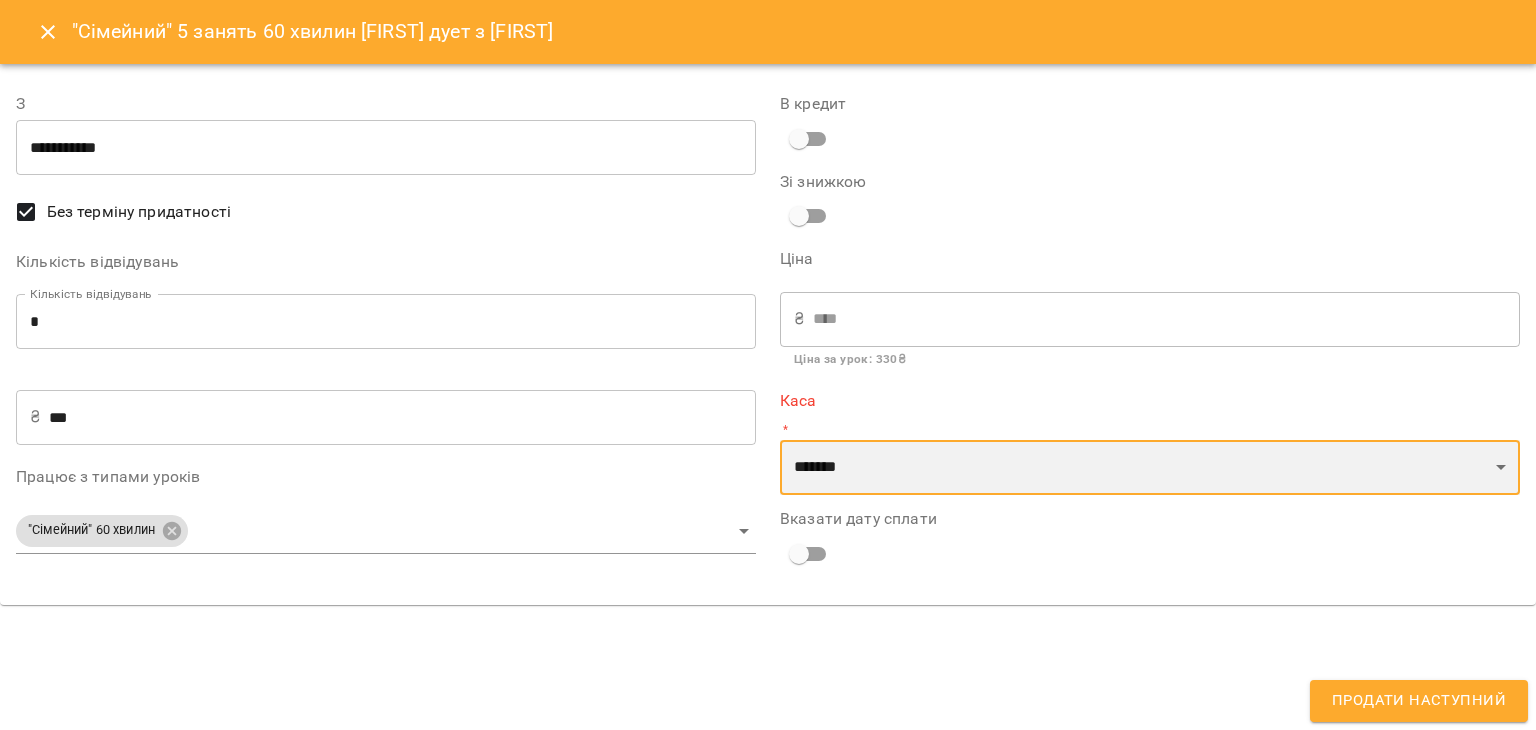 click on "**********" at bounding box center (1150, 468) 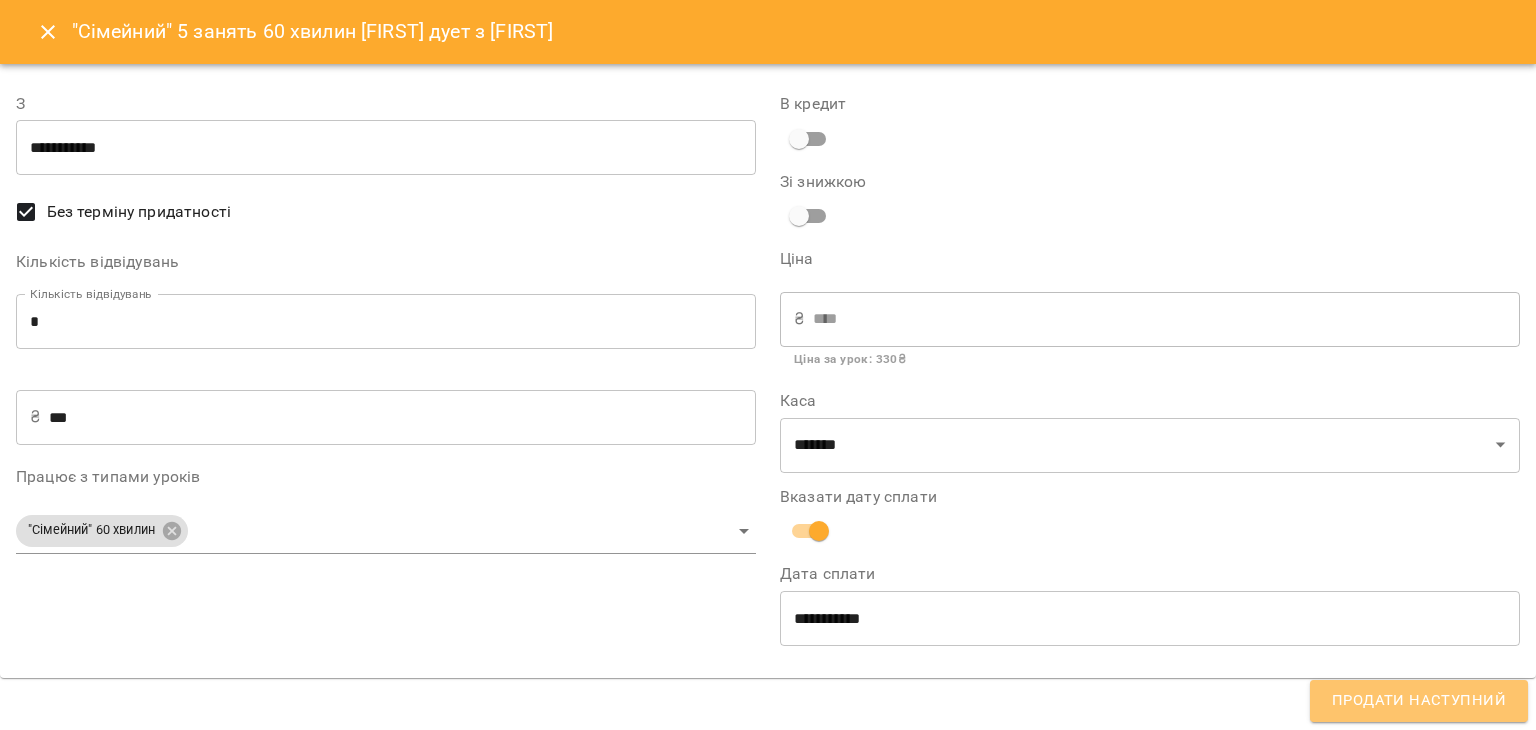 click on "Продати наступний" at bounding box center (1419, 701) 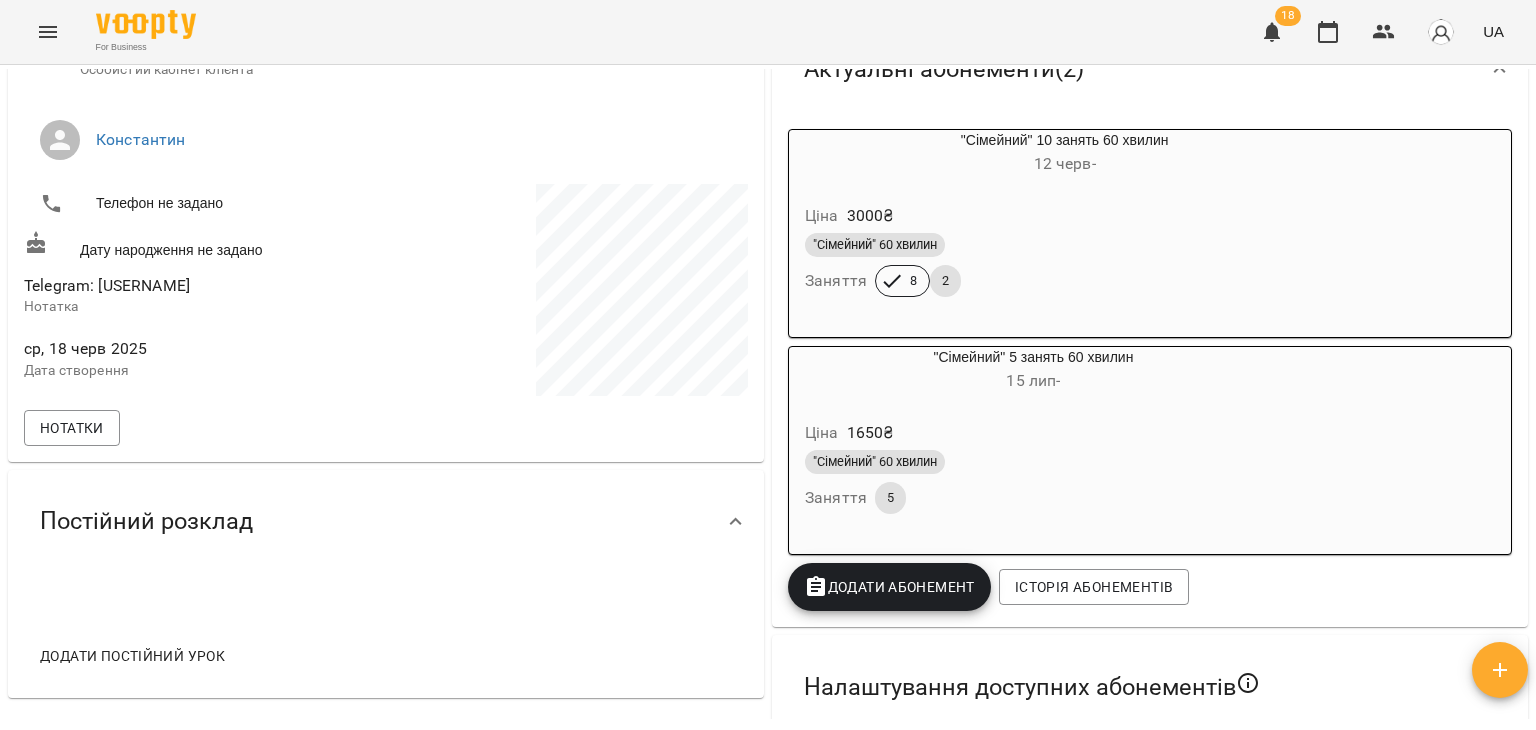 scroll, scrollTop: 333, scrollLeft: 0, axis: vertical 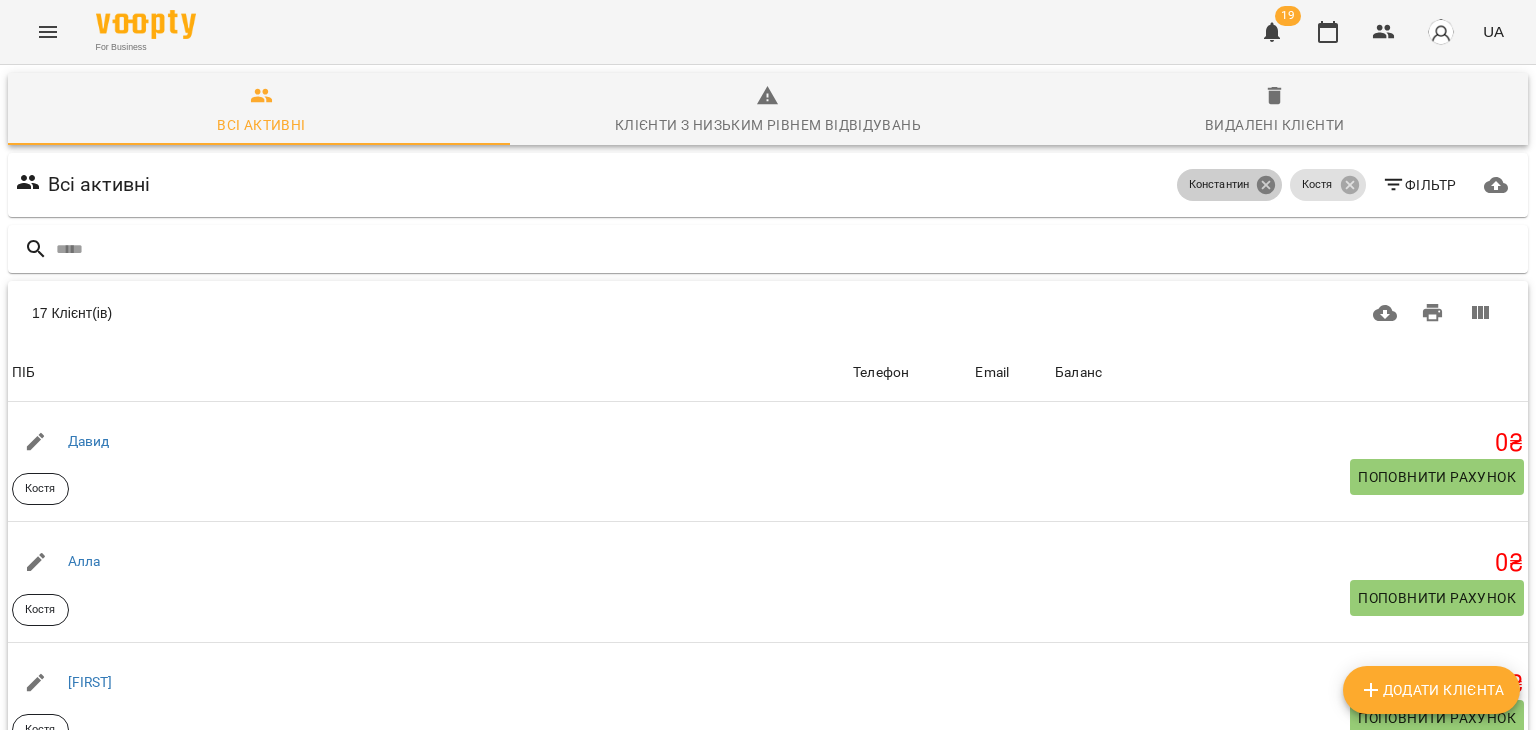 click 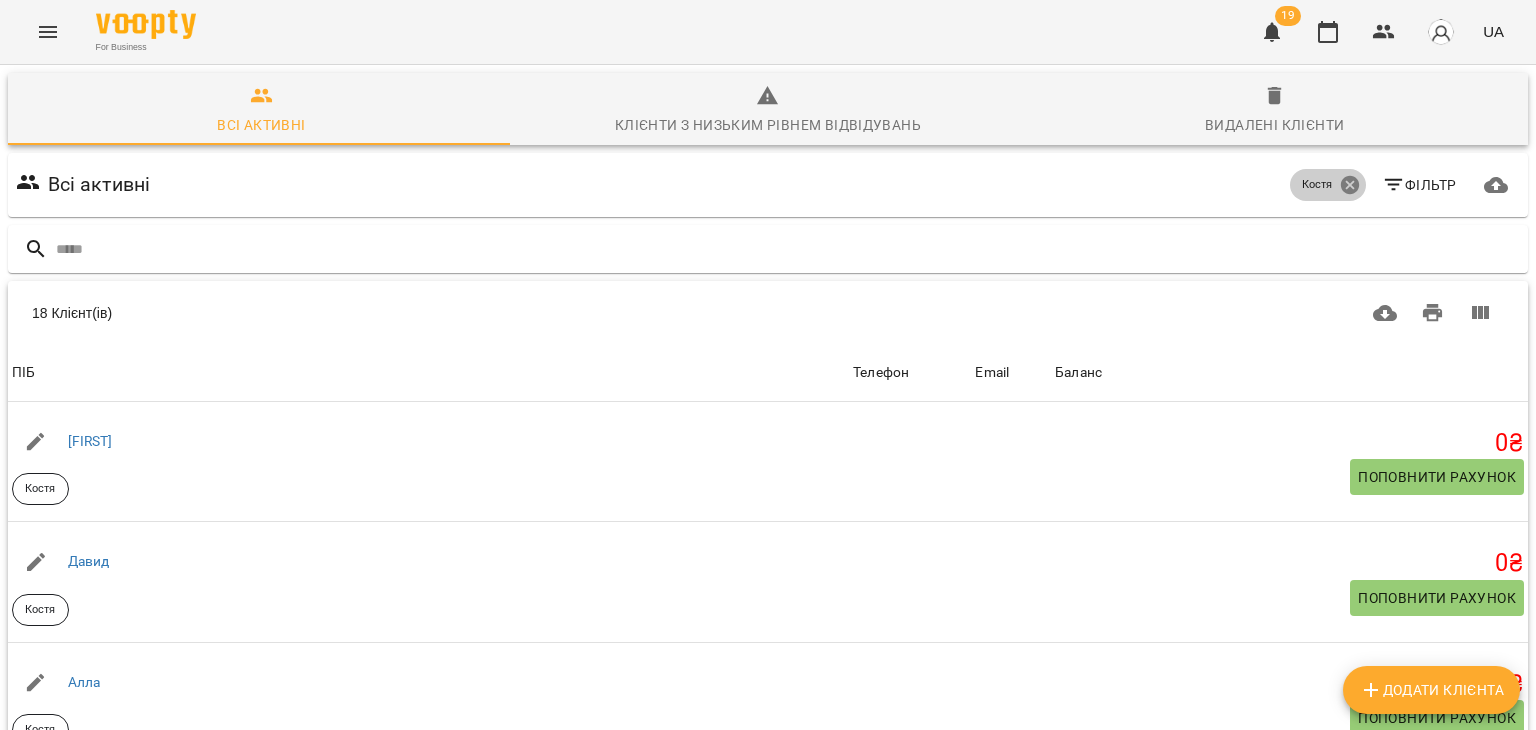 click 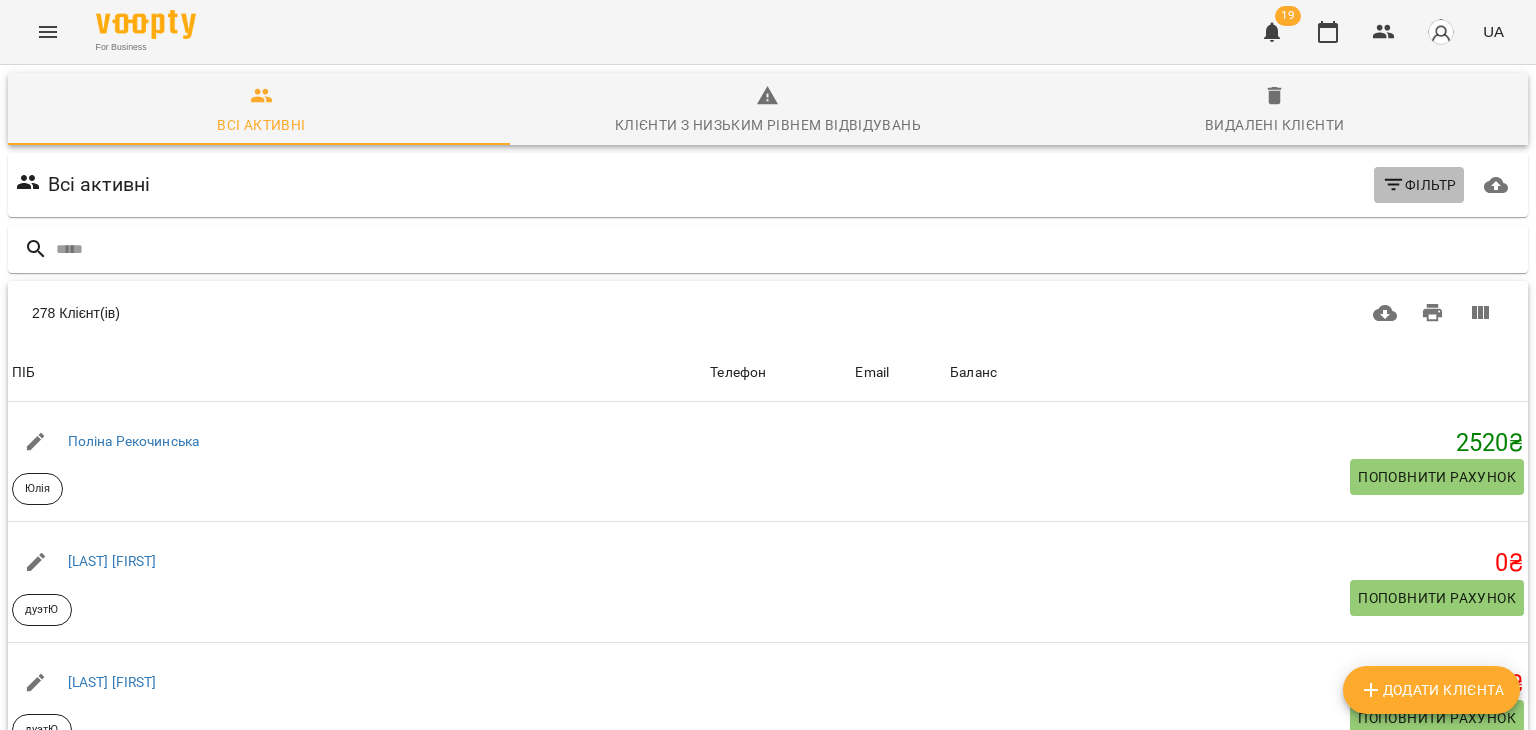 click 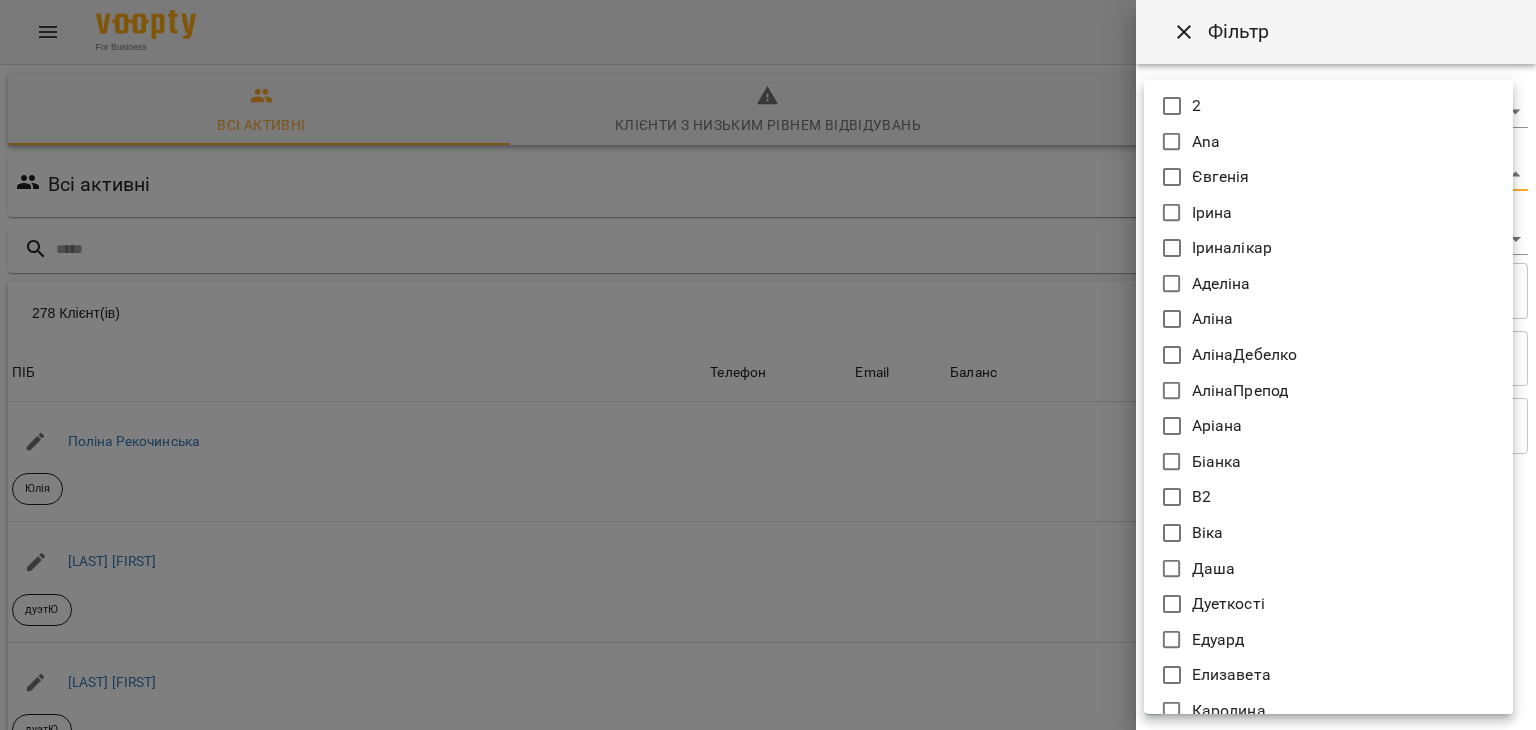 click on "For Business 19 UA Всі активні Клієнти з низьким рівнем відвідувань Видалені клієнти   Всі активні Фільтр 278   Клієнт(ів) 278   Клієнт(ів) ПІБ Телефон Email Баланс ПІБ Поліна Рекочинська Юлія Телефон Email Баланс 2520 ₴ Поповнити рахунок ПІБ Говтва Юрій дуэтЮ Телефон Email Баланс 0 ₴ Поповнити рахунок ПІБ Говтва Анна дуэтЮ Телефон Email Баланс 0 ₴ Поповнити рахунок ПІБ Ілля (діти) Юлія Телефон Email Баланс 0 ₴ Поповнити рахунок ПІБ Дарія (діти) Юлія Телефон Email Баланс 0 ₴ Поповнити рахунок ПІБ Марія дует з Данилом Аделіна Телефон Email Баланс 0 ₴ ПІБ 0" at bounding box center (768, 522) 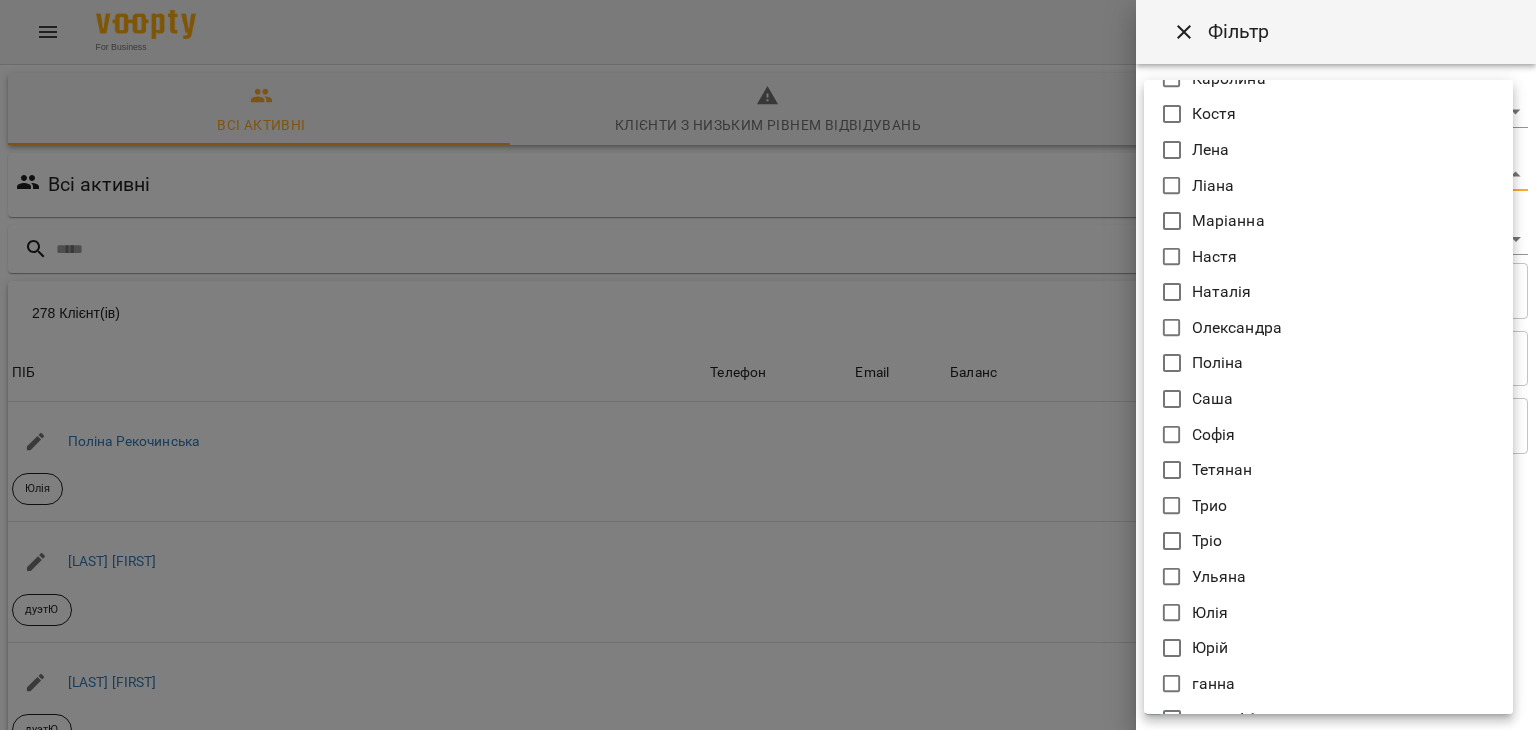scroll, scrollTop: 638, scrollLeft: 0, axis: vertical 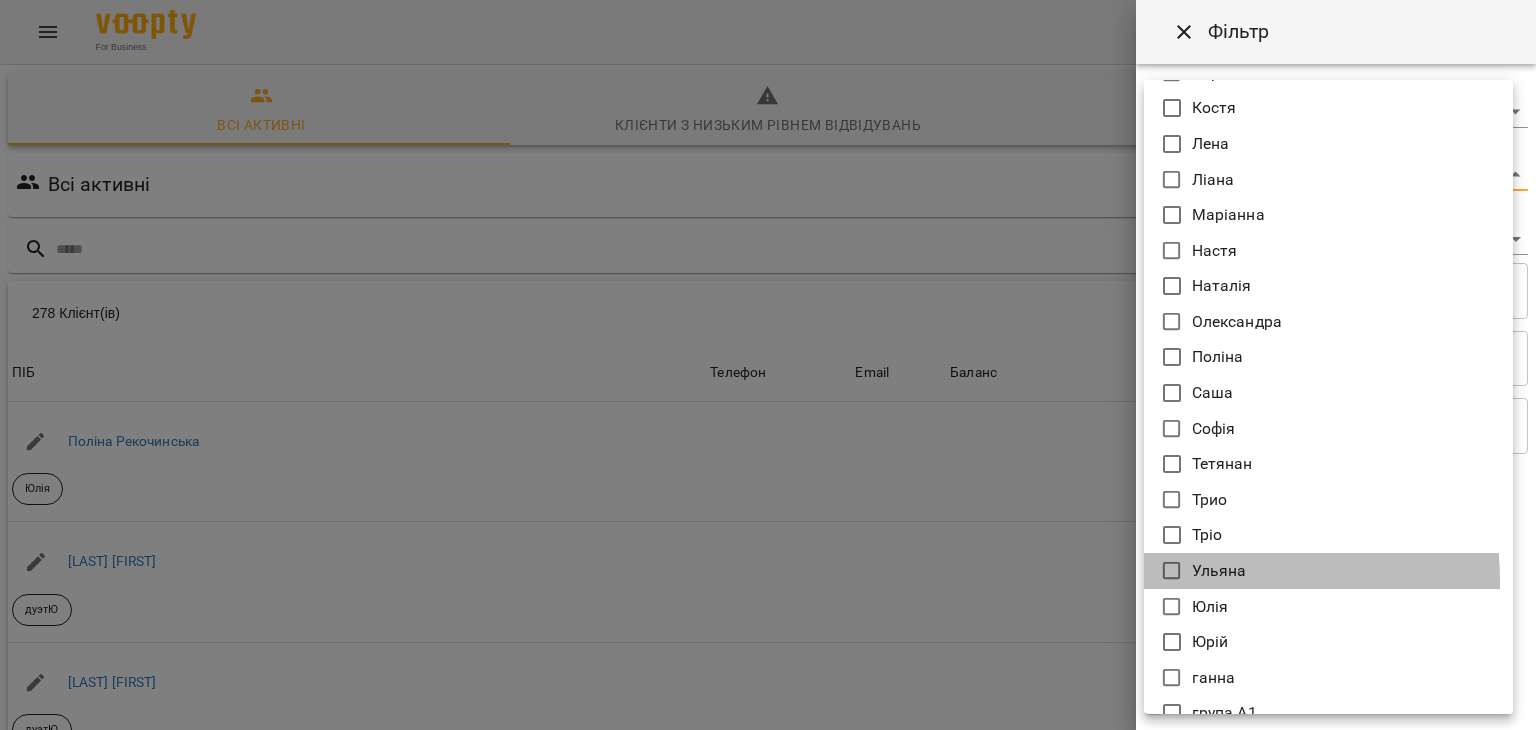 click on "Ульяна" at bounding box center (1219, 571) 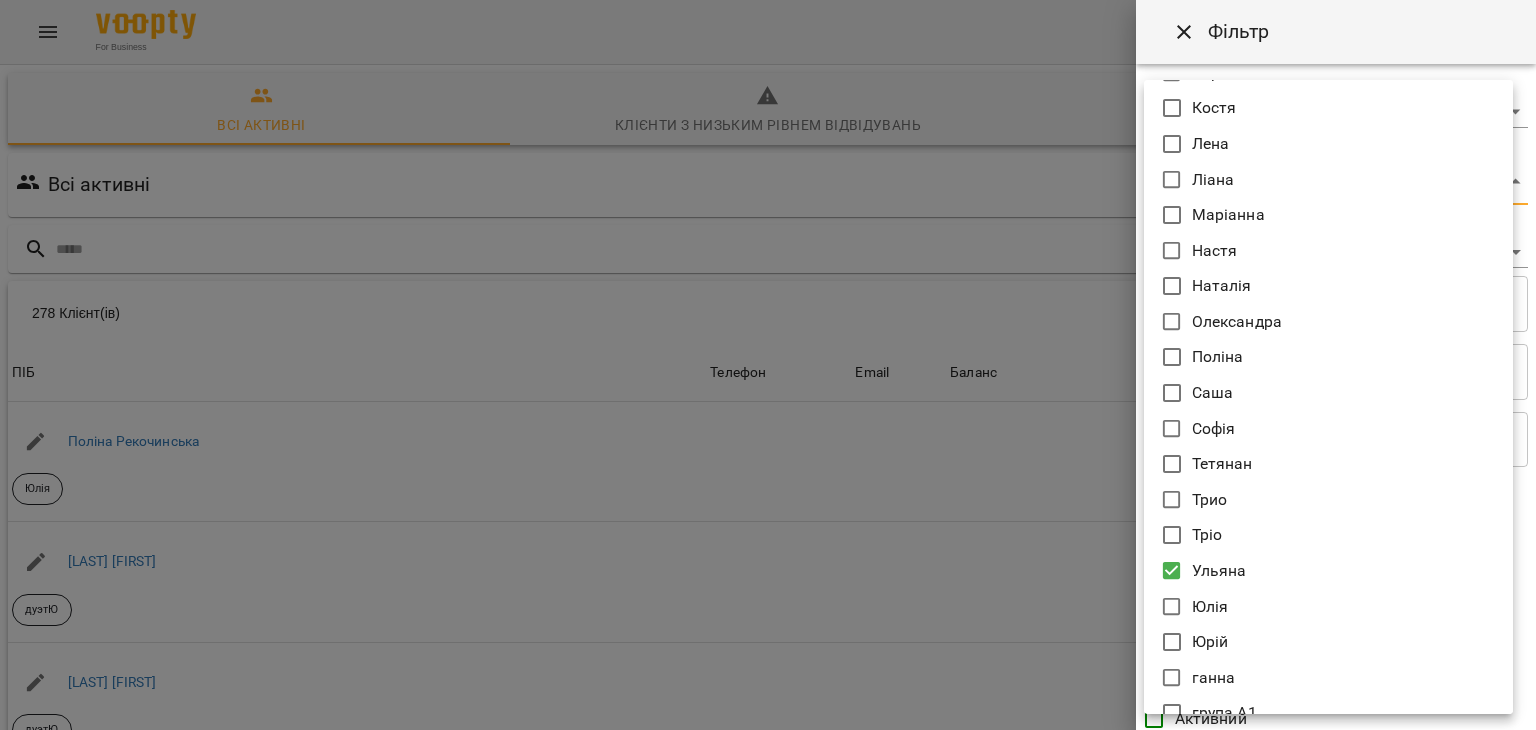 click at bounding box center [768, 365] 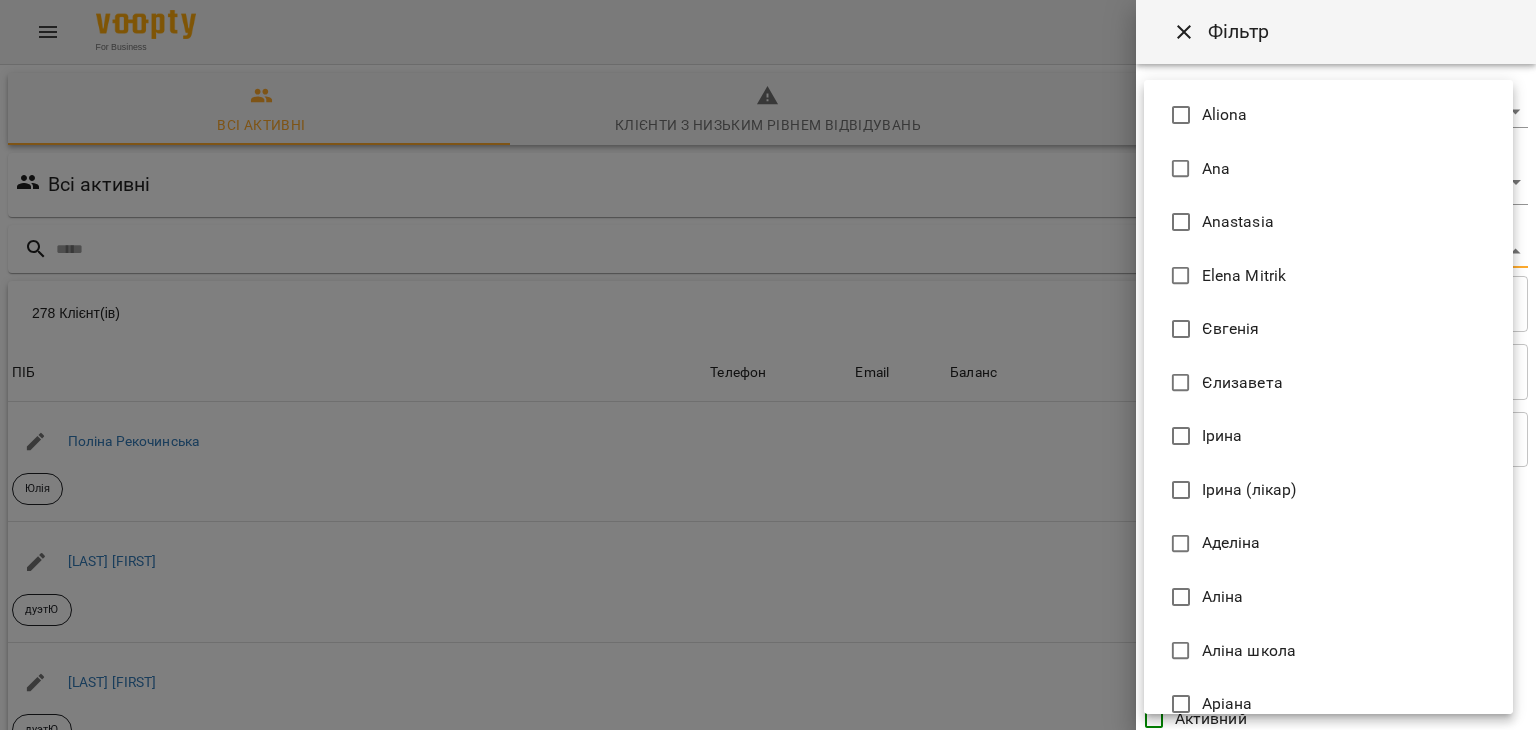 drag, startPoint x: 1195, startPoint y: 256, endPoint x: 1240, endPoint y: 508, distance: 255.98633 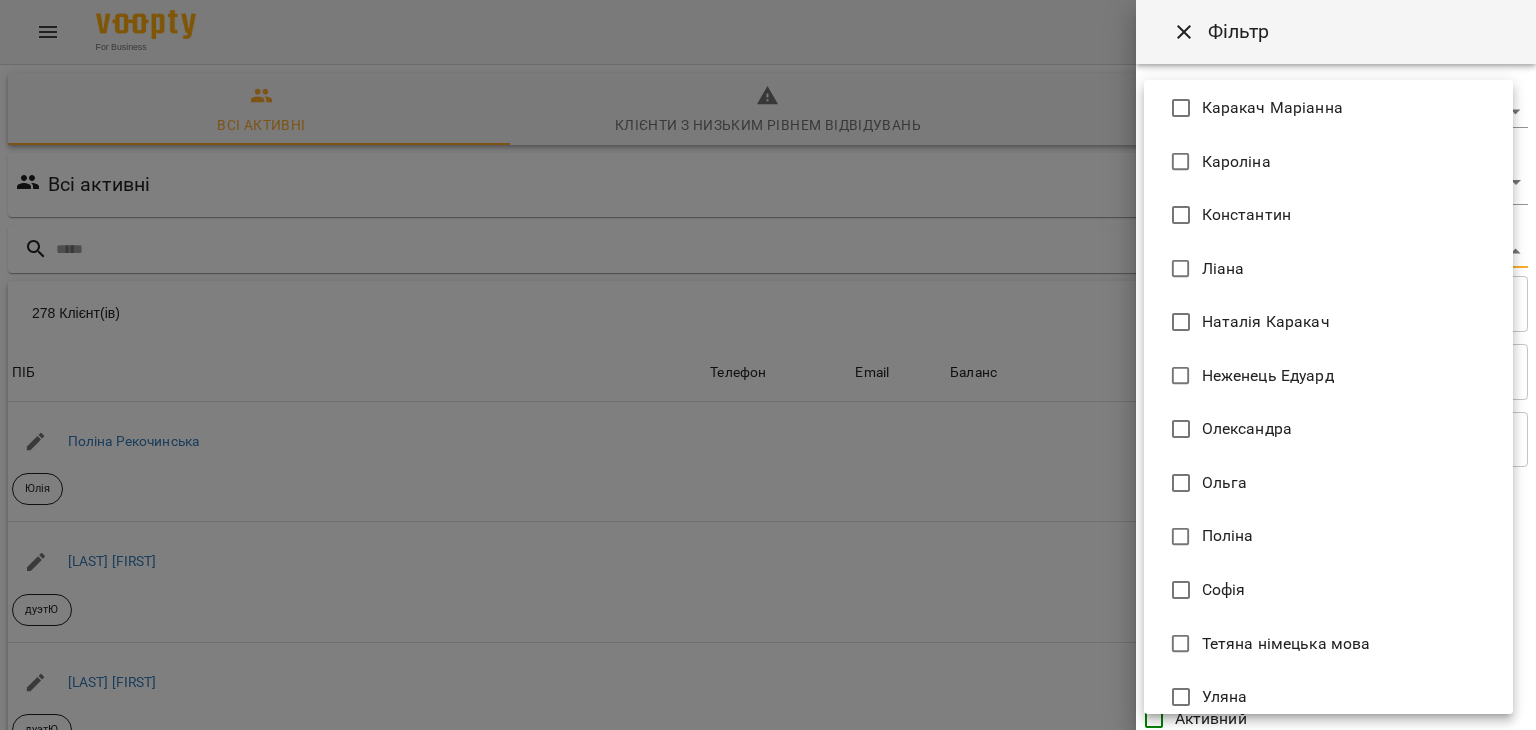 scroll, scrollTop: 1043, scrollLeft: 0, axis: vertical 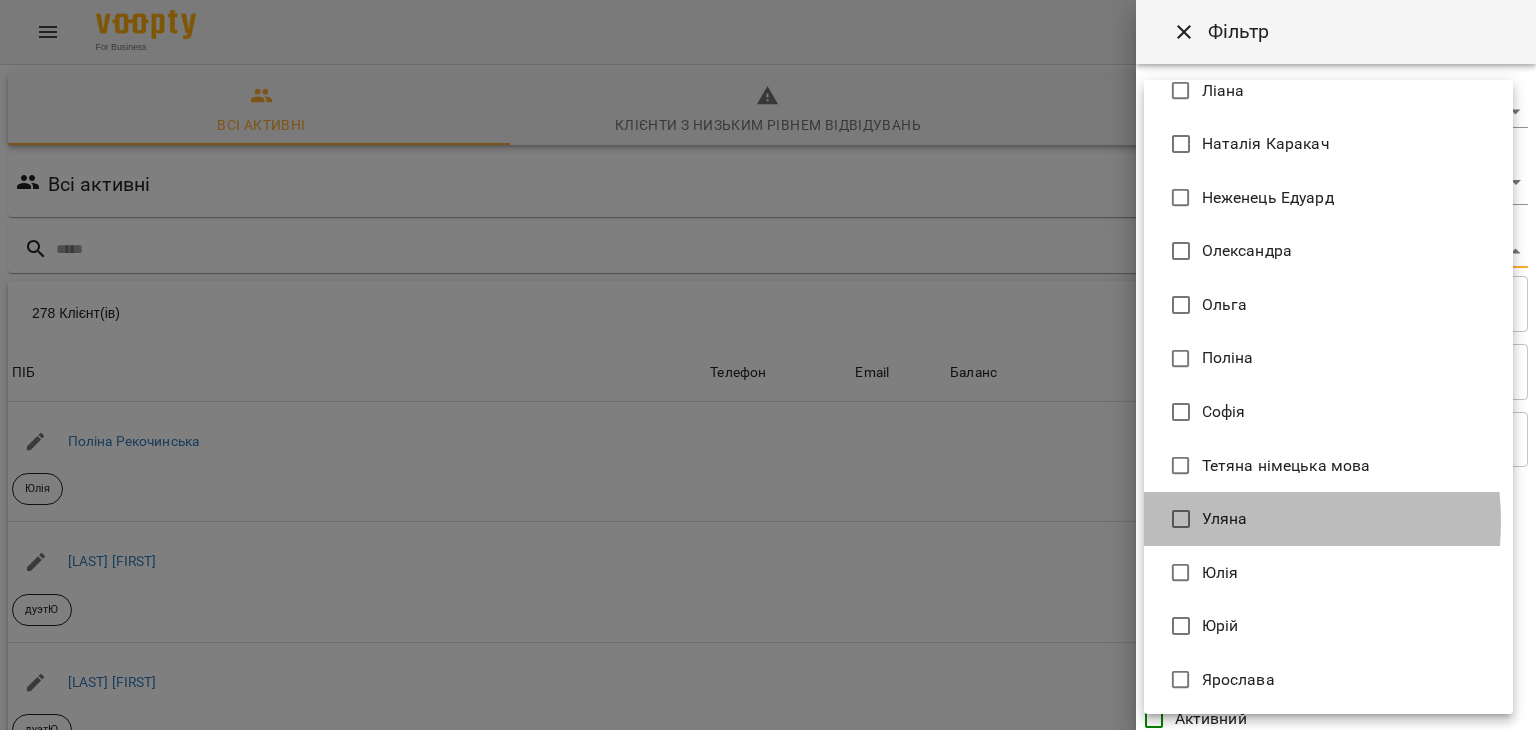 click on "Уляна" at bounding box center [1225, 519] 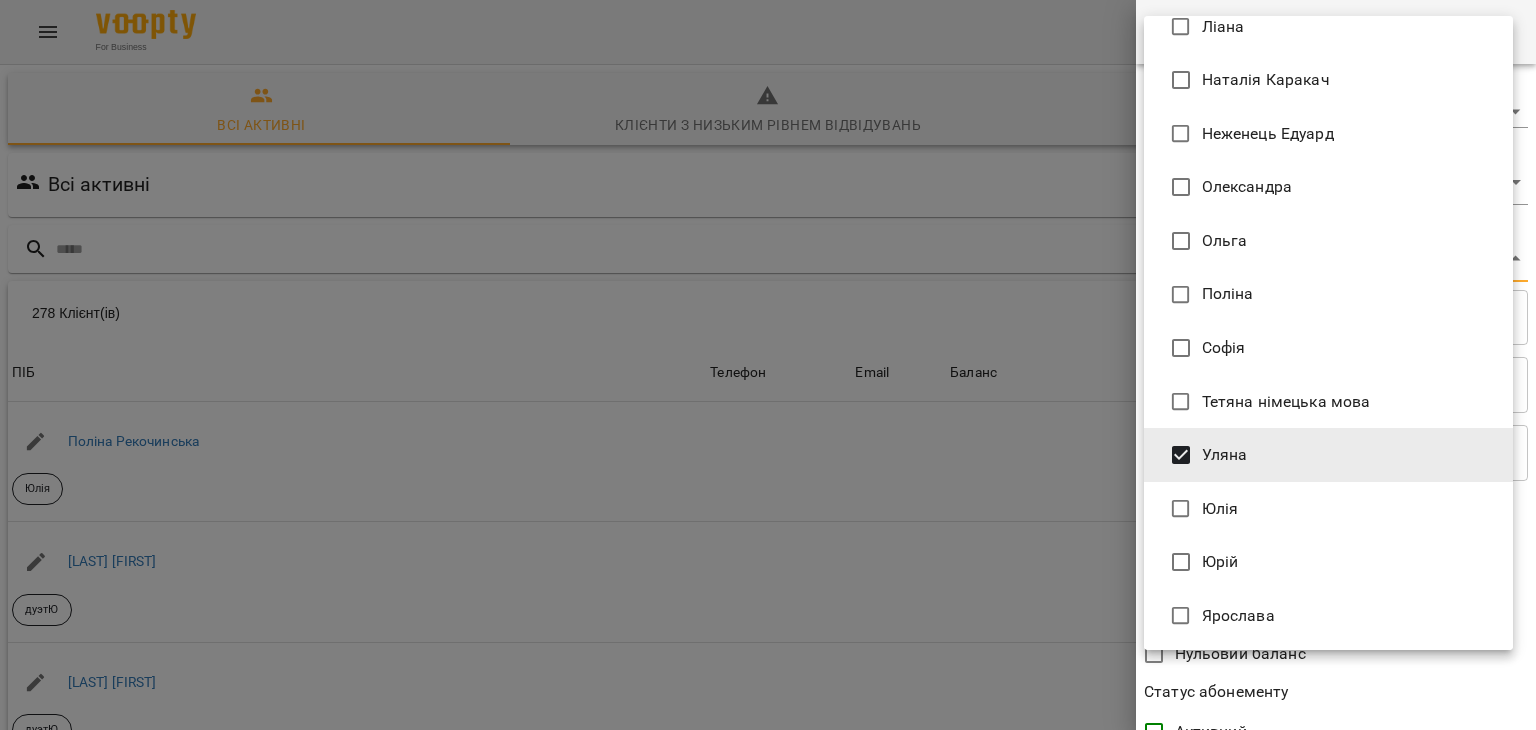 click at bounding box center (768, 365) 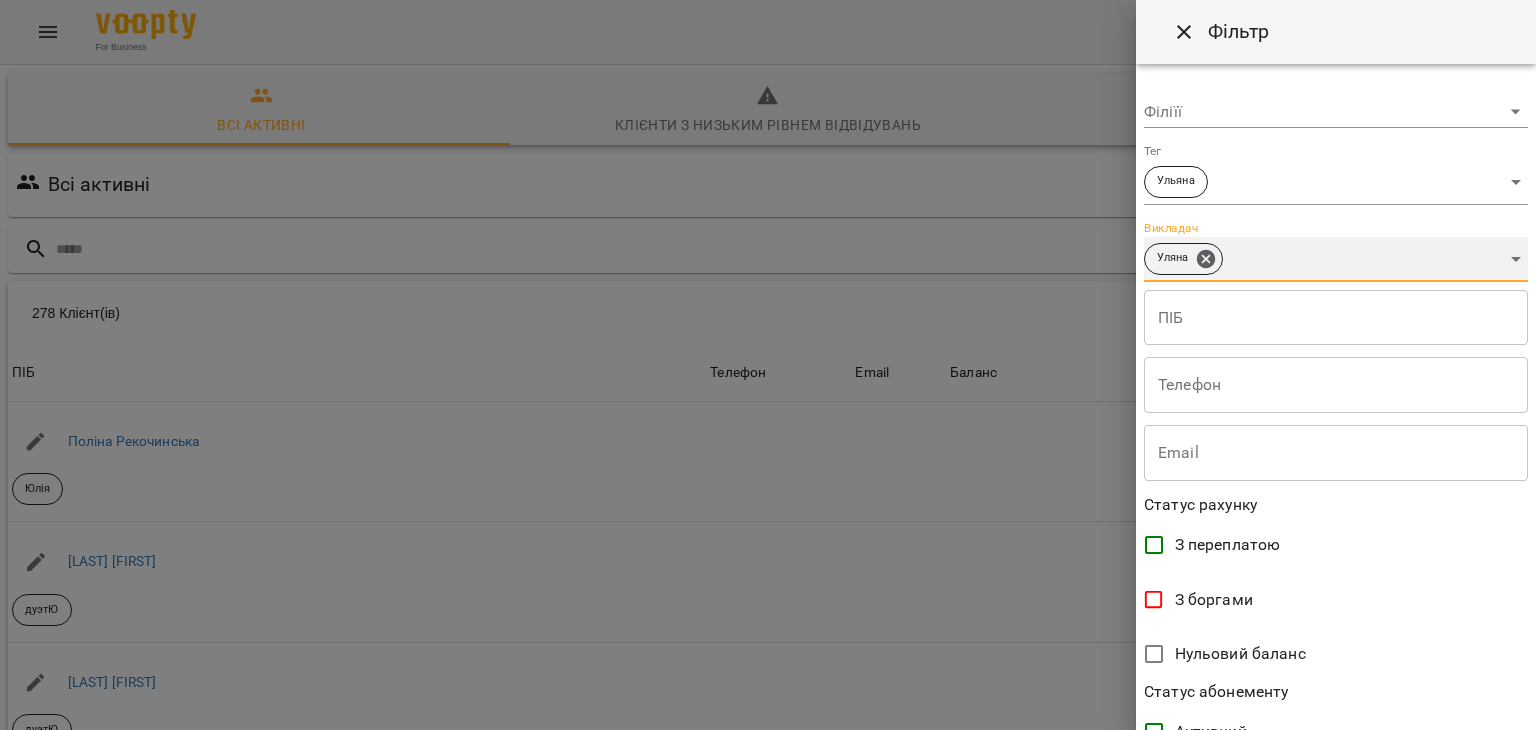 scroll, scrollTop: 410, scrollLeft: 0, axis: vertical 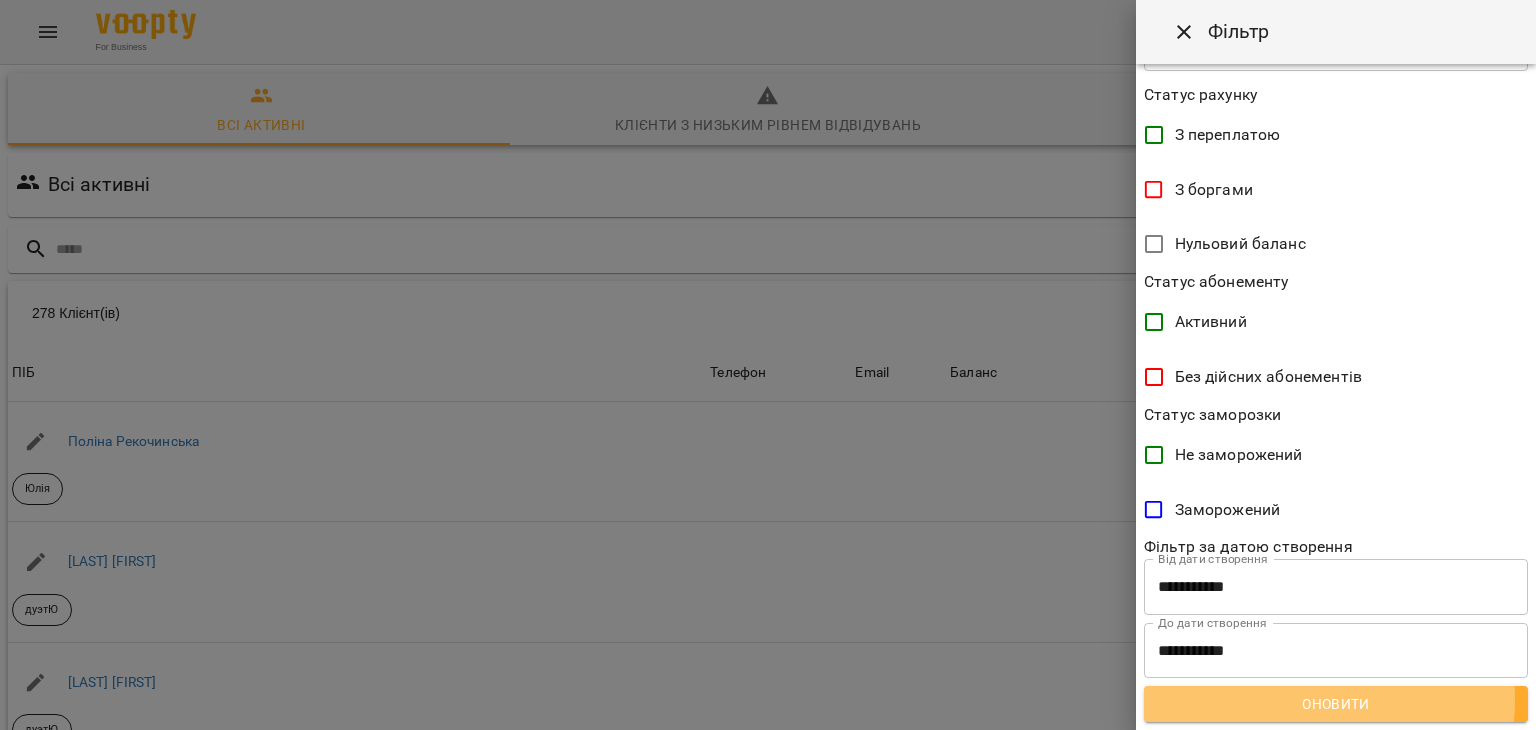 click on "Оновити" at bounding box center (1336, 704) 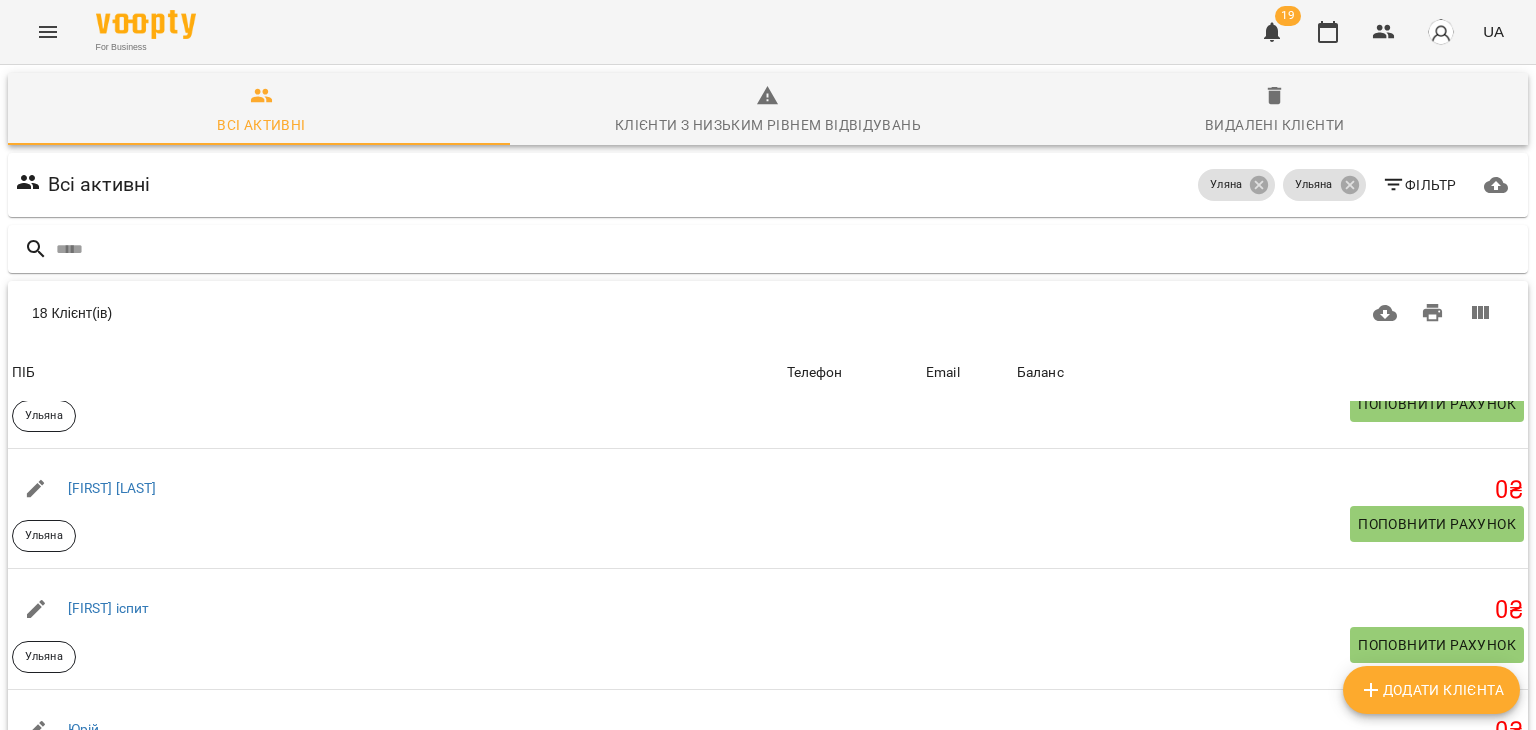 scroll, scrollTop: 1724, scrollLeft: 0, axis: vertical 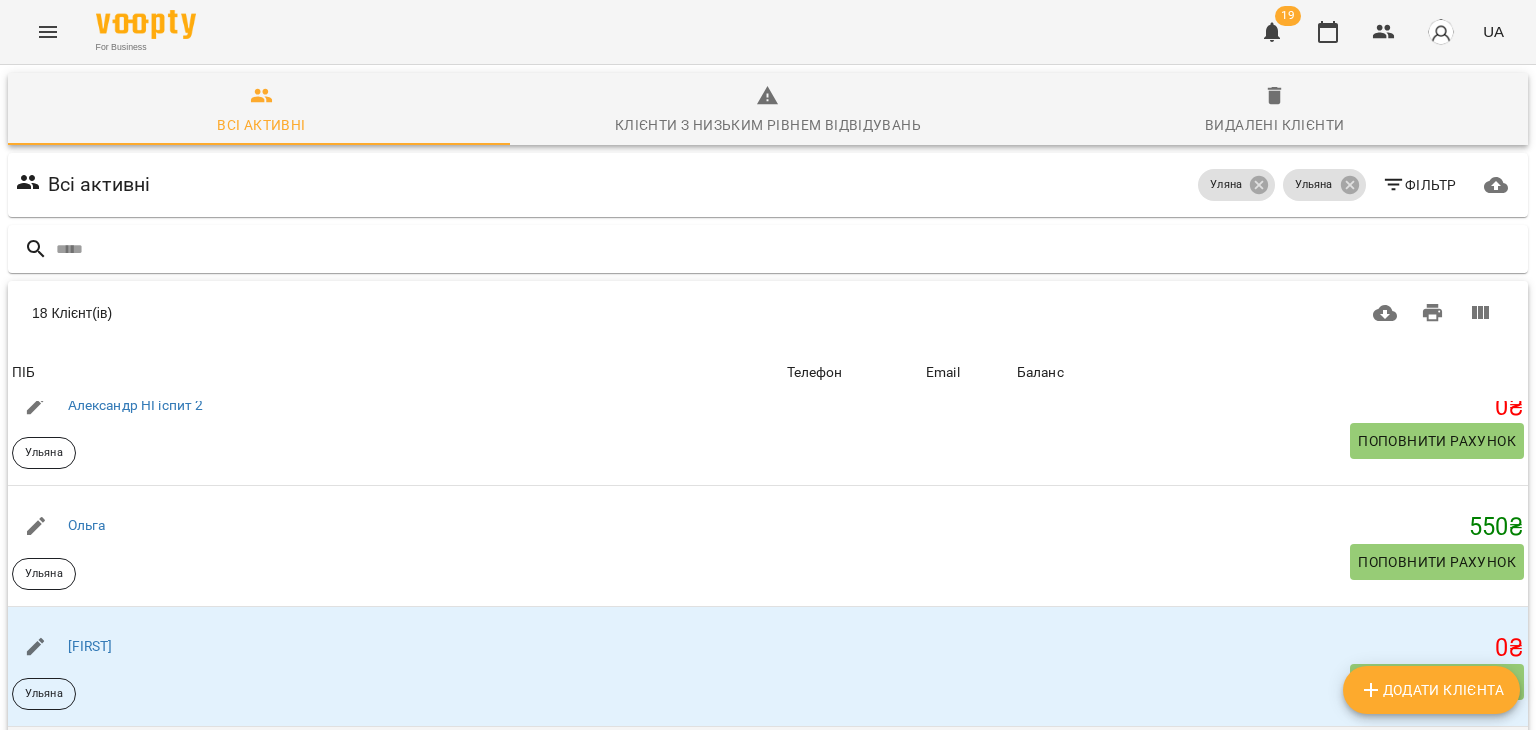 click on "Сергій" at bounding box center [89, 766] 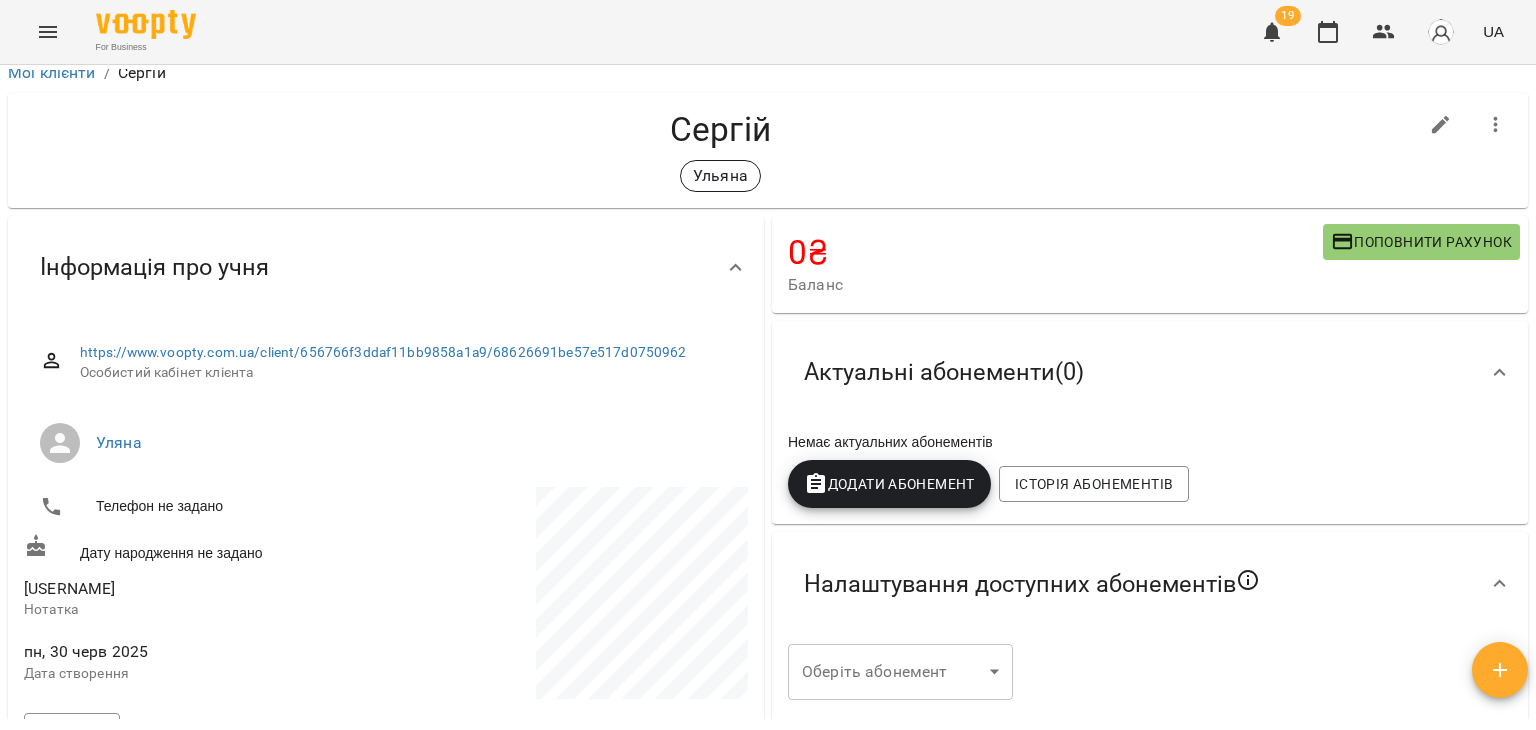 scroll, scrollTop: 9, scrollLeft: 0, axis: vertical 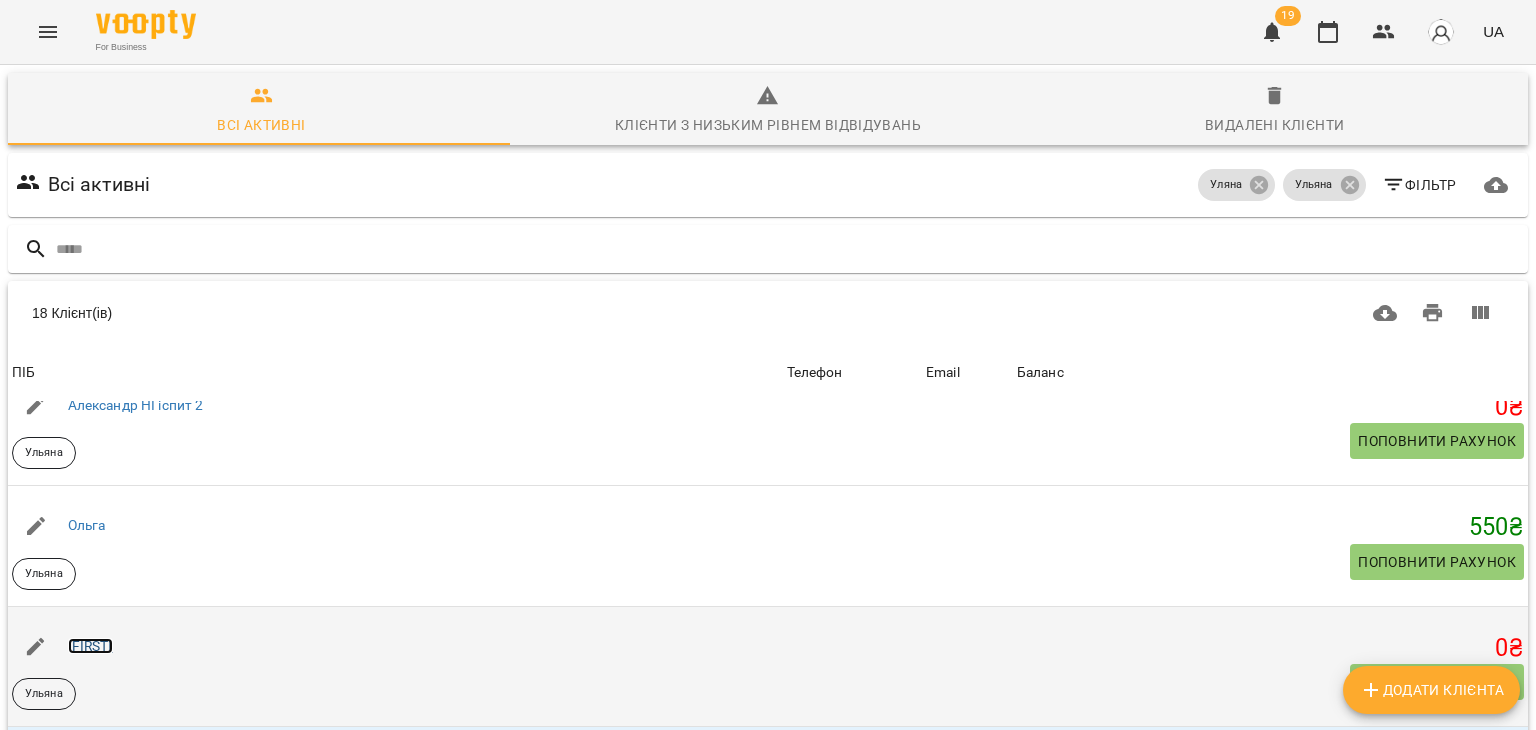click on "Роман" at bounding box center (90, 646) 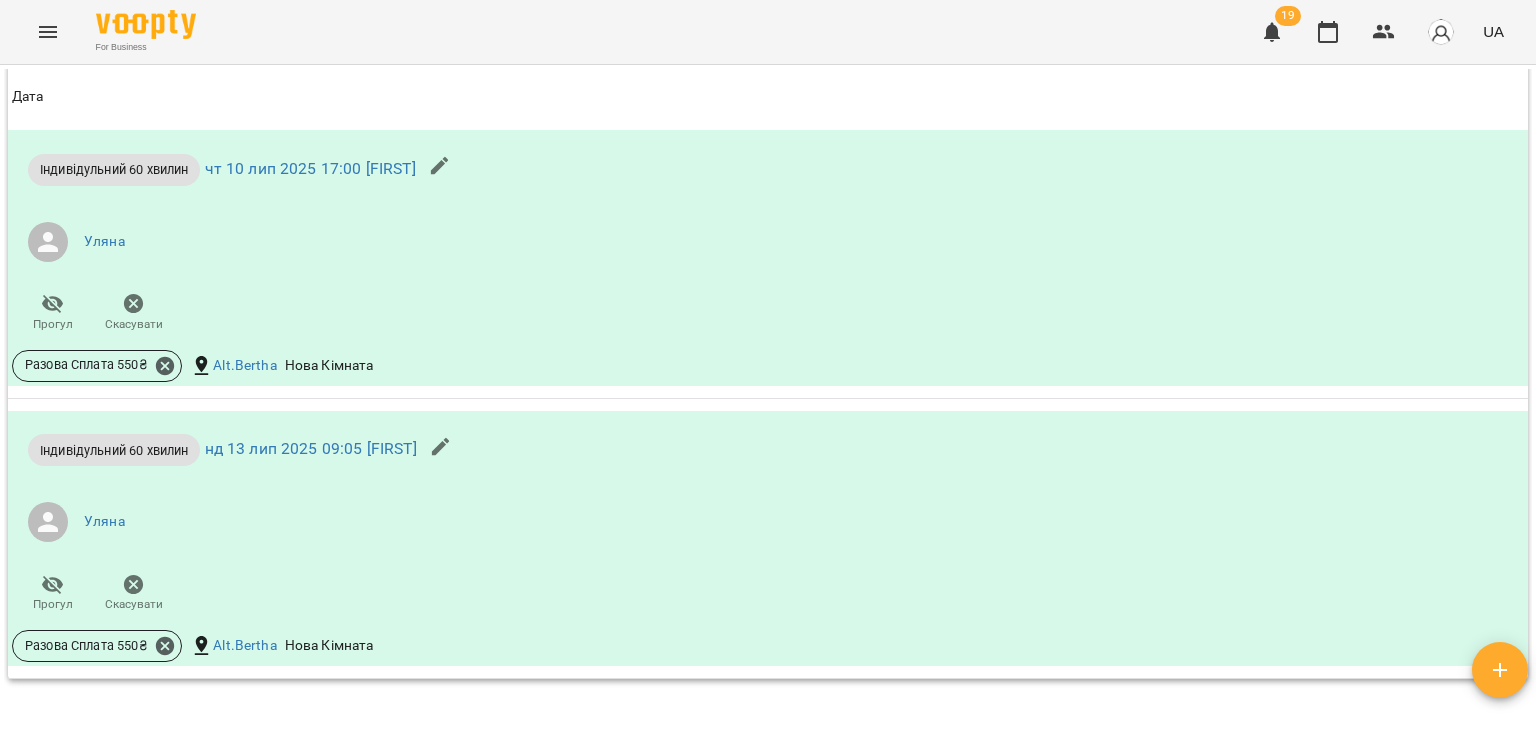 scroll, scrollTop: 1394, scrollLeft: 0, axis: vertical 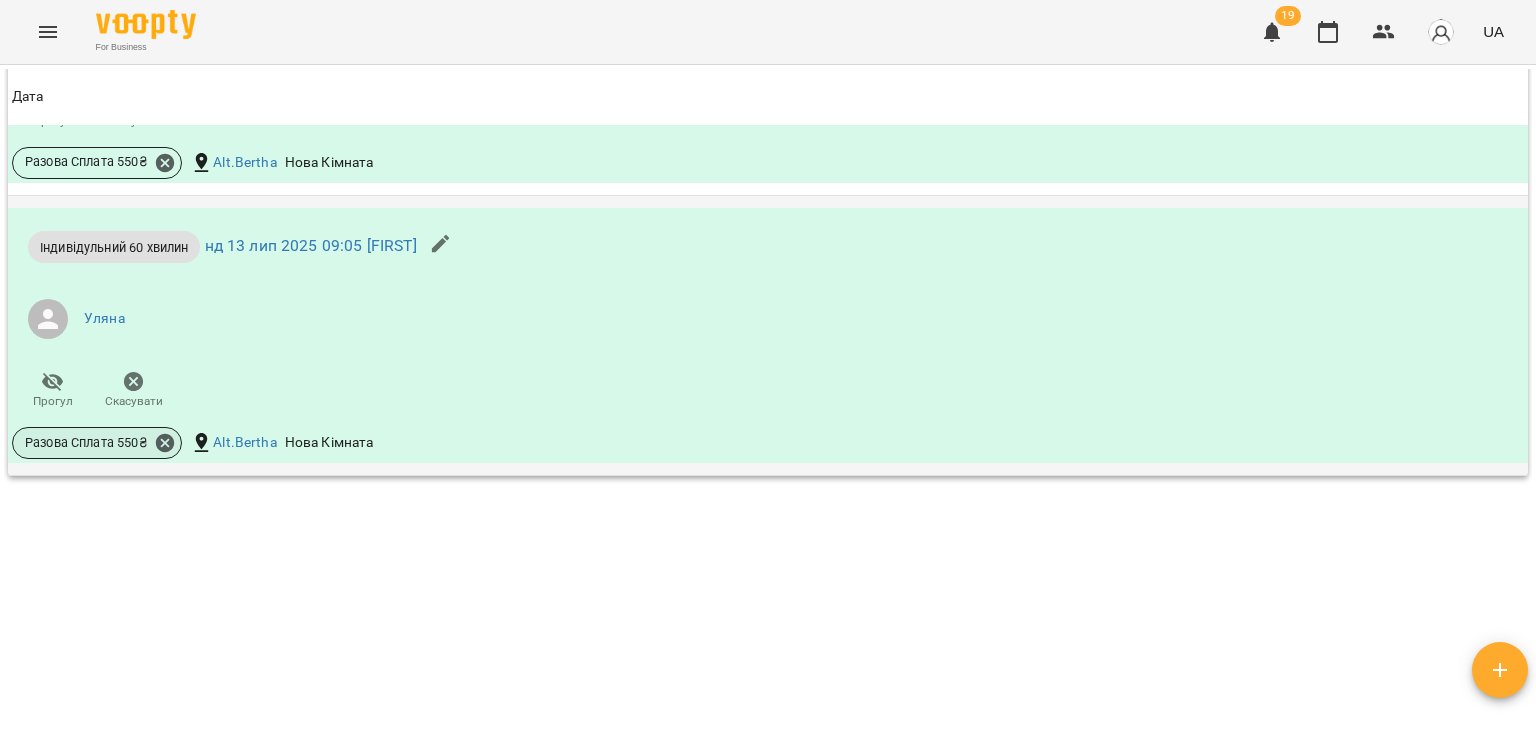 click on "Разова Сплата   550 ₴" at bounding box center [86, 443] 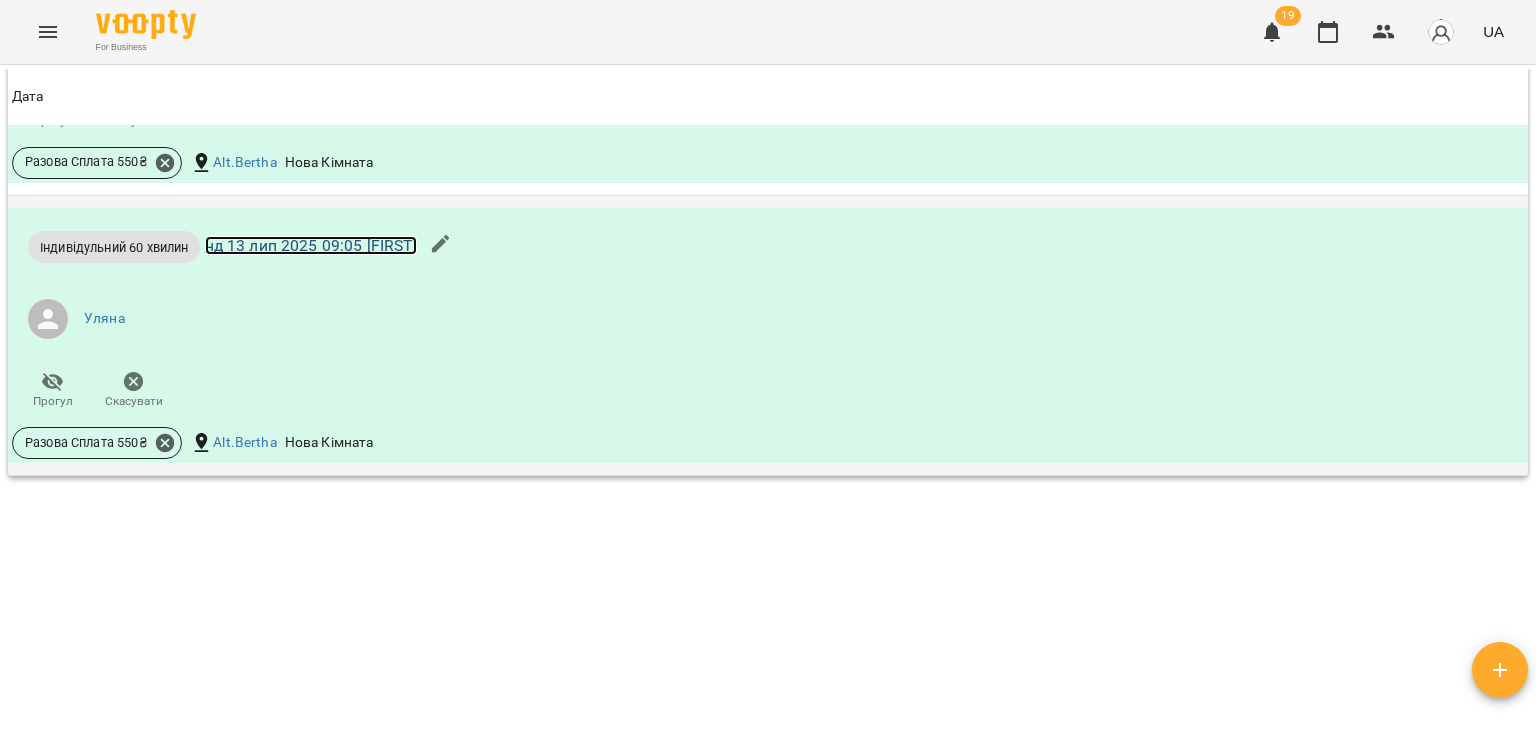 click on "нд 13 лип 2025 09:05 Роман" at bounding box center (311, 245) 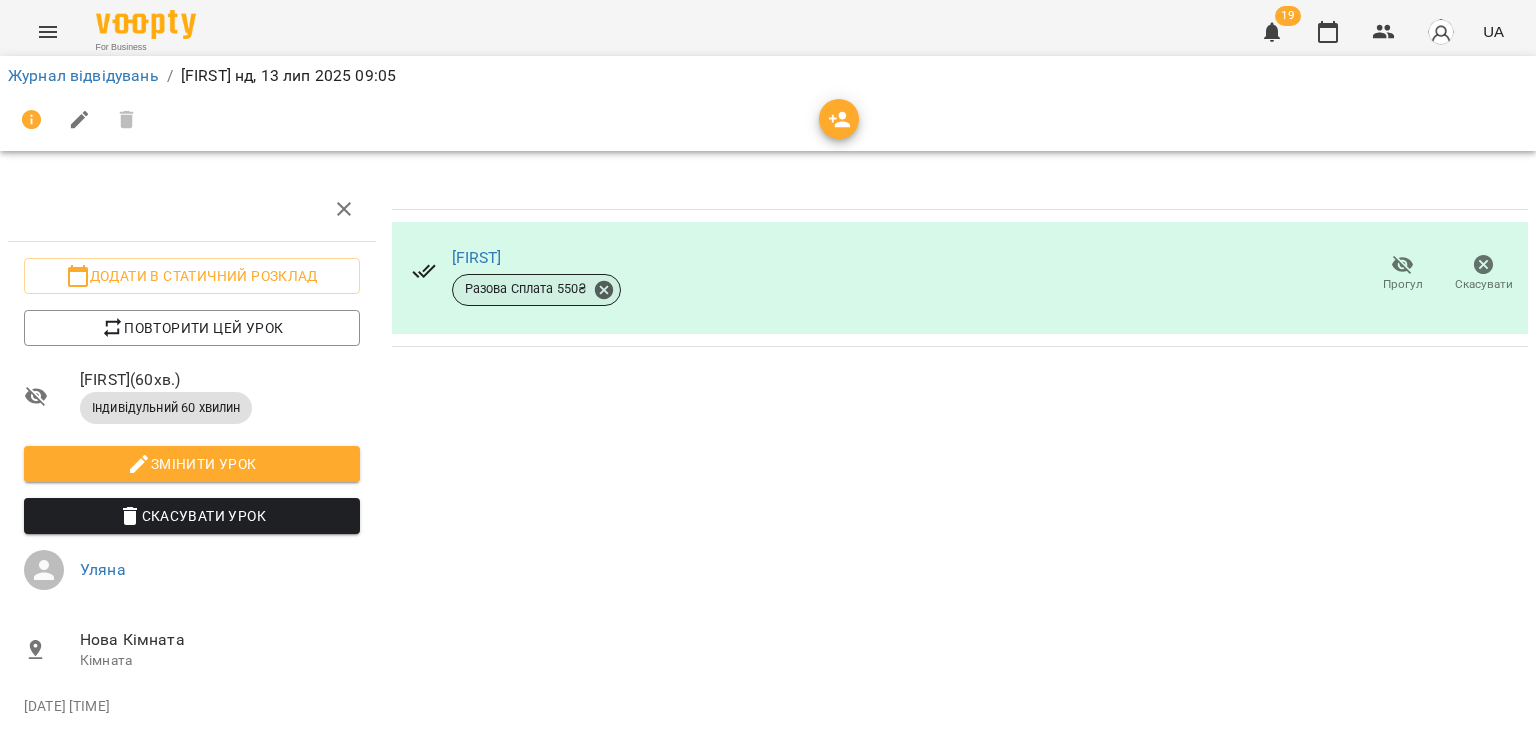 click on "Разова Сплата   550 ₴" at bounding box center [526, 289] 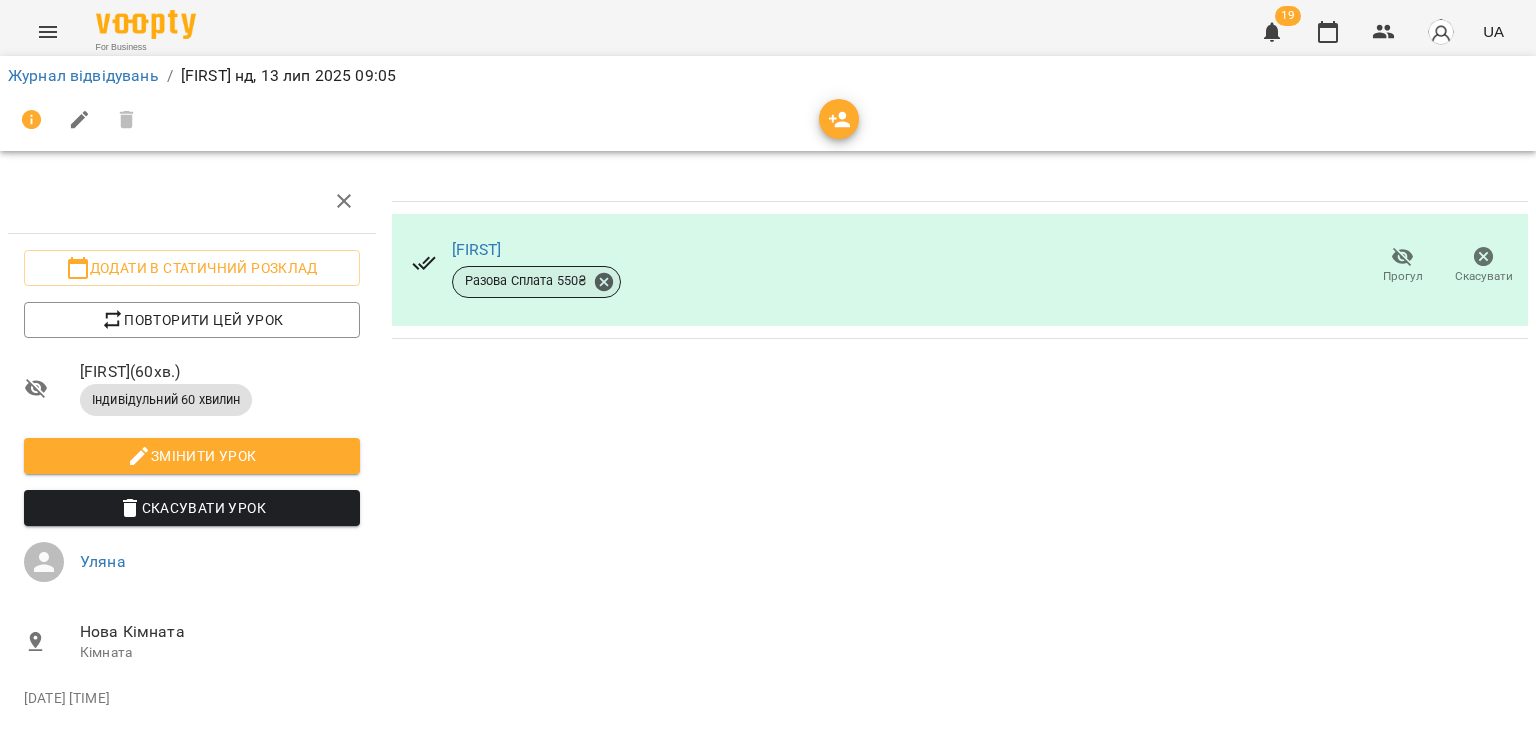 scroll, scrollTop: 0, scrollLeft: 0, axis: both 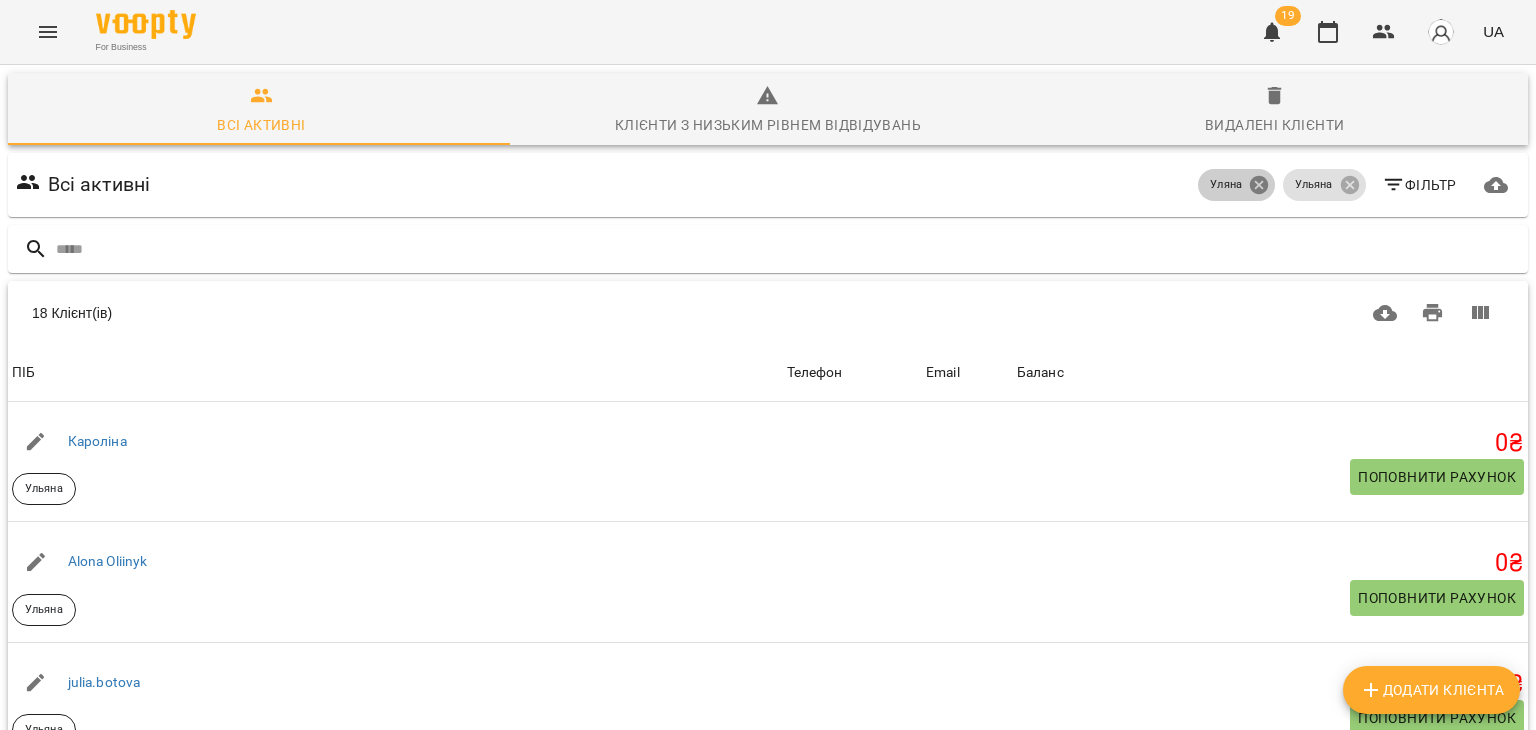 click 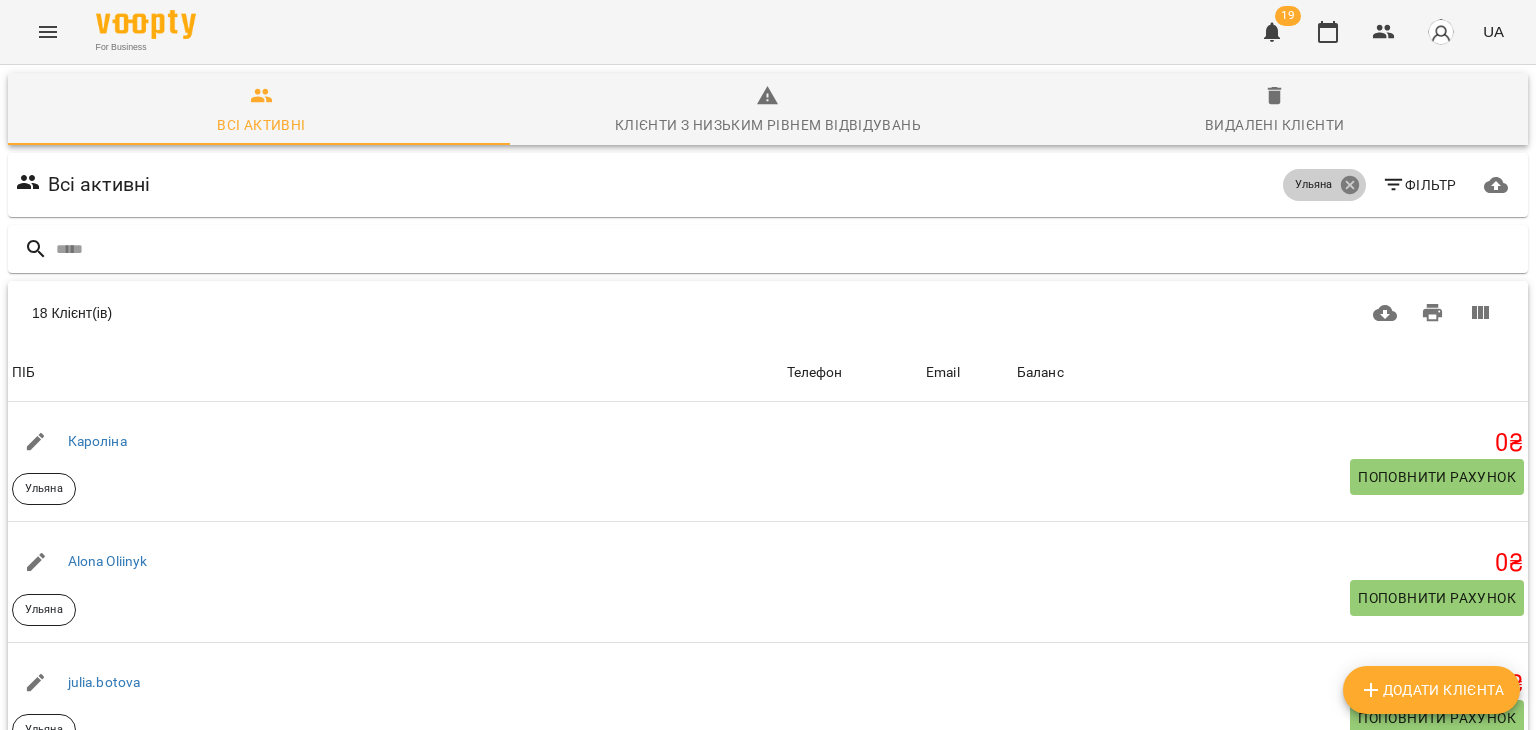 click 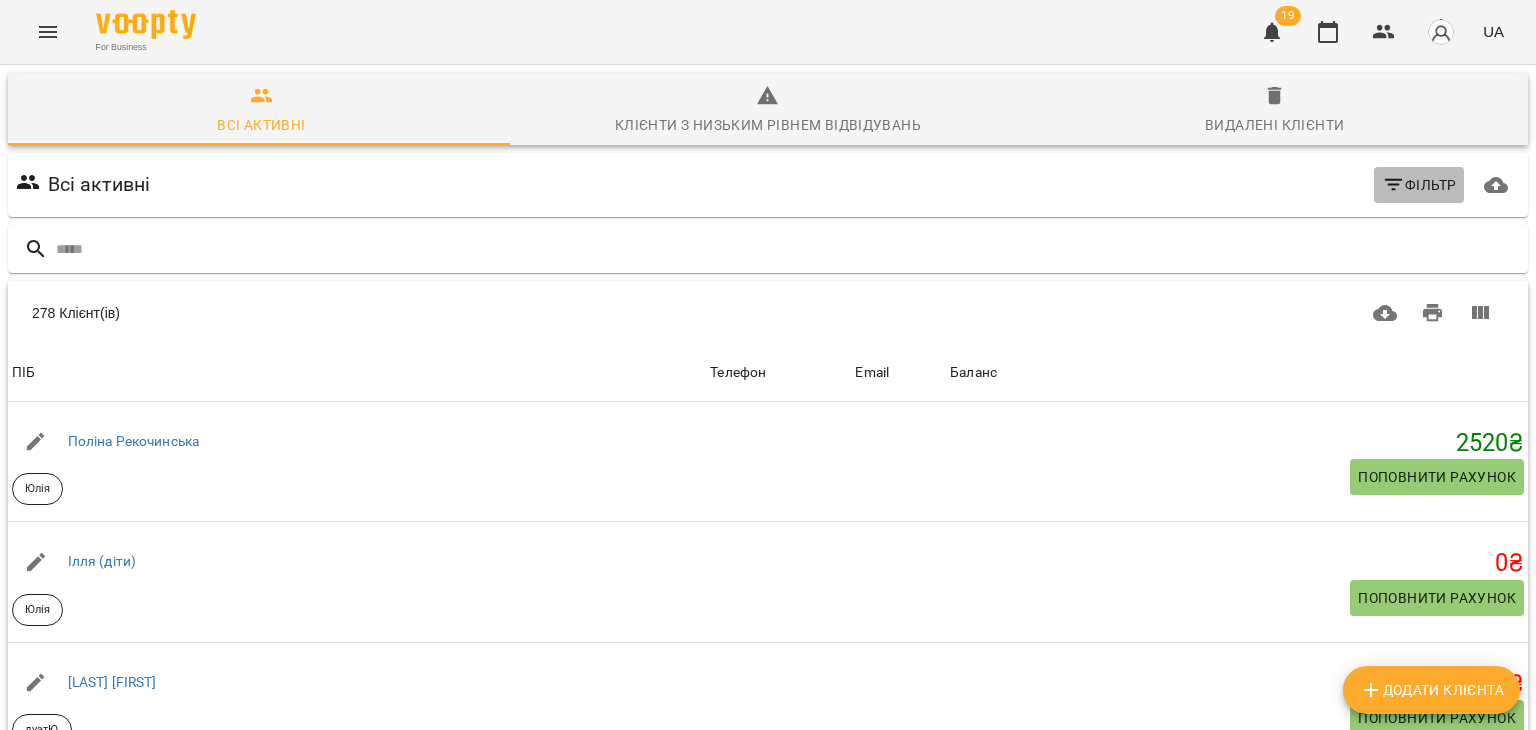 click 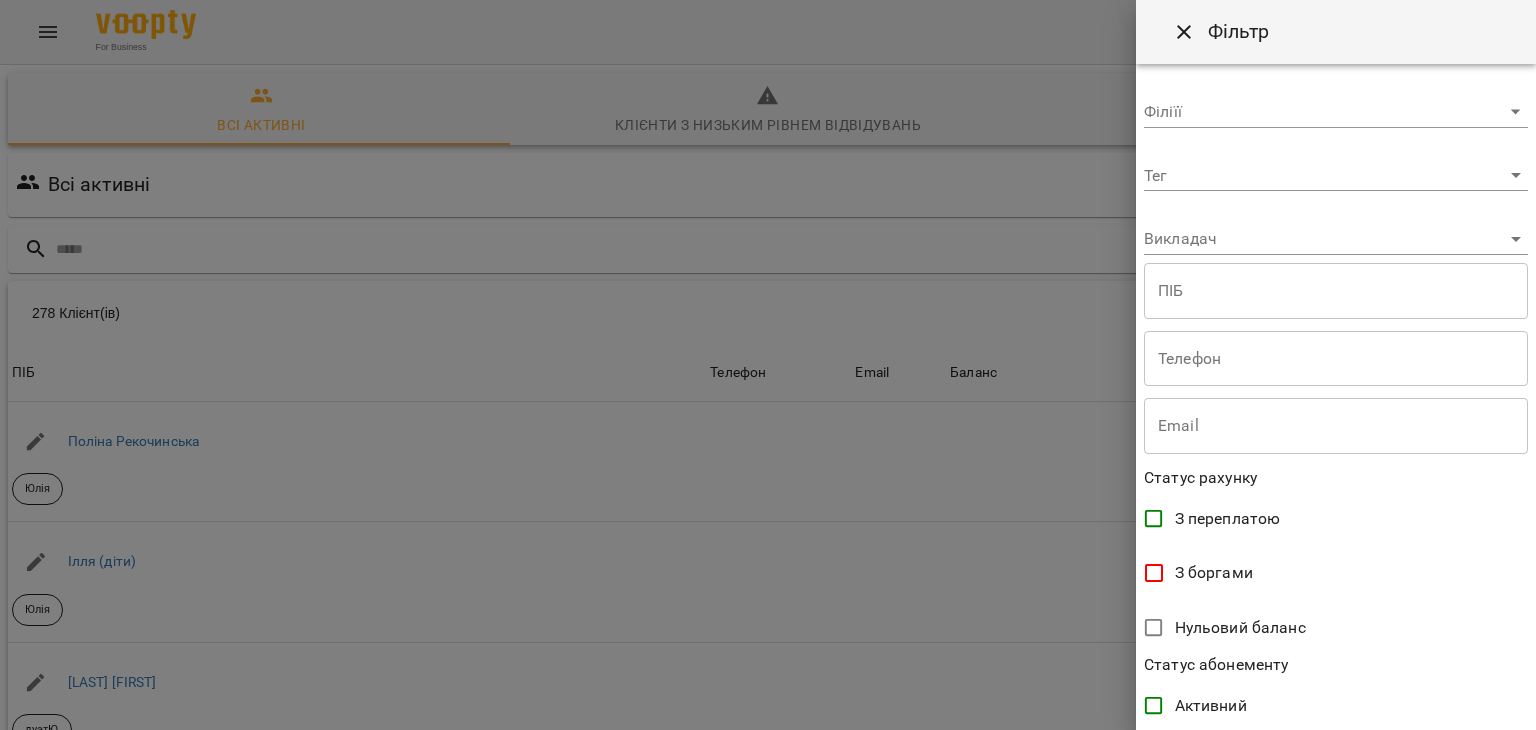 click on "For Business 19 UA Всі активні Клієнти з низьким рівнем відвідувань Видалені клієнти   Всі активні Фільтр 278   Клієнт(ів) 278   Клієнт(ів) ПІБ Телефон Email Баланс ПІБ Поліна Рекочинська Юлія Телефон Email Баланс 2520 ₴ Поповнити рахунок ПІБ Ілля (діти) Юлія Телефон Email Баланс 0 ₴ Поповнити рахунок ПІБ Говтва Анна дуэтЮ Телефон Email Баланс 0 ₴ Поповнити рахунок ПІБ Дарія (діти) Юлія Телефон Email Баланс 0 ₴ Поповнити рахунок ПІБ Марія дует з Данилом Аделіна Телефон Email Баланс 0 ₴ Поповнити рахунок ПІБ Данил дует з Марією Аделіна Телефон Email 0 ₴ 0 0" at bounding box center [768, 522] 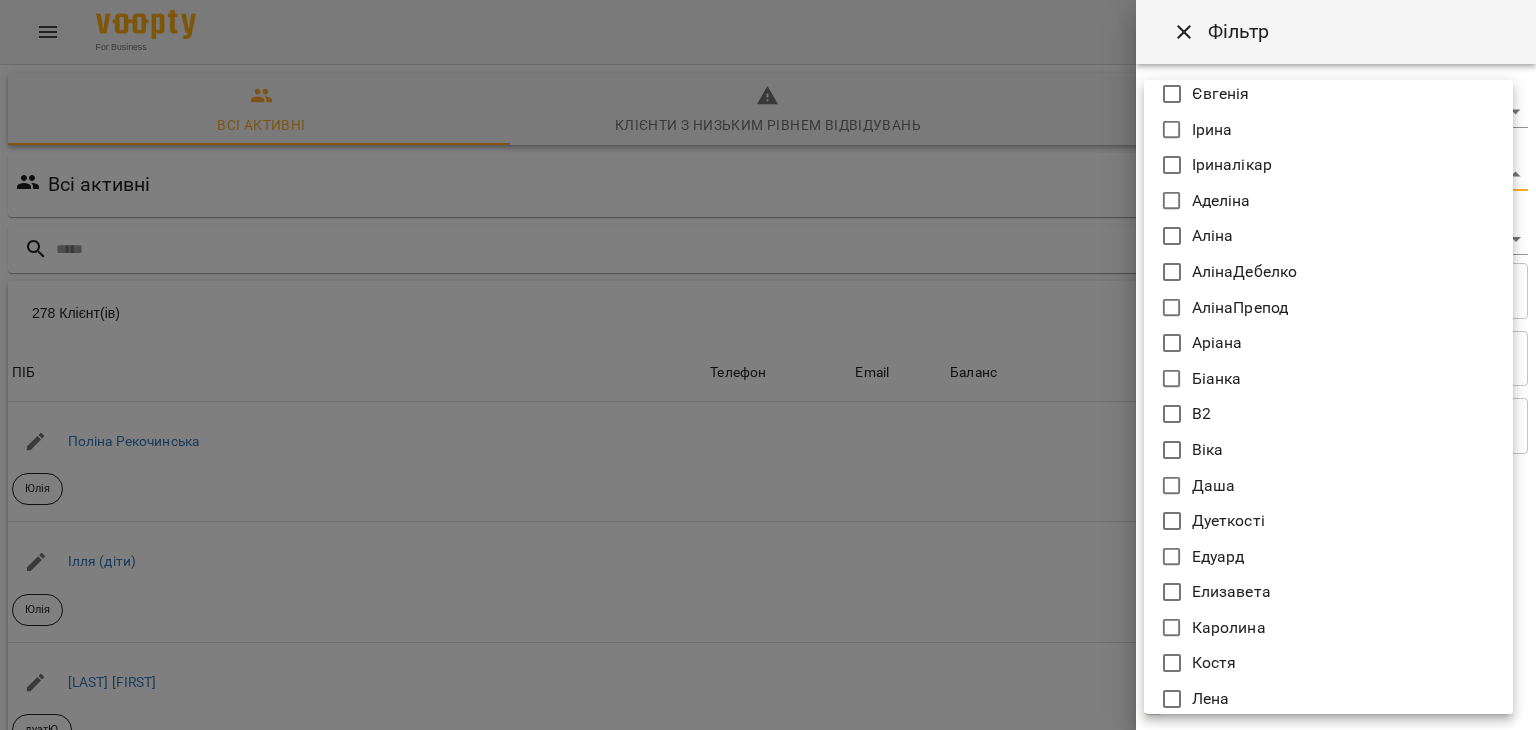 scroll, scrollTop: 55, scrollLeft: 0, axis: vertical 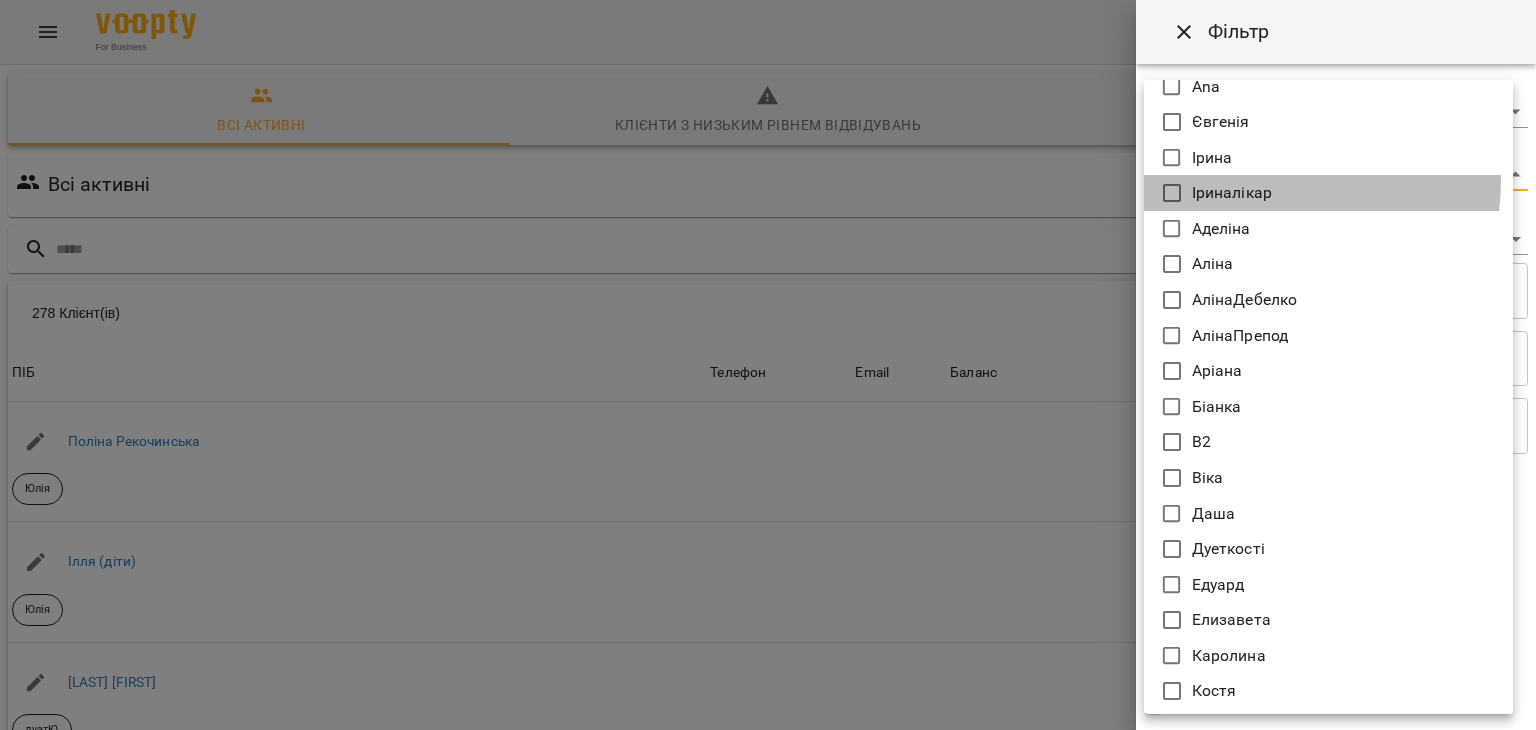 click on "Іриналікар" at bounding box center (1328, 193) 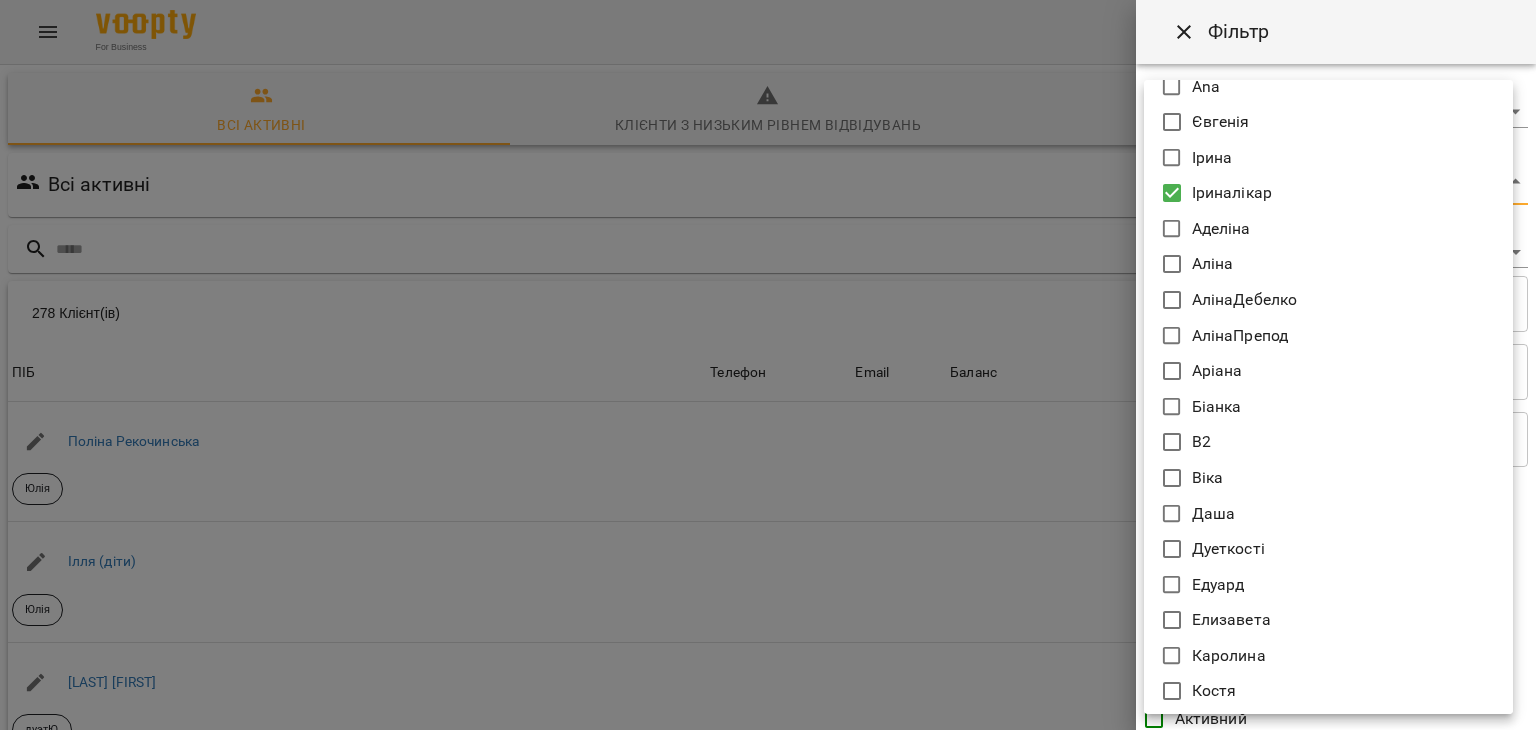 click at bounding box center (768, 365) 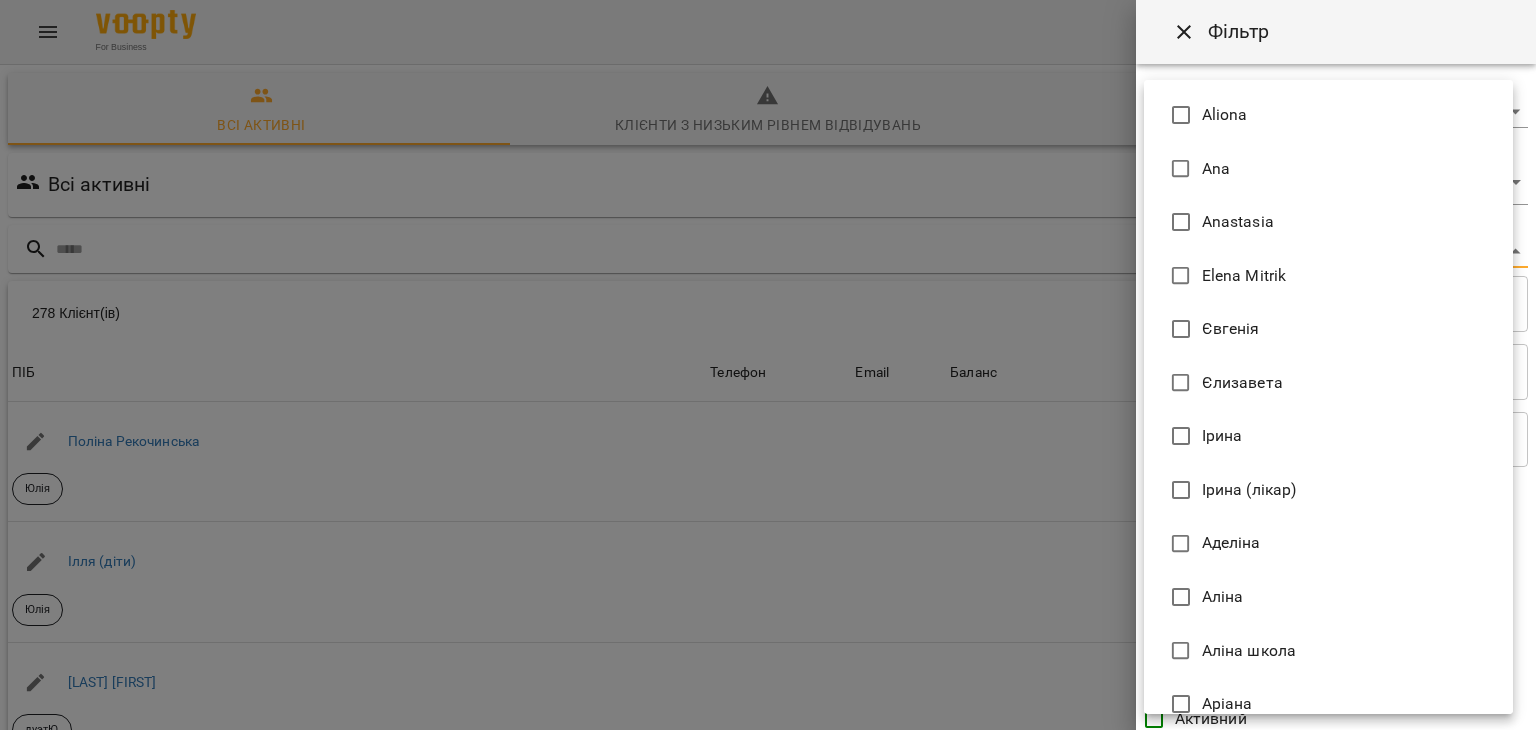 click on "For Business 19 UA Всі активні Клієнти з низьким рівнем відвідувань Видалені клієнти   Всі активні Іриналікар Фільтр 278   Клієнт(ів) 278   Клієнт(ів) ПІБ Телефон Email Баланс ПІБ Поліна Рекочинська Юлія Телефон Email Баланс 2520 ₴ Поповнити рахунок ПІБ Ілля (діти) Юлія Телефон Email Баланс 0 ₴ Поповнити рахунок ПІБ Говтва Анна дуэтЮ Телефон Email Баланс 0 ₴ Поповнити рахунок ПІБ Дарія (діти) Юлія Телефон Email Баланс 0 ₴ Поповнити рахунок ПІБ Марія дует з Данилом Аделіна Телефон Email Баланс 0 ₴ Поповнити рахунок ПІБ Данил дует з Марією Аделіна Email 0 0" at bounding box center (768, 522) 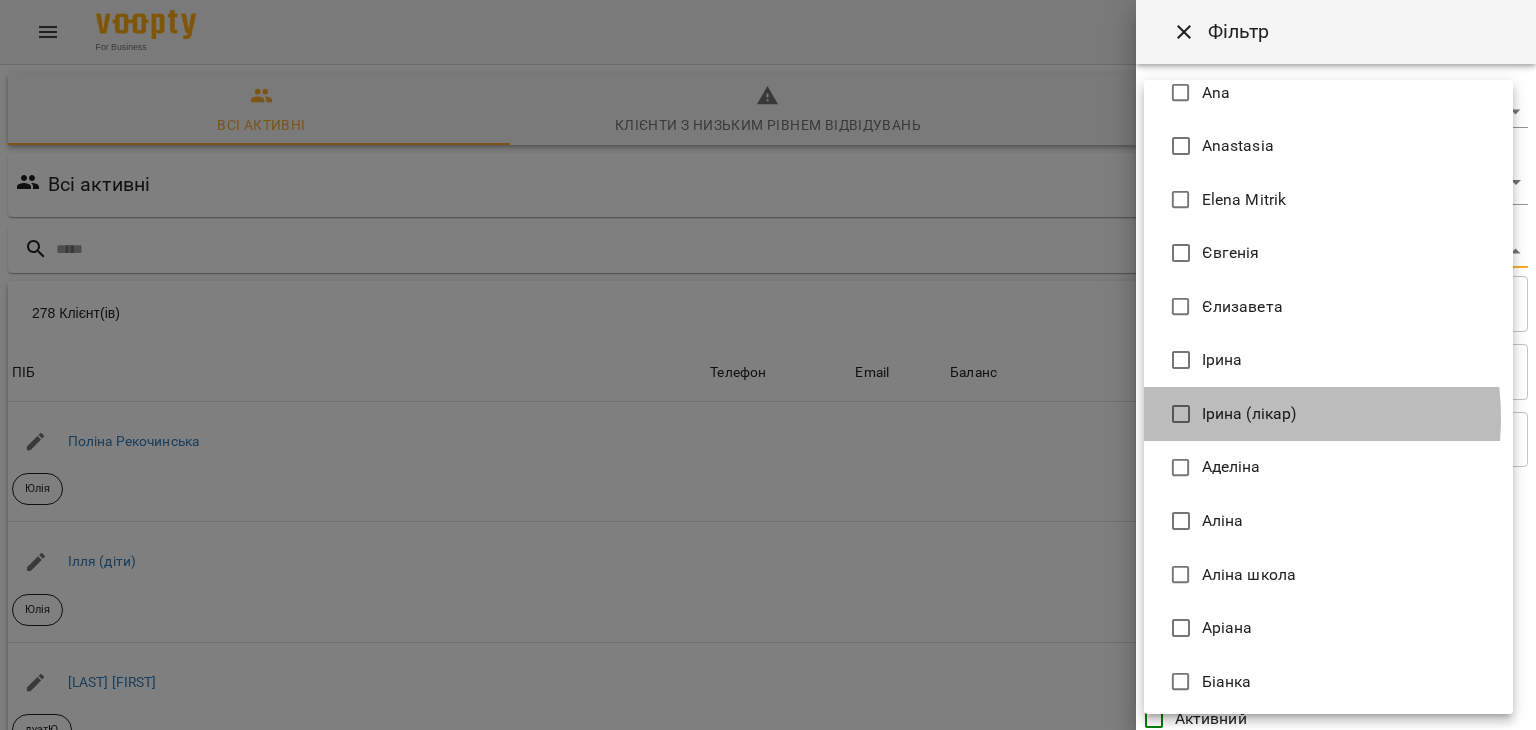 click on "Ірина (лікар)" at bounding box center (1249, 414) 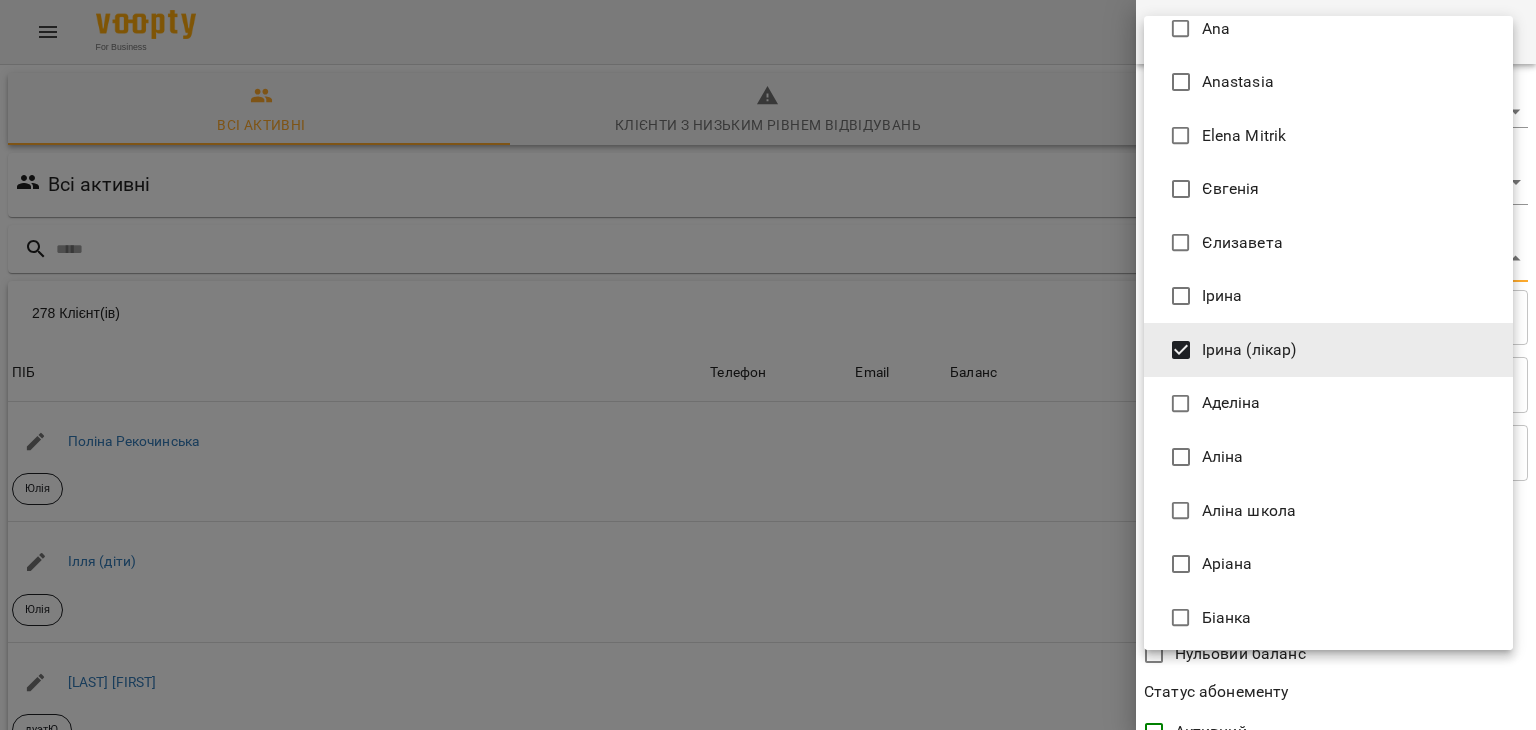 click at bounding box center [768, 365] 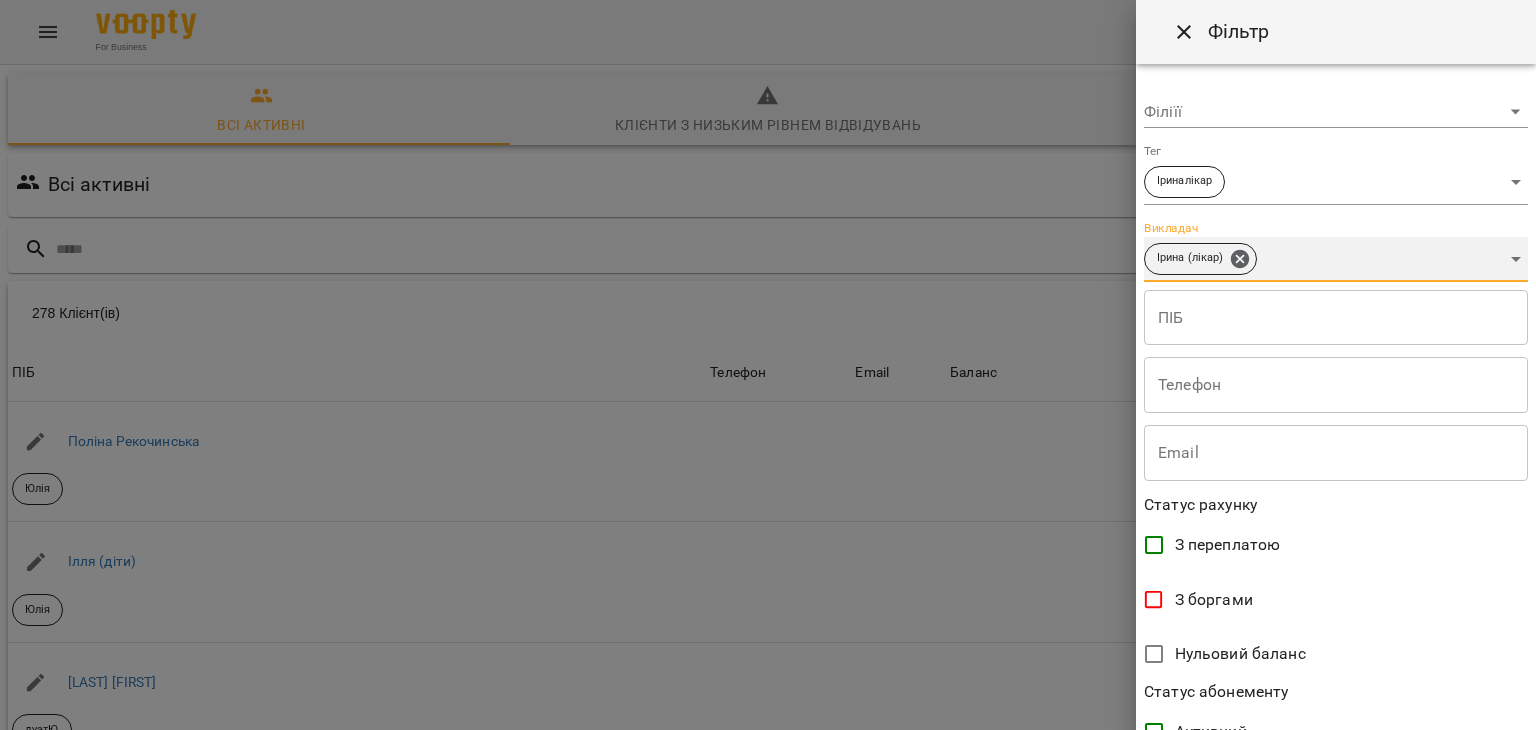 scroll, scrollTop: 410, scrollLeft: 0, axis: vertical 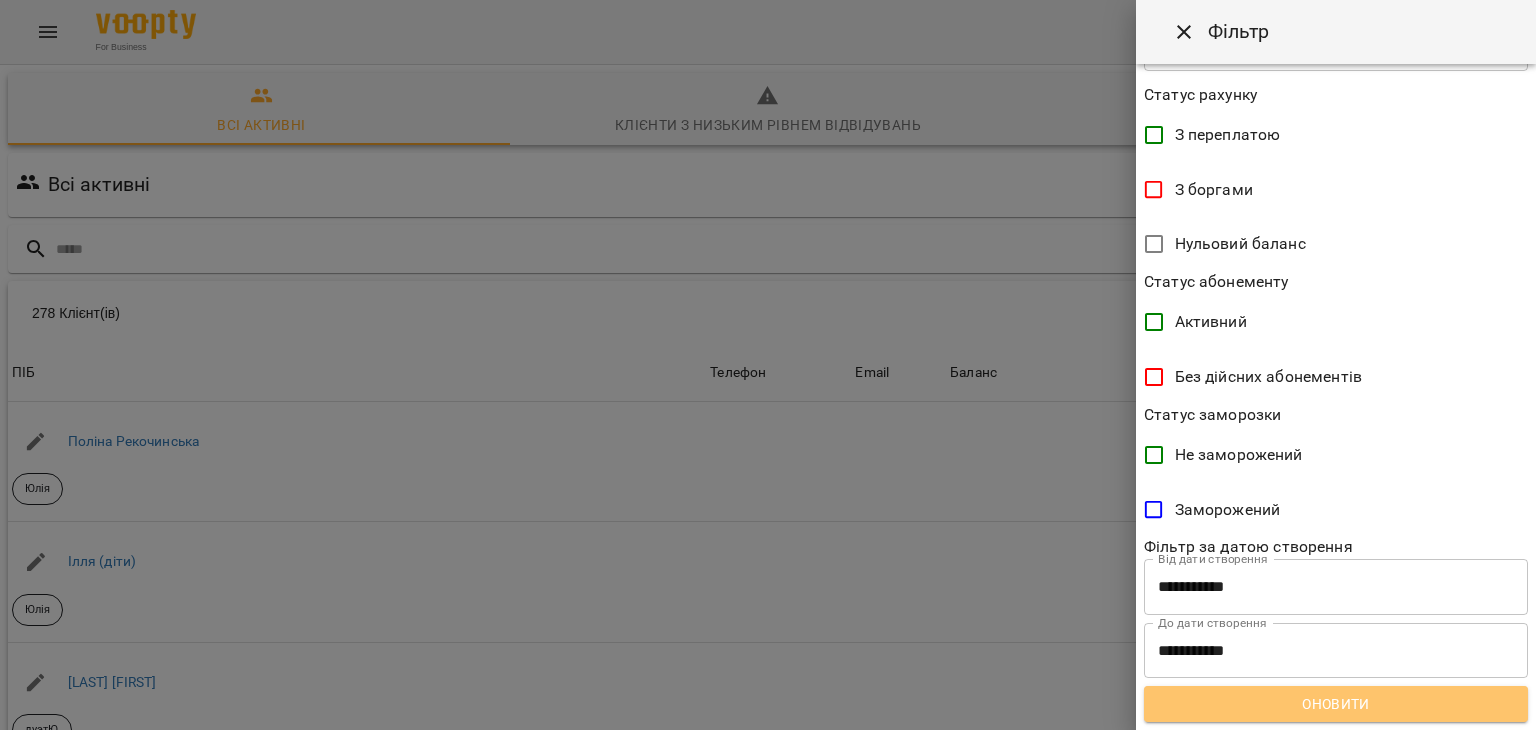 click on "Оновити" at bounding box center (1336, 704) 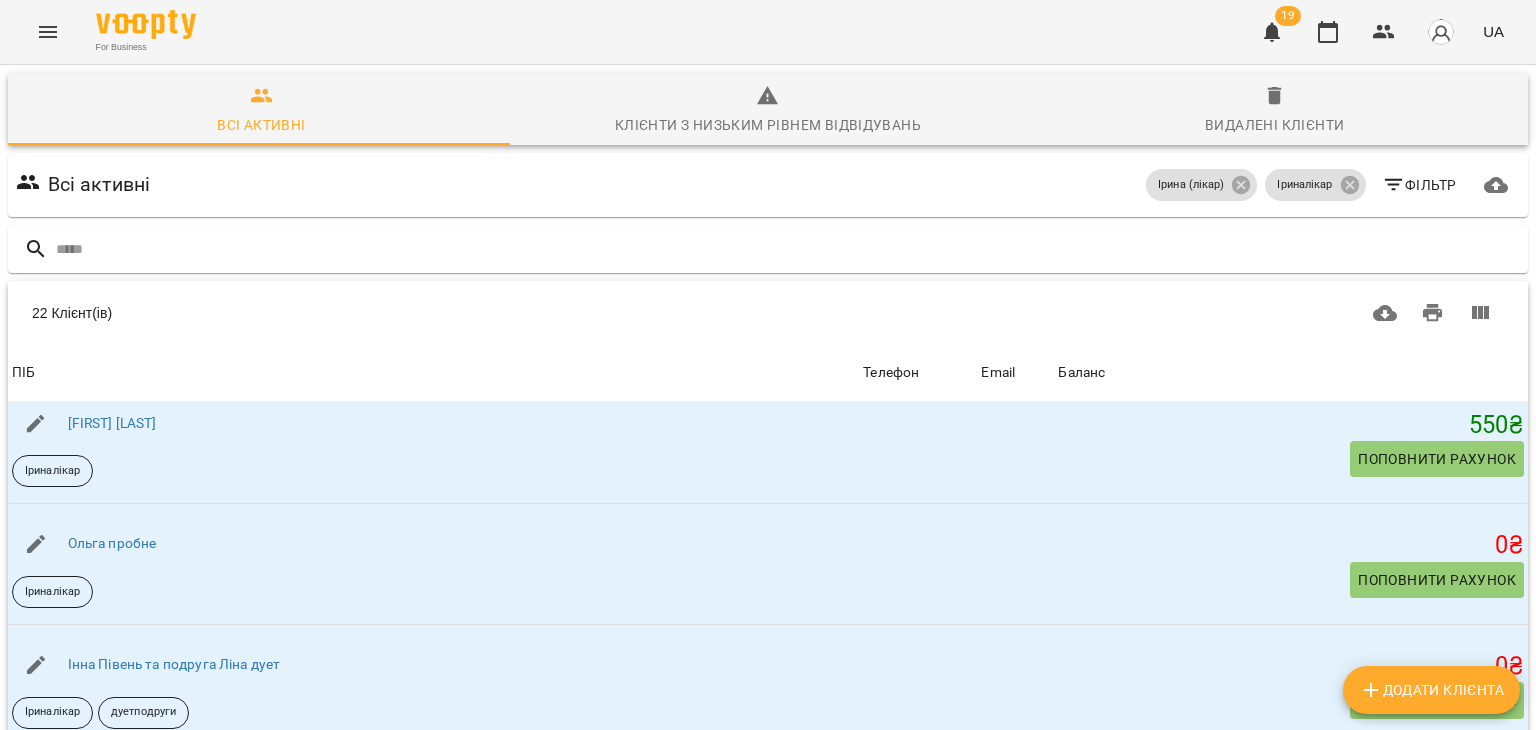 scroll, scrollTop: 2204, scrollLeft: 0, axis: vertical 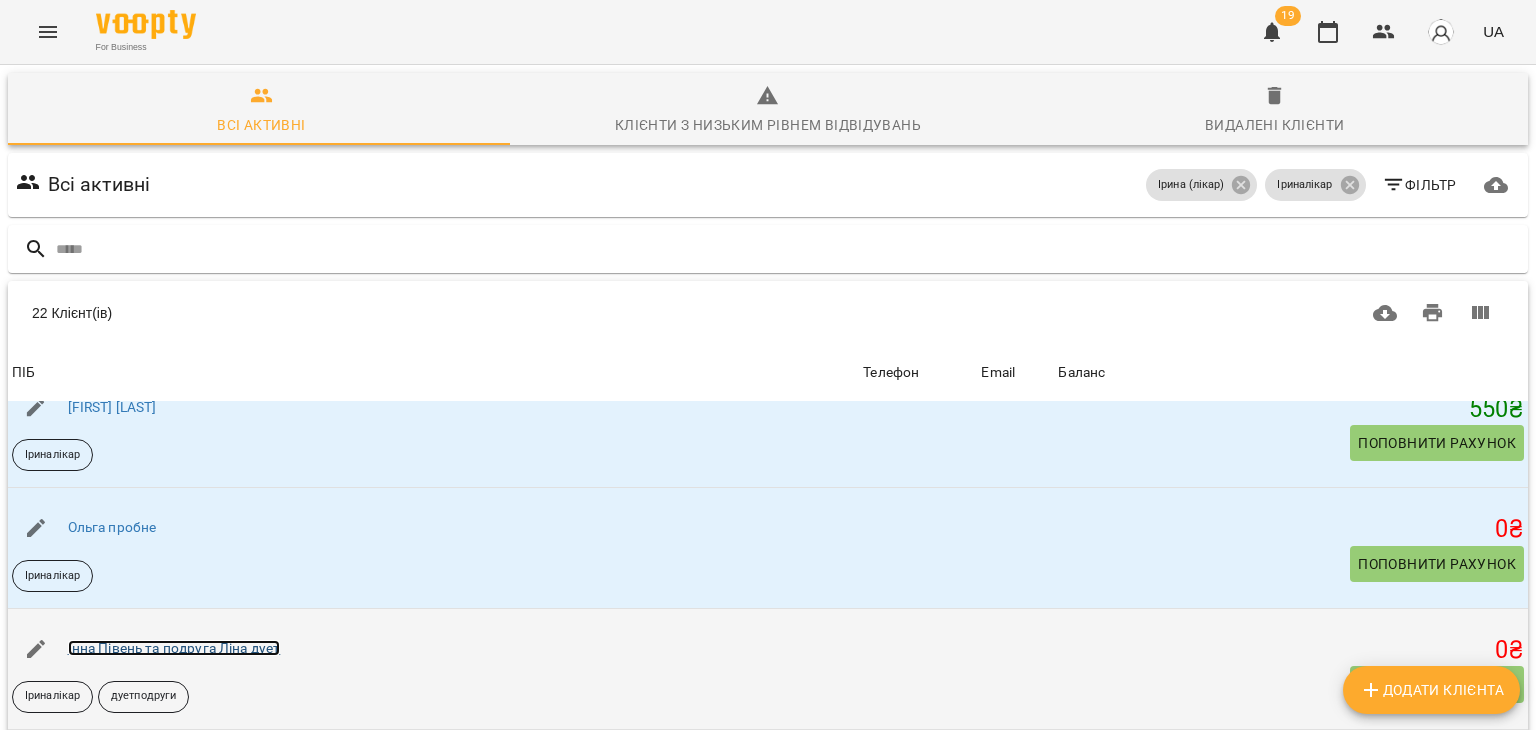 click on "Інна Півень та подруга Ліна дует" at bounding box center (174, 648) 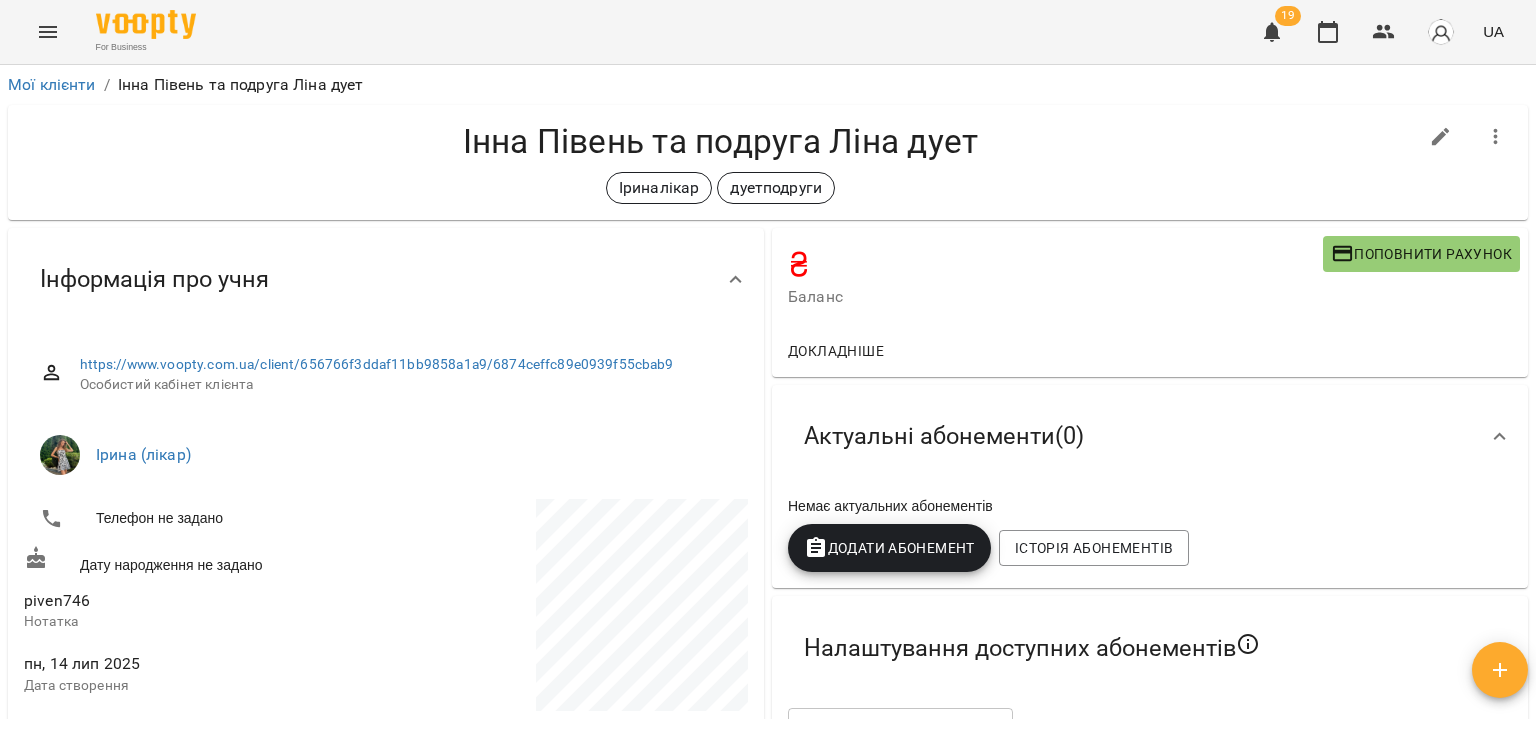 click 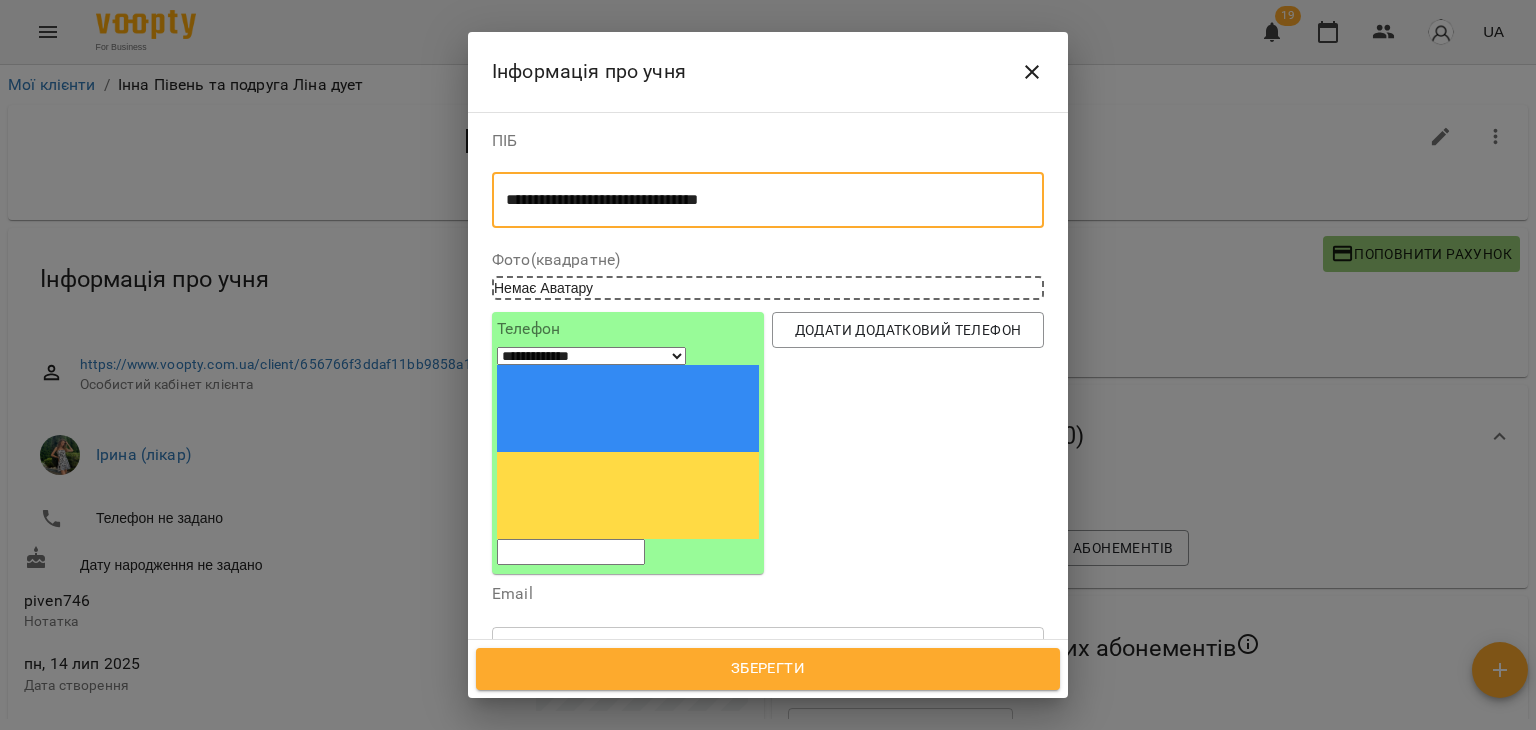 drag, startPoint x: 599, startPoint y: 197, endPoint x: 776, endPoint y: 198, distance: 177.00282 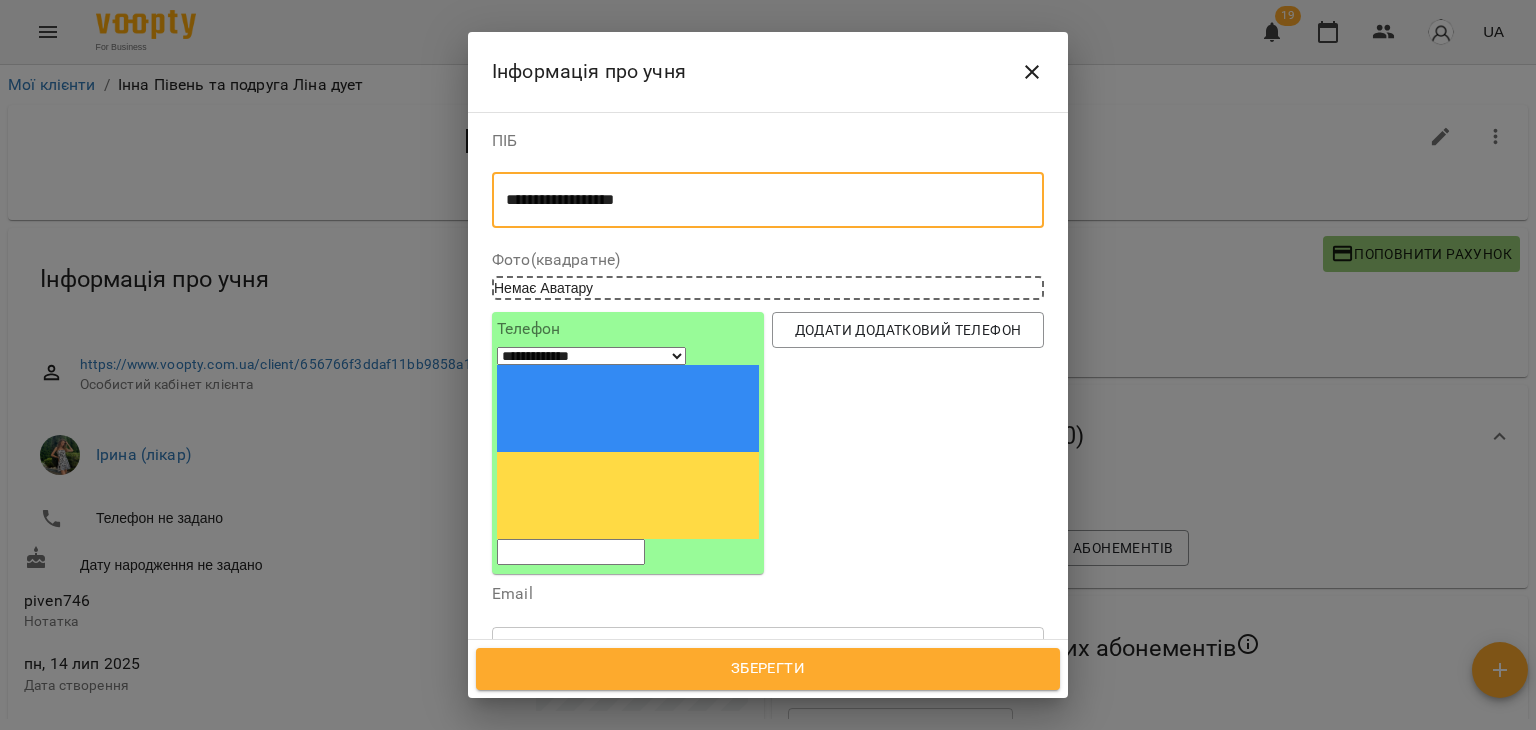 click 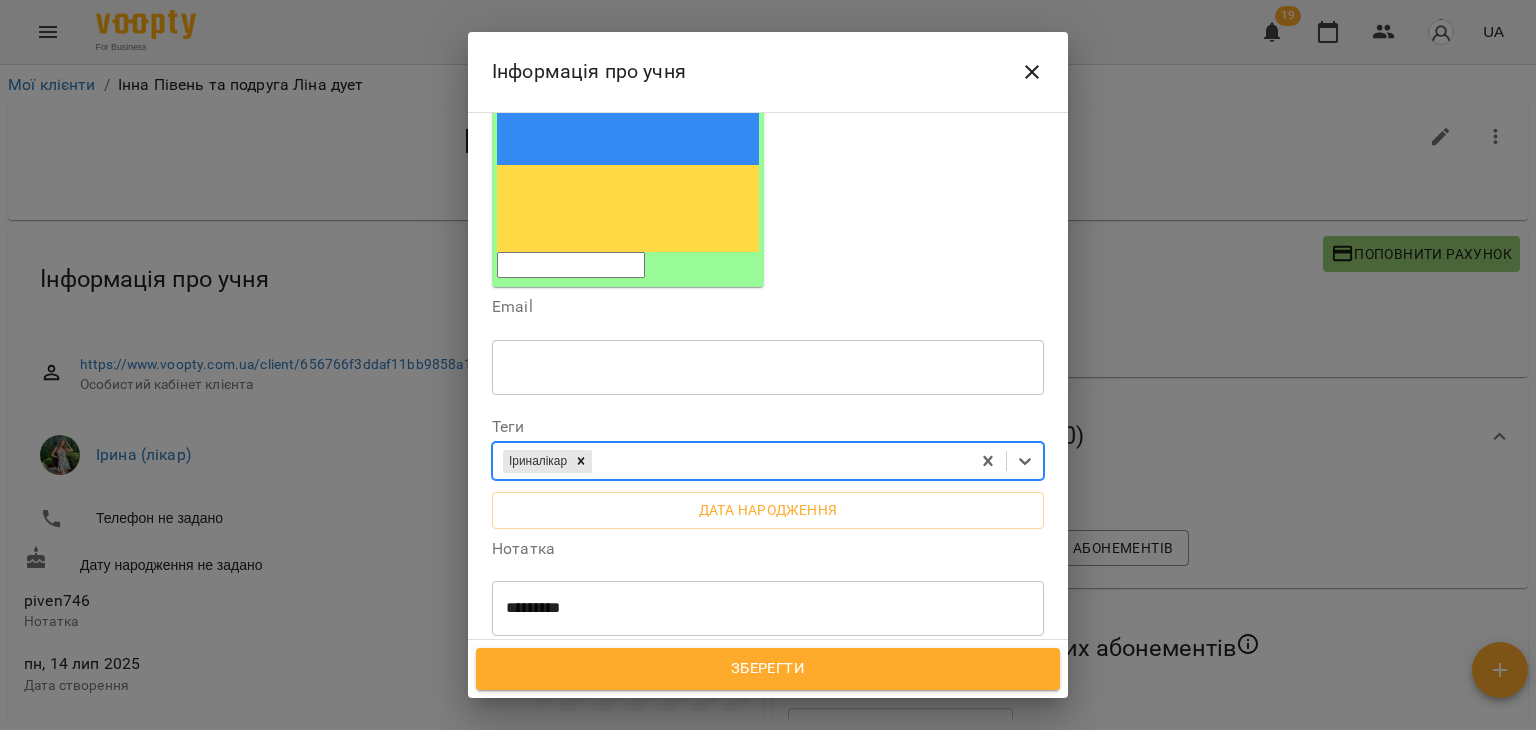 scroll, scrollTop: 282, scrollLeft: 0, axis: vertical 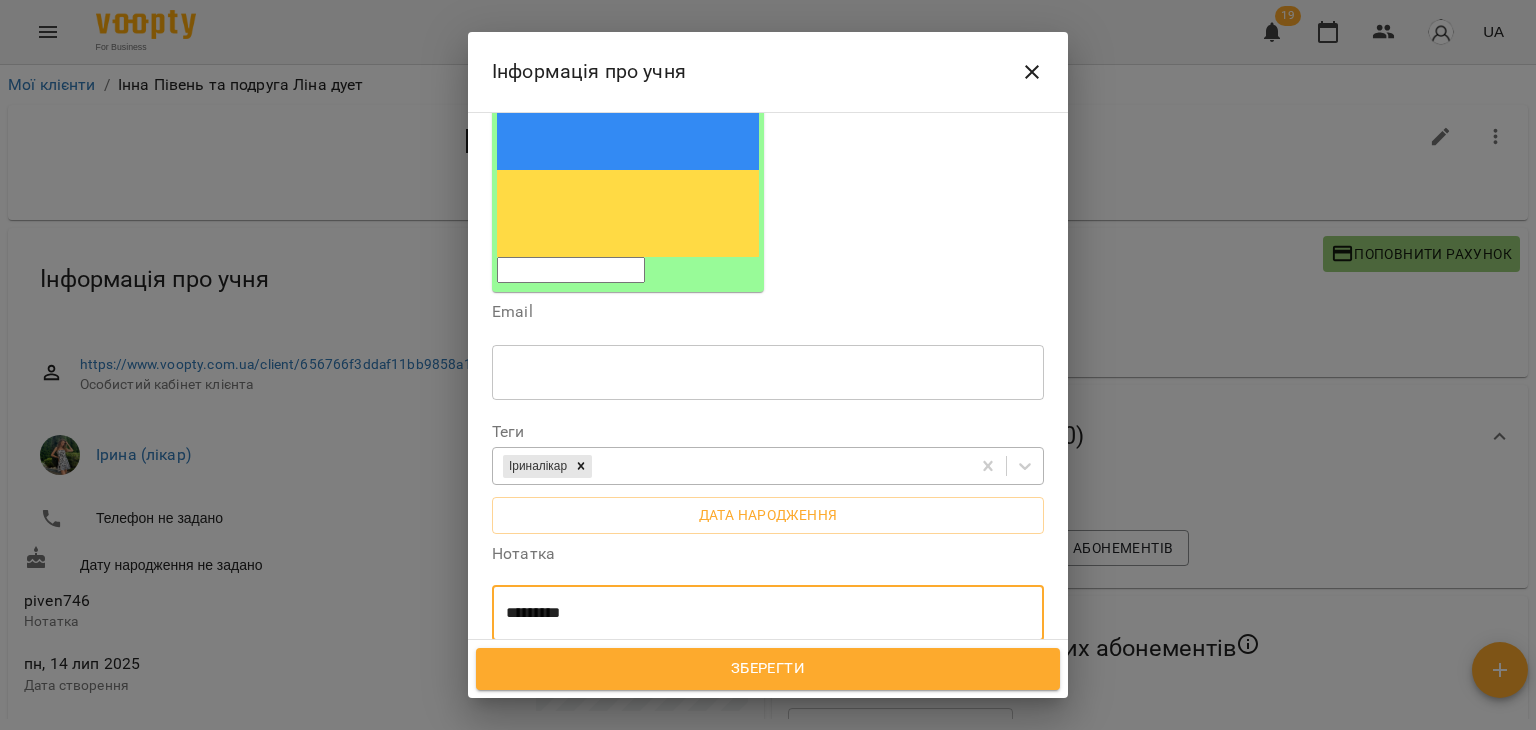 click on "********" at bounding box center [760, 613] 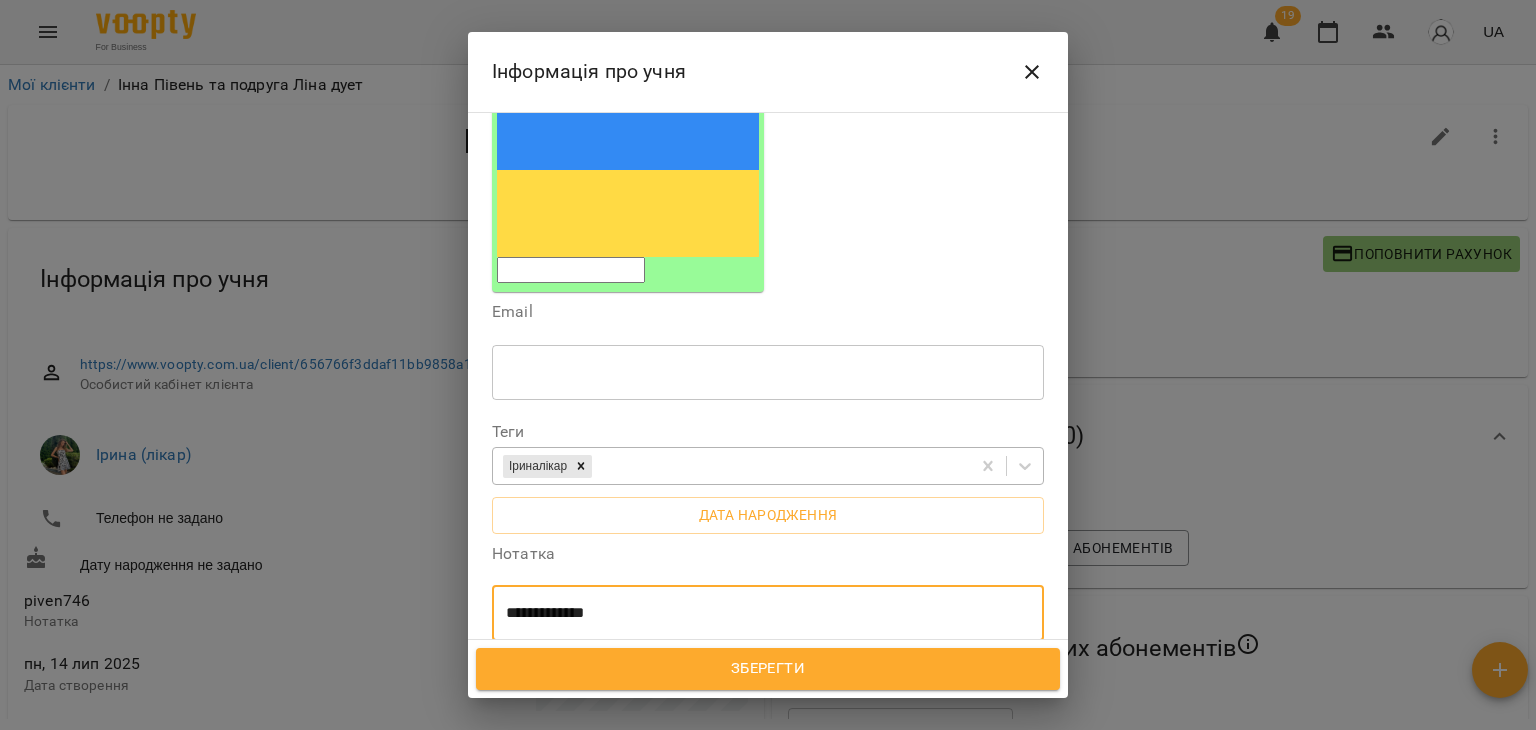 type on "**********" 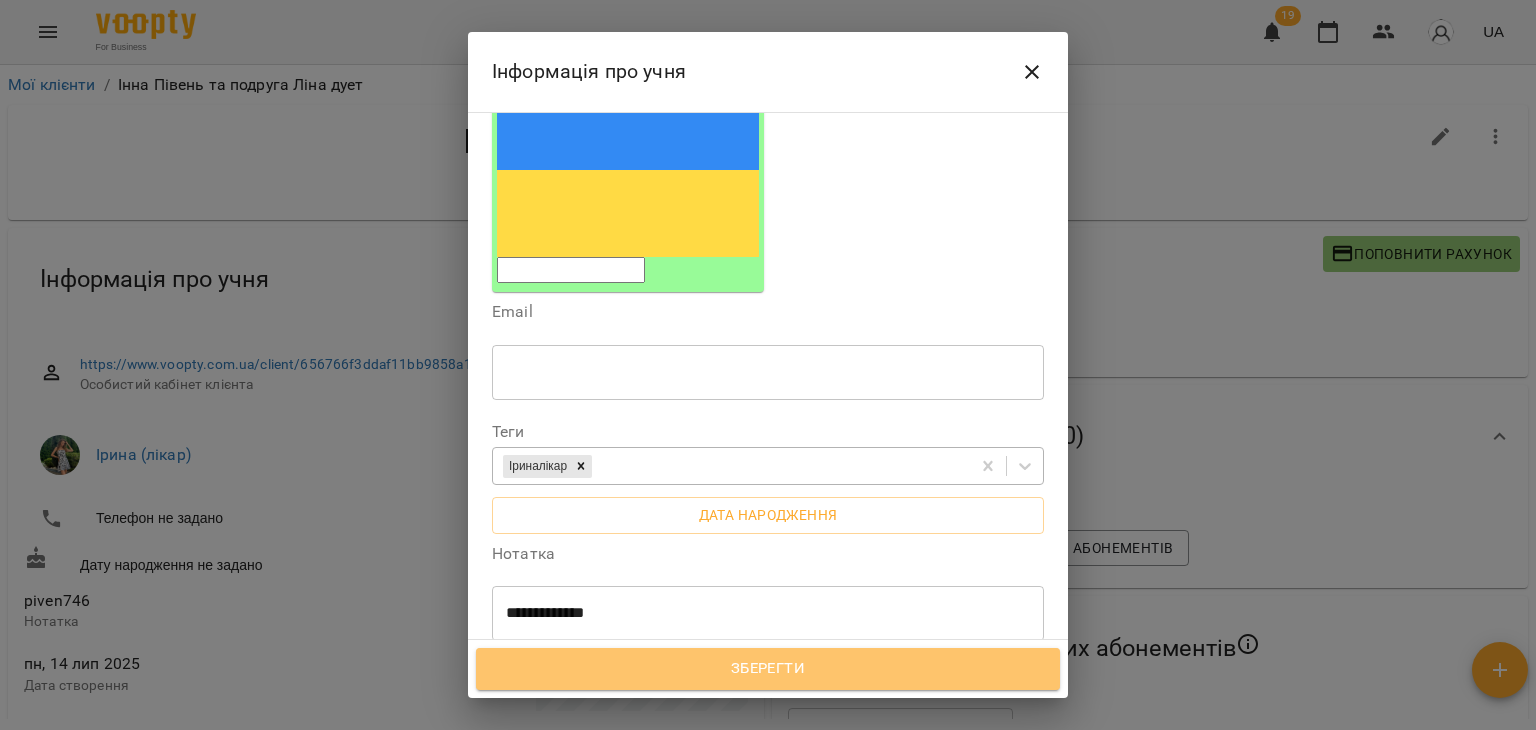 click on "Зберегти" at bounding box center (768, 669) 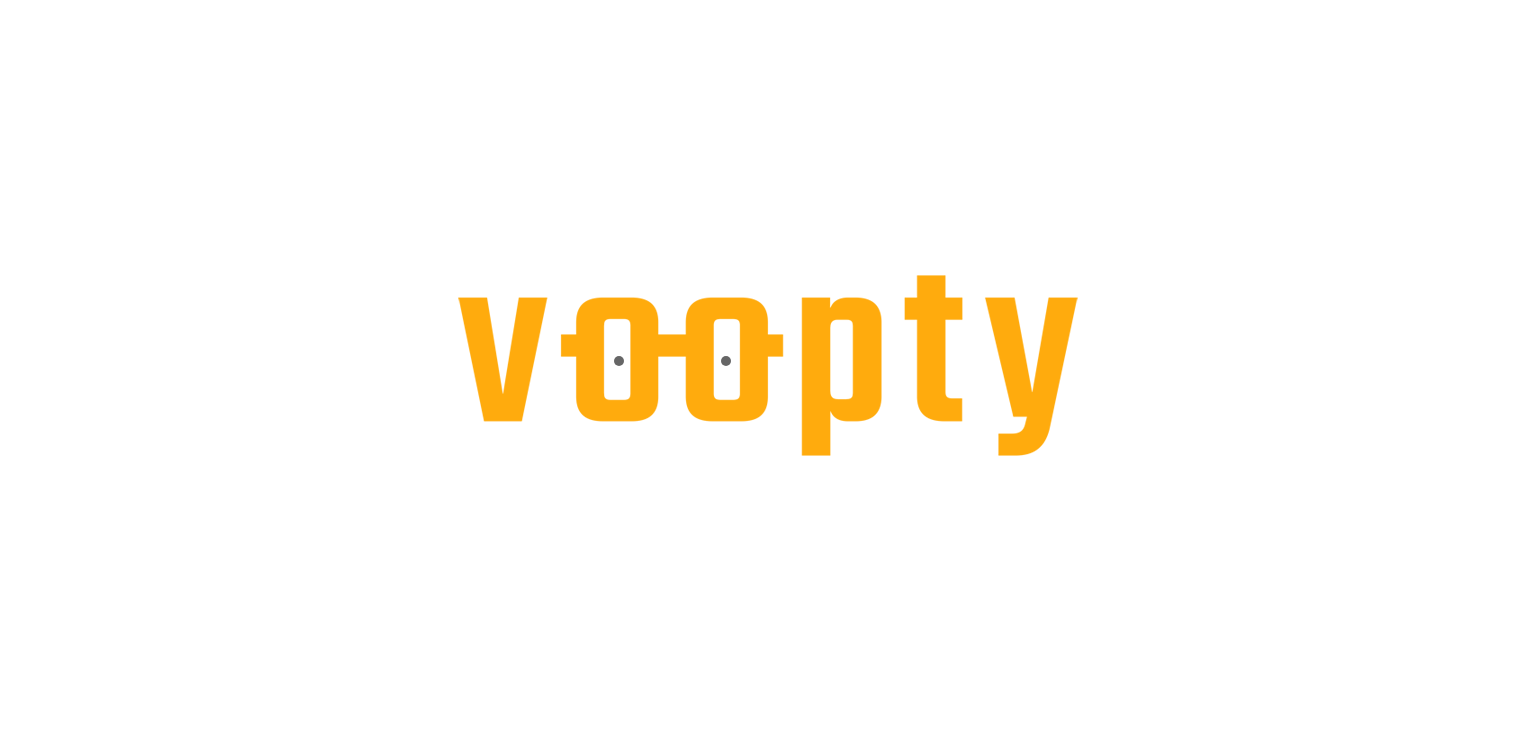 scroll, scrollTop: 0, scrollLeft: 0, axis: both 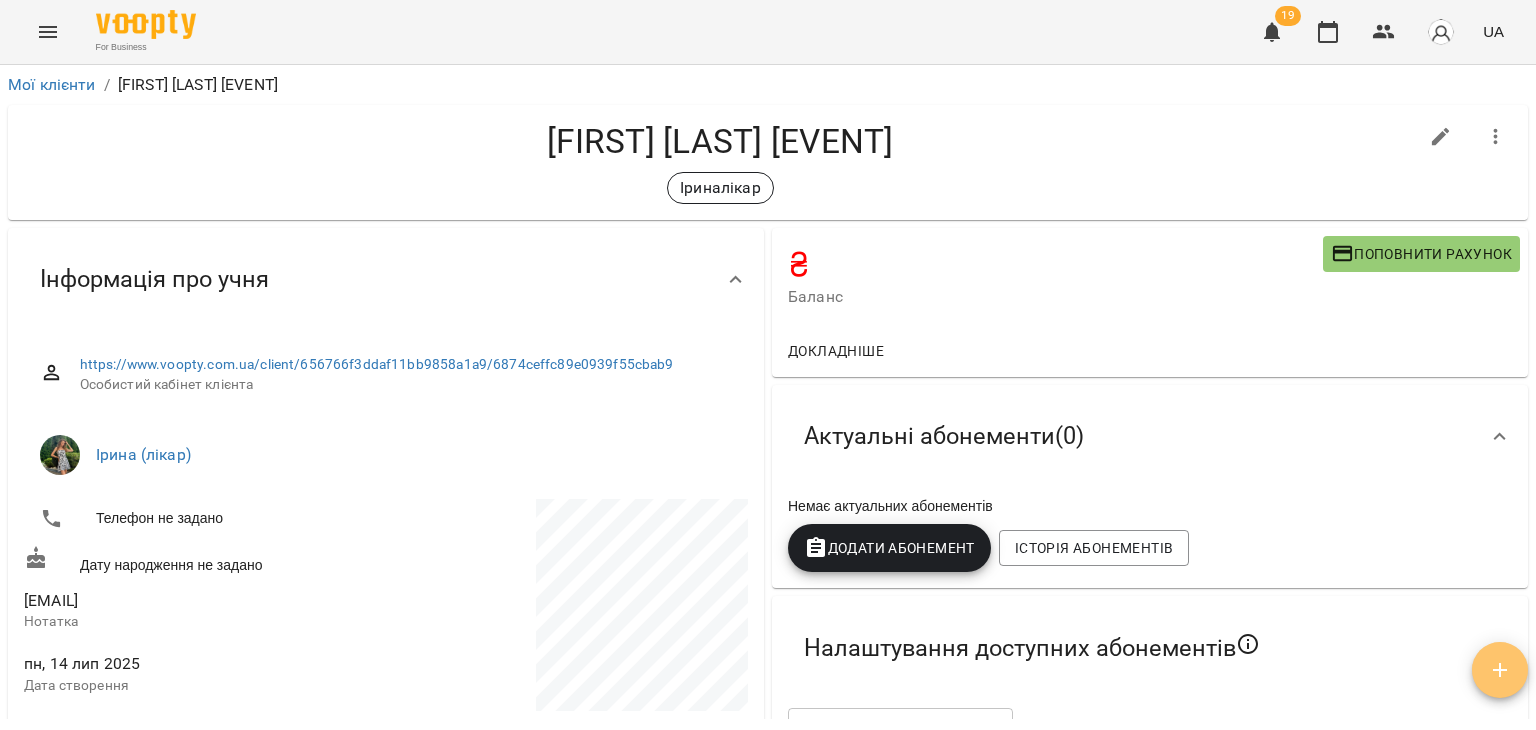 click at bounding box center [1500, 670] 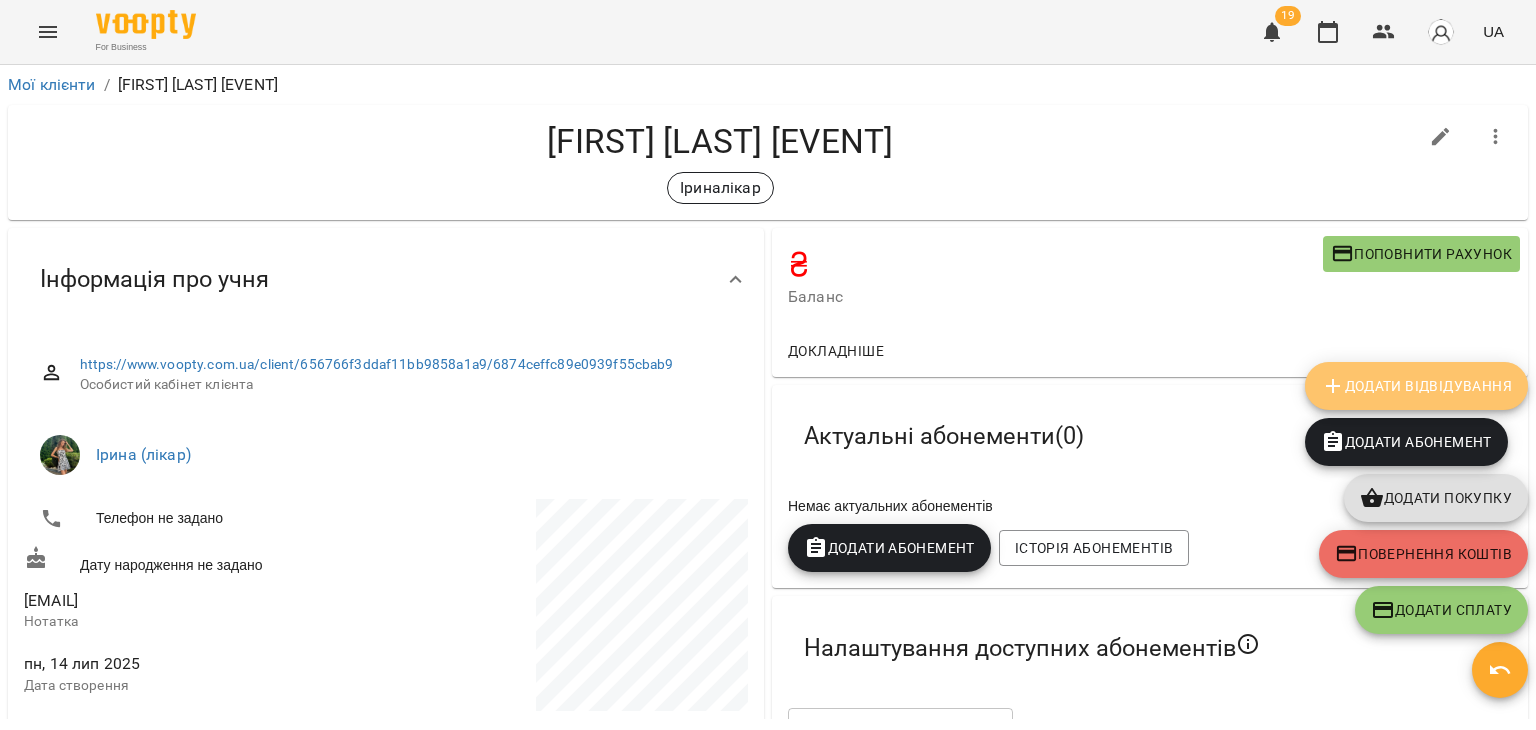 click on "Додати Відвідування" at bounding box center (1416, 386) 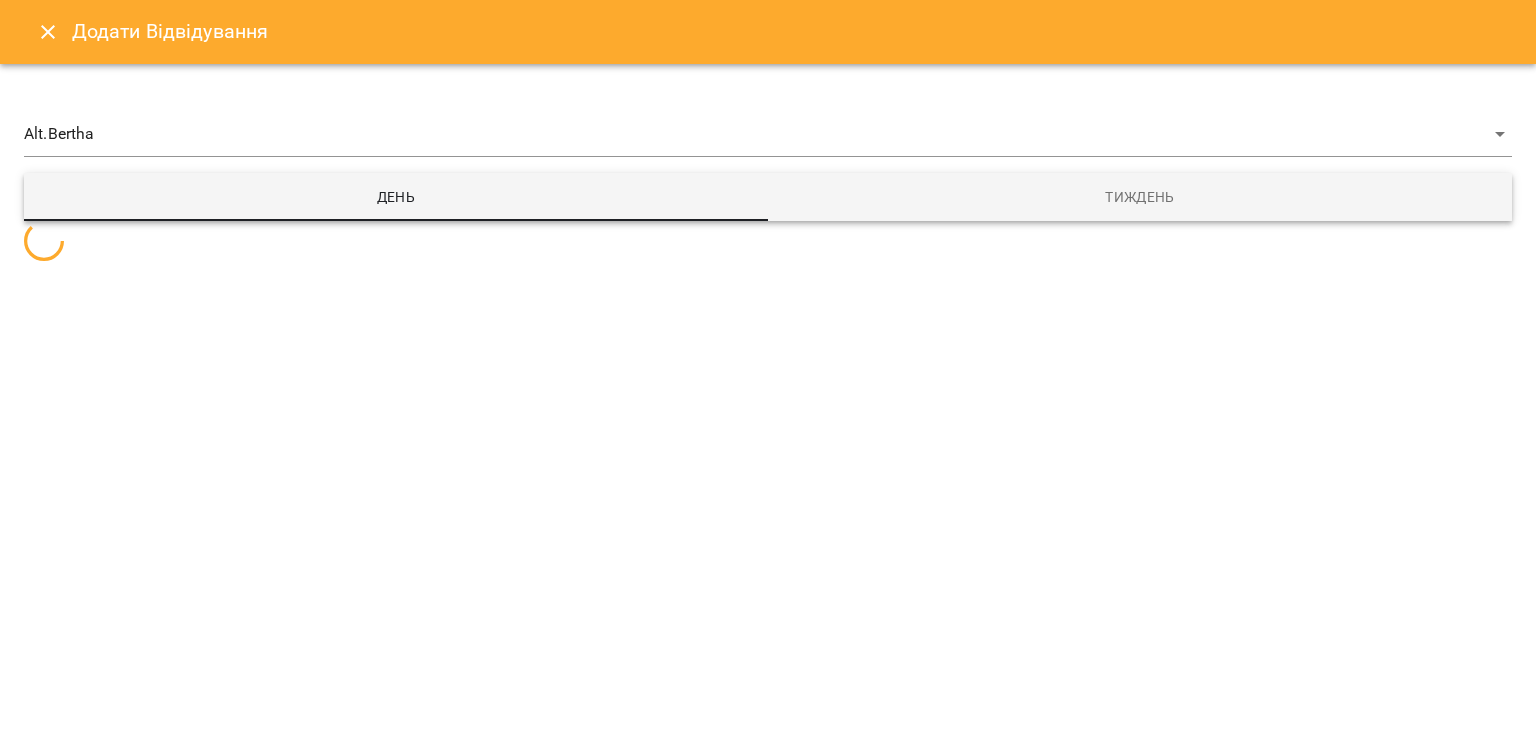 select 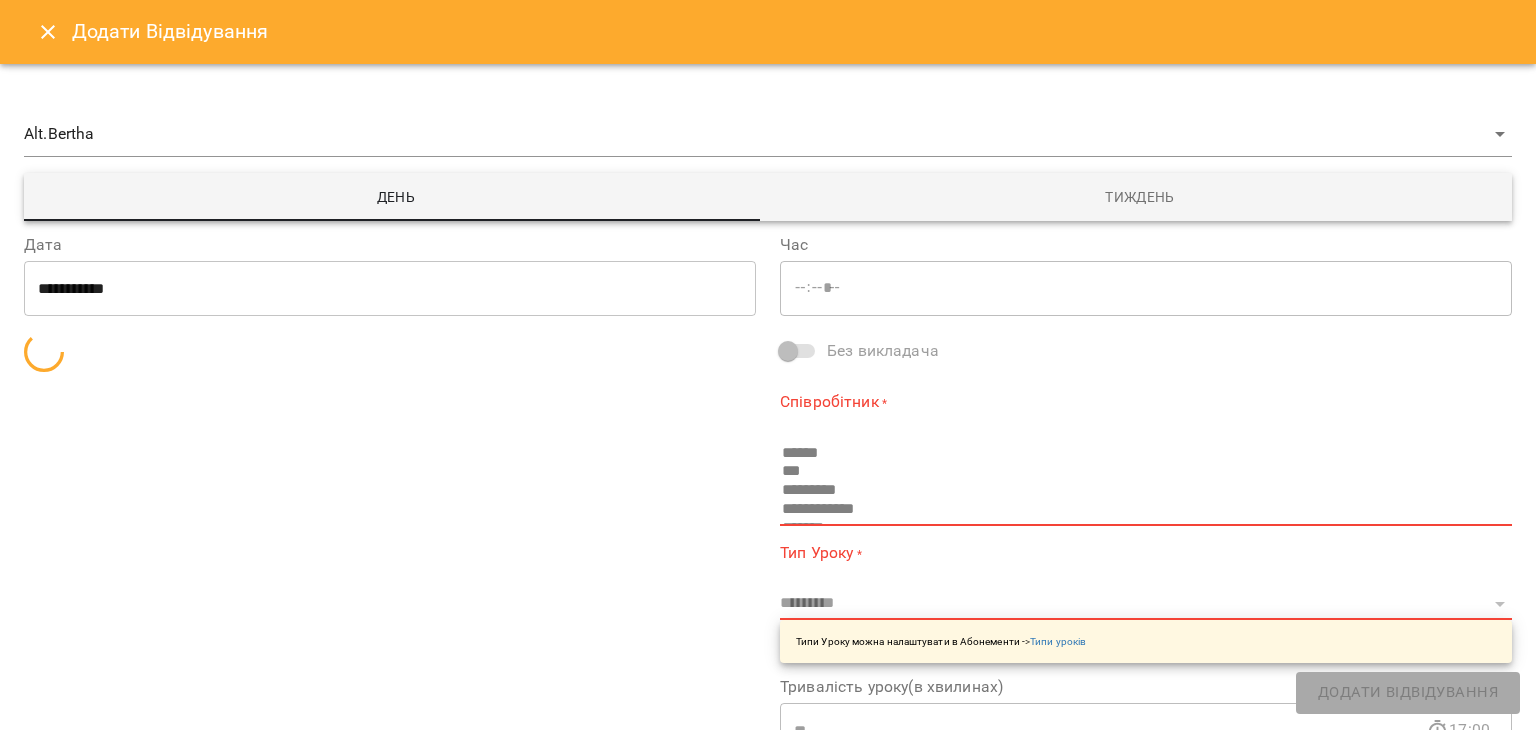 type on "*****" 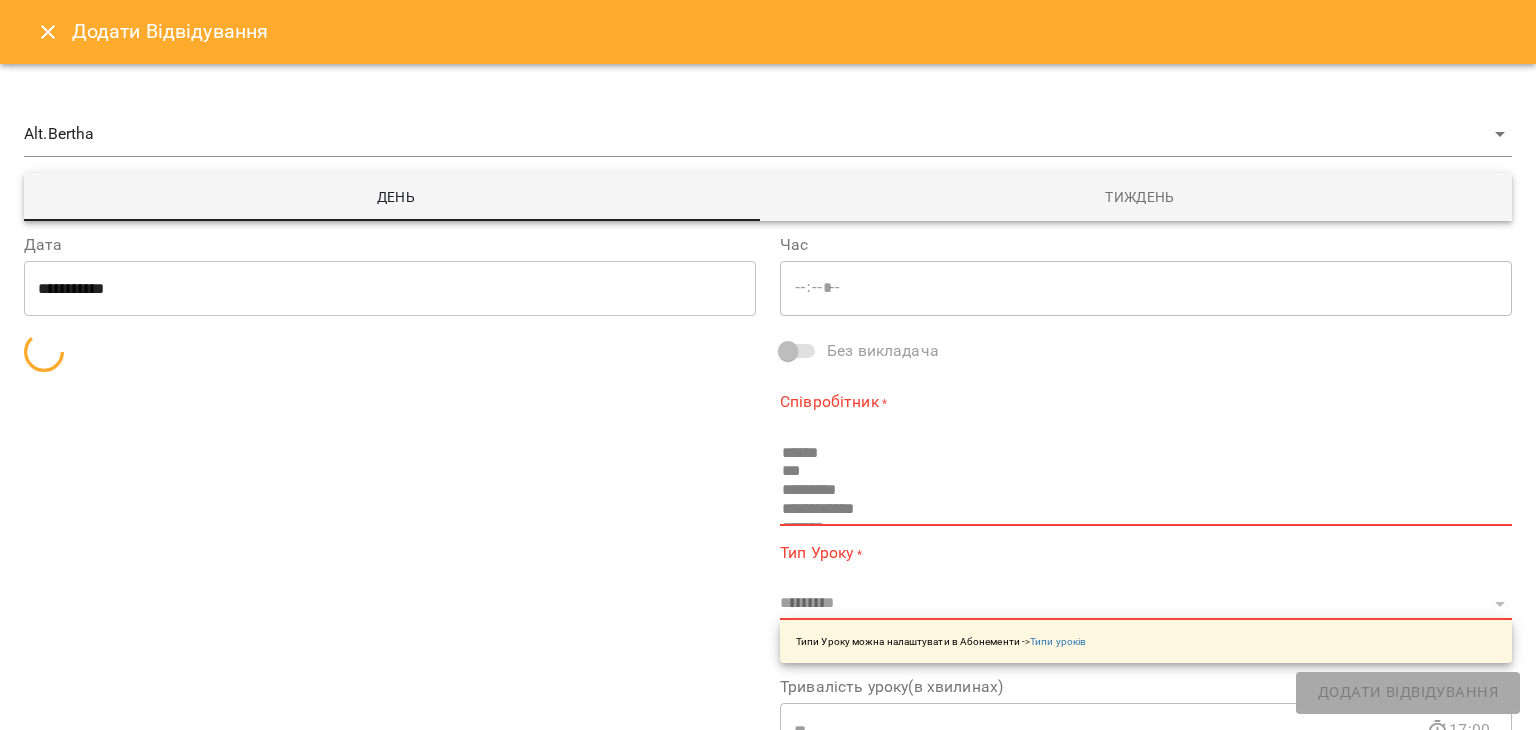 type on "**********" 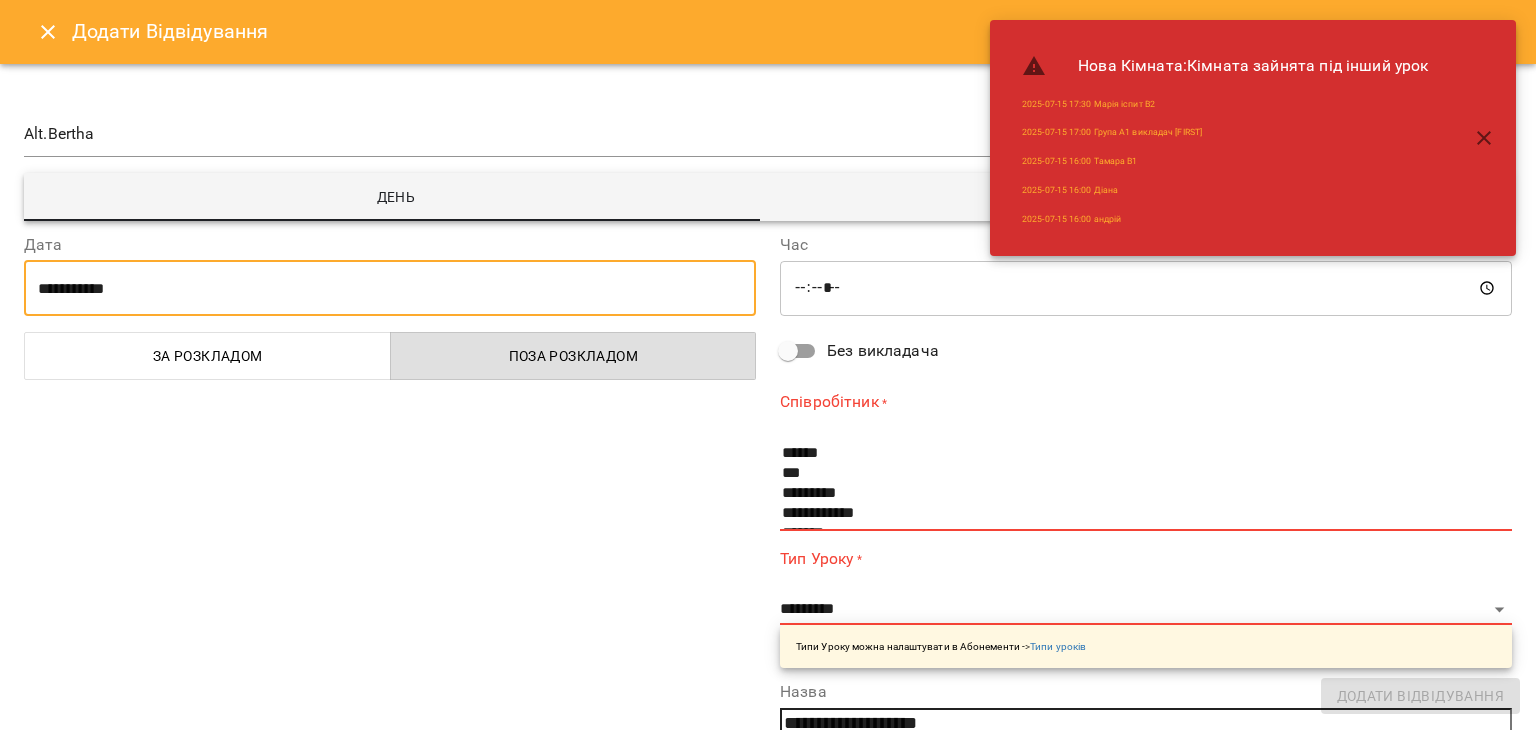 click on "**********" at bounding box center (390, 288) 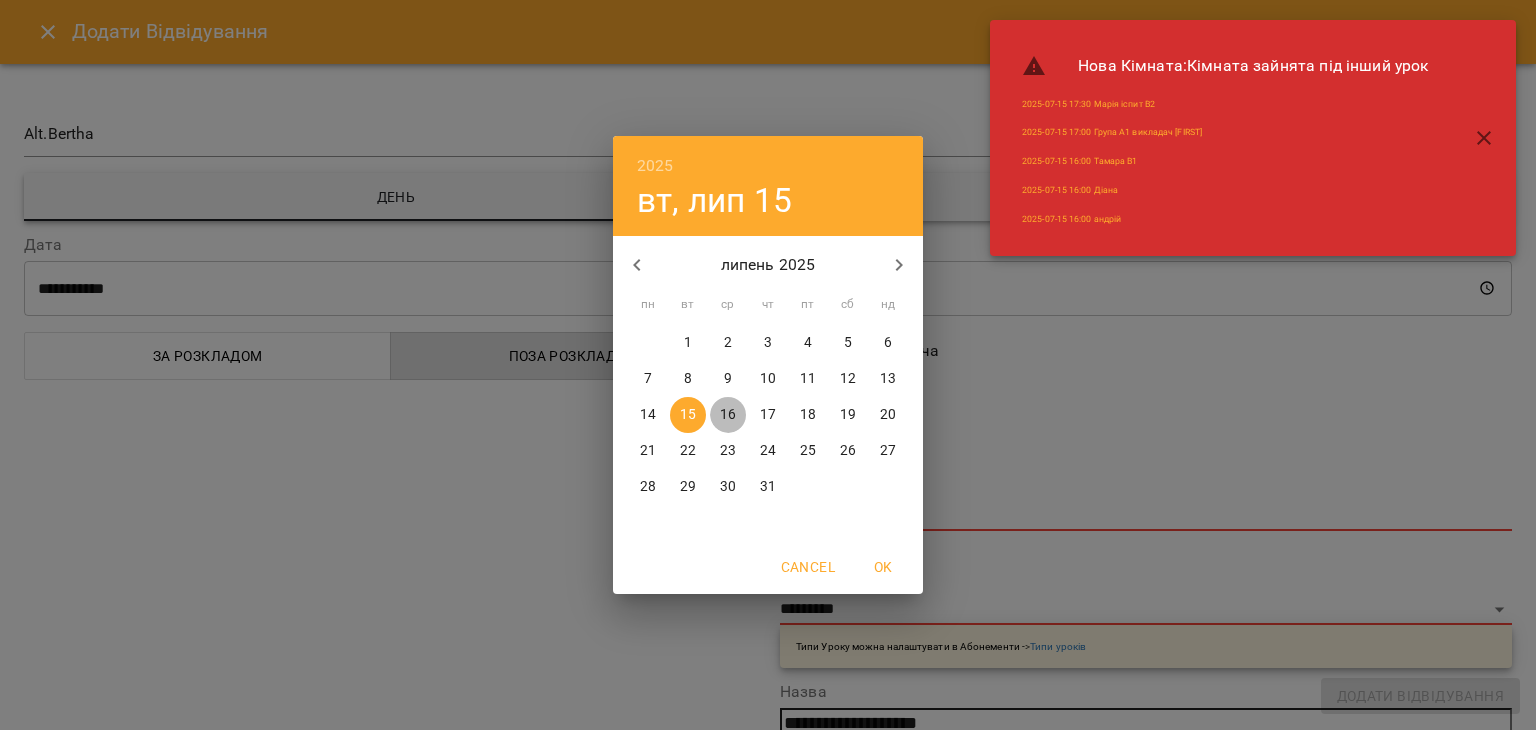 click on "16" at bounding box center (728, 415) 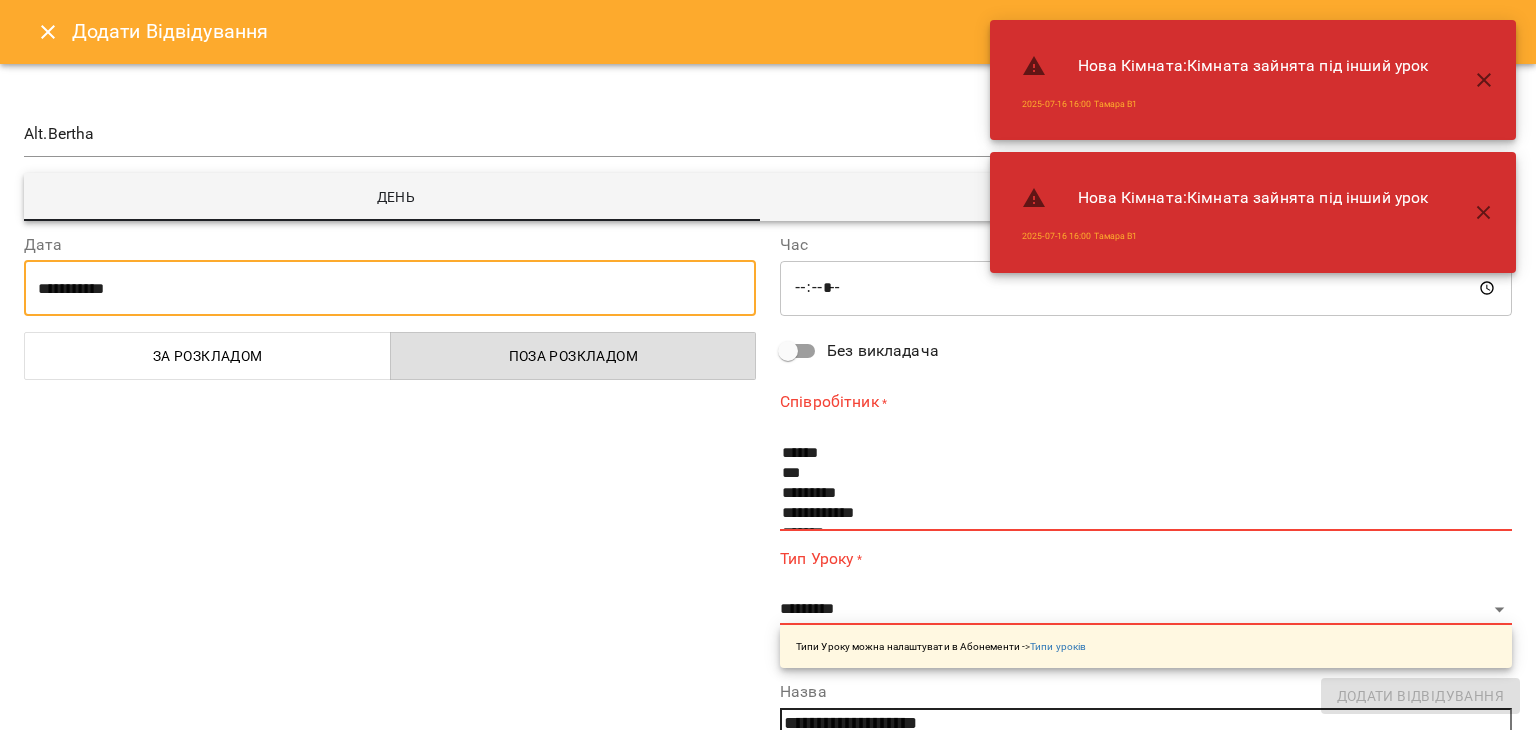 click on "*****" at bounding box center [1146, 288] 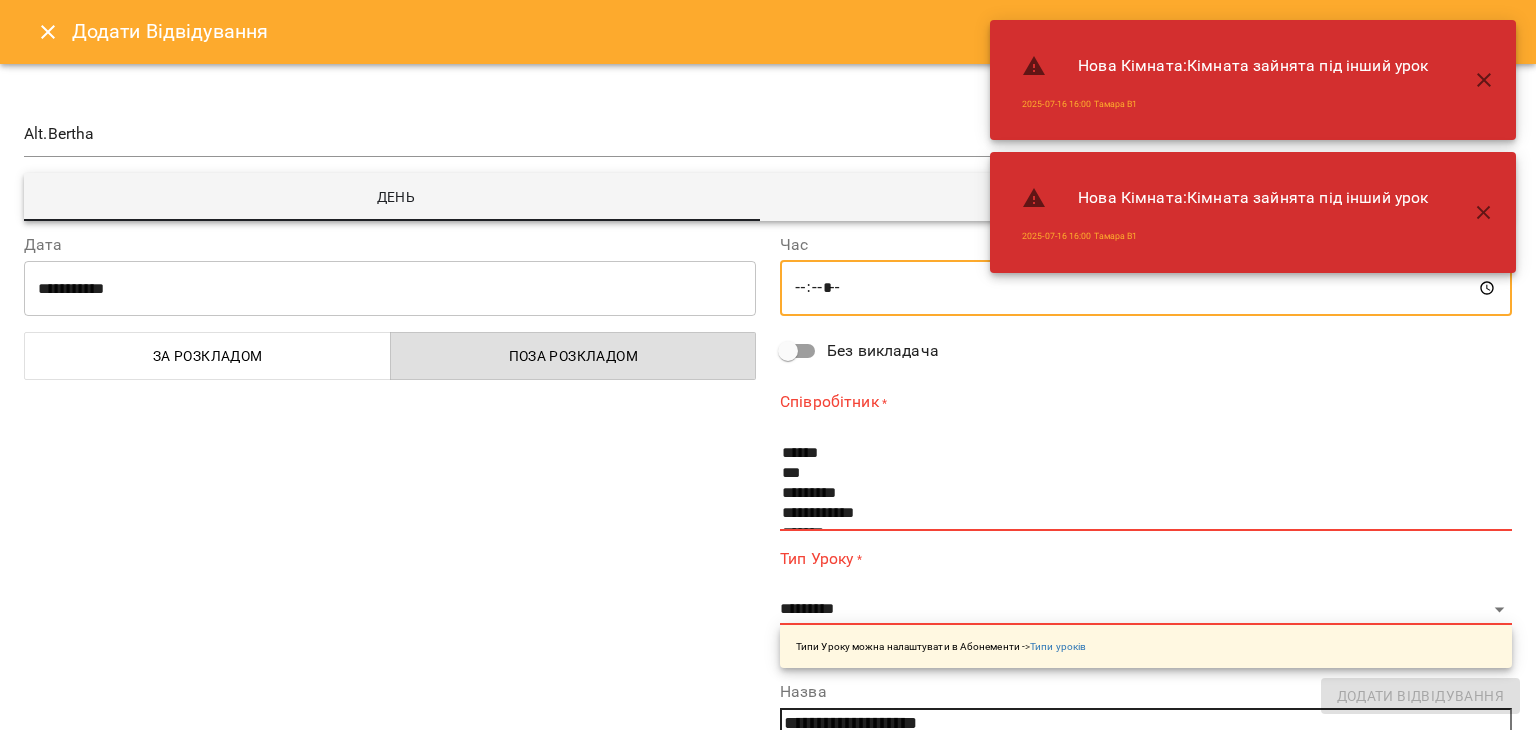 click on "*****" at bounding box center [1146, 288] 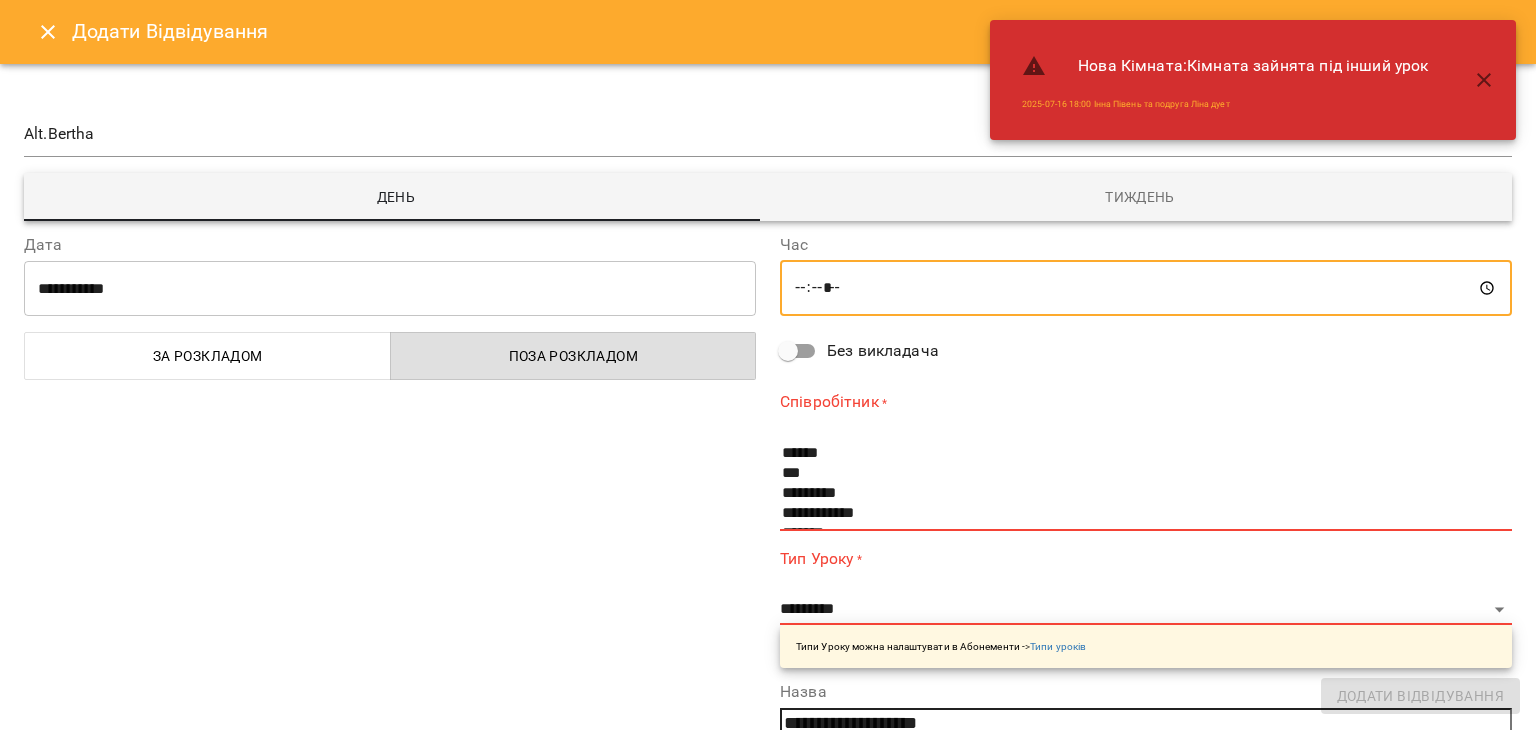 type on "*****" 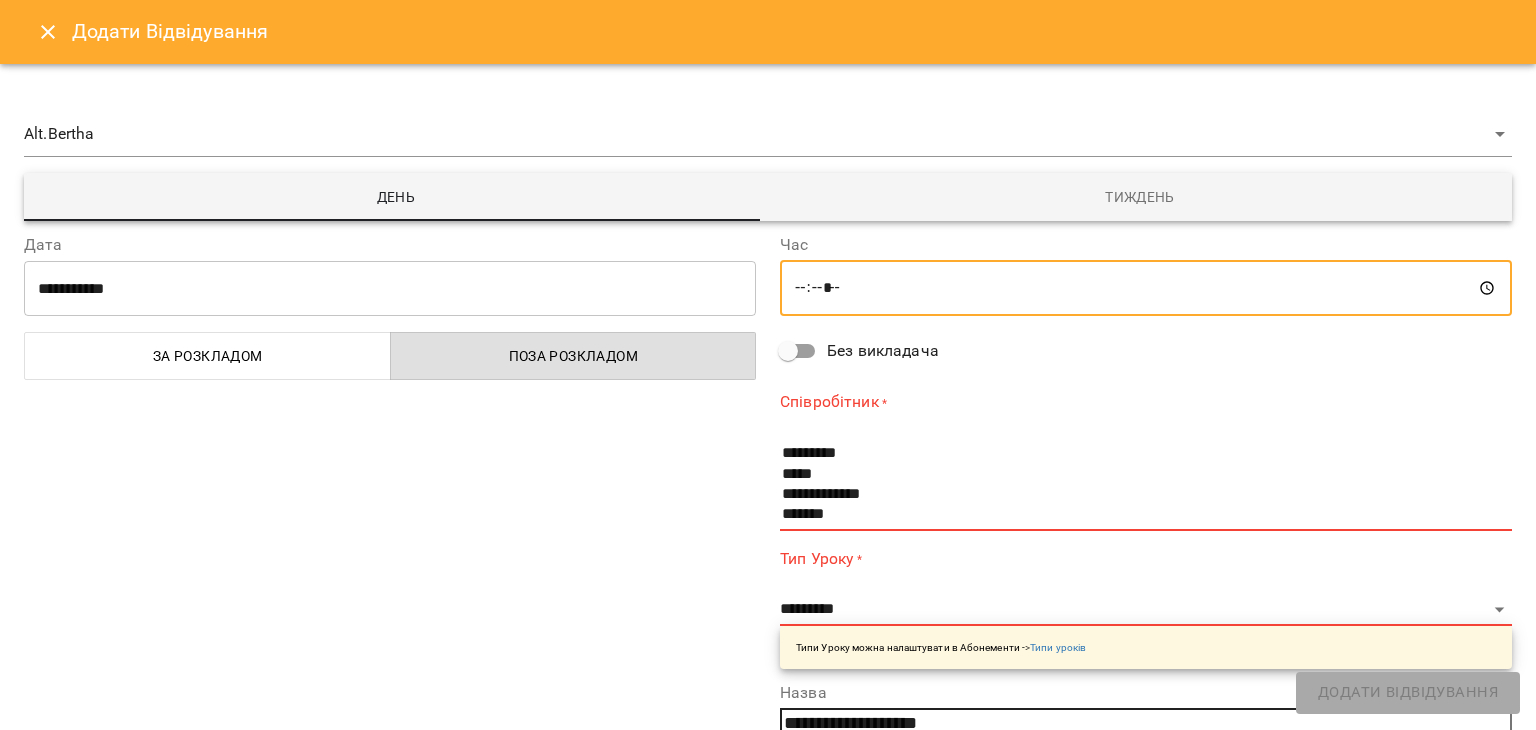 scroll, scrollTop: 112, scrollLeft: 0, axis: vertical 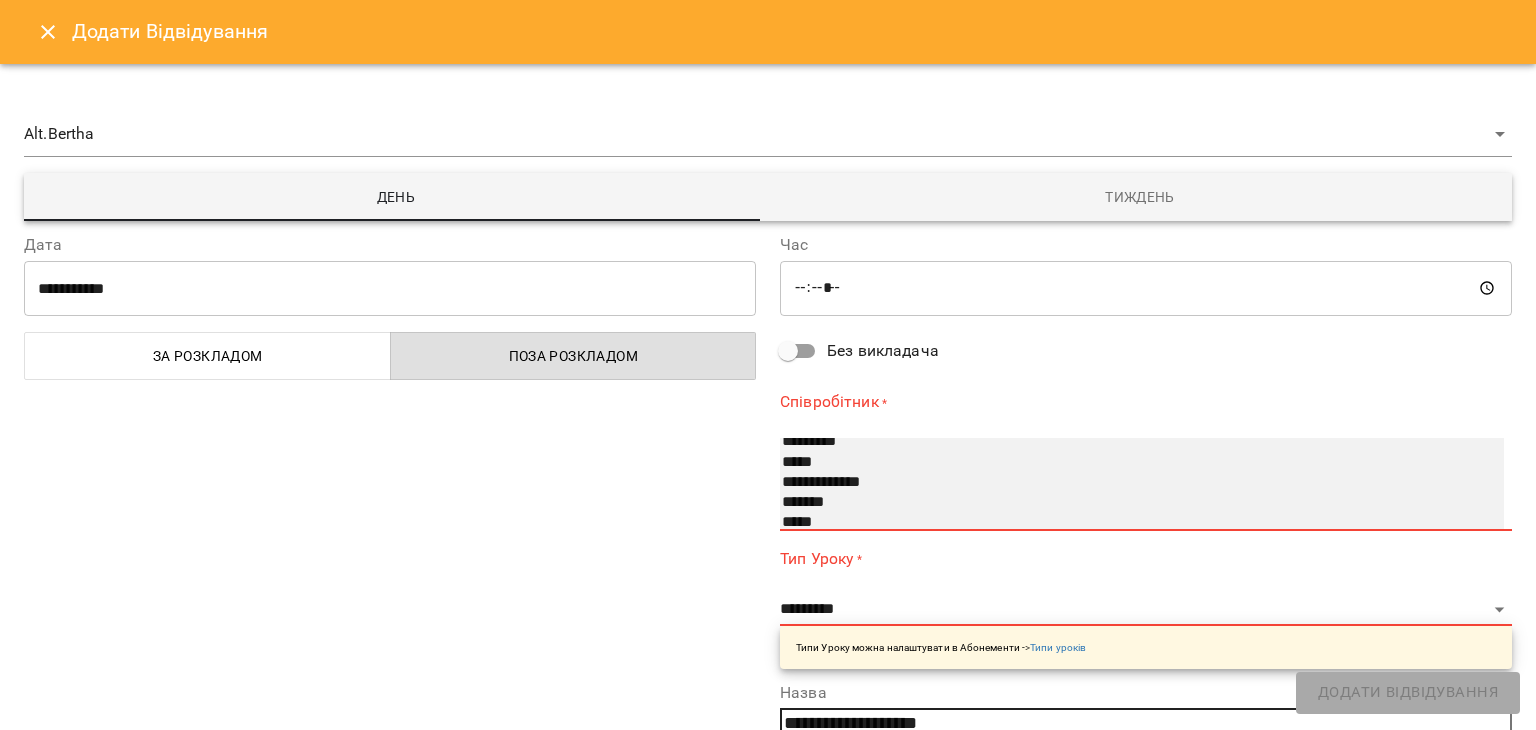 select on "**********" 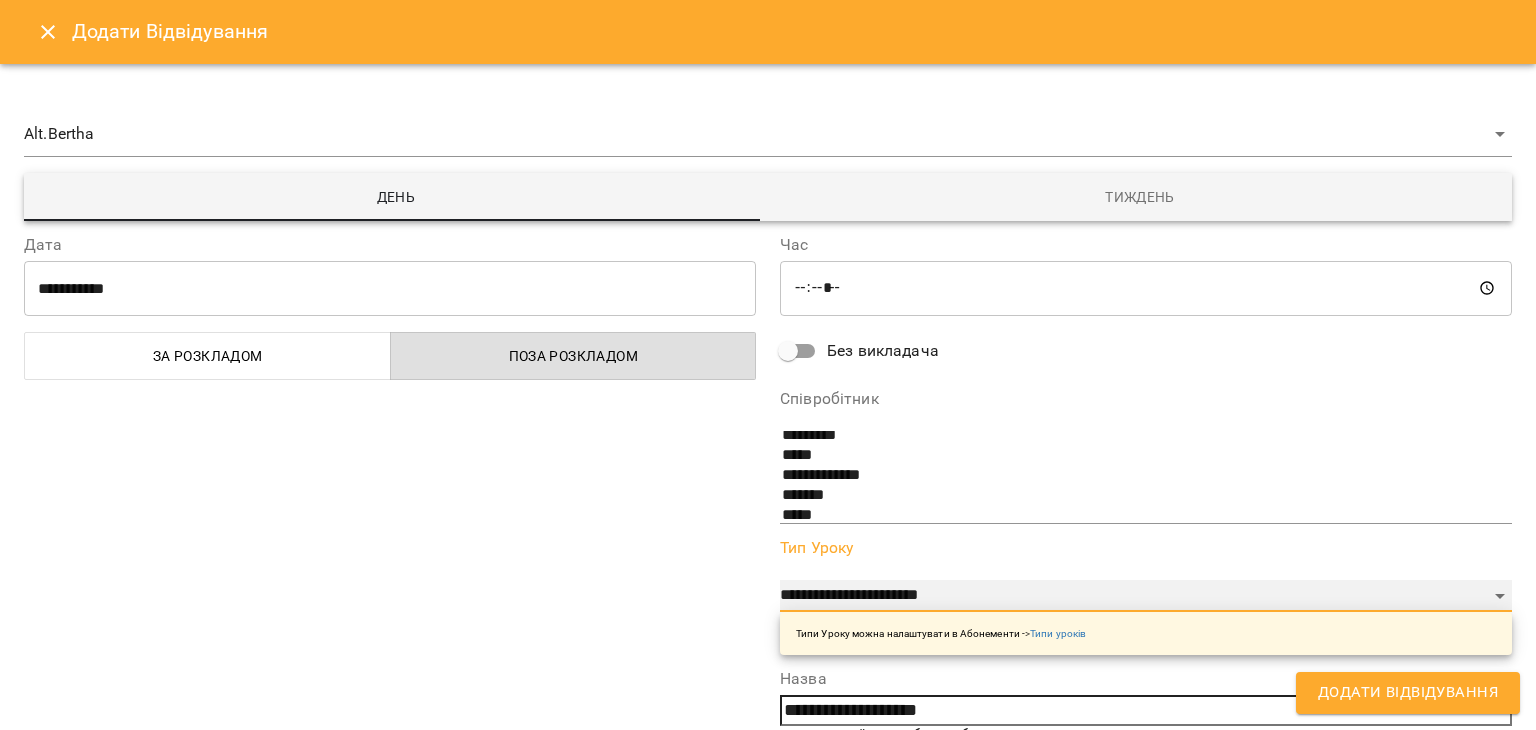 click on "**********" at bounding box center [1146, 596] 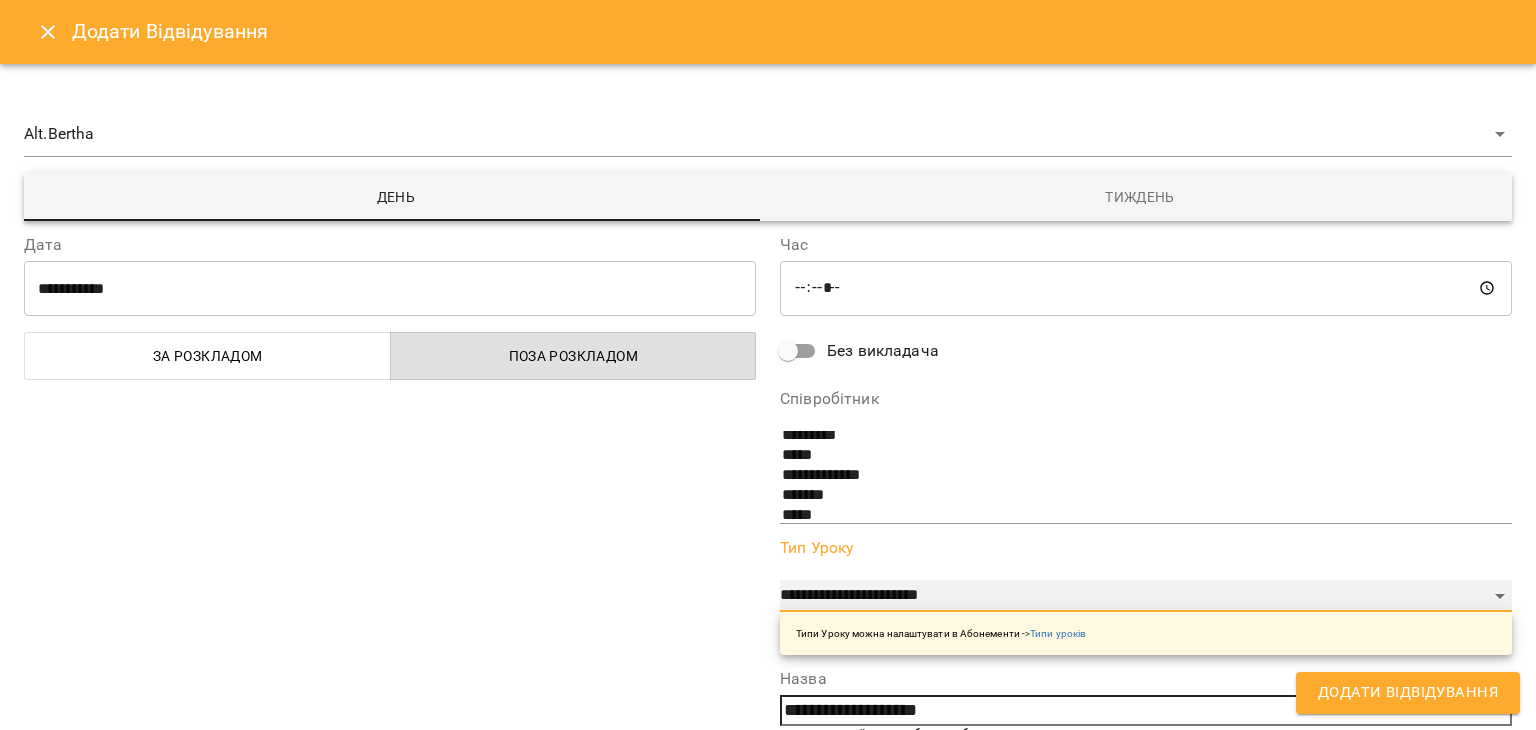 select on "**********" 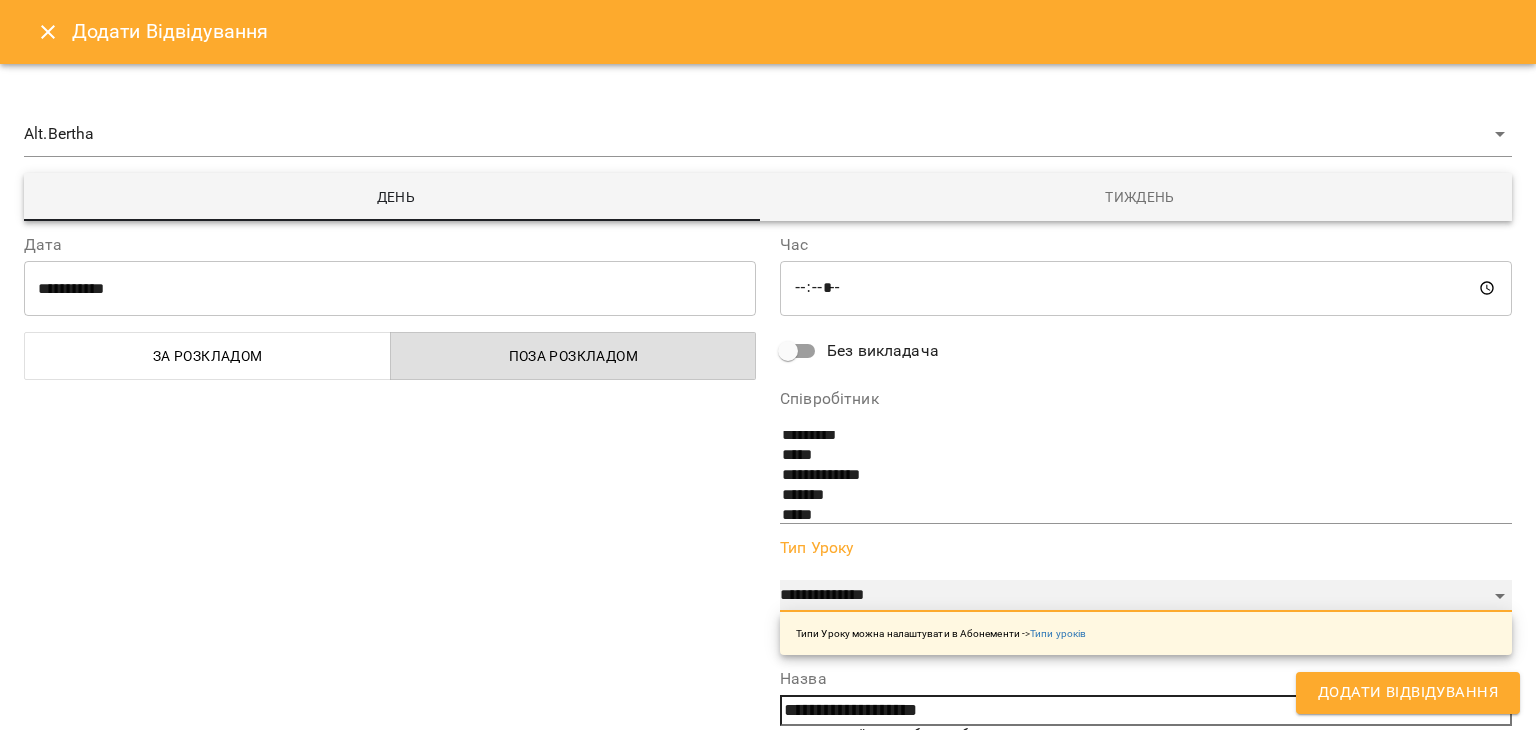 click on "**********" at bounding box center (1146, 596) 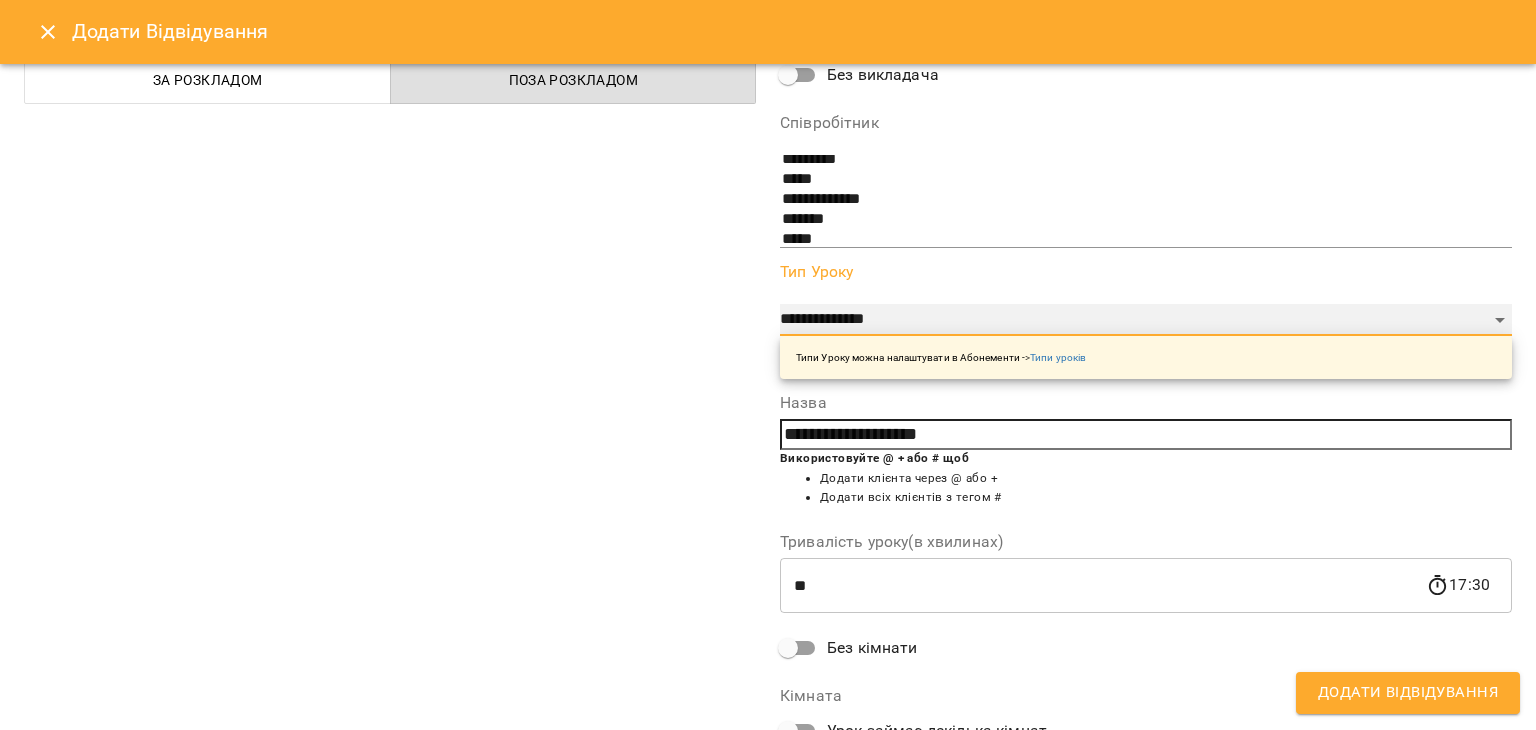 scroll, scrollTop: 278, scrollLeft: 0, axis: vertical 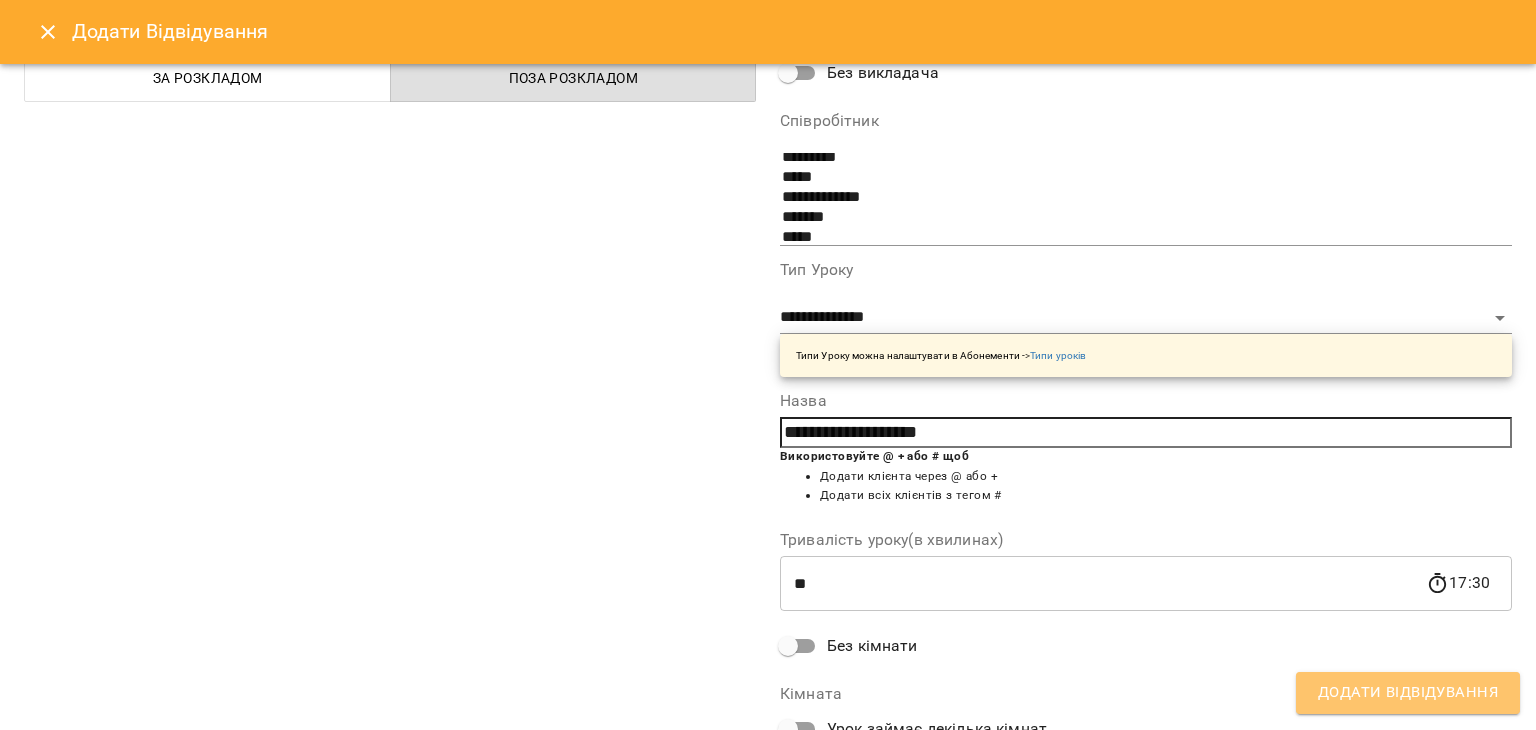 click on "Додати Відвідування" at bounding box center (1408, 693) 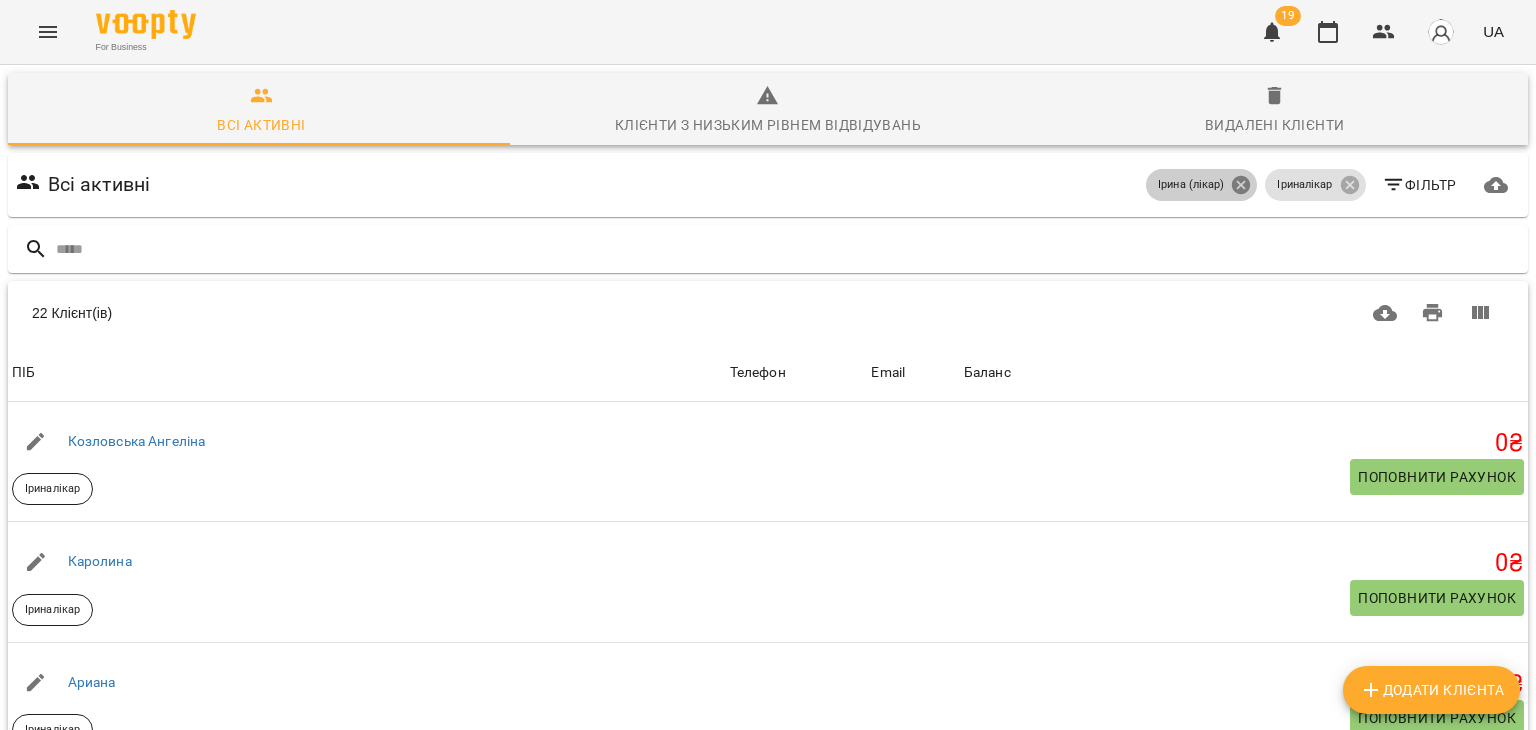 click 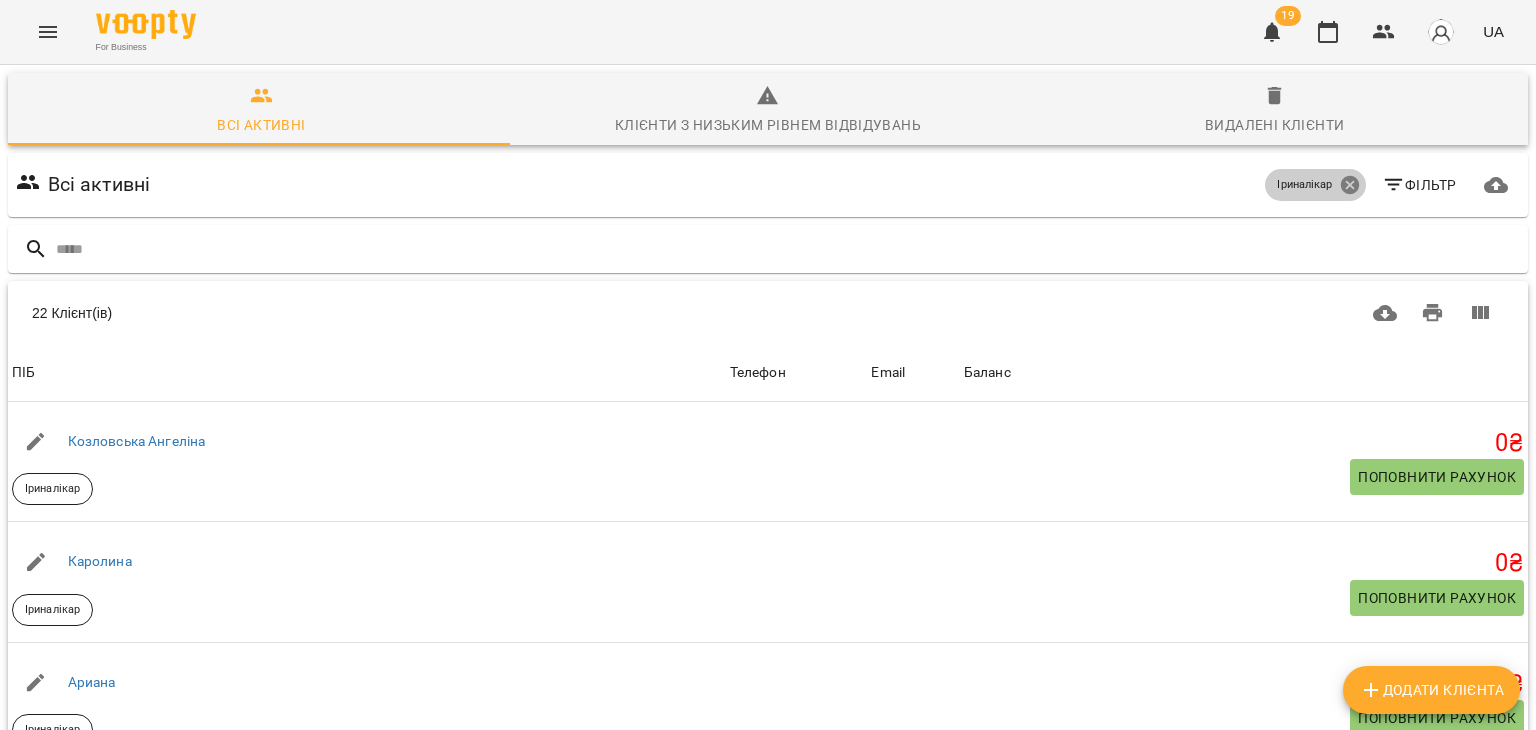 click 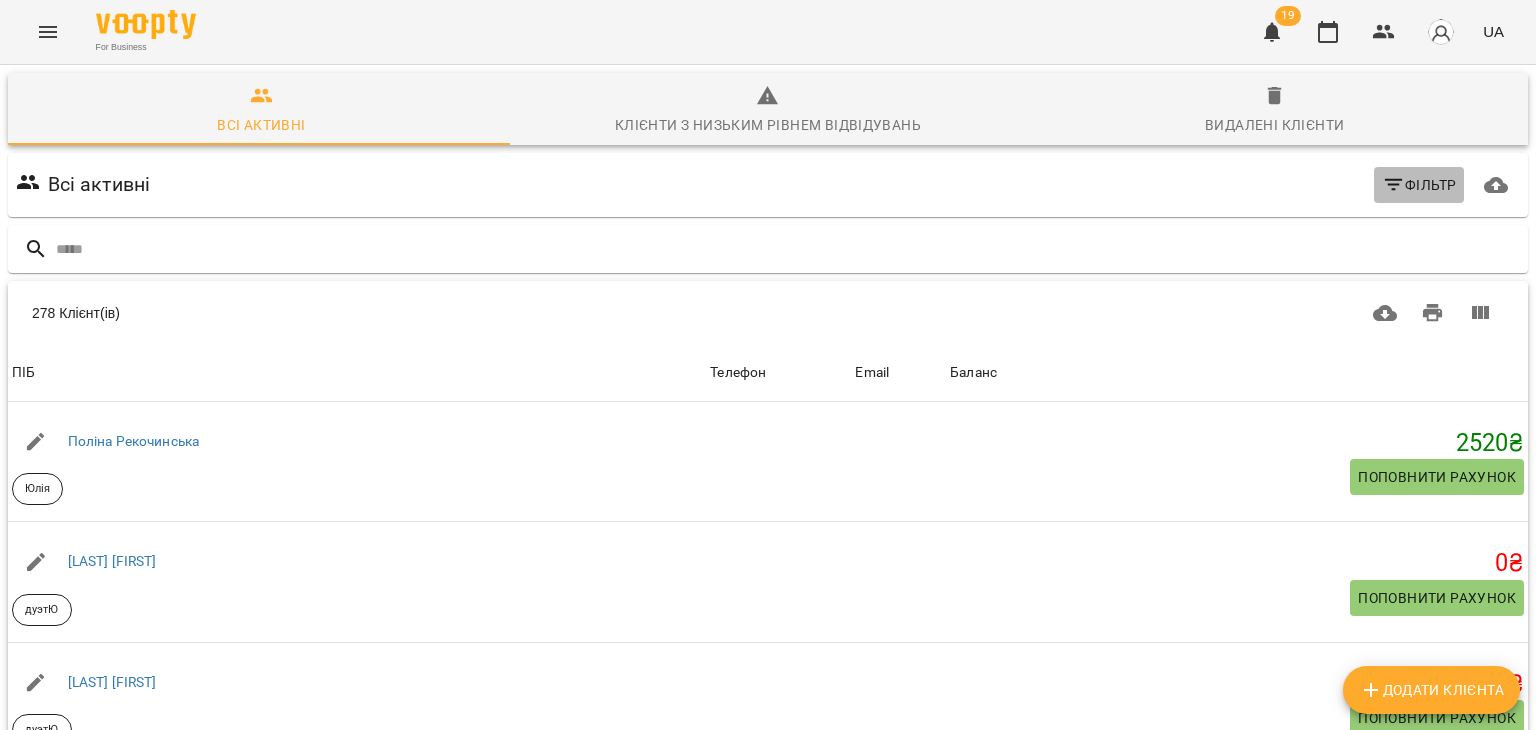 click on "Фільтр" at bounding box center (1419, 185) 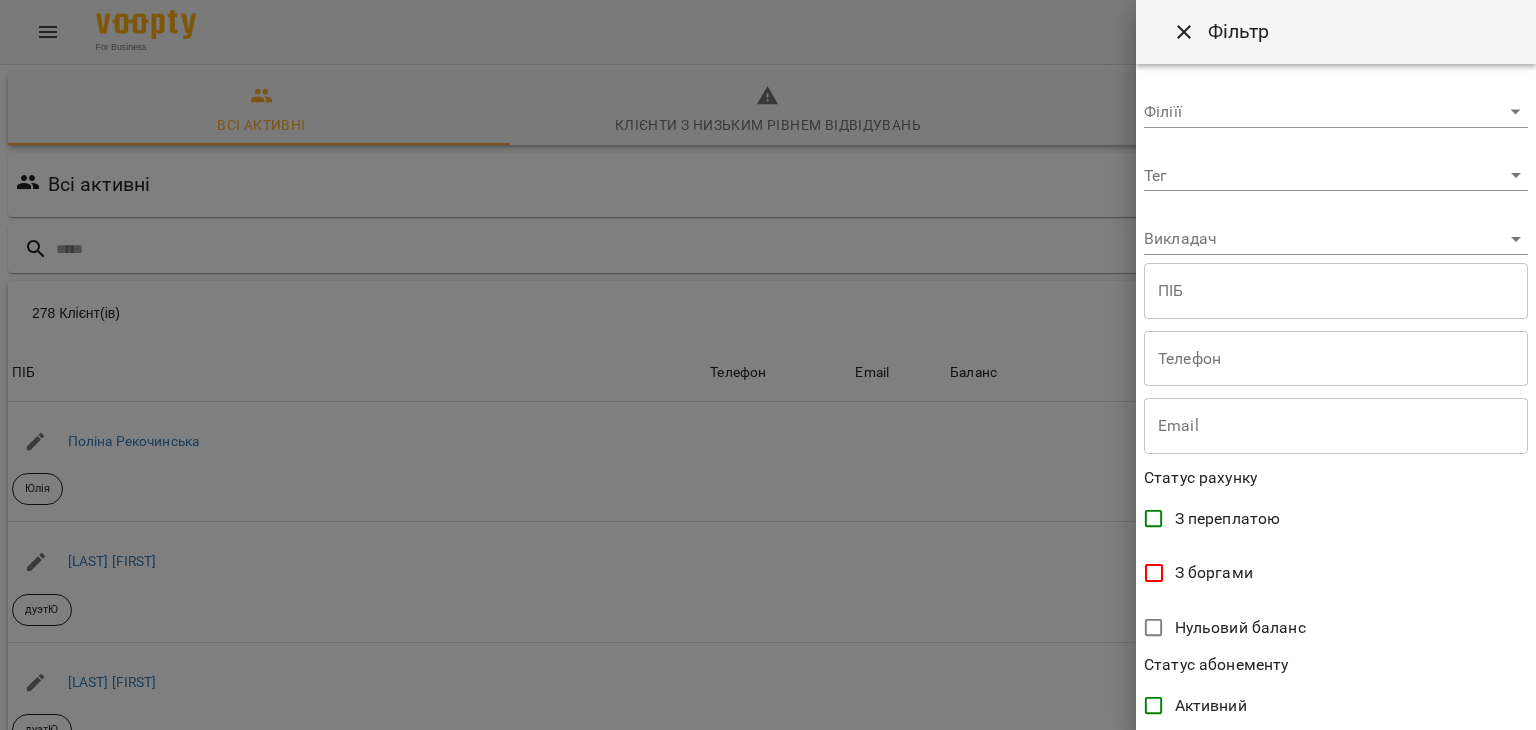 click on "For Business 19 UA Всі активні Клієнти з низьким рівнем відвідувань Видалені клієнти   Всі активні Фільтр 278   Клієнт(ів) 278   Клієнт(ів) ПІБ Телефон Email Баланс ПІБ Поліна Рекочинська Юлія Телефон Email Баланс 2520 ₴ Поповнити рахунок ПІБ Говтва Юрій дуэтЮ Телефон Email Баланс 0 ₴ Поповнити рахунок ПІБ Говтва Анна дуэтЮ Телефон Email Баланс 0 ₴ Поповнити рахунок ПІБ Ілля (діти) Юлія Телефон Email Баланс 0 ₴ Поповнити рахунок ПІБ Дарія (діти) Юлія Телефон Email Баланс 0 ₴ Поповнити рахунок ПІБ Марія дует з Данилом Аделіна Телефон Email Баланс 0 ₴ ПІБ 0" at bounding box center (768, 522) 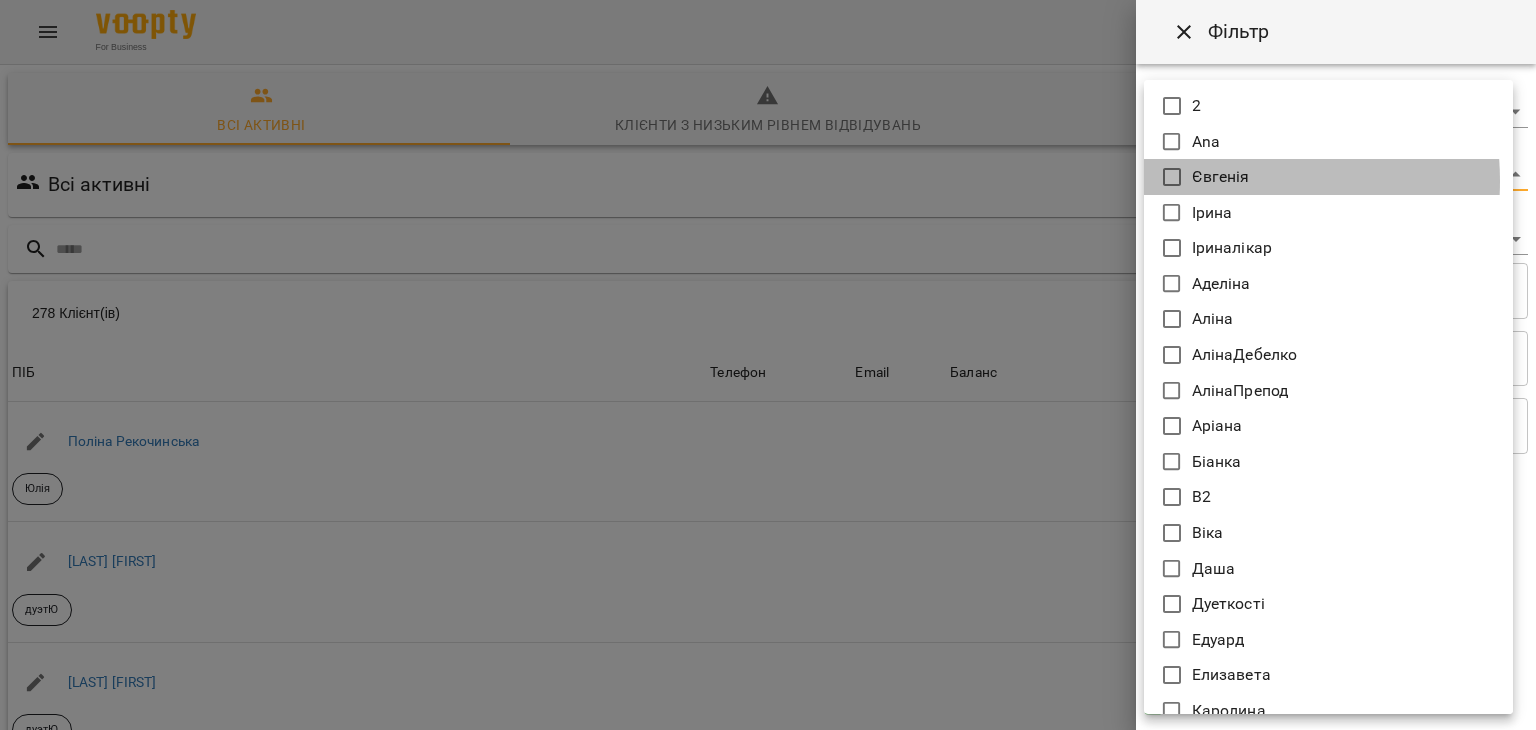 click on "Євгенія" at bounding box center [1221, 177] 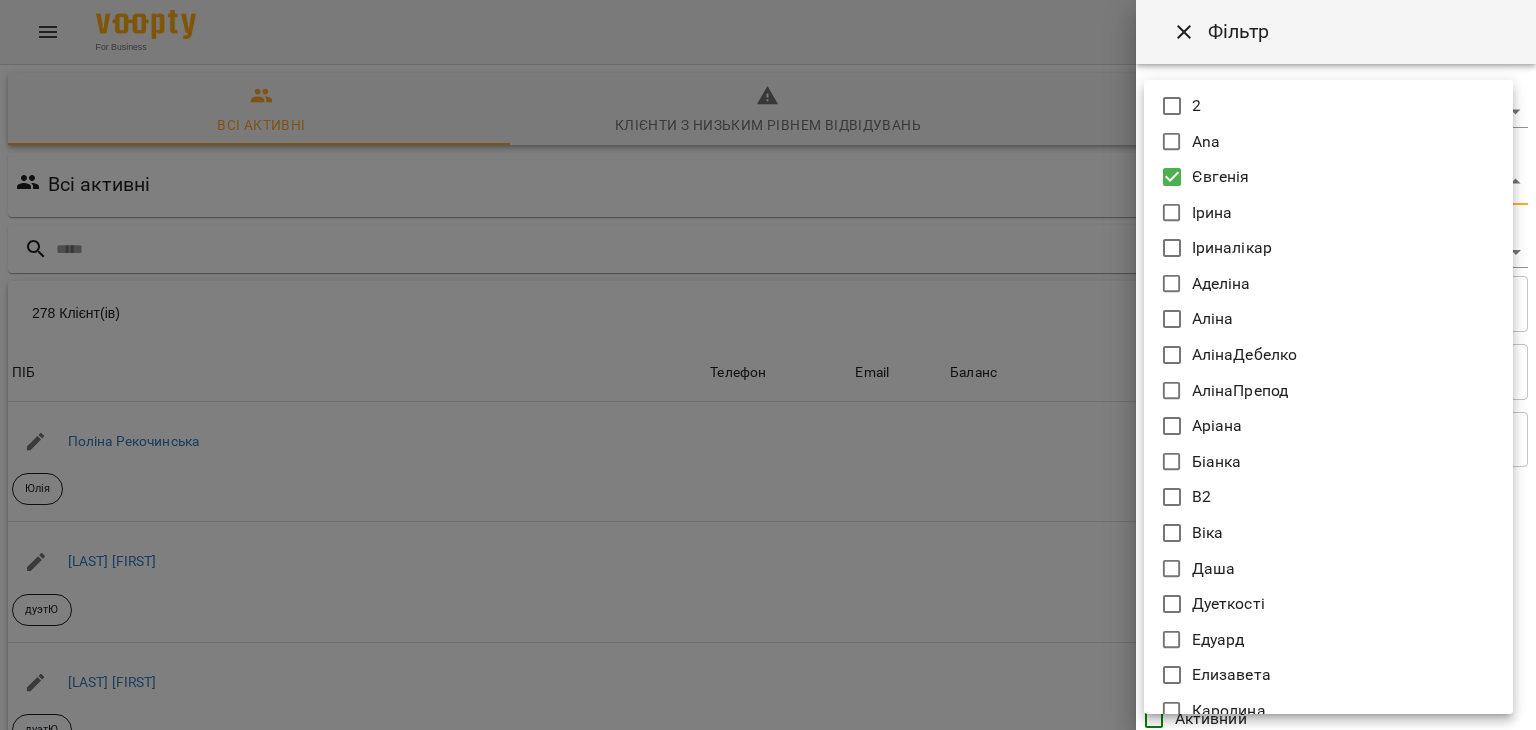 click at bounding box center (768, 365) 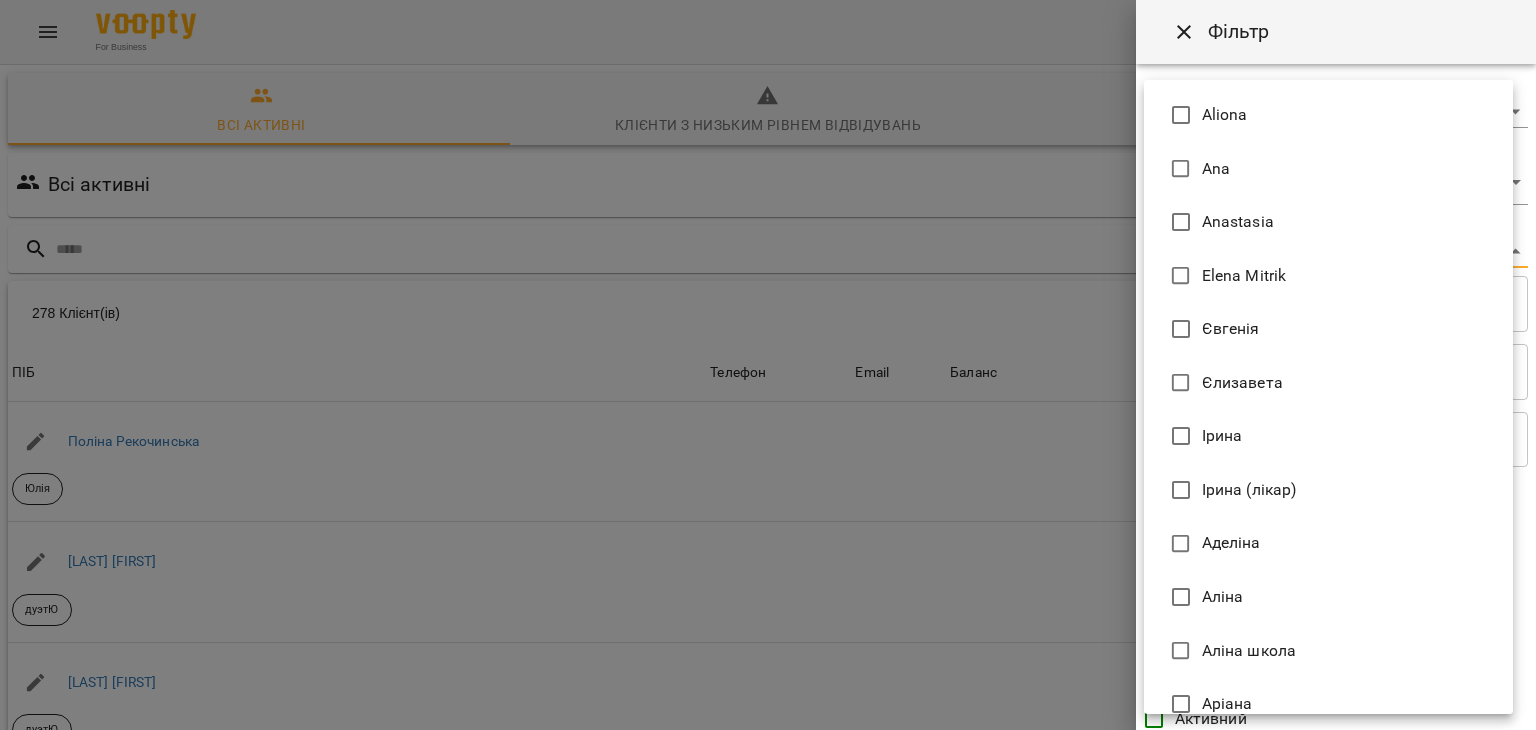 click on "For Business 19 UA Всі активні Клієнти з низьким рівнем відвідувань Видалені клієнти   Всі активні Євгенія Фільтр 278   Клієнт(ів) 278   Клієнт(ів) ПІБ Телефон Email Баланс ПІБ Поліна Рекочинська Юлія Телефон Email Баланс 2520 ₴ Поповнити рахунок ПІБ Говтва Юрій дуэтЮ Телефон Email Баланс 0 ₴ Поповнити рахунок ПІБ Говтва Анна дуэтЮ Телефон Email Баланс 0 ₴ Поповнити рахунок ПІБ Ілля (діти) Юлія Телефон Email Баланс 0 ₴ Поповнити рахунок ПІБ Дарія (діти) Юлія Телефон Email Баланс 0 ₴ Поповнити рахунок ПІБ Марія дует з Данилом Аделіна Телефон Email Баланс" at bounding box center [768, 522] 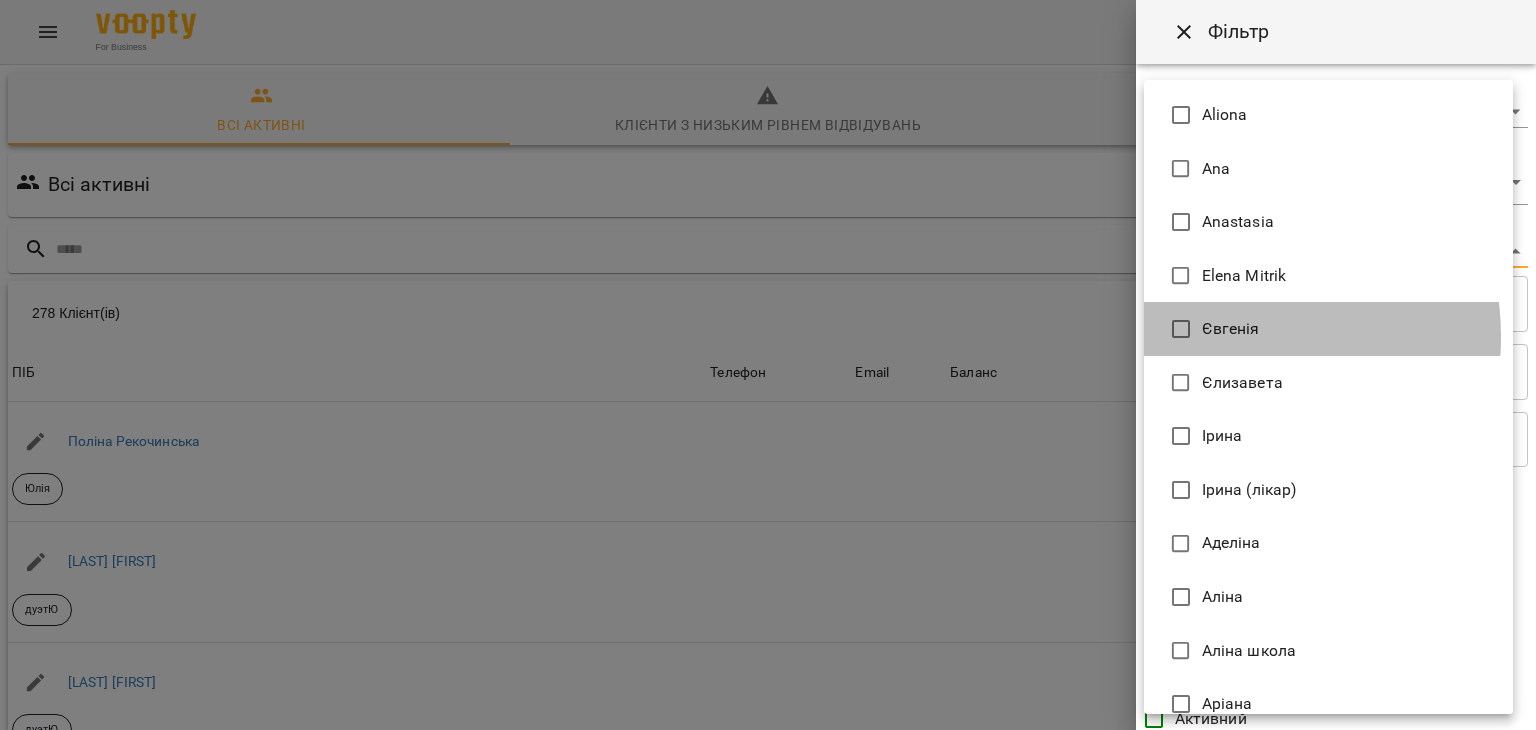 click on "Євгенія" at bounding box center [1231, 329] 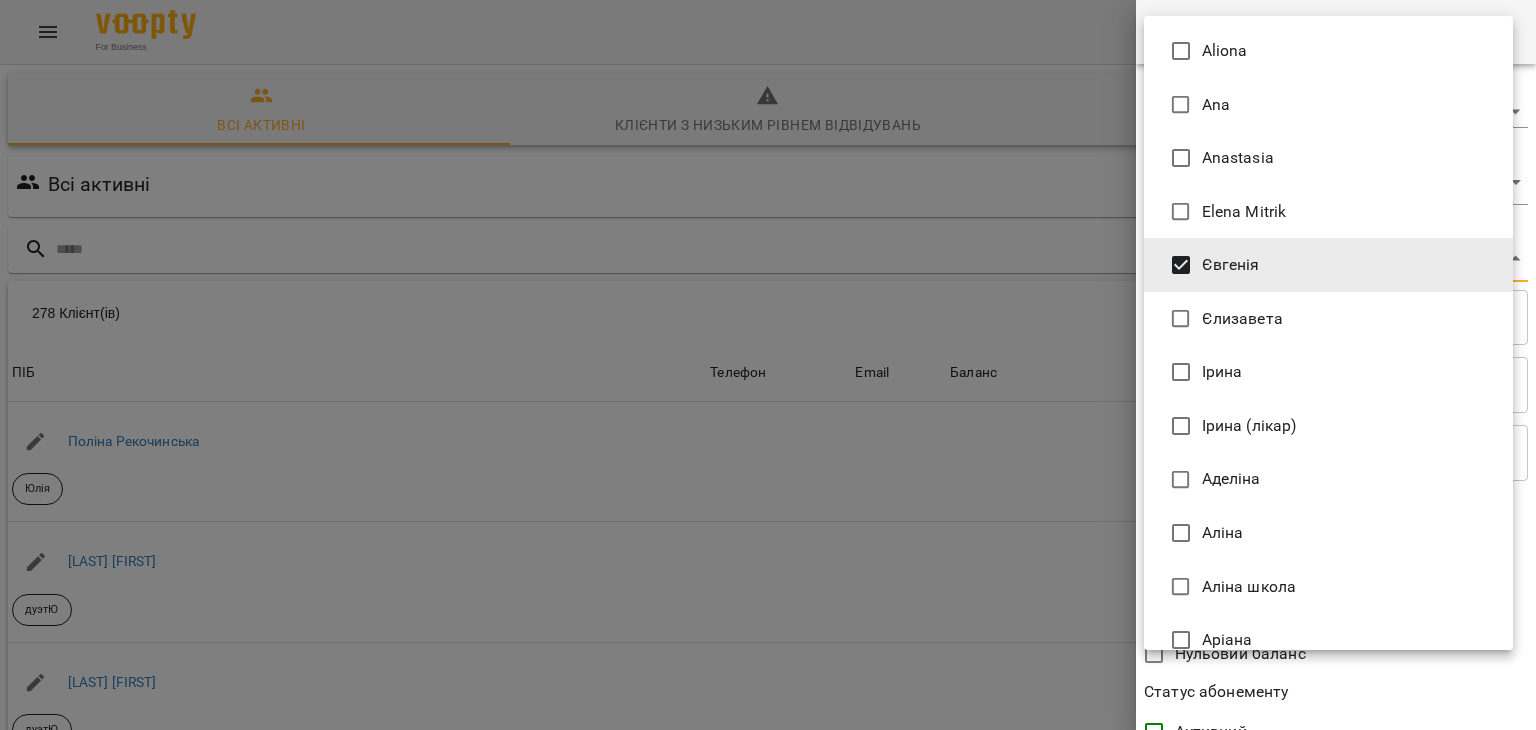 click at bounding box center (768, 365) 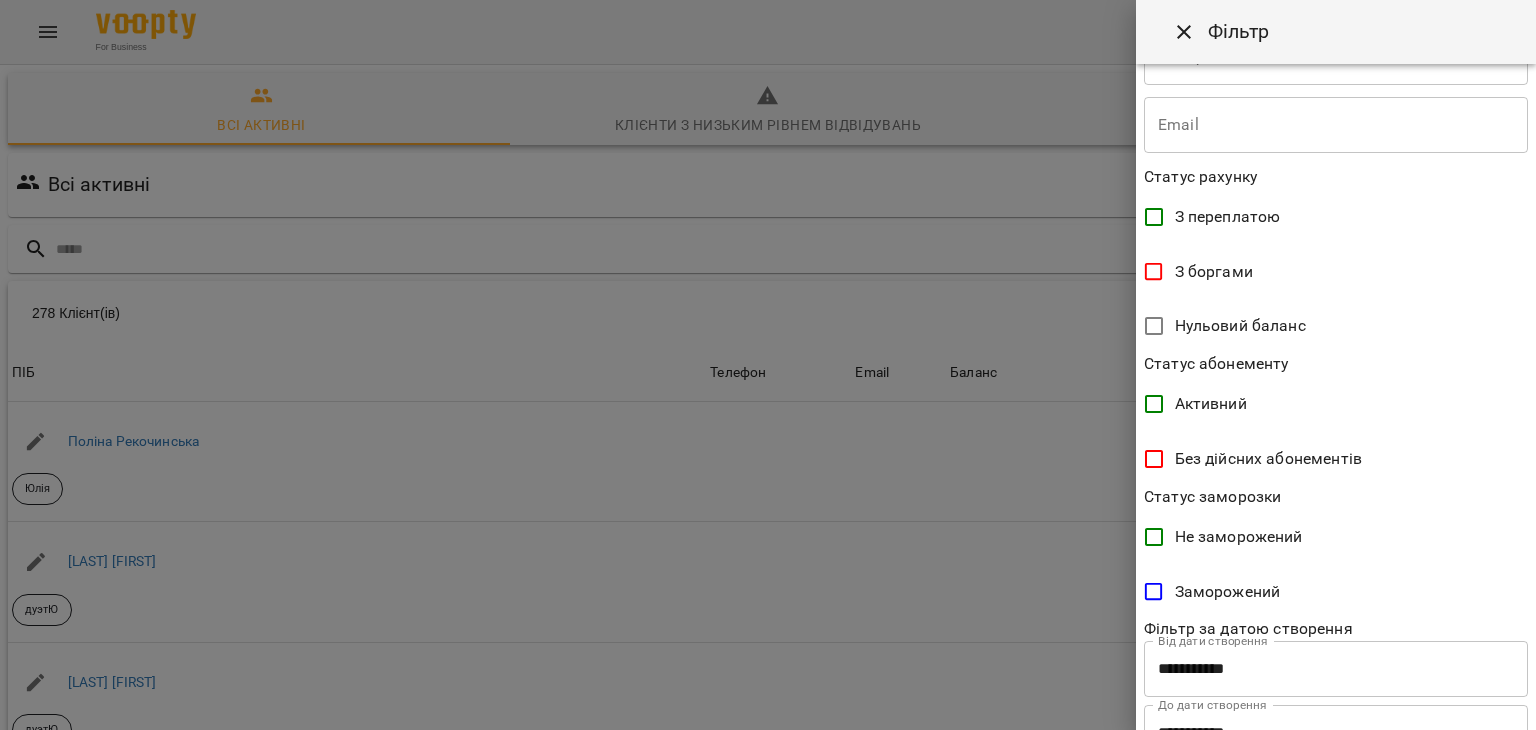 scroll, scrollTop: 410, scrollLeft: 0, axis: vertical 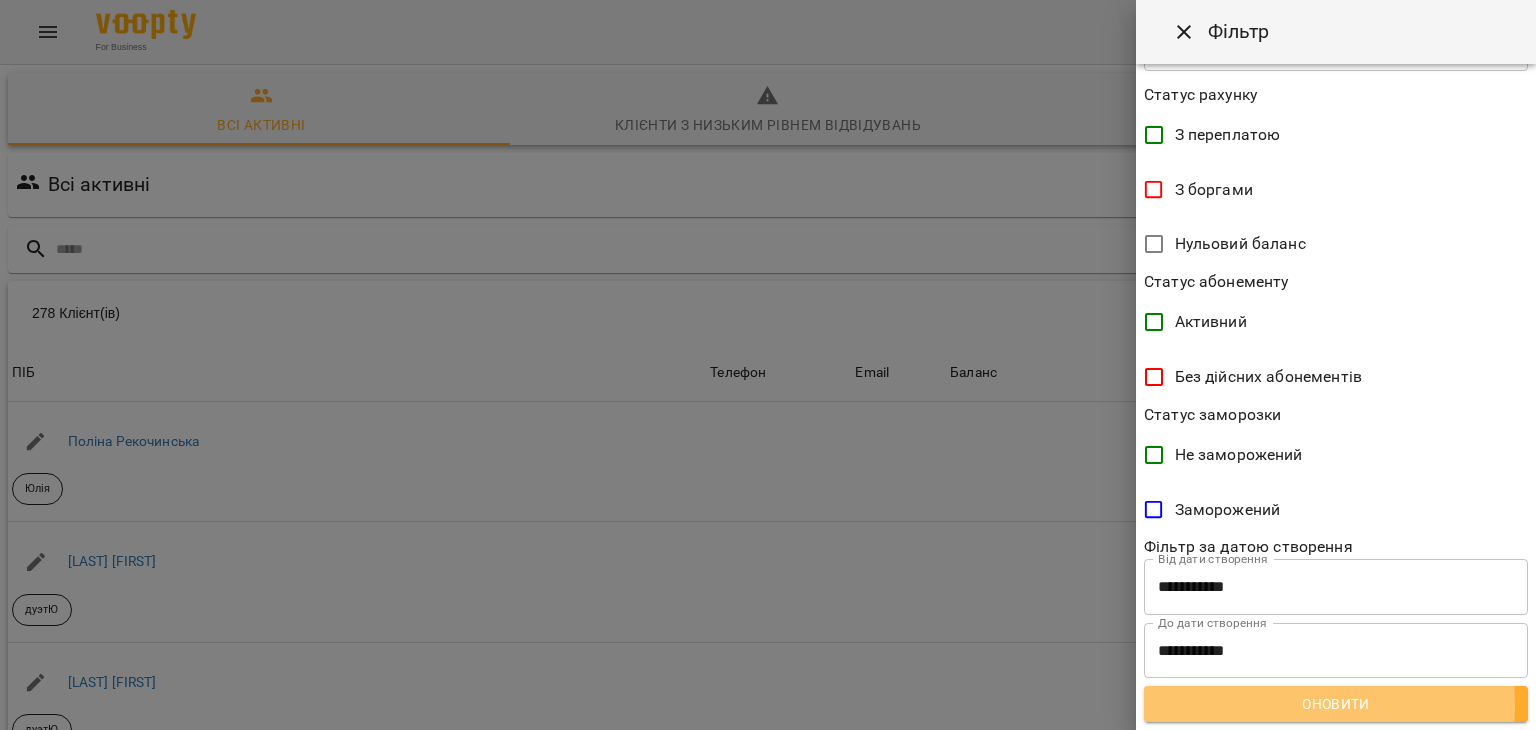 click on "Оновити" at bounding box center [1336, 704] 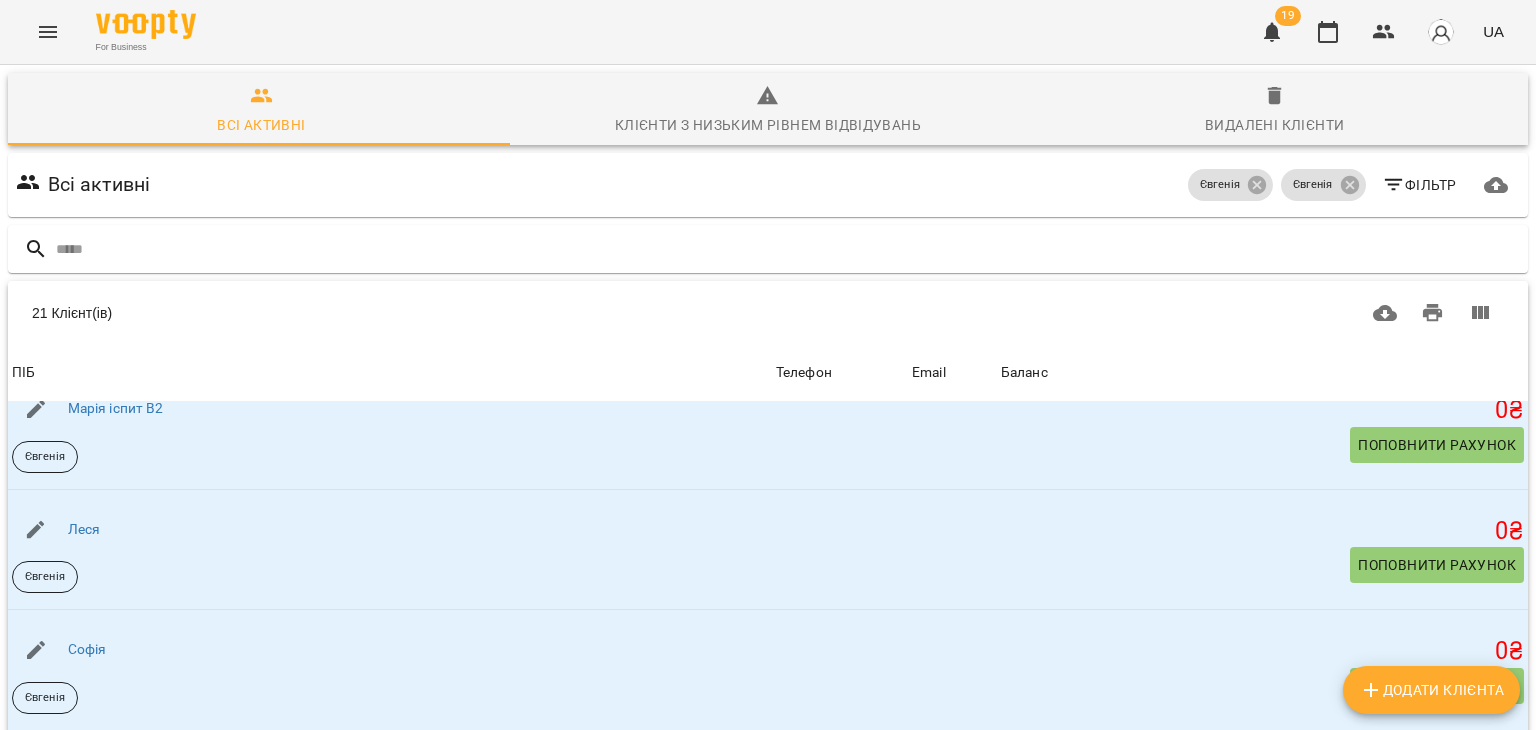scroll, scrollTop: 2084, scrollLeft: 0, axis: vertical 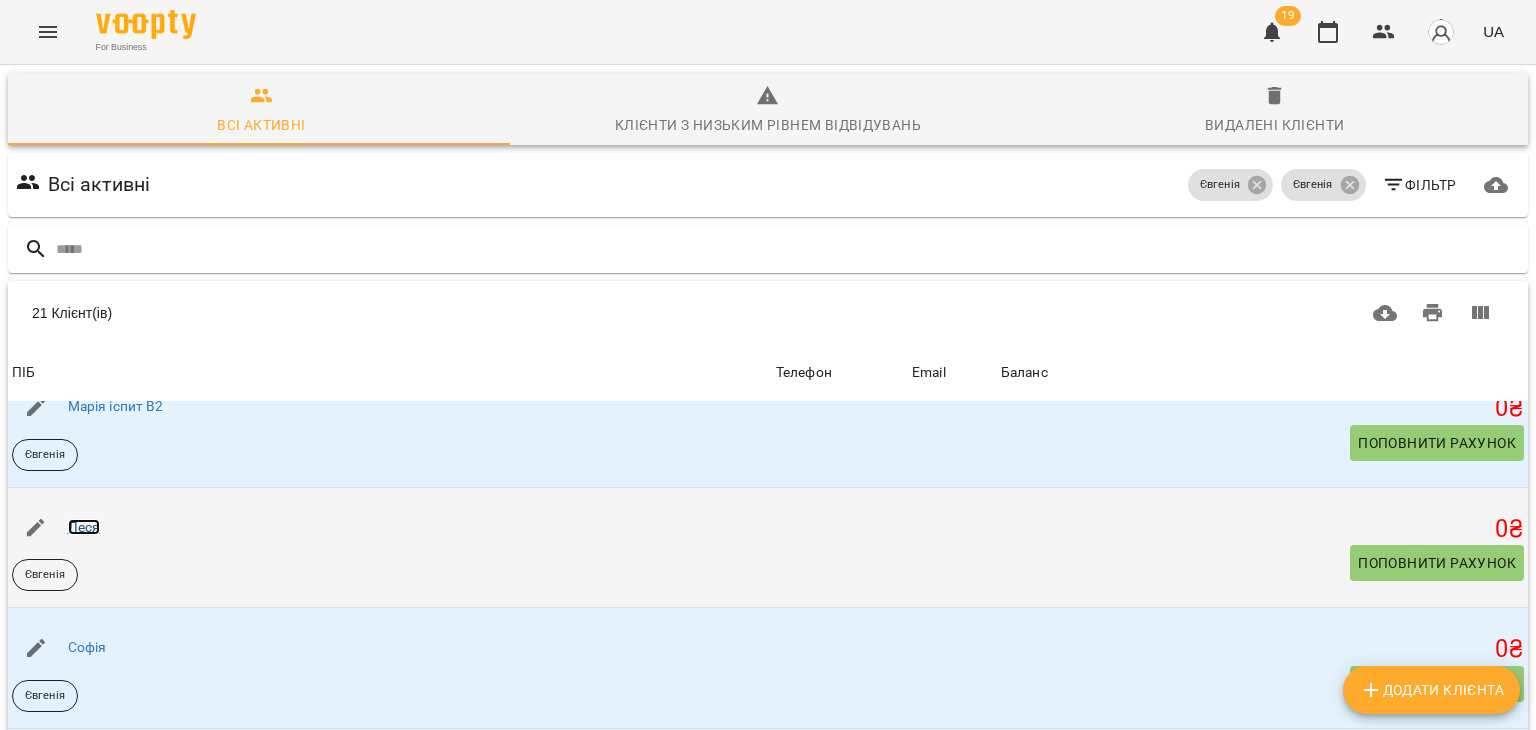 click on "Леся" at bounding box center (84, 527) 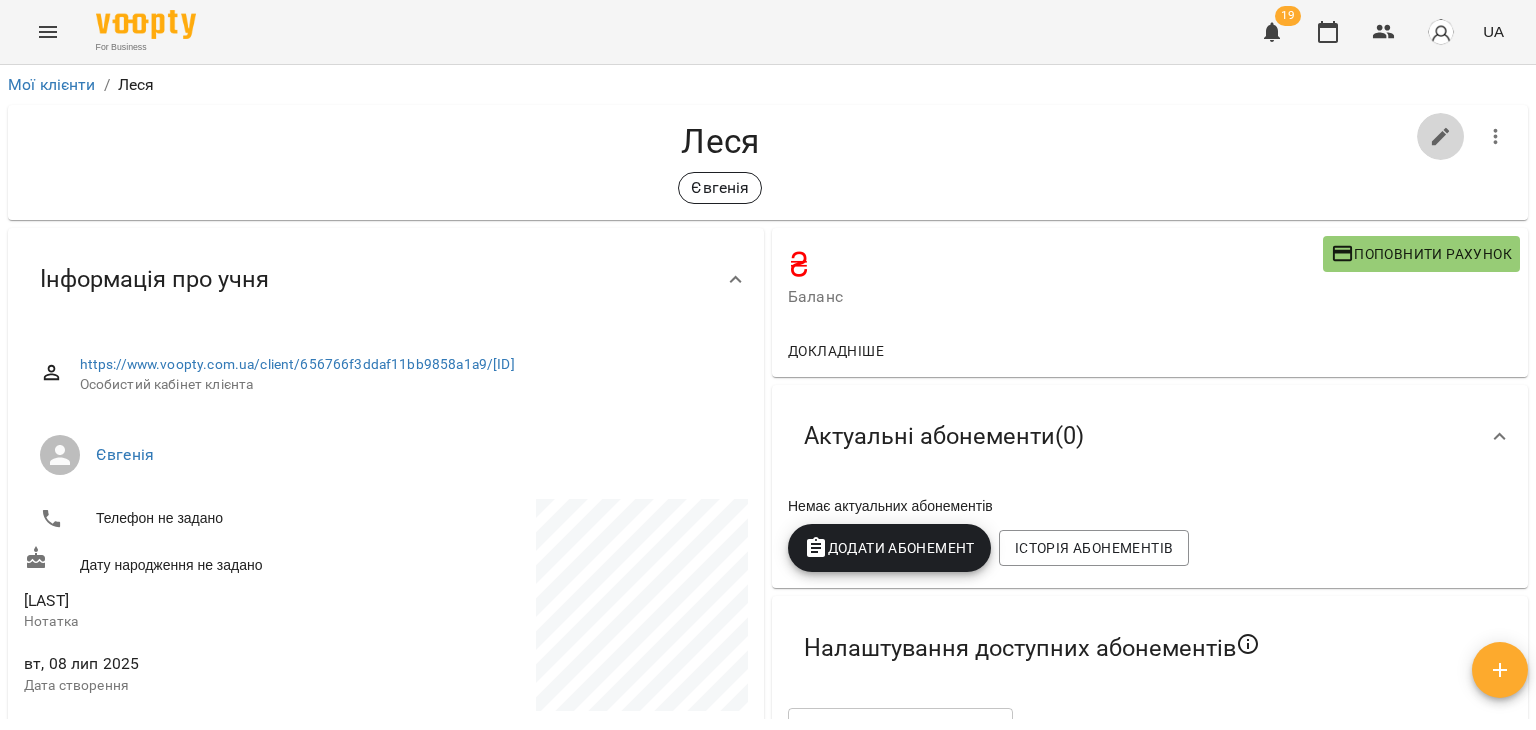 click 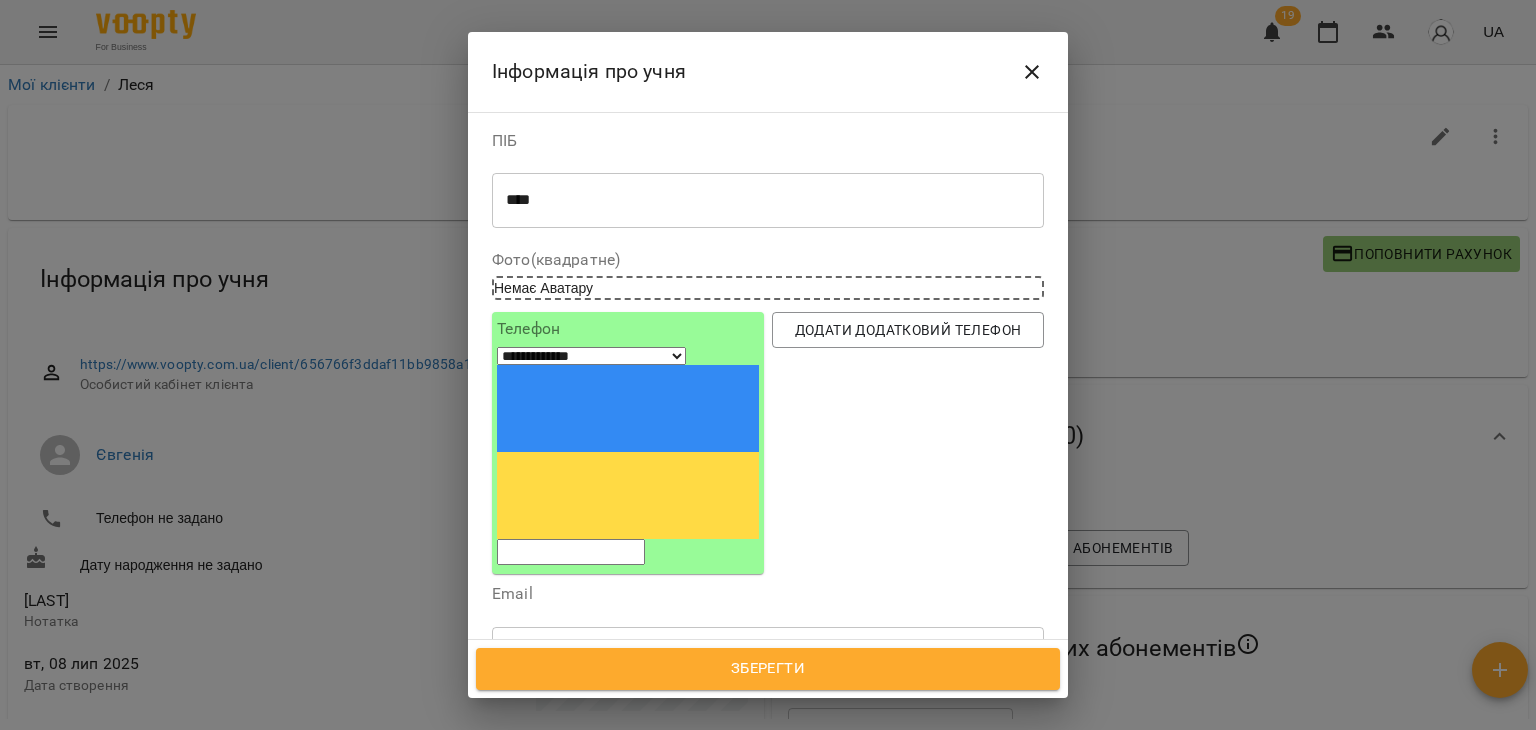 click on "**** * ​" at bounding box center (768, 200) 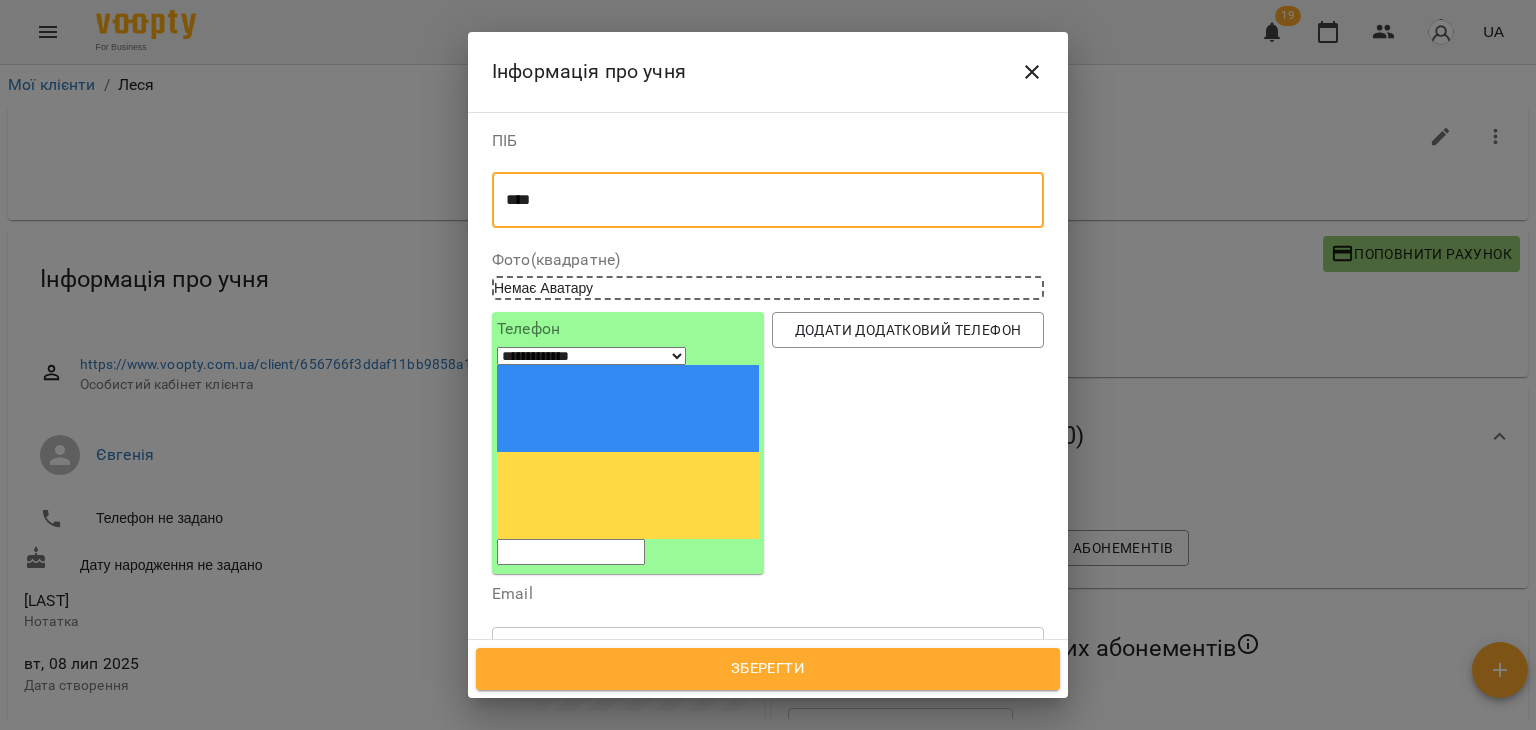 click on "****" at bounding box center [760, 200] 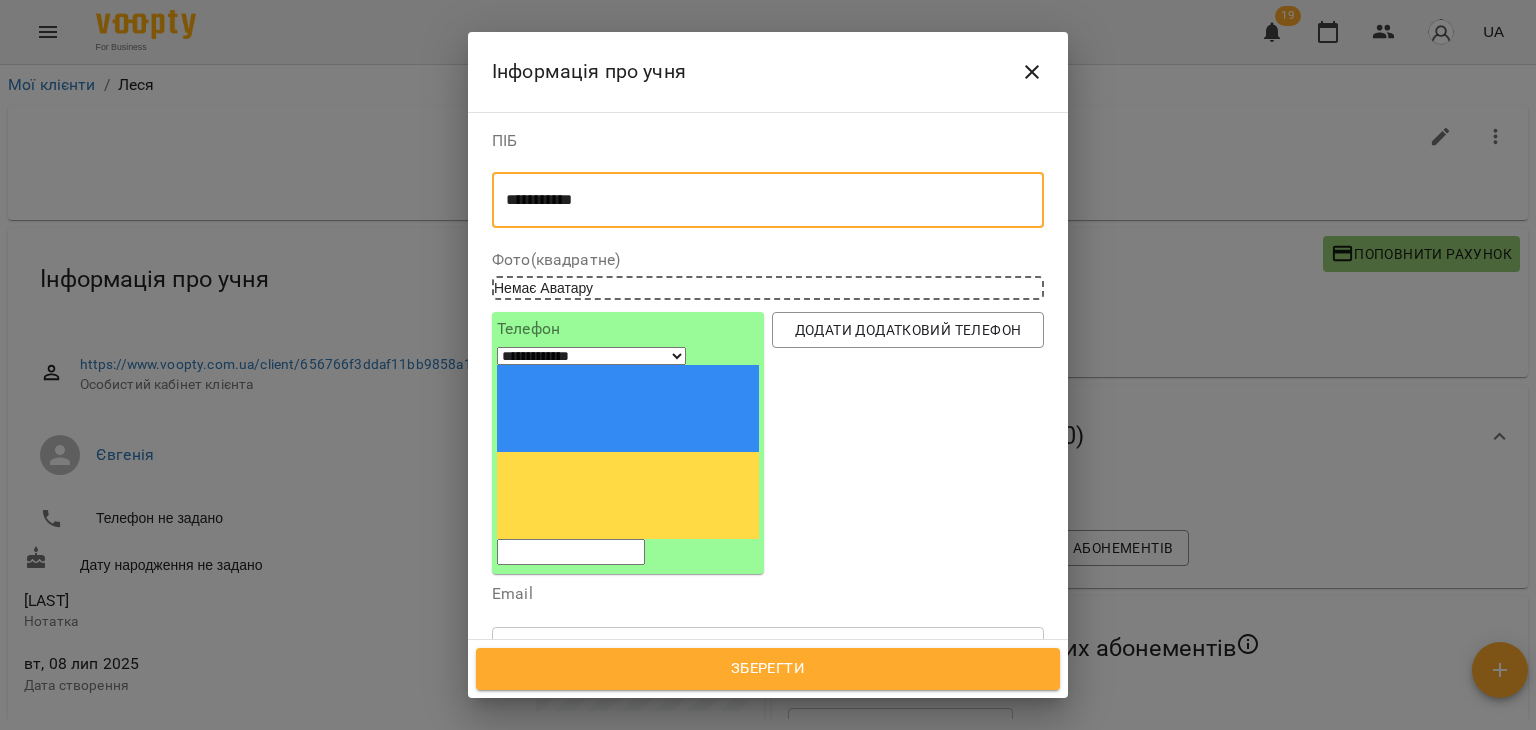 type on "**********" 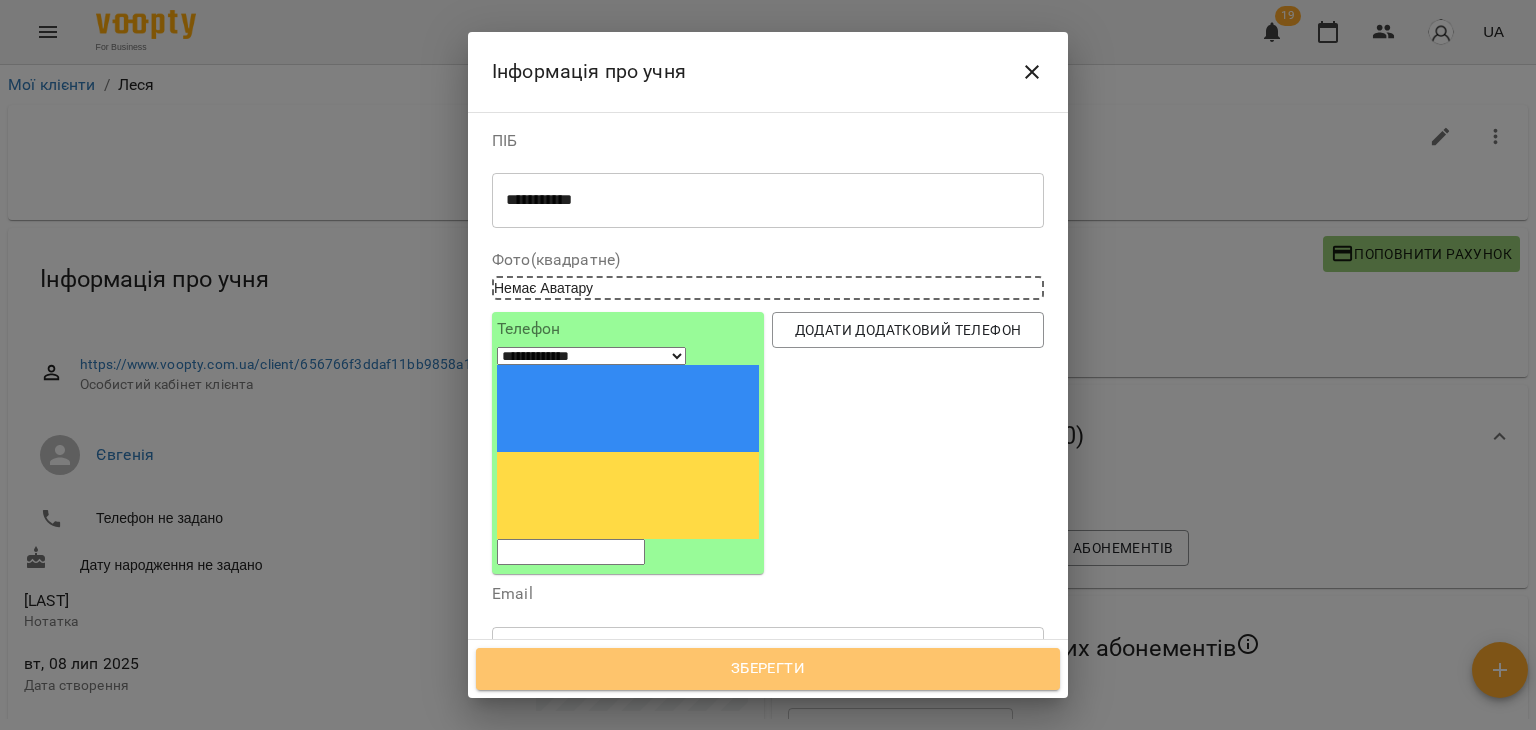 click on "Зберегти" at bounding box center [768, 669] 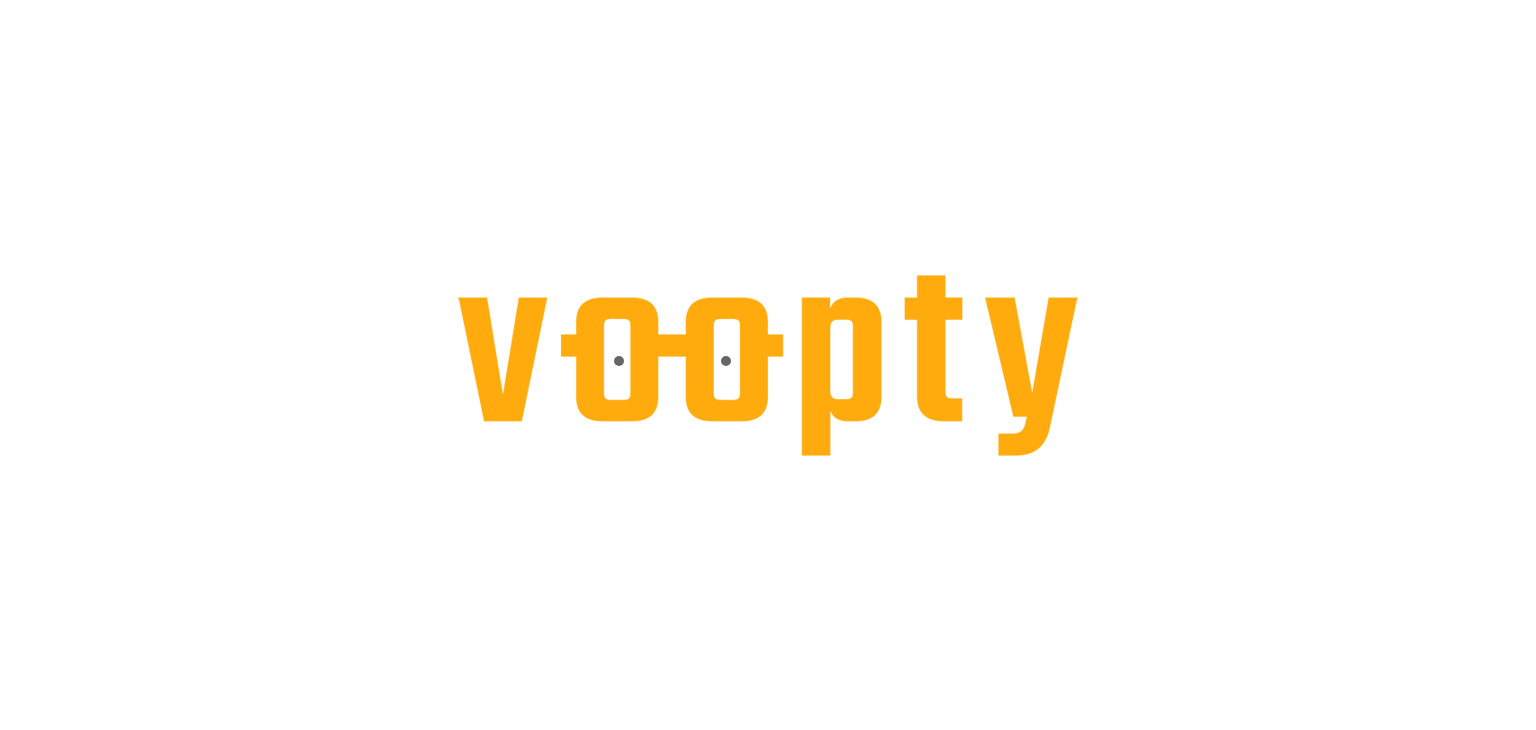 scroll, scrollTop: 0, scrollLeft: 0, axis: both 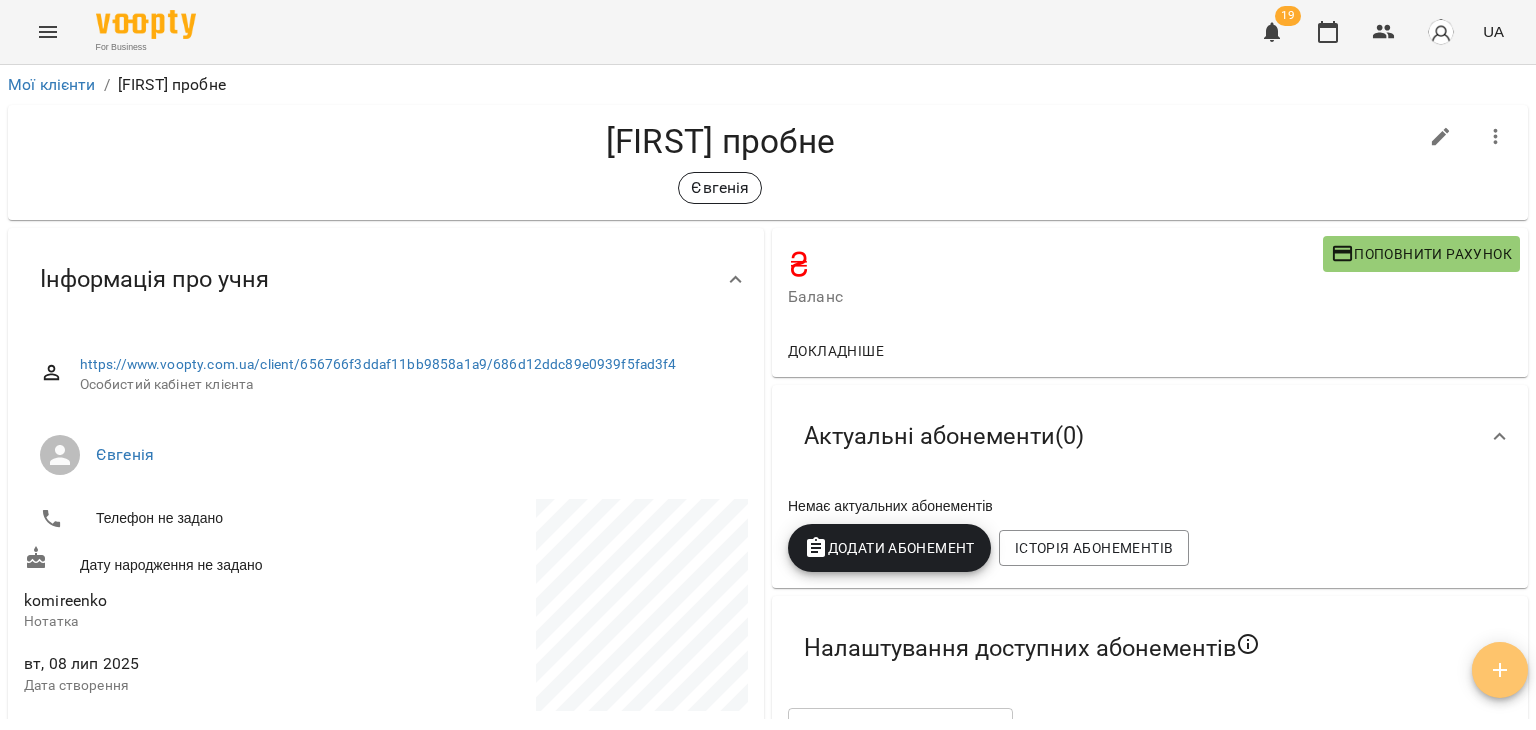 click 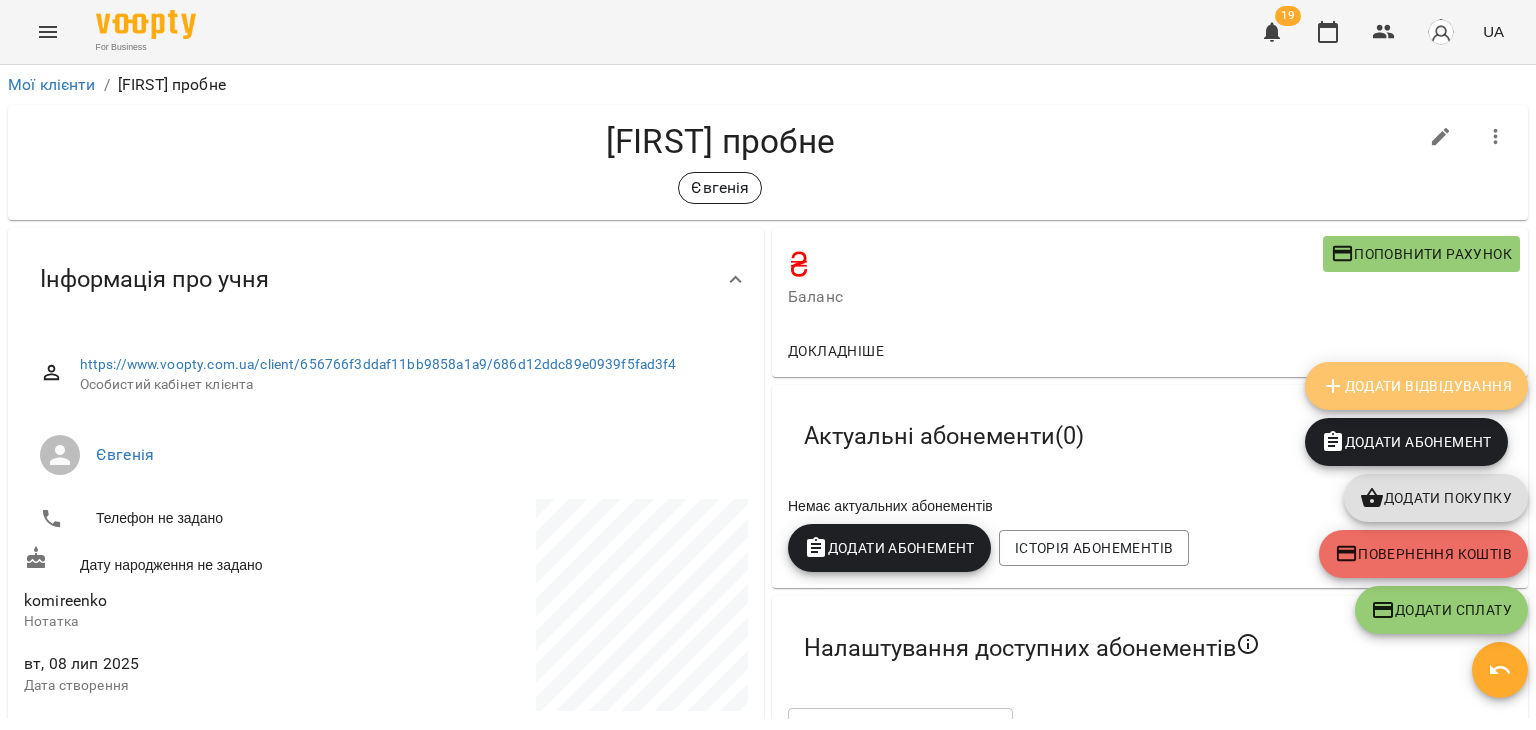 click on "Додати Відвідування" at bounding box center [1416, 386] 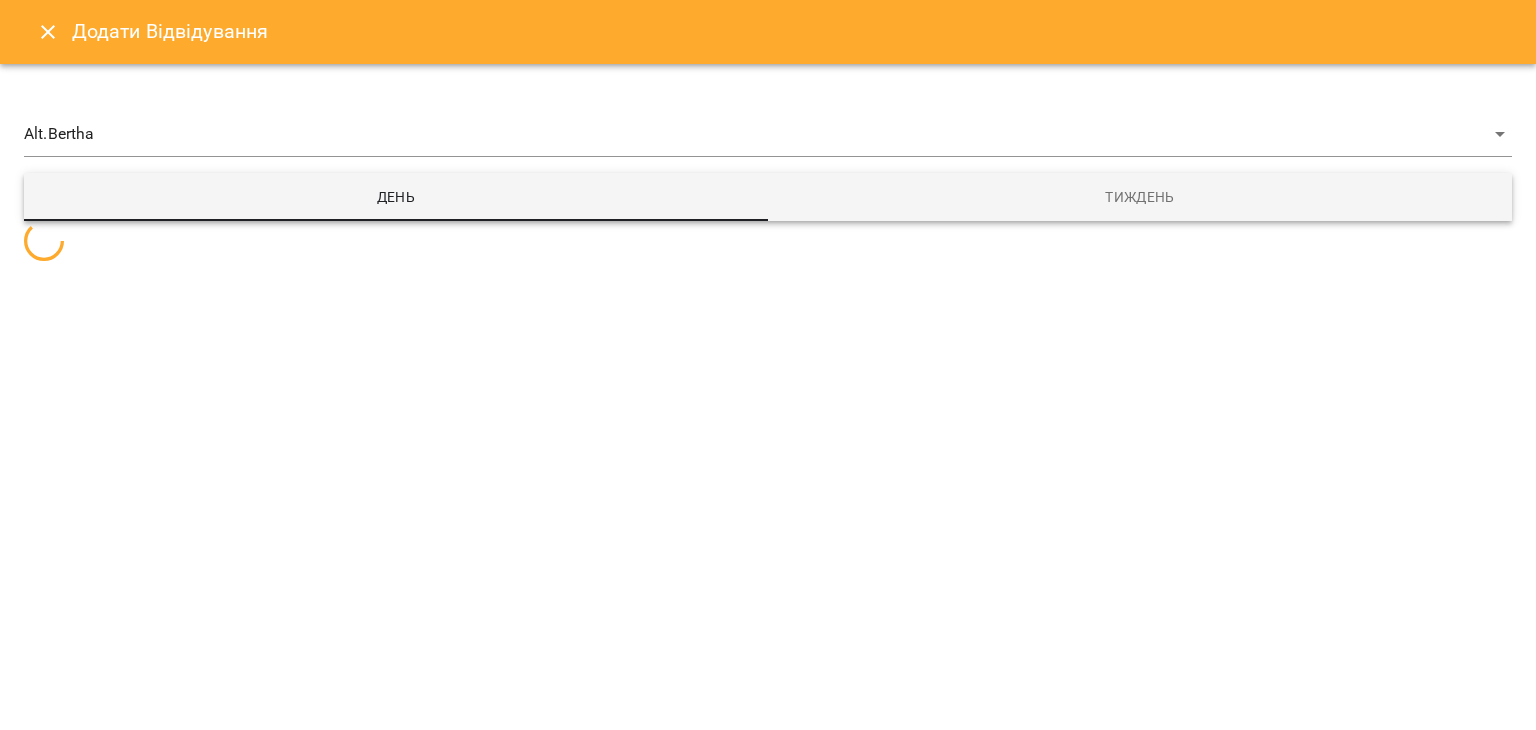 select 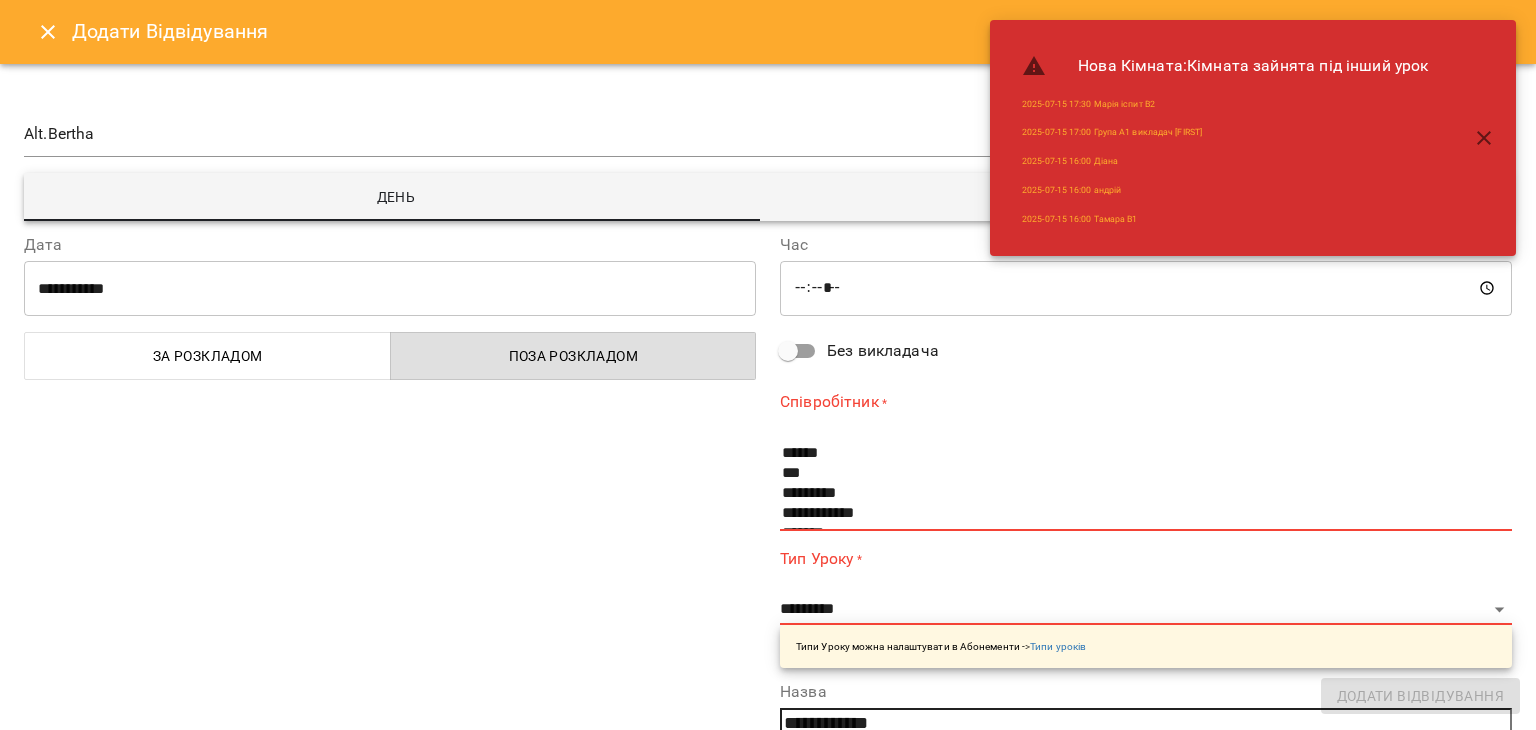 drag, startPoint x: 344, startPoint y: 258, endPoint x: 352, endPoint y: 266, distance: 11.313708 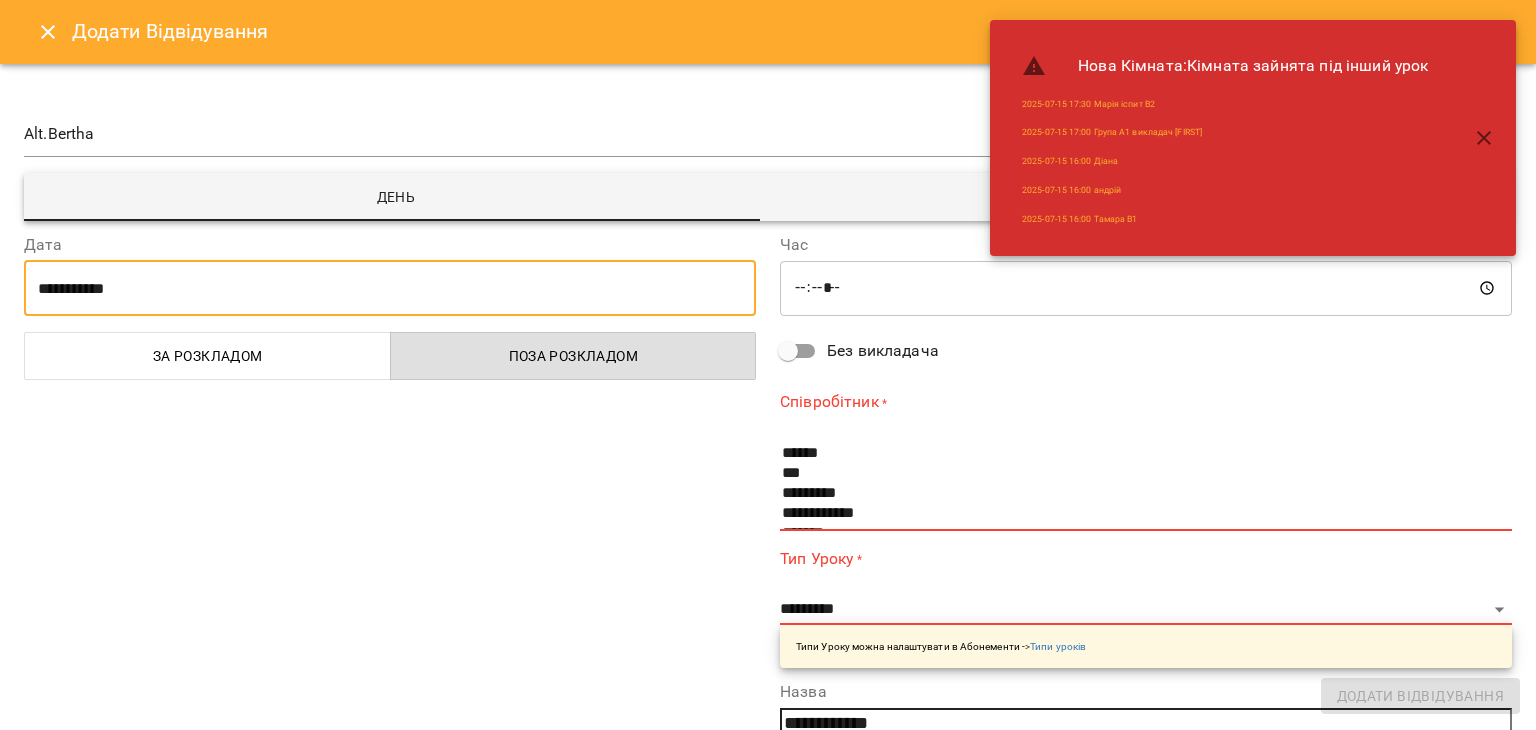 click on "**********" at bounding box center (390, 288) 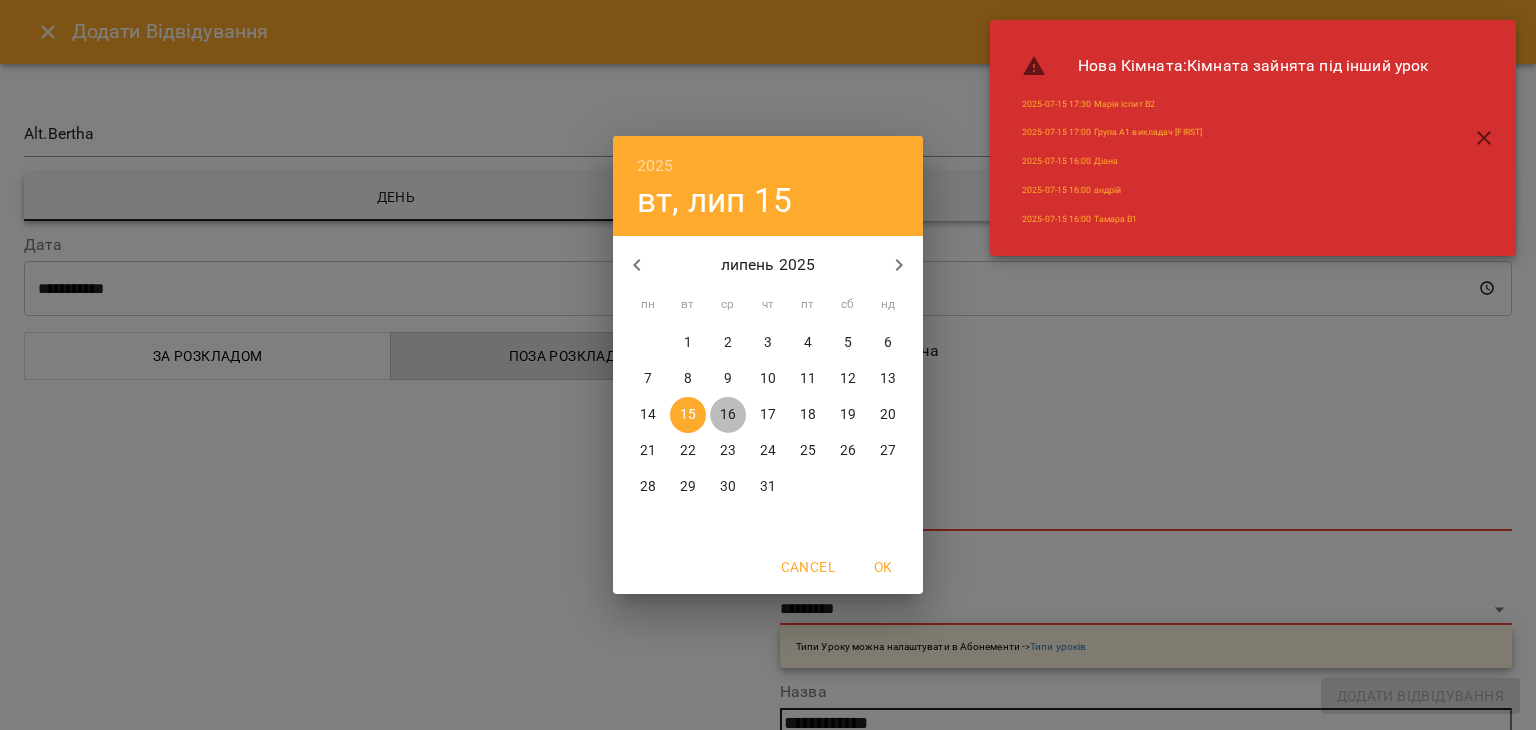 click on "16" at bounding box center (728, 415) 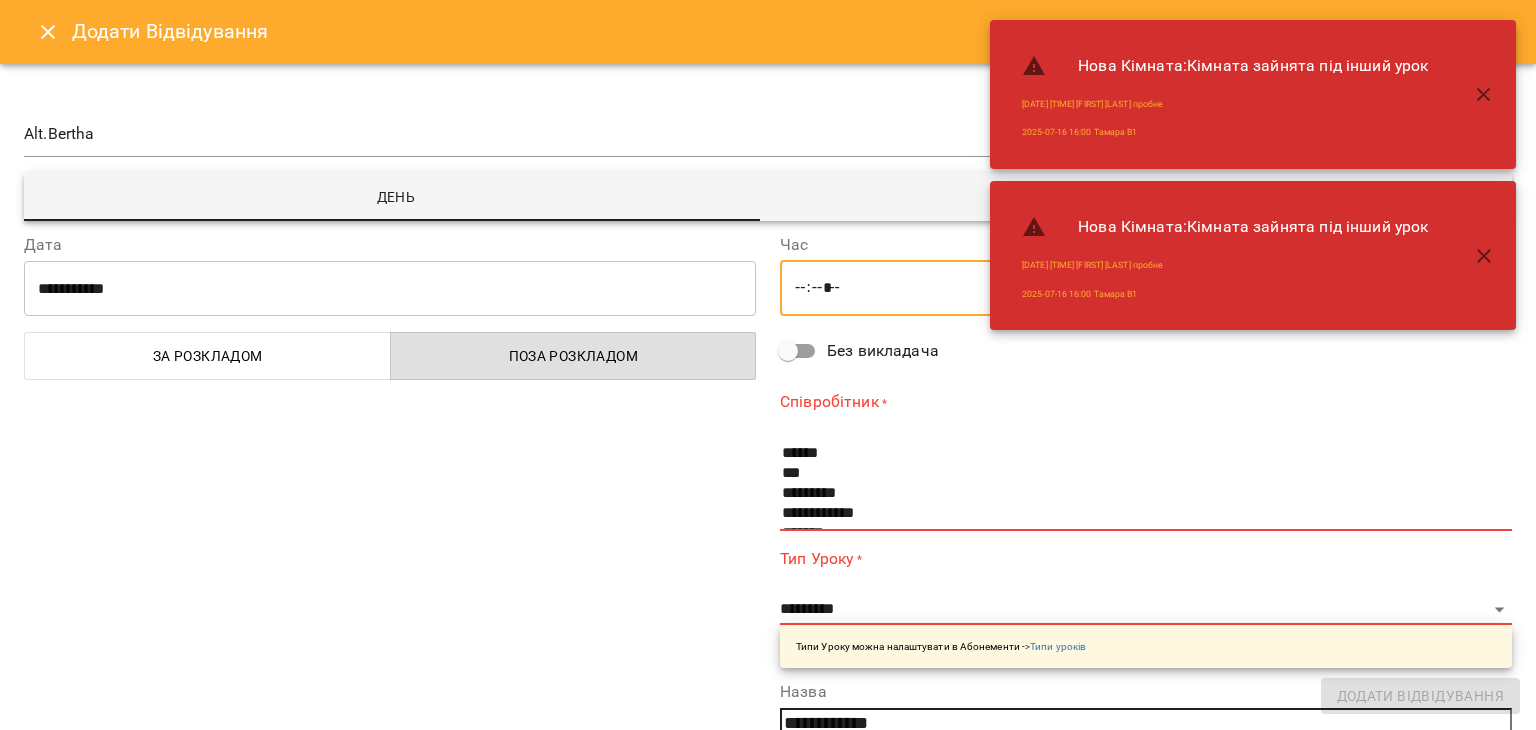click on "*****" at bounding box center (1146, 288) 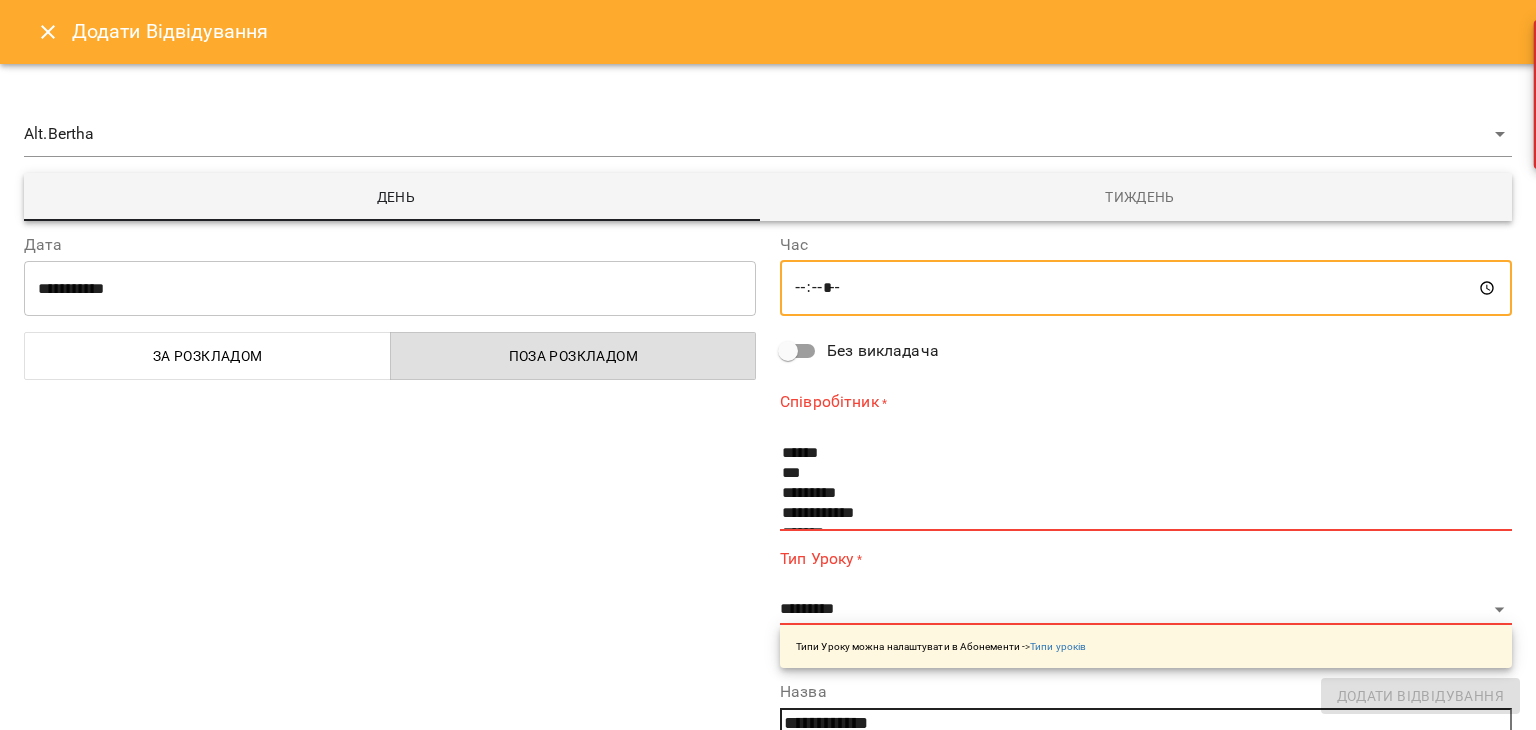 type on "*****" 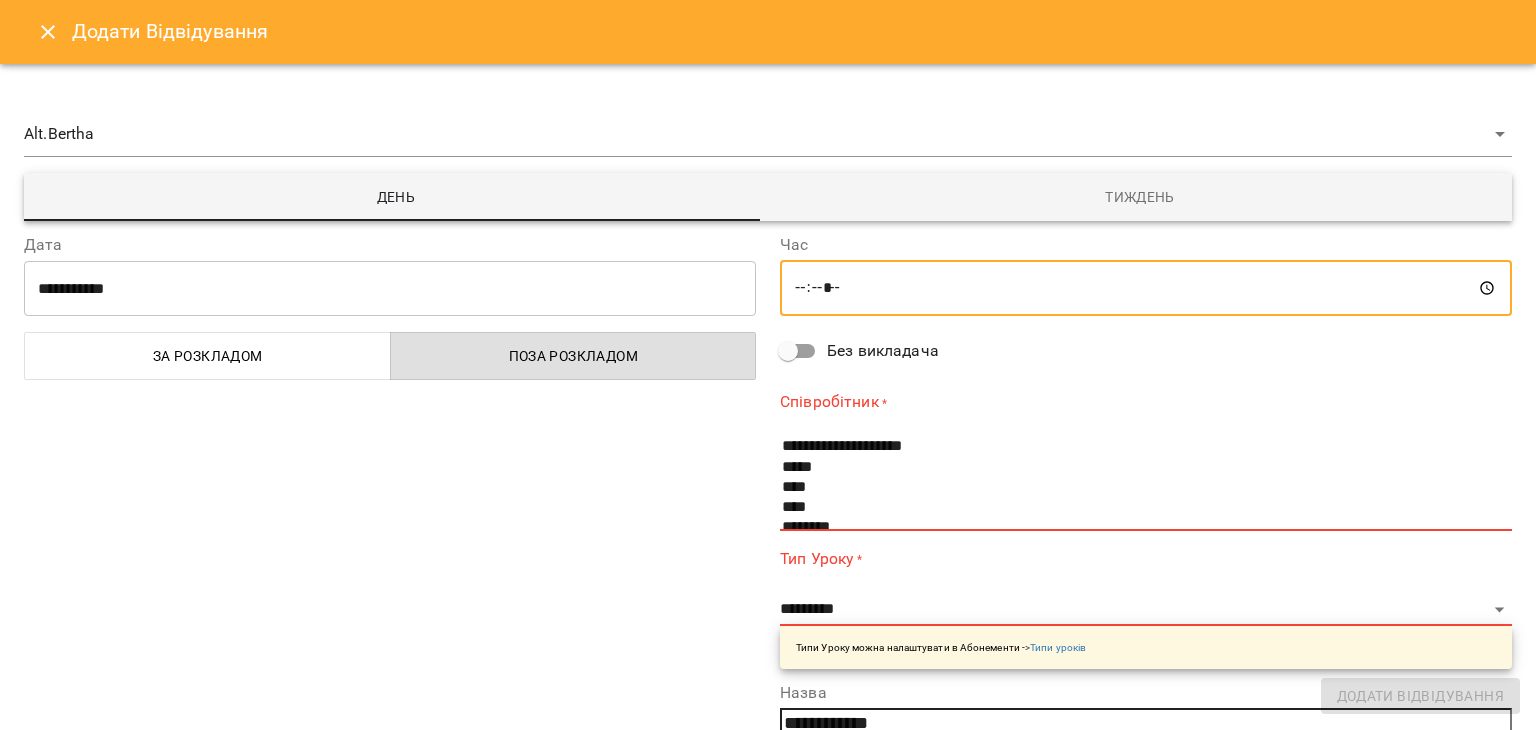scroll, scrollTop: 545, scrollLeft: 0, axis: vertical 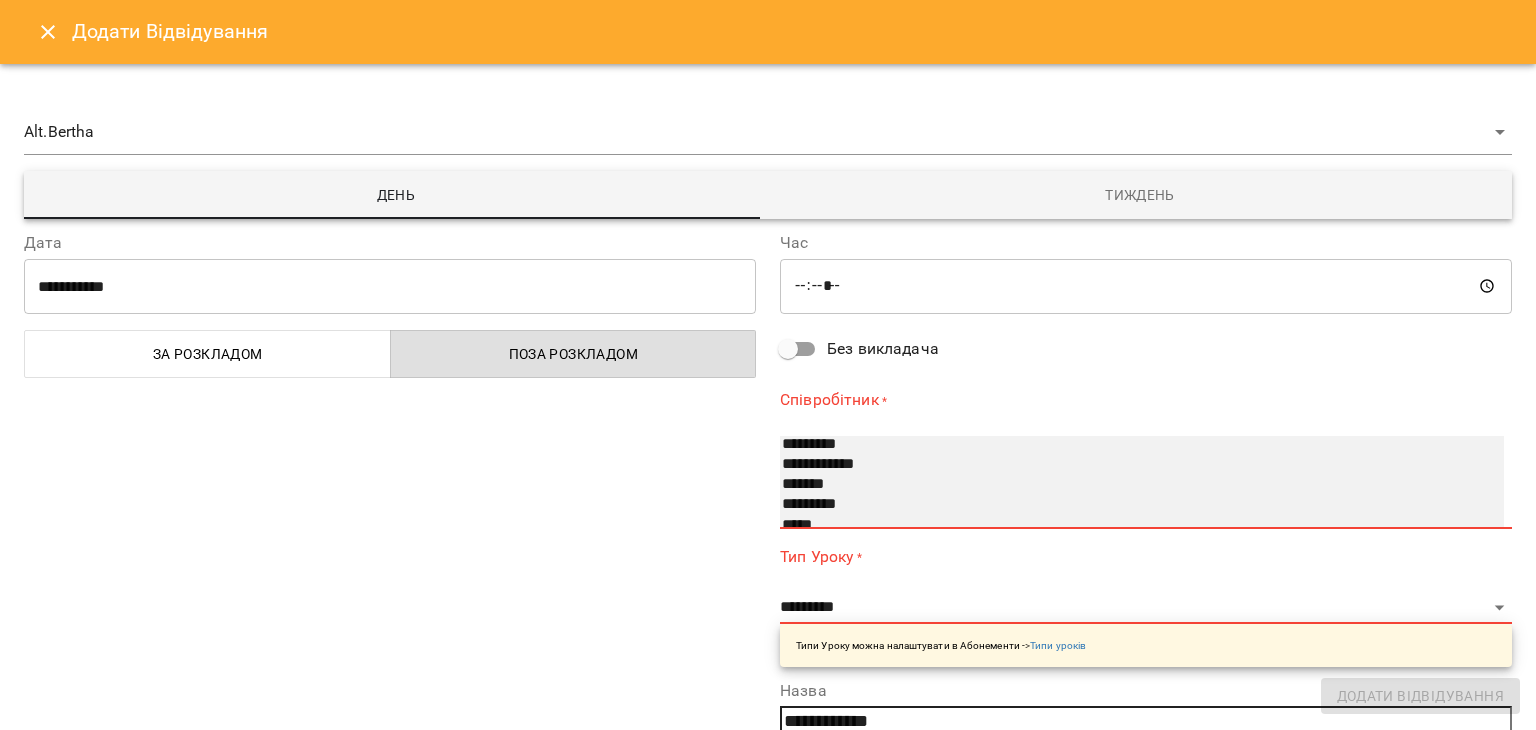 select on "**********" 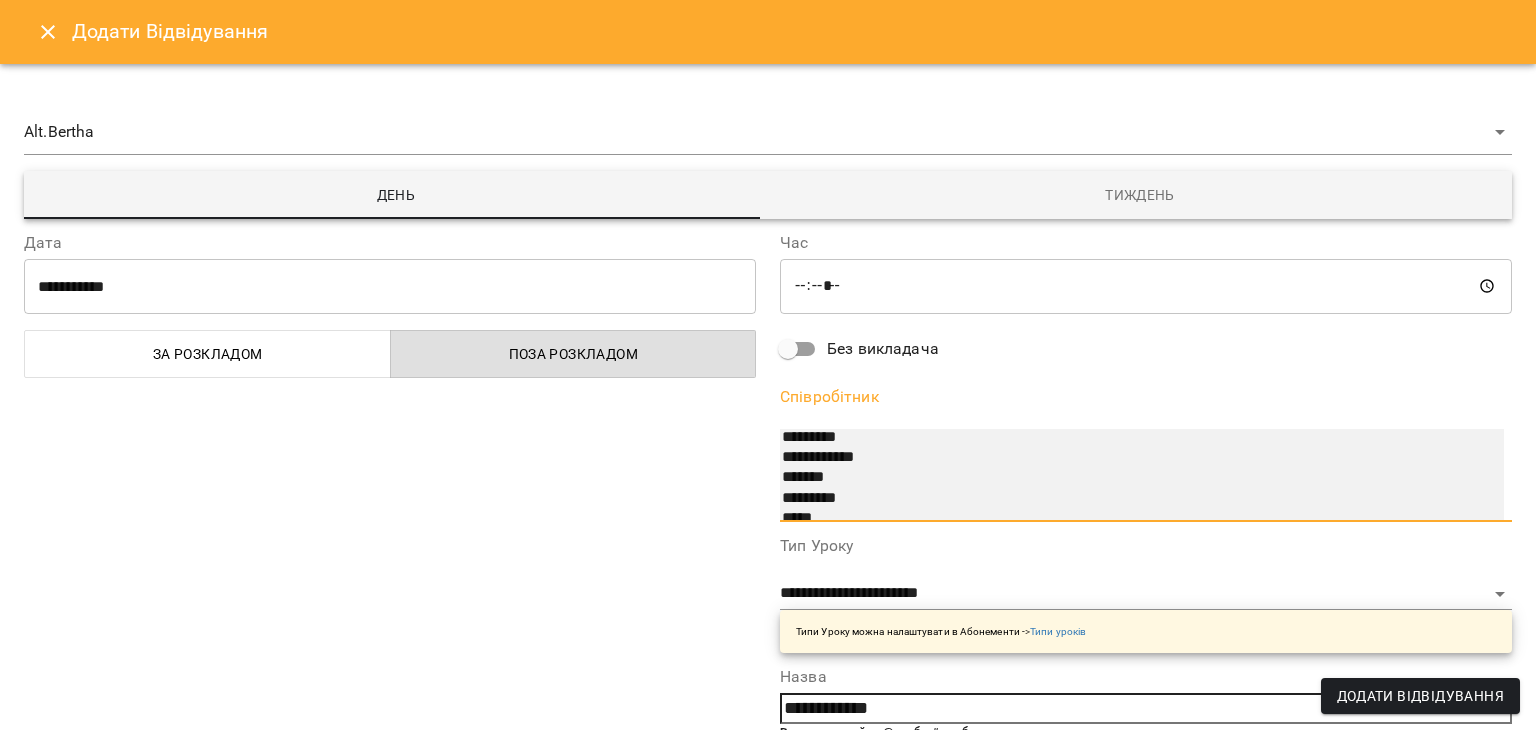 scroll, scrollTop: 91, scrollLeft: 0, axis: vertical 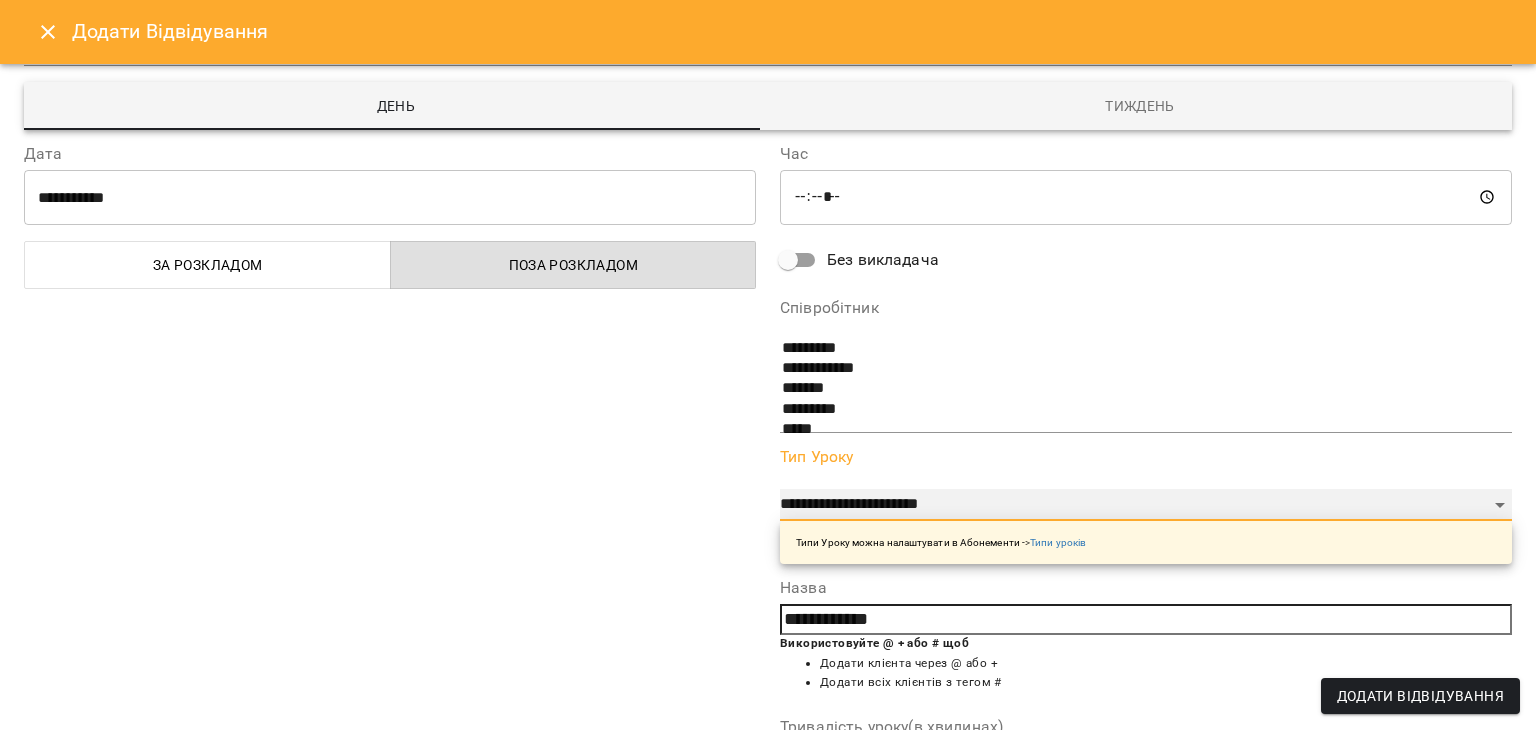 click on "**********" at bounding box center (1146, 505) 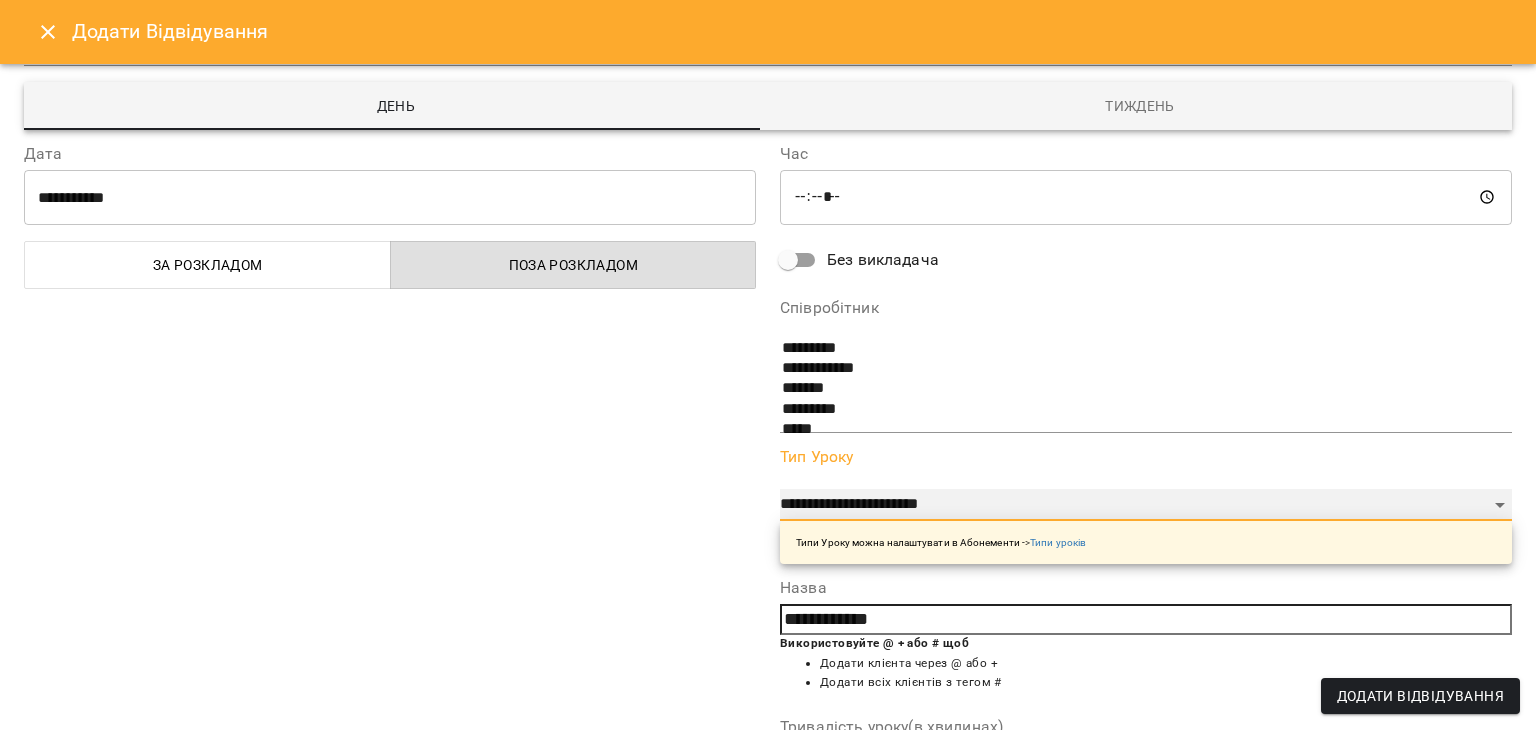 select on "**********" 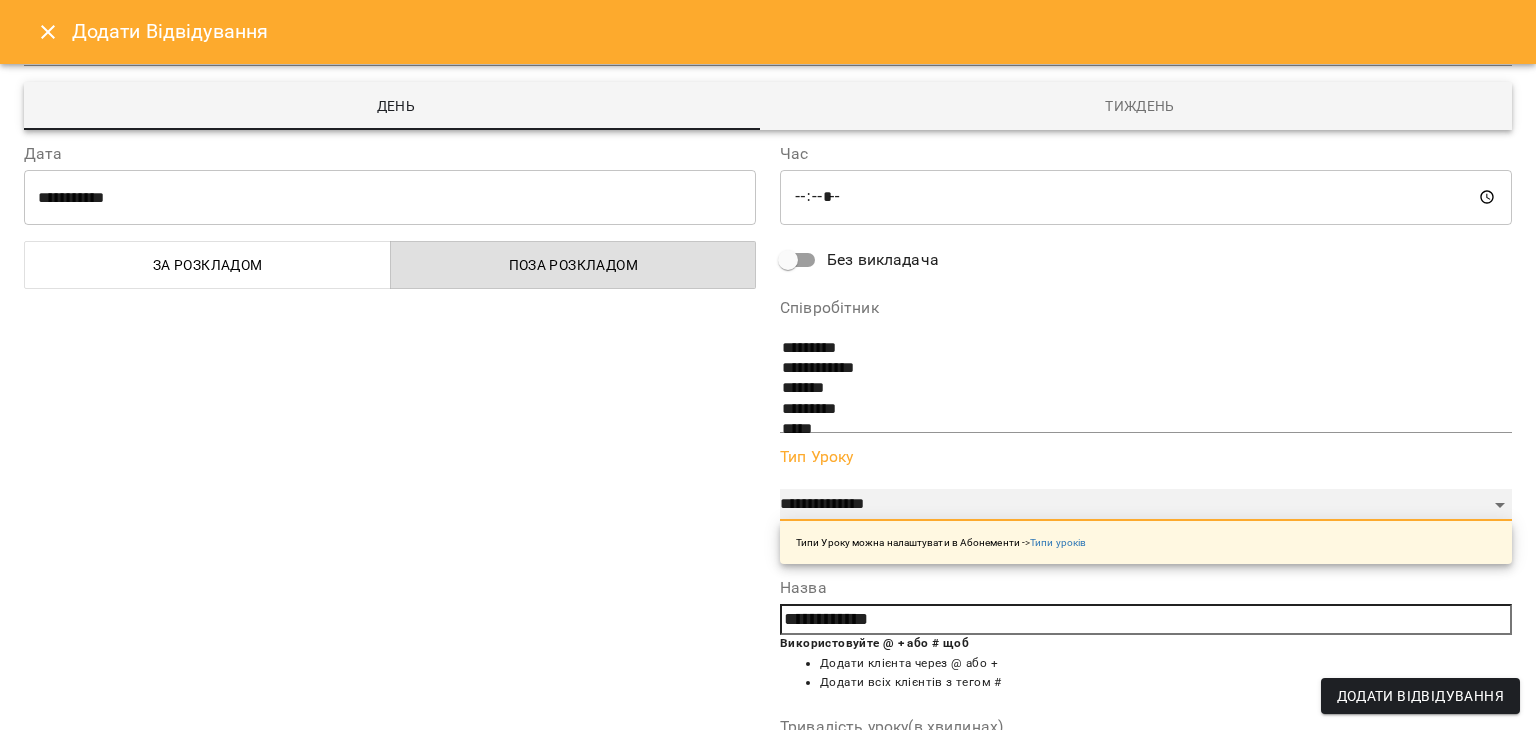 click on "**********" at bounding box center [1146, 505] 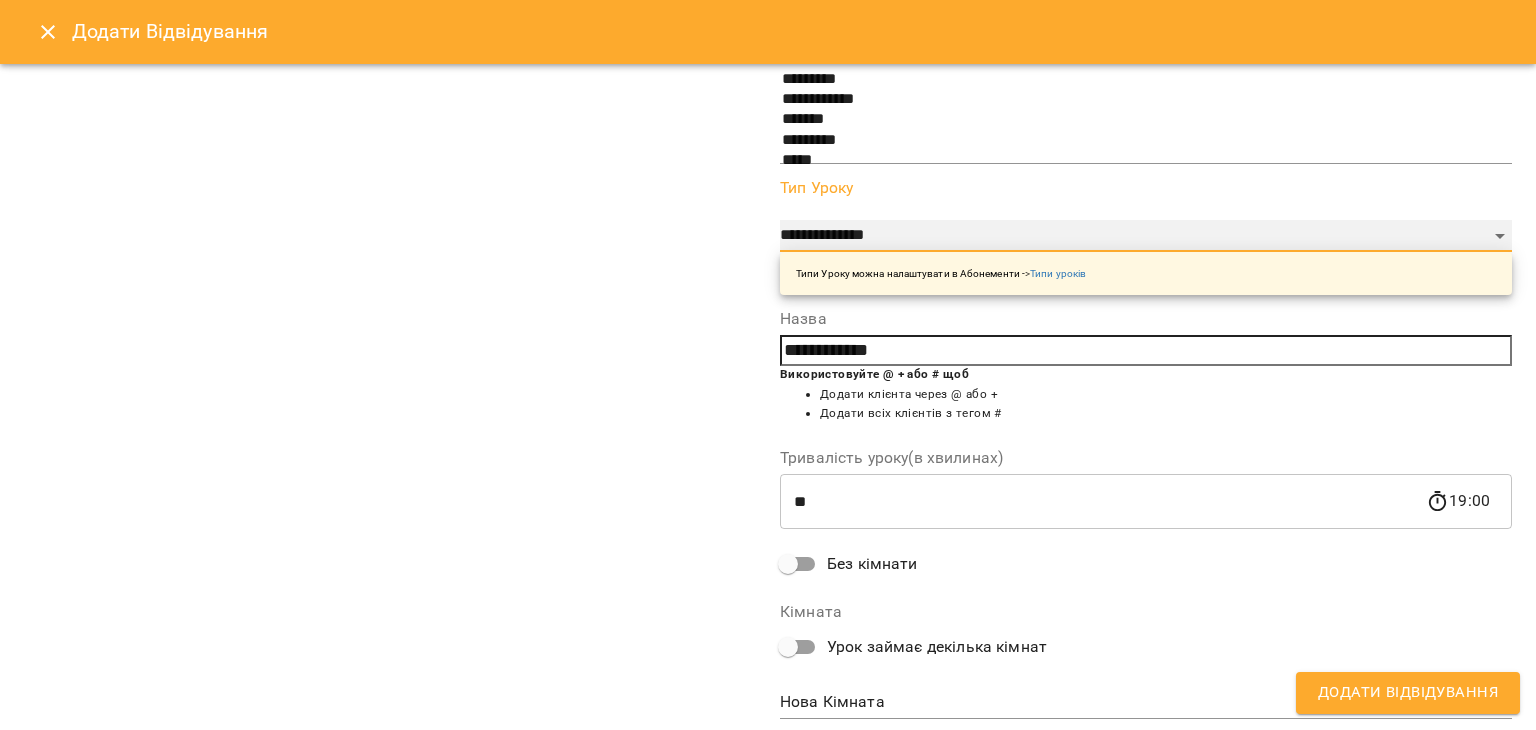 scroll, scrollTop: 416, scrollLeft: 0, axis: vertical 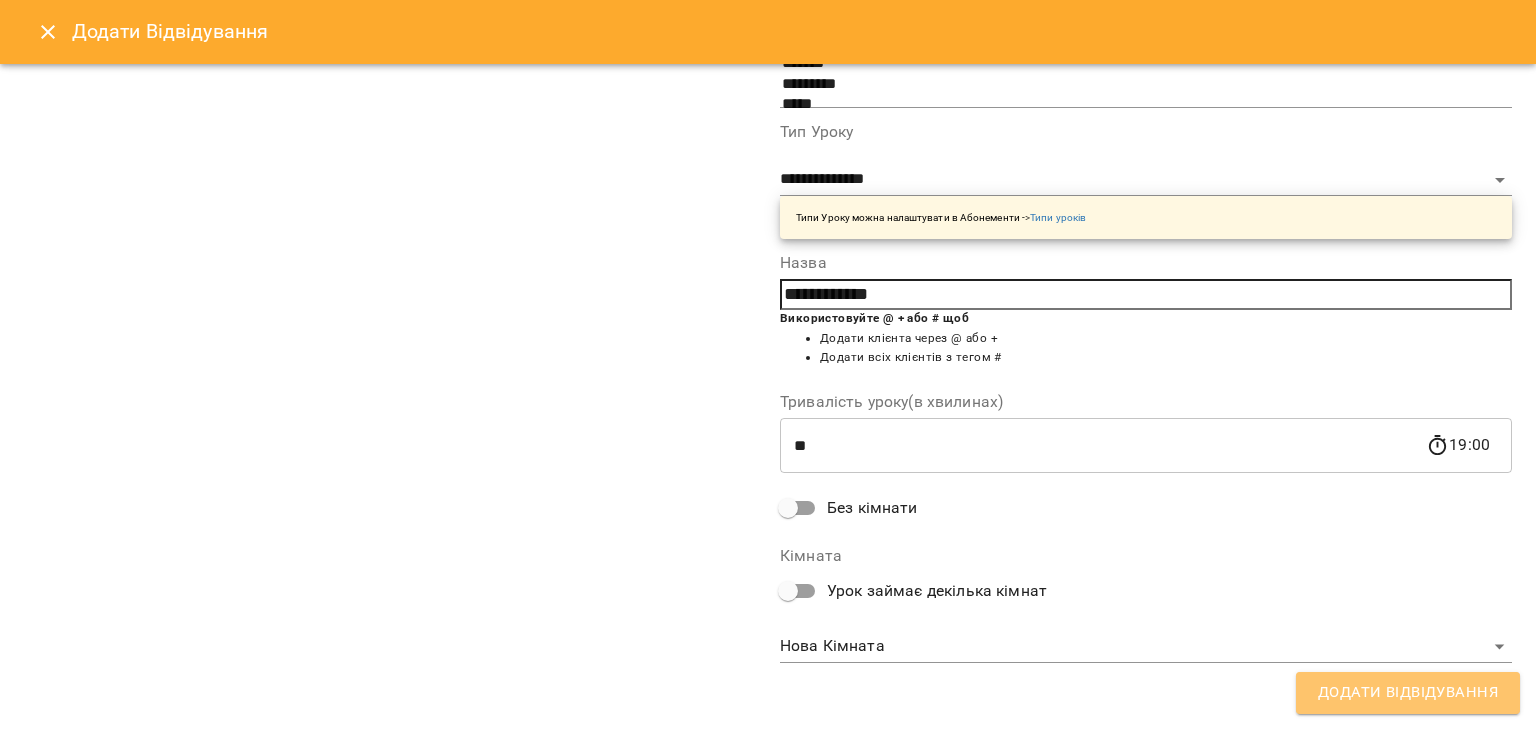 click on "Додати Відвідування" at bounding box center [1408, 693] 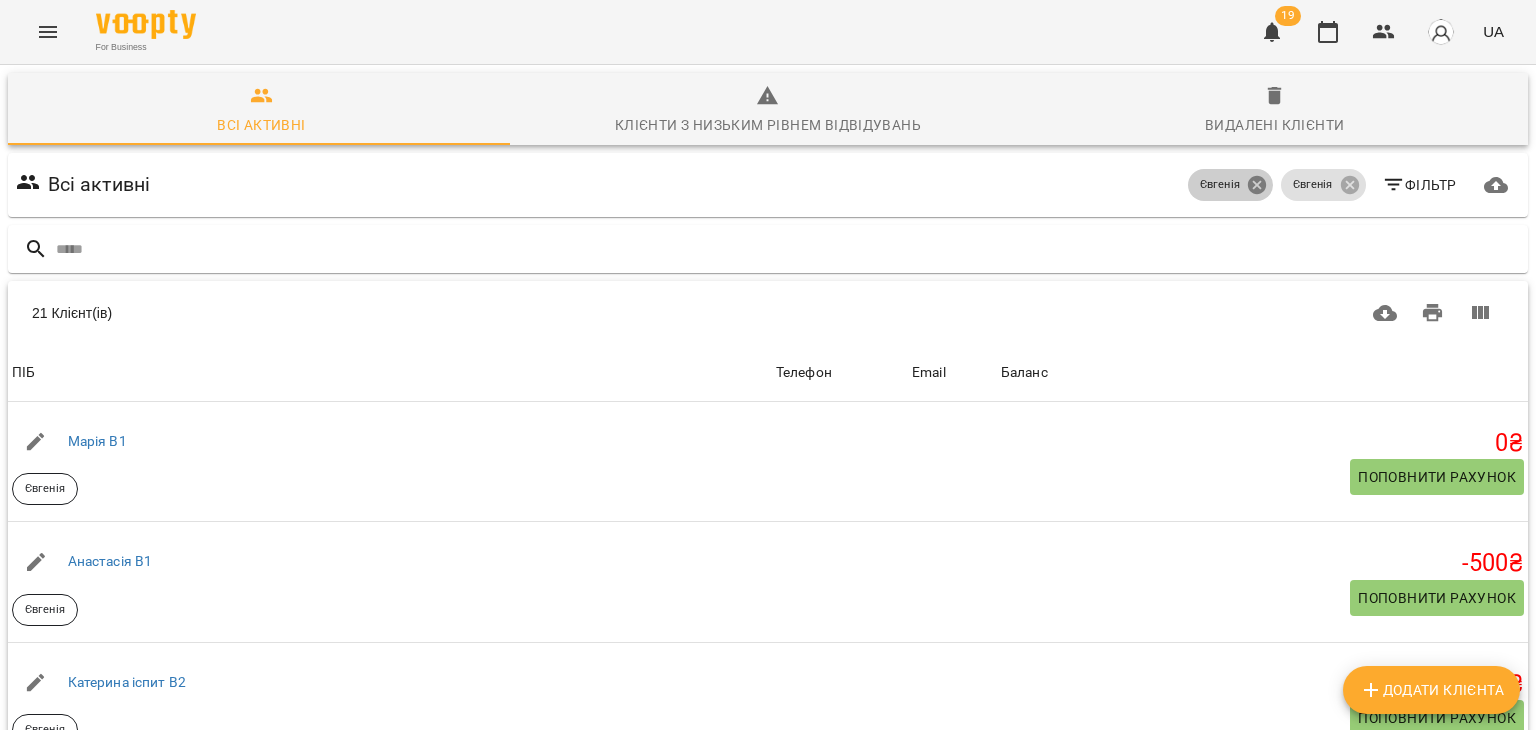 click 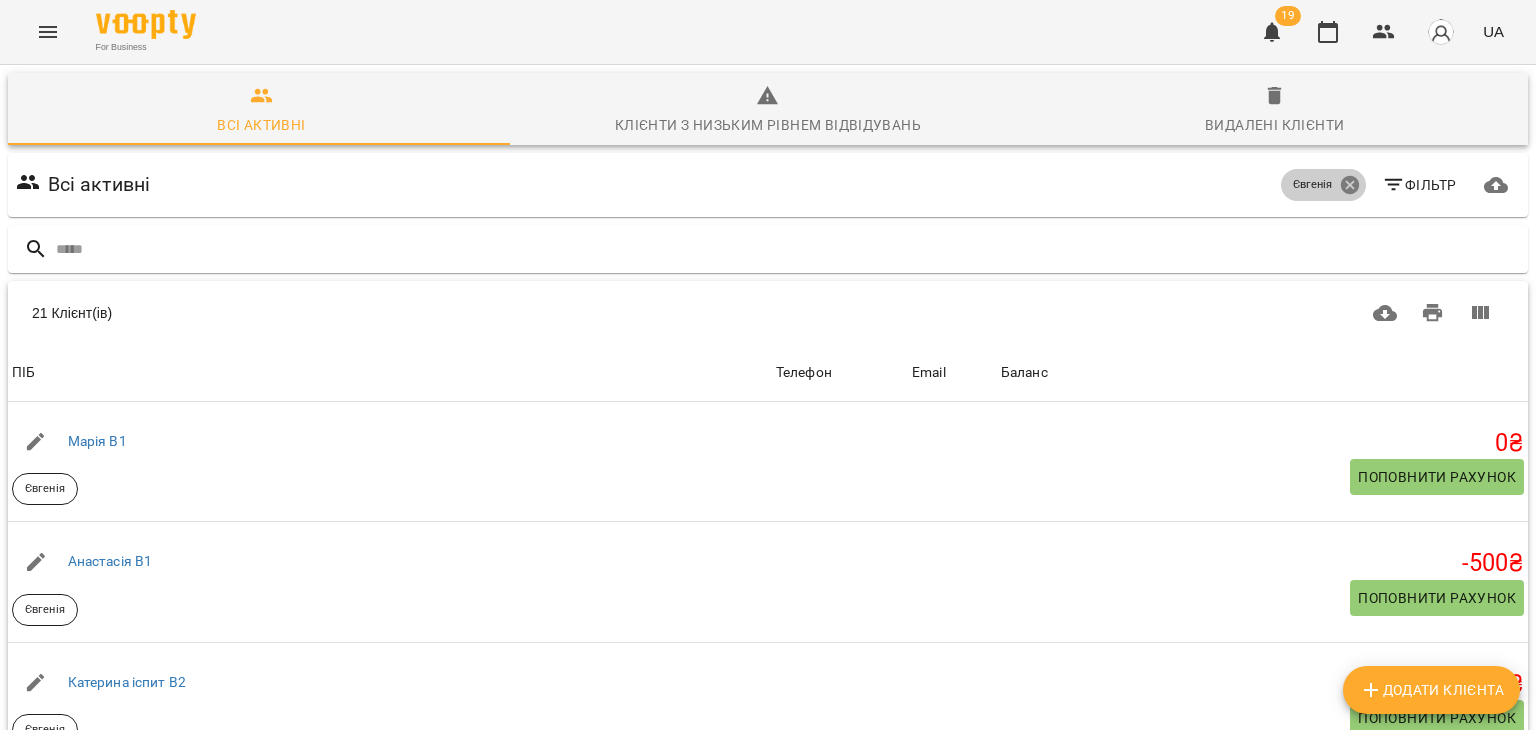 click 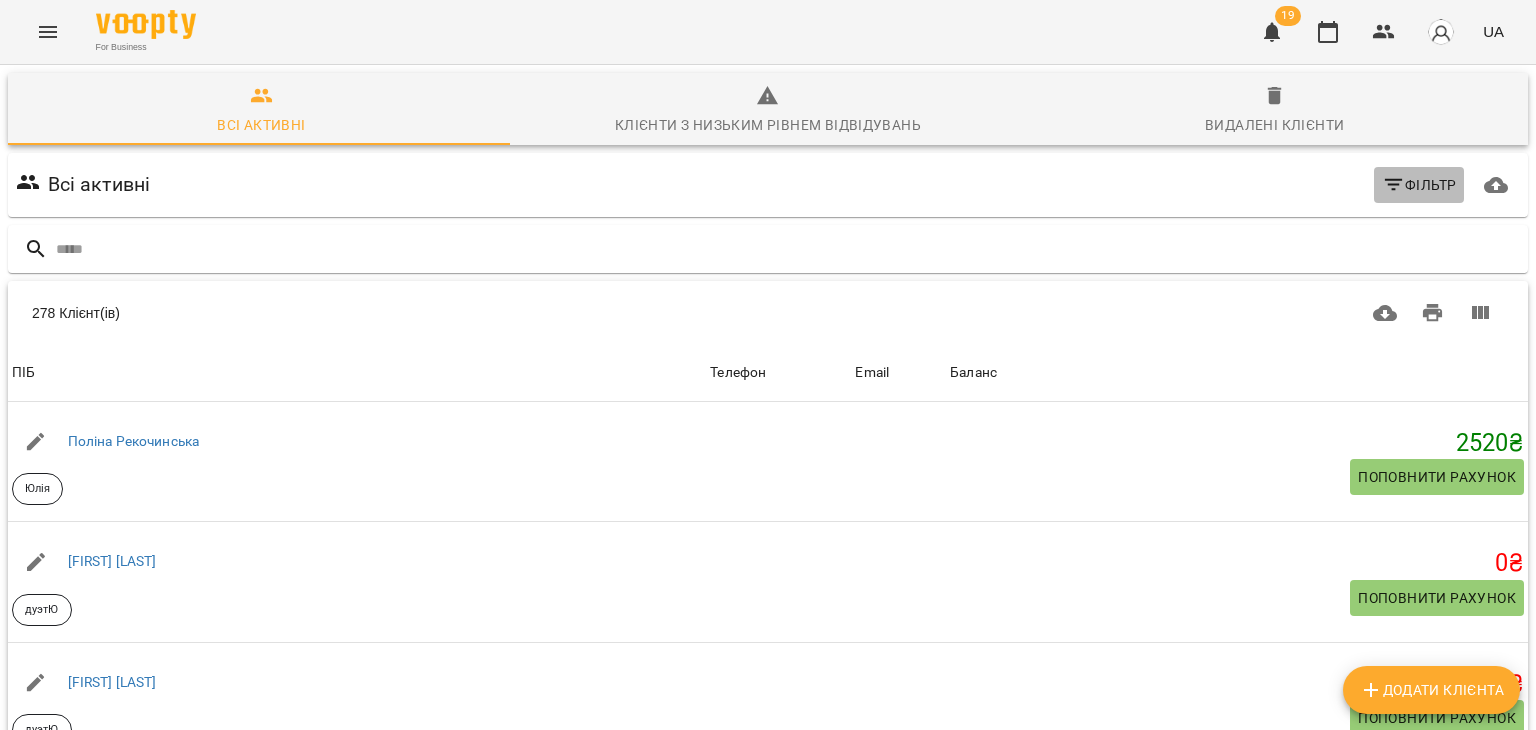 click 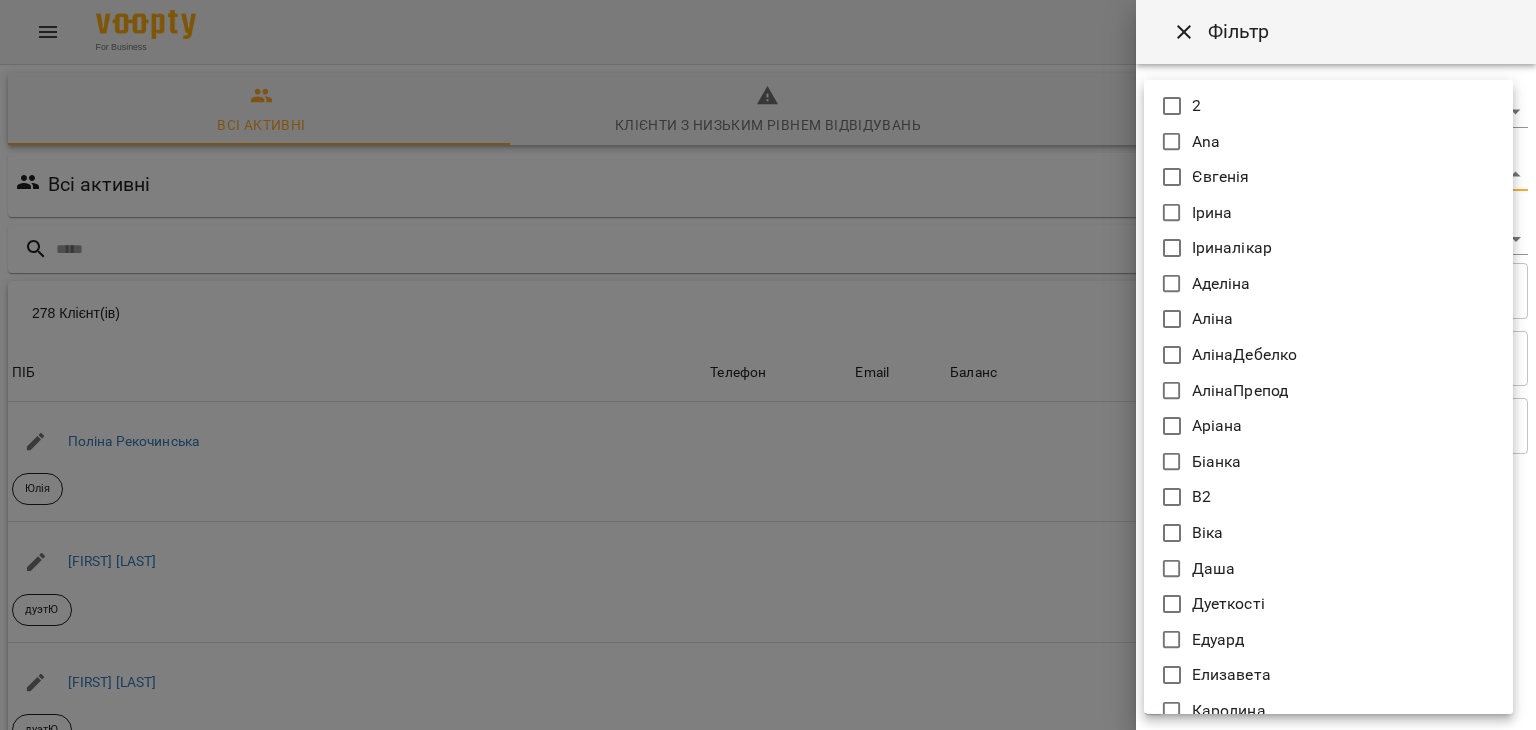 click on "For Business 19 UA Всі активні Клієнти з низьким рівнем відвідувань Видалені клієнти   Всі активні Фільтр 278   Клієнт(ів) 278   Клієнт(ів) ПІБ Телефон Email Баланс ПІБ Поліна Рекочинська Юлія Телефон Email Баланс 2520 ₴ Поповнити рахунок ПІБ Говтва Юрій дуэтЮ Телефон Email Баланс 0 ₴ Поповнити рахунок ПІБ Говтва Анна дуэтЮ Телефон Email Баланс 0 ₴ Поповнити рахунок ПІБ Ілля (діти) Юлія Телефон Email Баланс 0 ₴ Поповнити рахунок ПІБ Дарія (діти) Юлія Телефон Email Баланс 0 ₴ Поповнити рахунок ПІБ Марія дует з Данилом Аделіна Телефон Email Баланс 0 ₴ ПІБ 0" at bounding box center (768, 522) 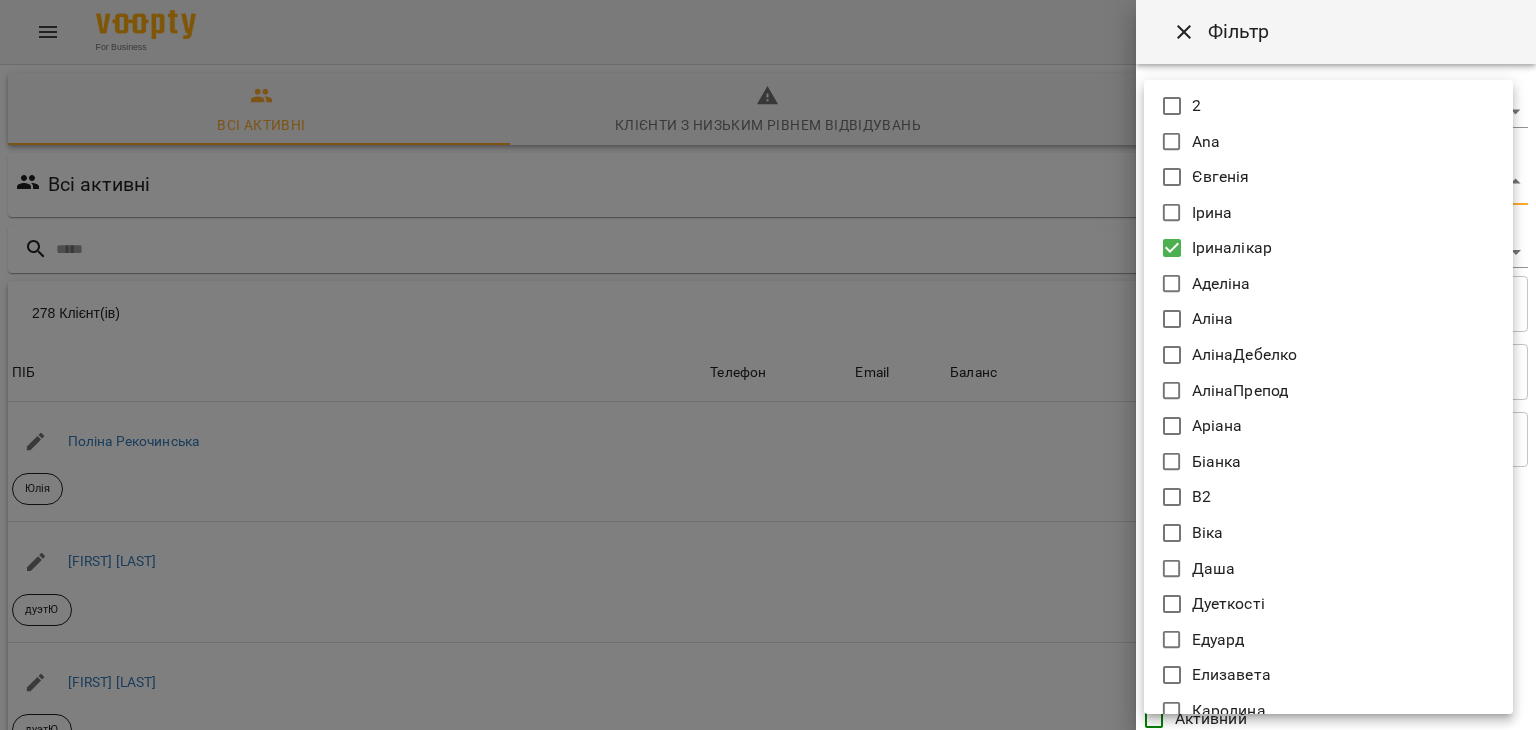 click at bounding box center (768, 365) 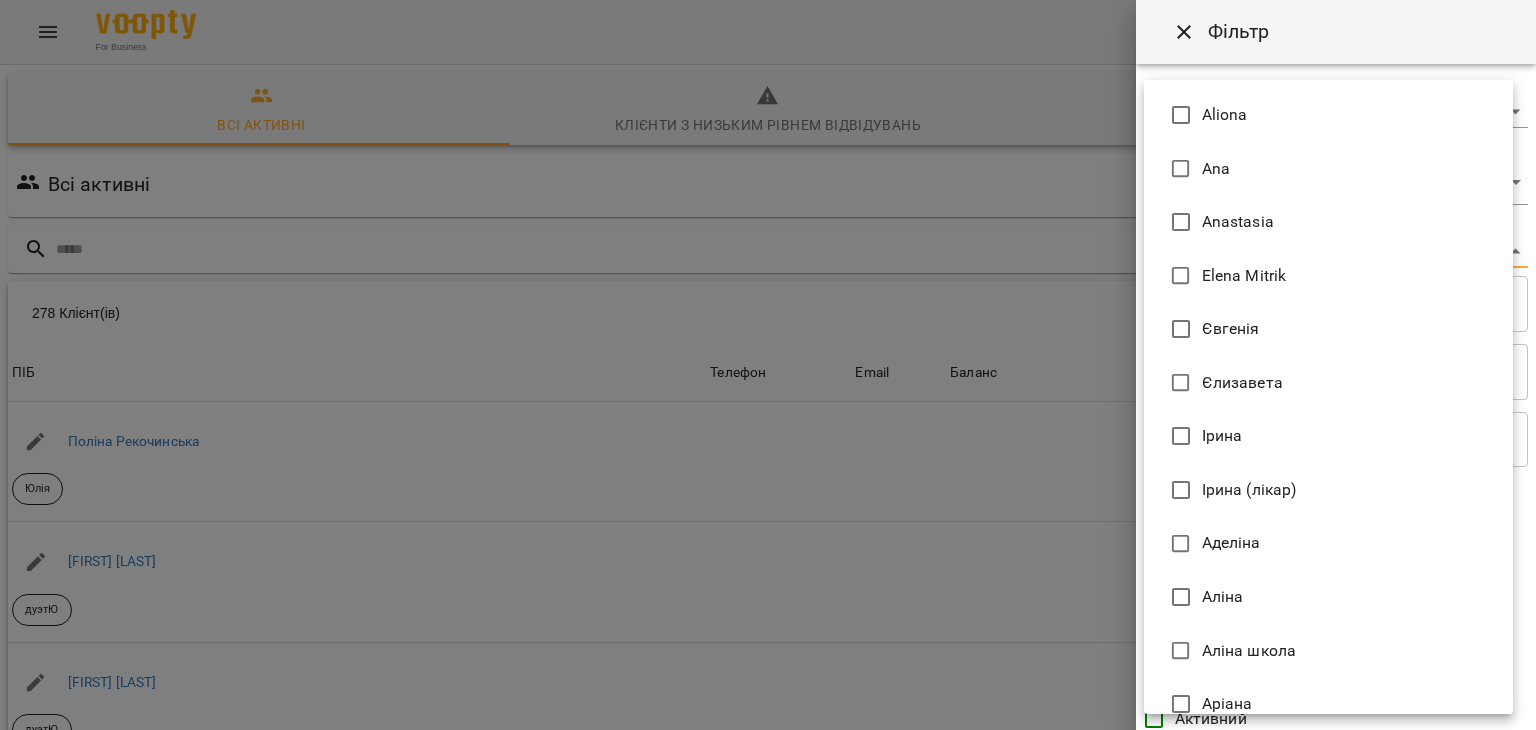click on "For Business 19 UA Всі активні Клієнти з низьким рівнем відвідувань Видалені клієнти   Всі активні [FIRST] Фільтр 278   Клієнт(ів) 278   Клієнт(ів) ПІБ Телефон Email Баланс ПІБ [FIRST] [LAST] Юлія Телефон Email Баланс 2520 ₴ Поповнити рахунок ПІБ [FIRST] [LAST] дуетЮ Телефон Email Баланс 0 ₴ Поповнити рахунок ПІБ [FIRST] [LAST] дуетЮ Телефон Email Баланс 0 ₴ Поповнити рахунок ПІБ [FIRST] (діти) Юлія Телефон Email Баланс 0 ₴ Поповнити рахунок ПІБ [FIRST] (діти) Юлія Телефон Email Баланс 0 ₴ Поповнити рахунок ПІБ [FIRST] дует з [FIRST] Аделіна Телефон Email 0 ₴" at bounding box center [768, 522] 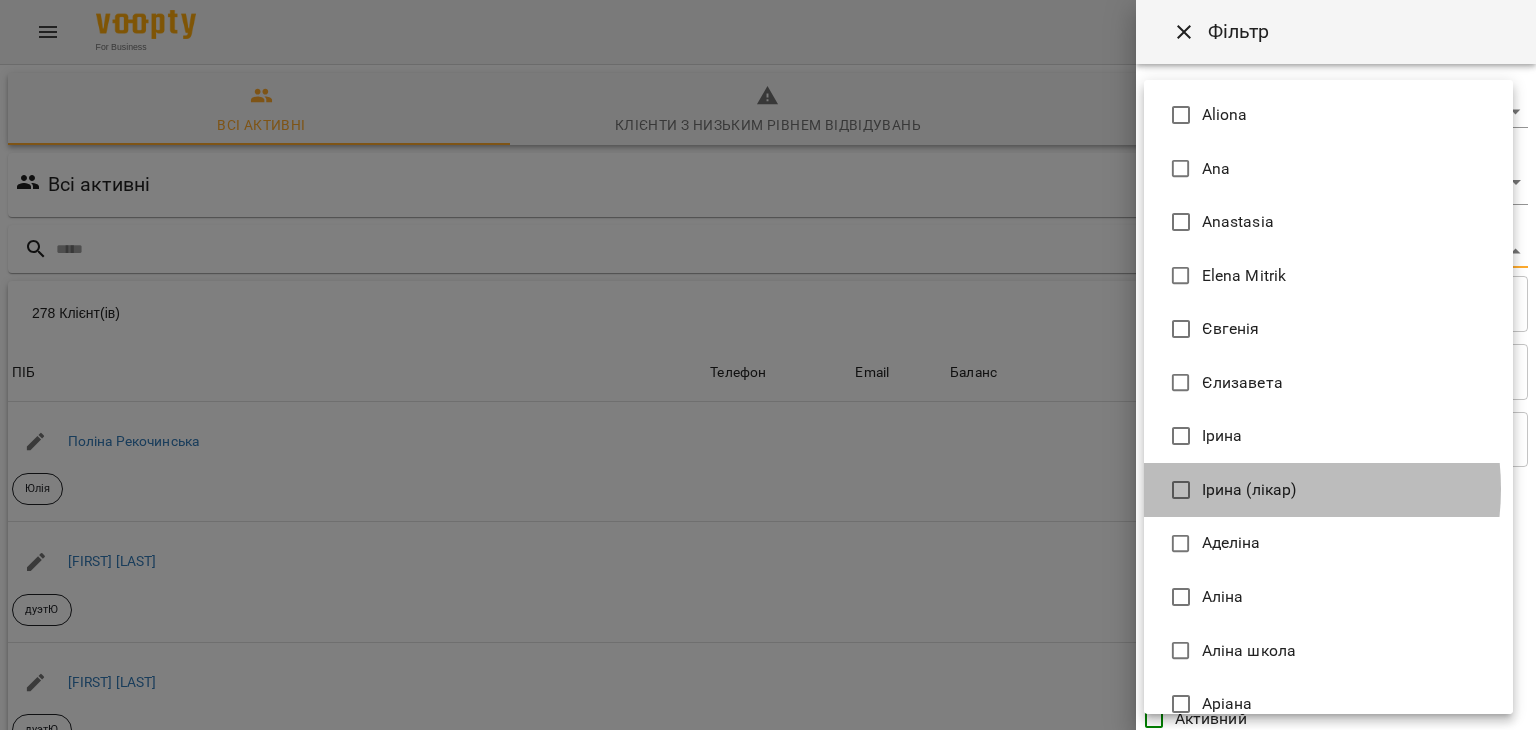 click on "Ірина (лікар)" at bounding box center [1249, 490] 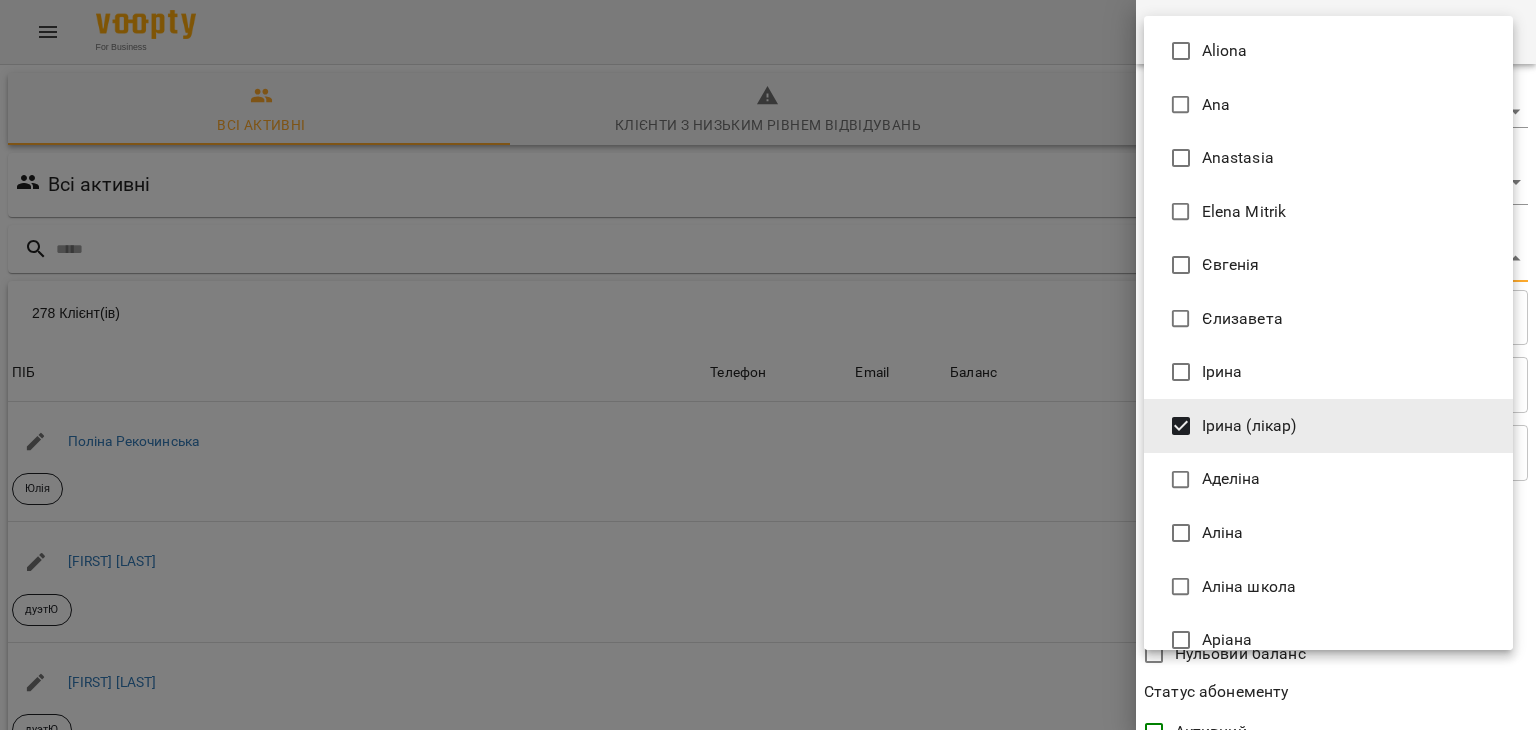 click at bounding box center (768, 365) 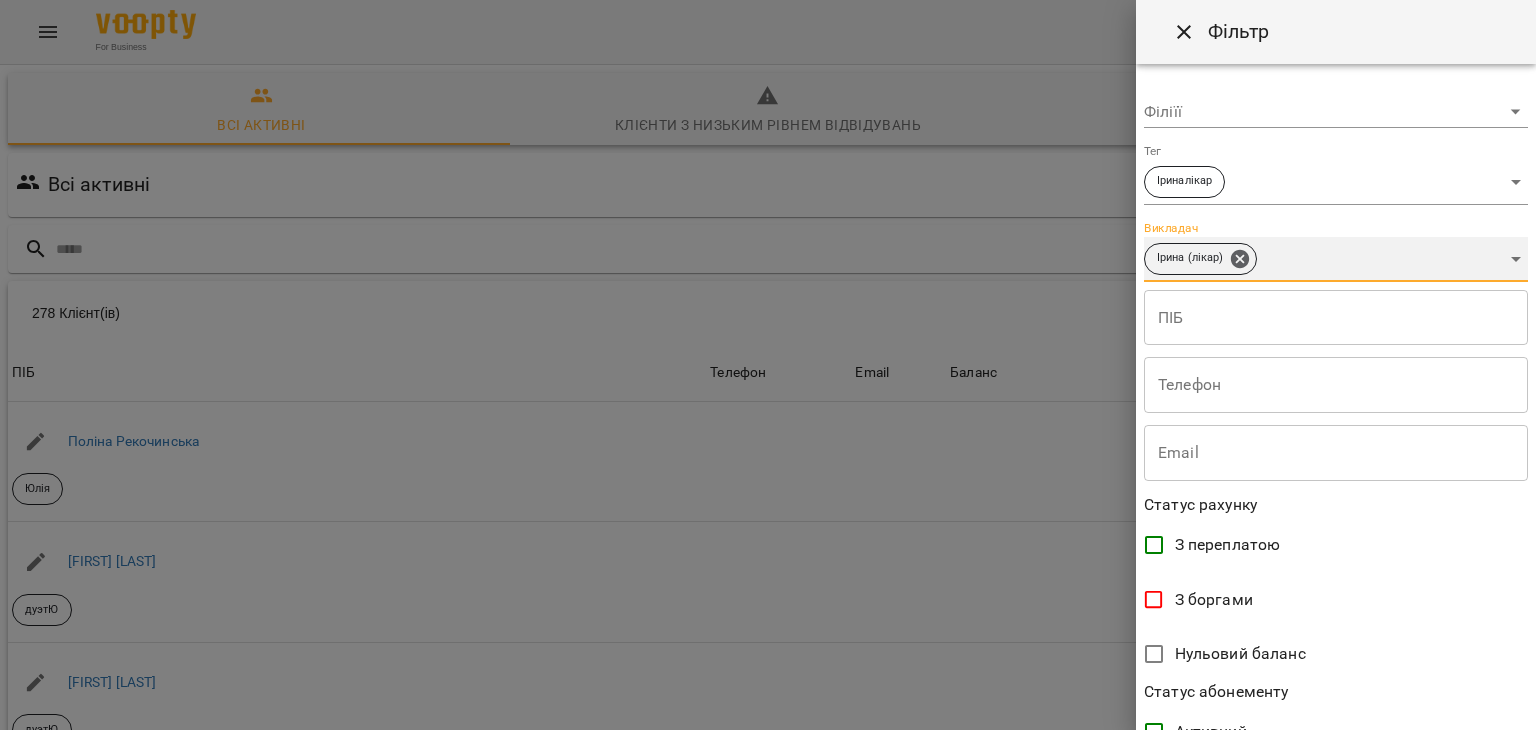 scroll, scrollTop: 410, scrollLeft: 0, axis: vertical 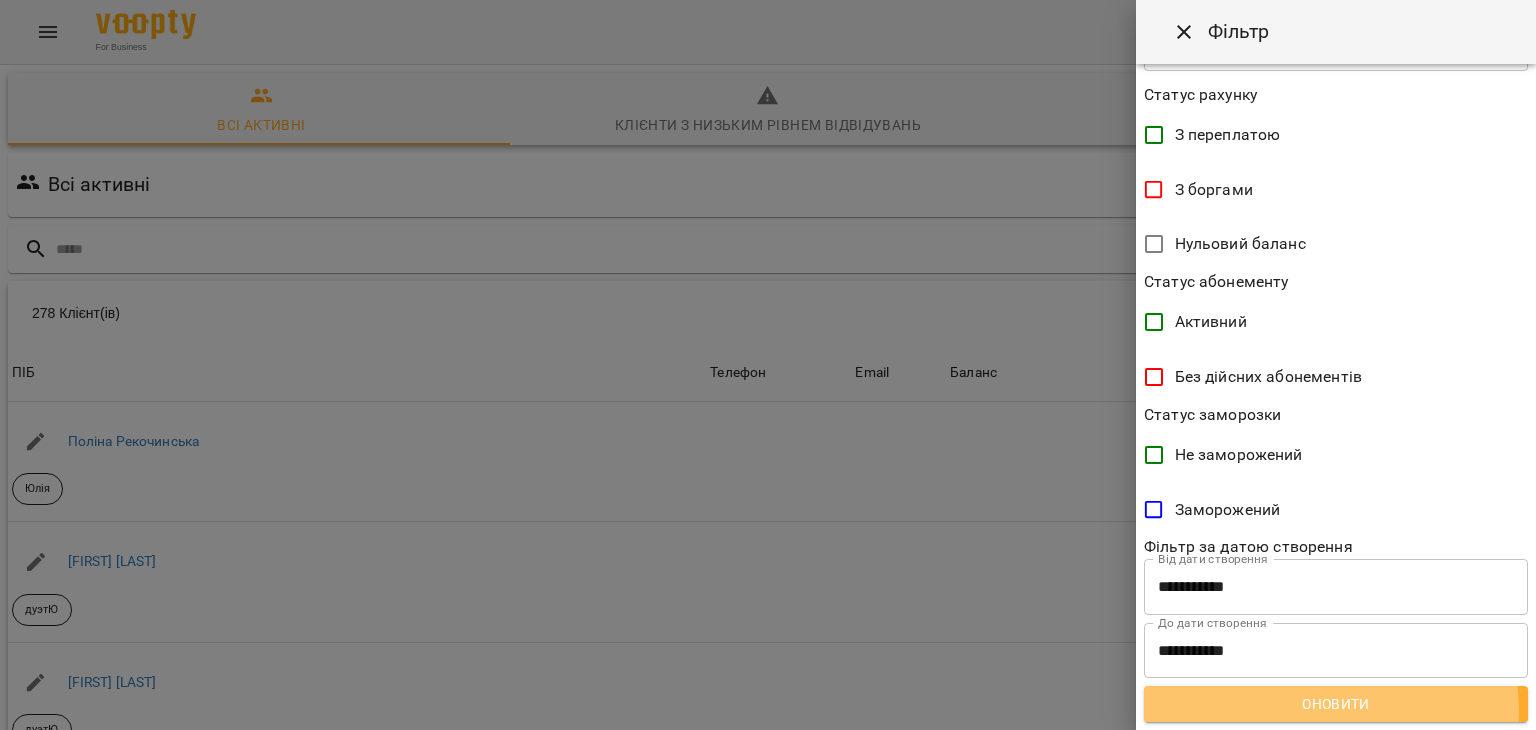 click on "Оновити" at bounding box center (1336, 704) 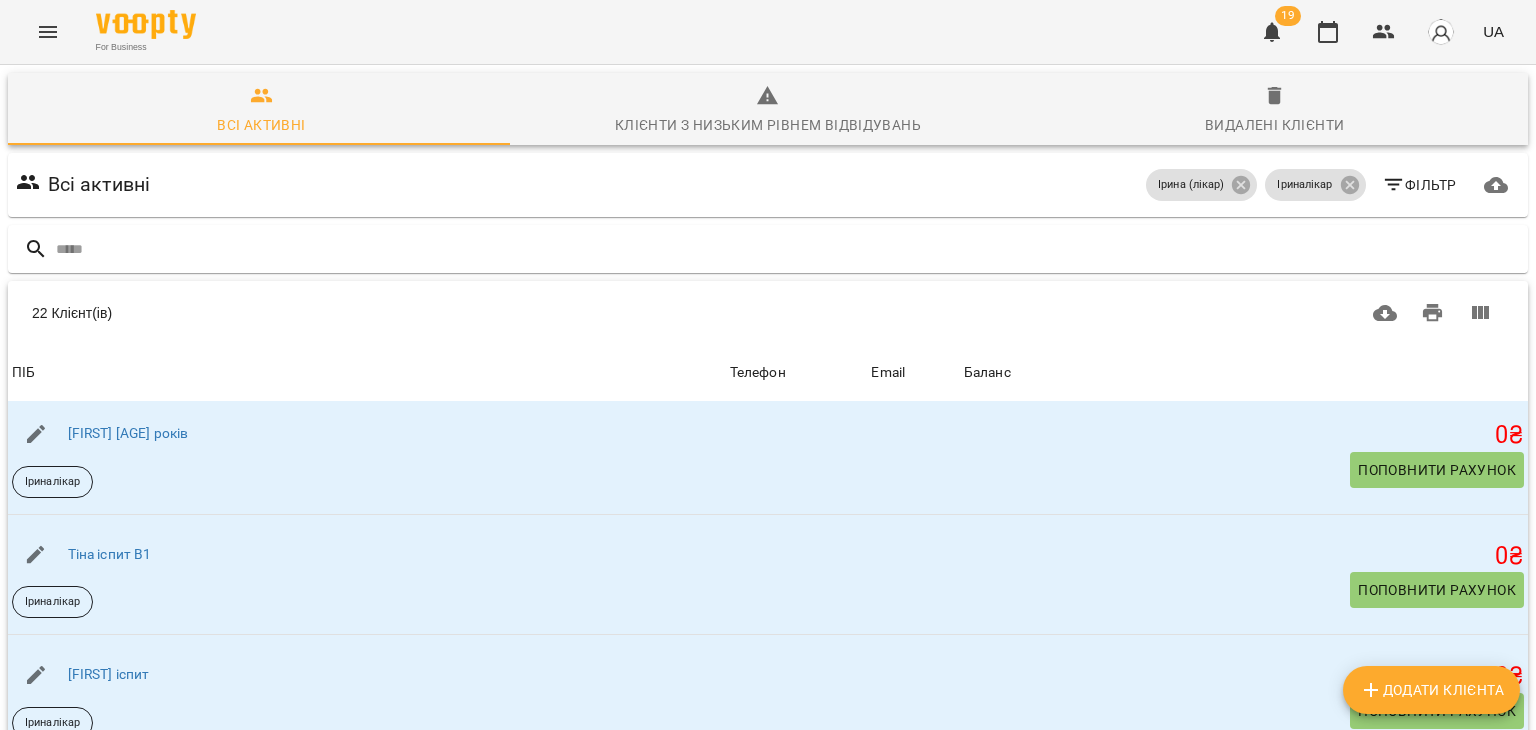 scroll, scrollTop: 2204, scrollLeft: 0, axis: vertical 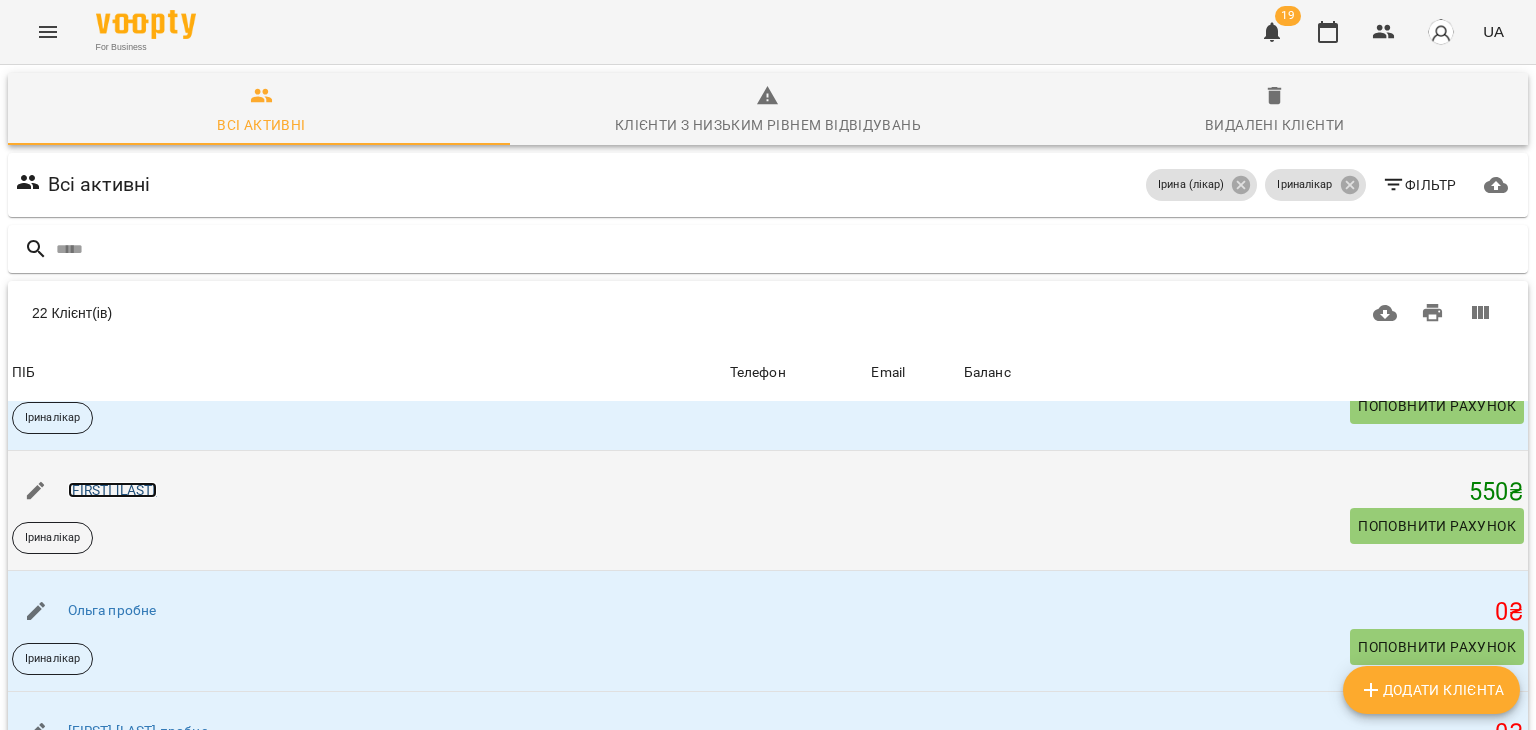 click on "[FIRST] [LAST]" at bounding box center (112, 490) 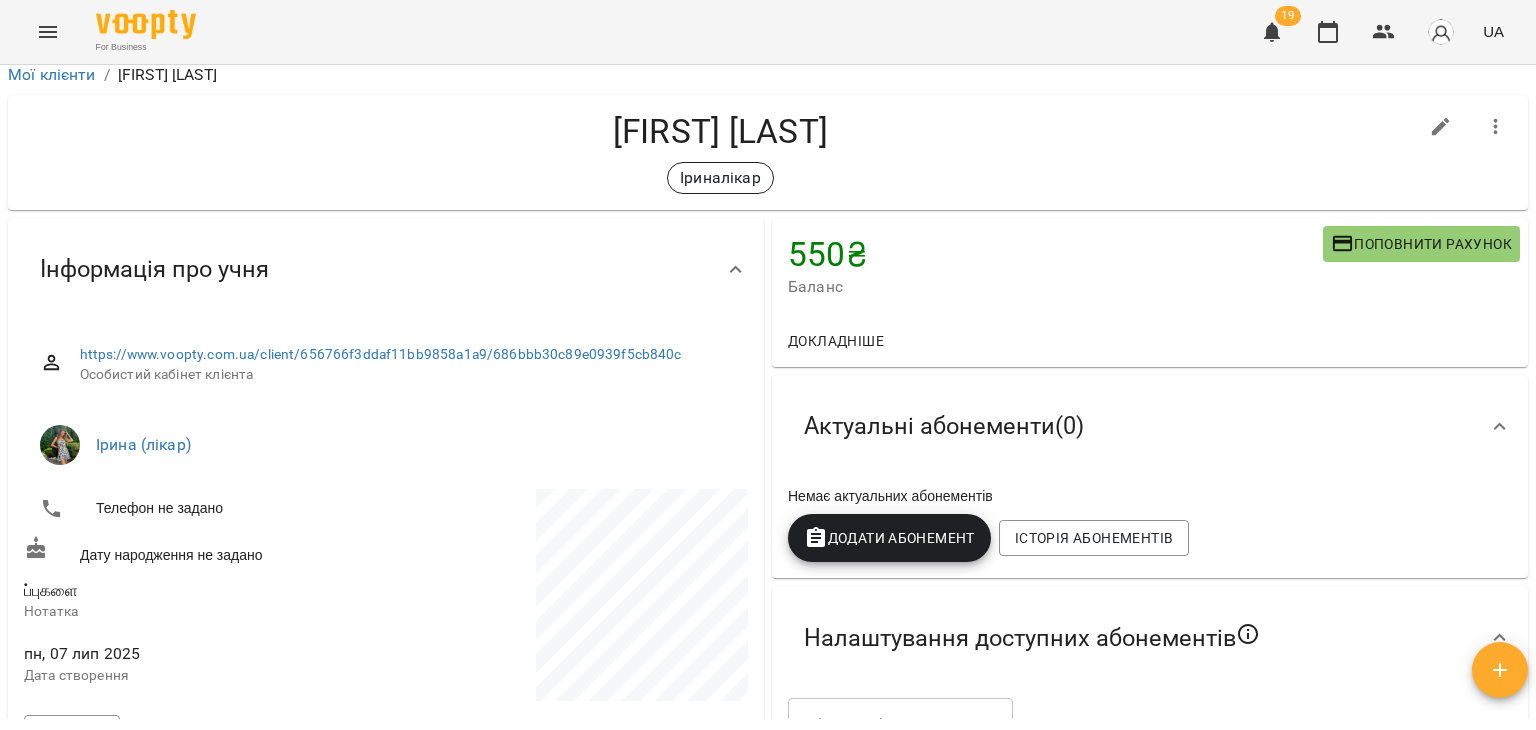 scroll, scrollTop: 0, scrollLeft: 0, axis: both 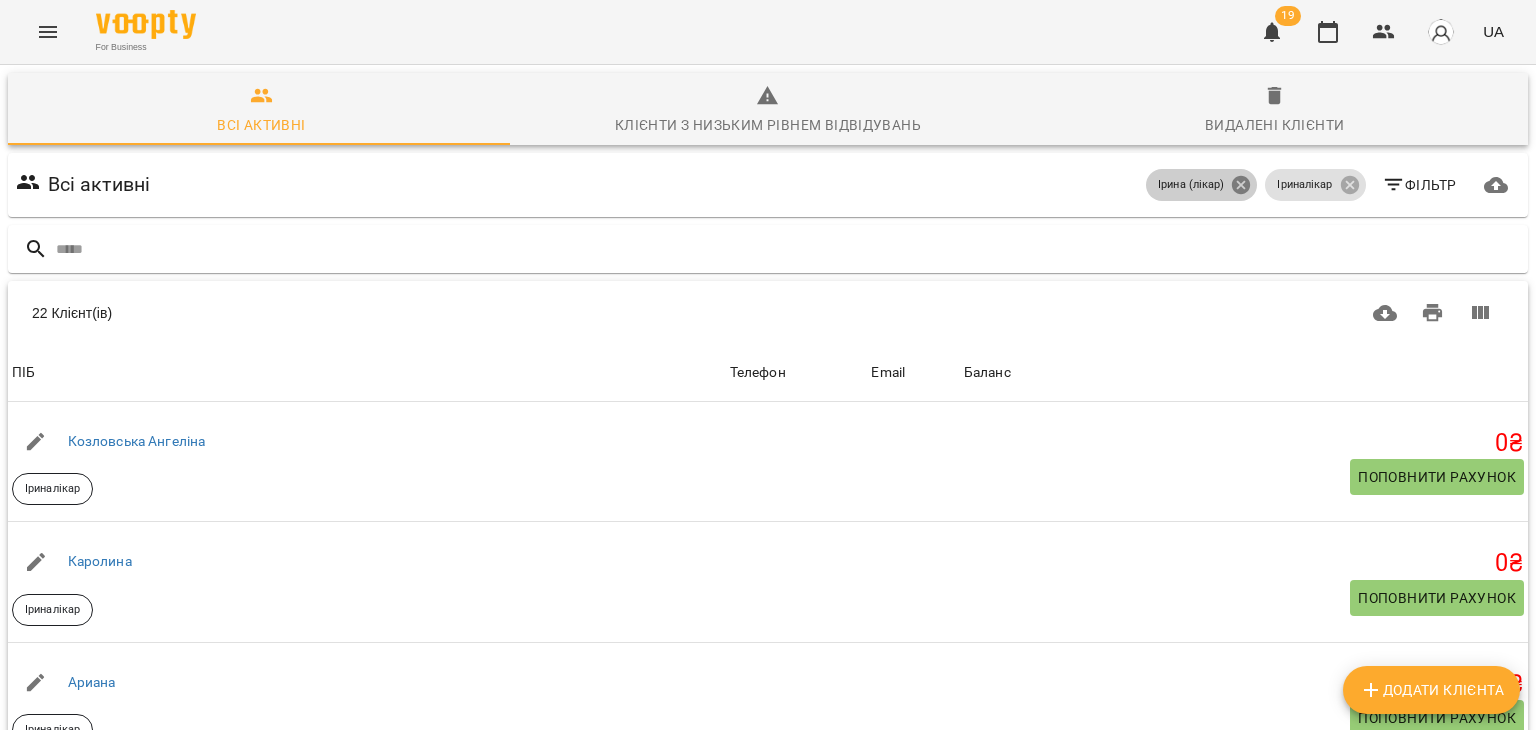 click 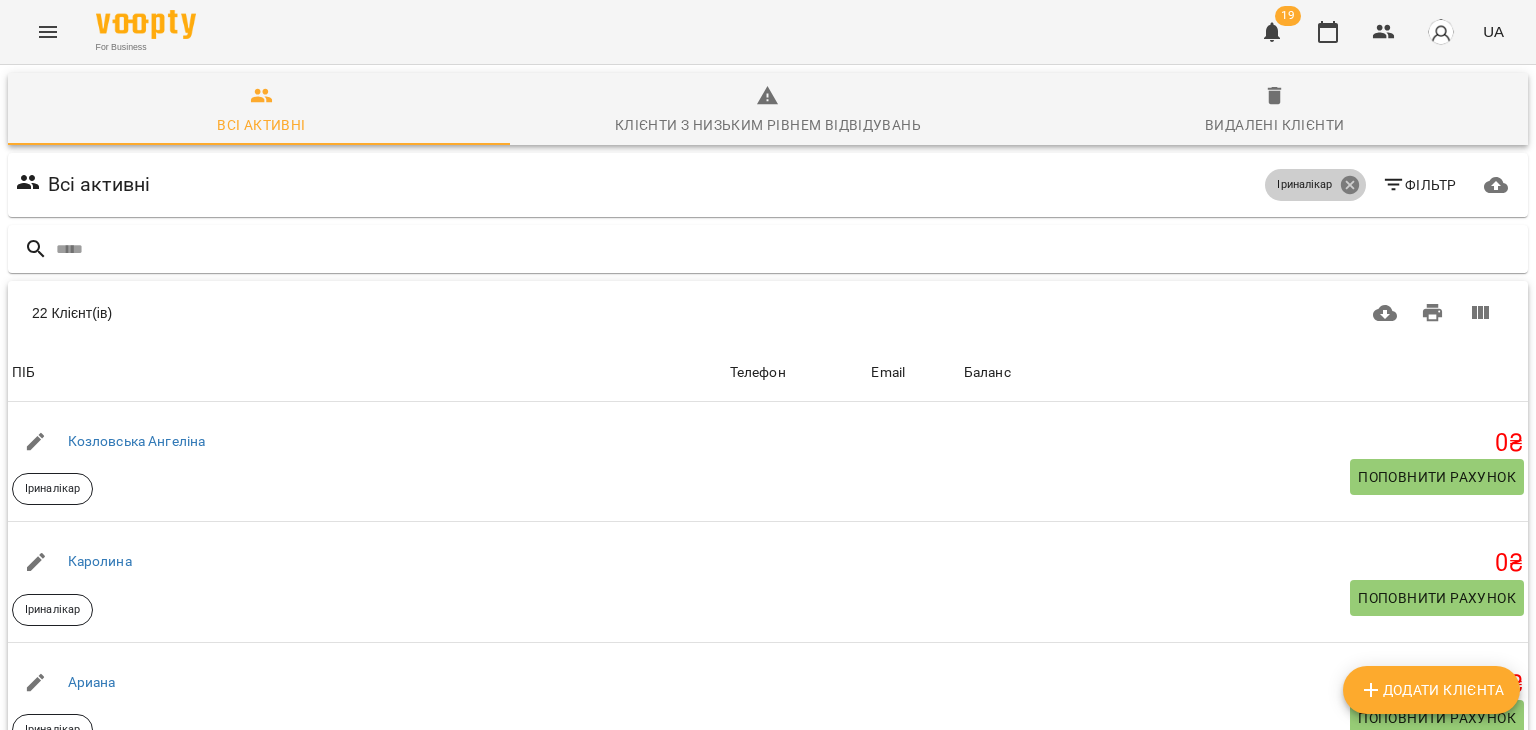 click 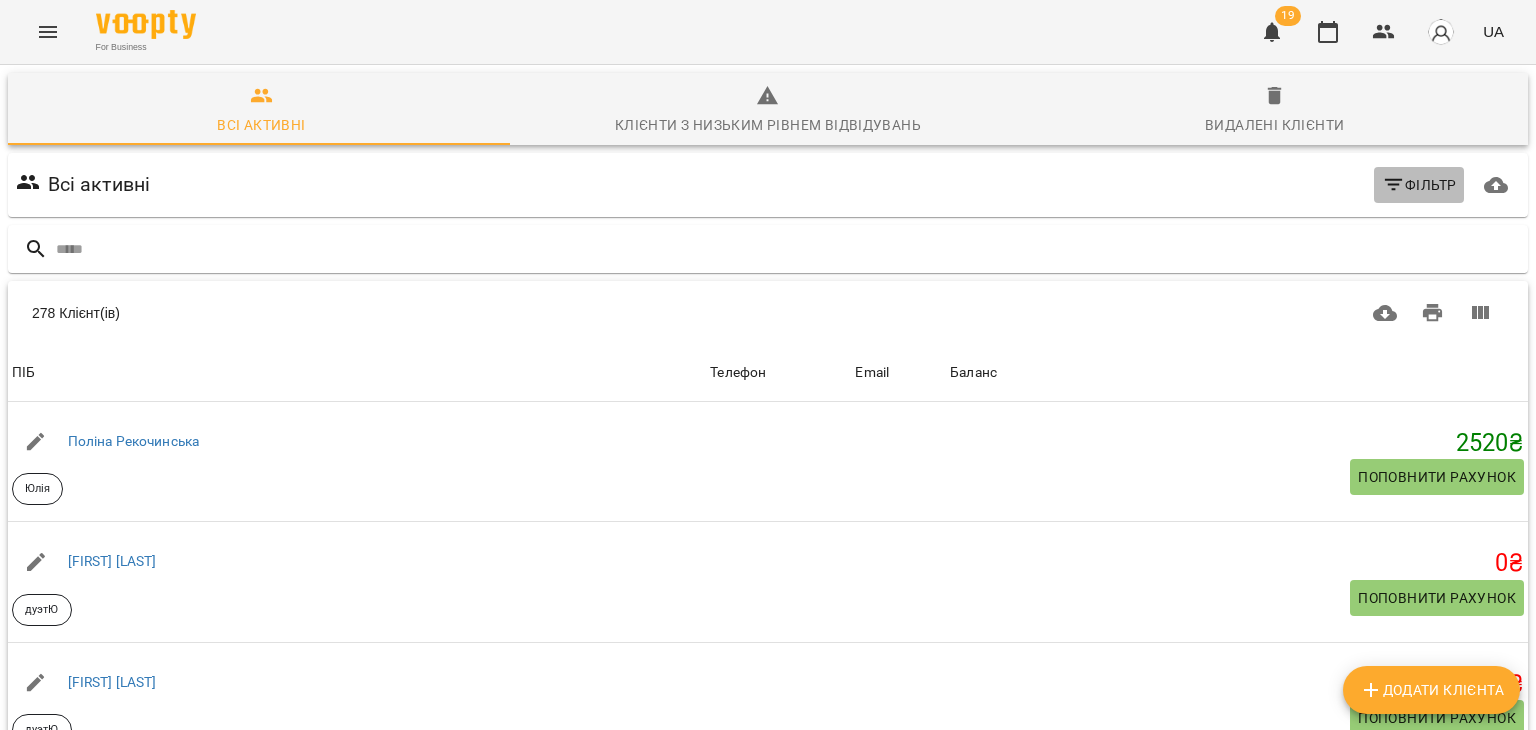 click 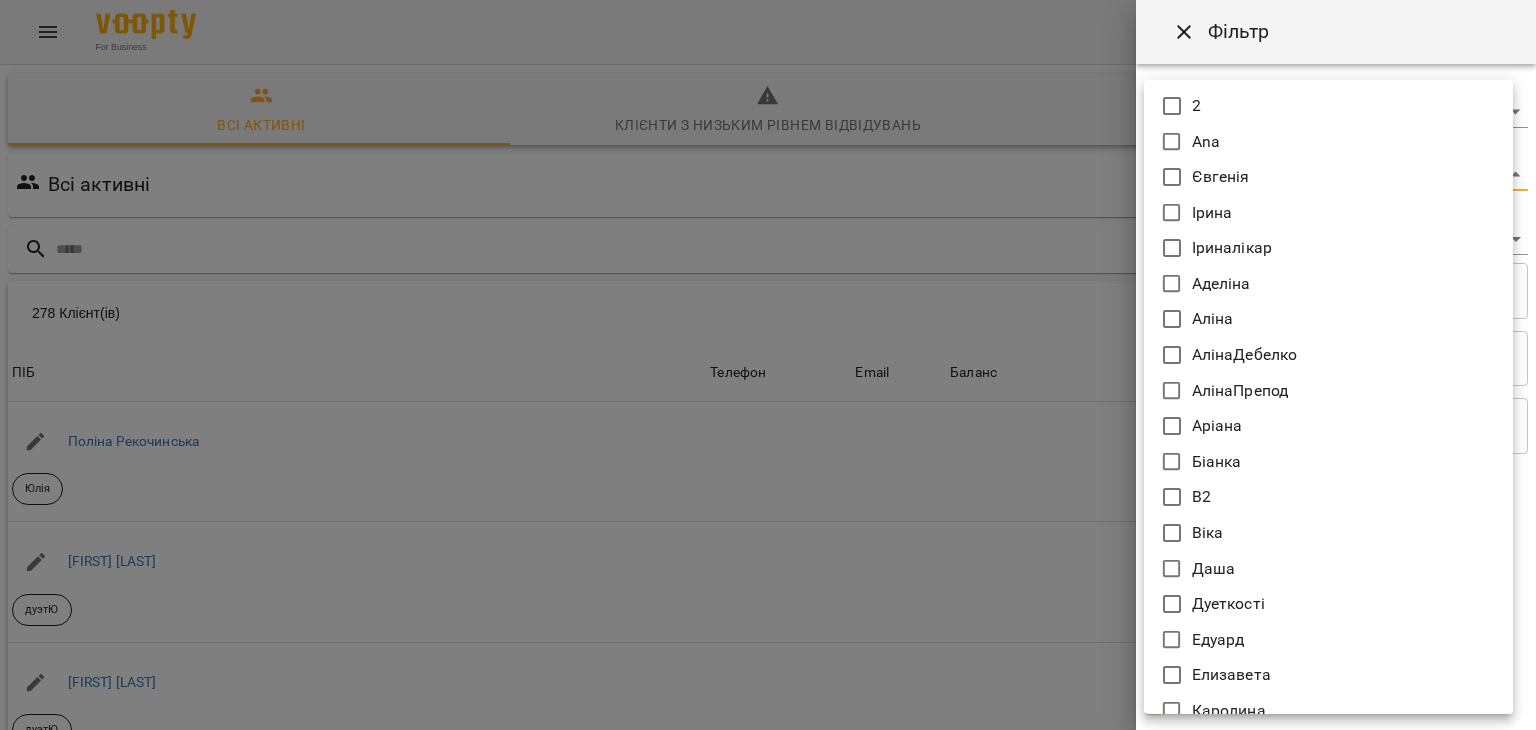 click on "For Business 19 UA Всі активні Клієнти з низьким рівнем відвідувань Видалені клієнти   Всі активні Фільтр 278   Клієнт(ів) 278   Клієнт(ів) ПІБ Телефон Email Баланс ПІБ Поліна Рекочинська Юлія Телефон Email Баланс 2520 ₴ Поповнити рахунок ПІБ Говтва Юрій дуэтЮ Телефон Email Баланс 0 ₴ Поповнити рахунок ПІБ Говтва Анна дуэтЮ Телефон Email Баланс 0 ₴ Поповнити рахунок ПІБ Ілля (діти) Юлія Телефон Email Баланс 0 ₴ Поповнити рахунок ПІБ Дарія (діти) Юлія Телефон Email Баланс 0 ₴ Поповнити рахунок ПІБ Марія дует з Данилом Аделіна Телефон Email Баланс 0 ₴ ПІБ 0" at bounding box center (768, 522) 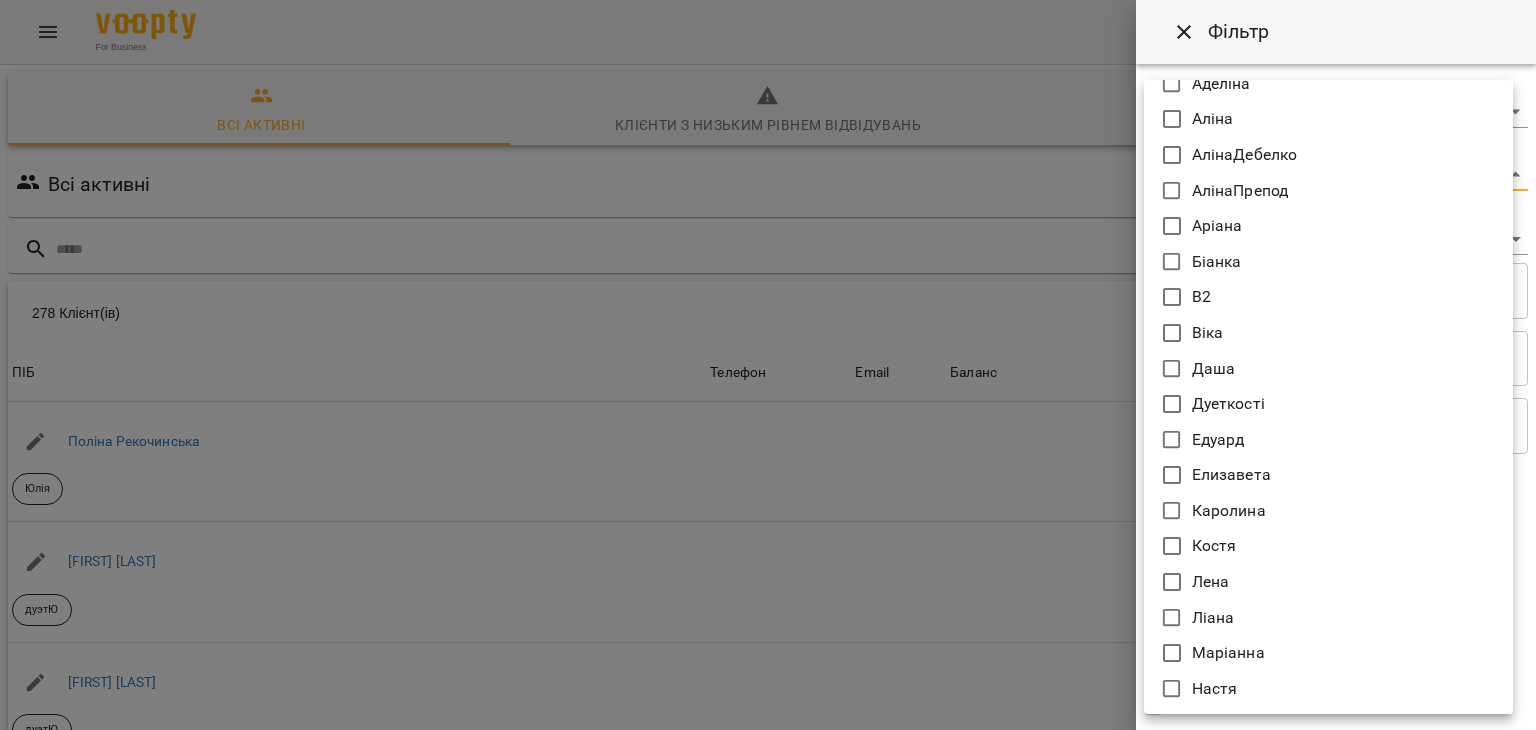 scroll, scrollTop: 216, scrollLeft: 0, axis: vertical 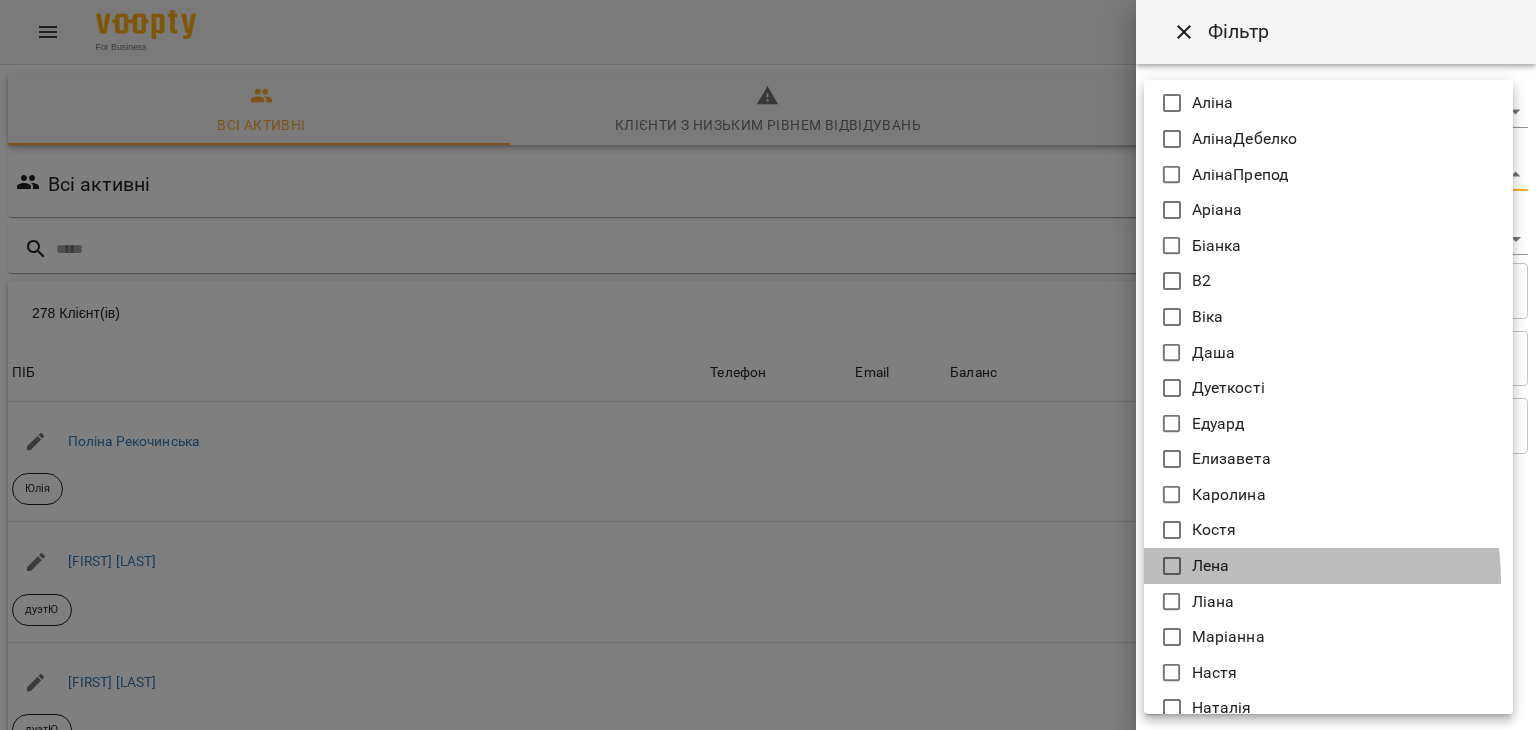 click on "Лена" at bounding box center (1328, 566) 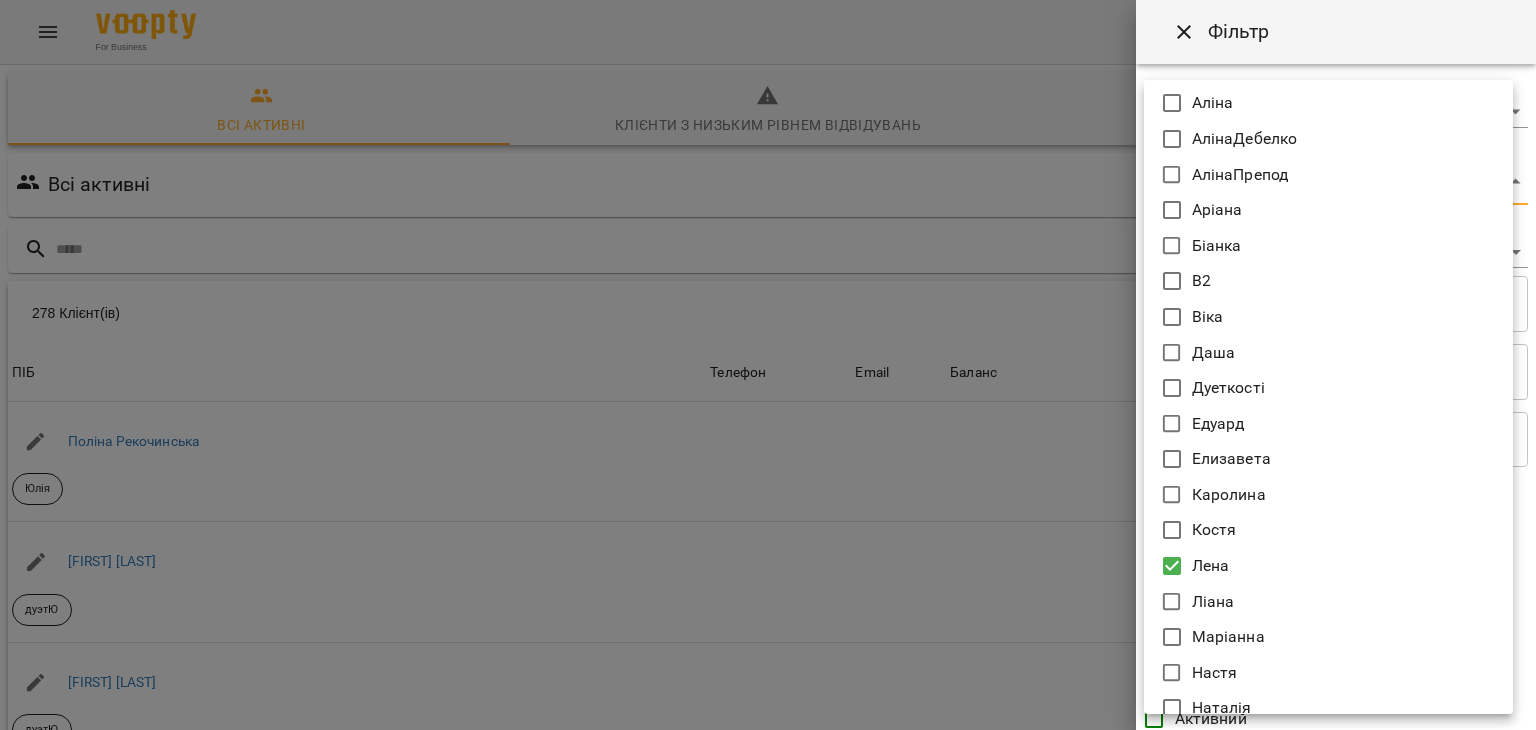 click at bounding box center (768, 365) 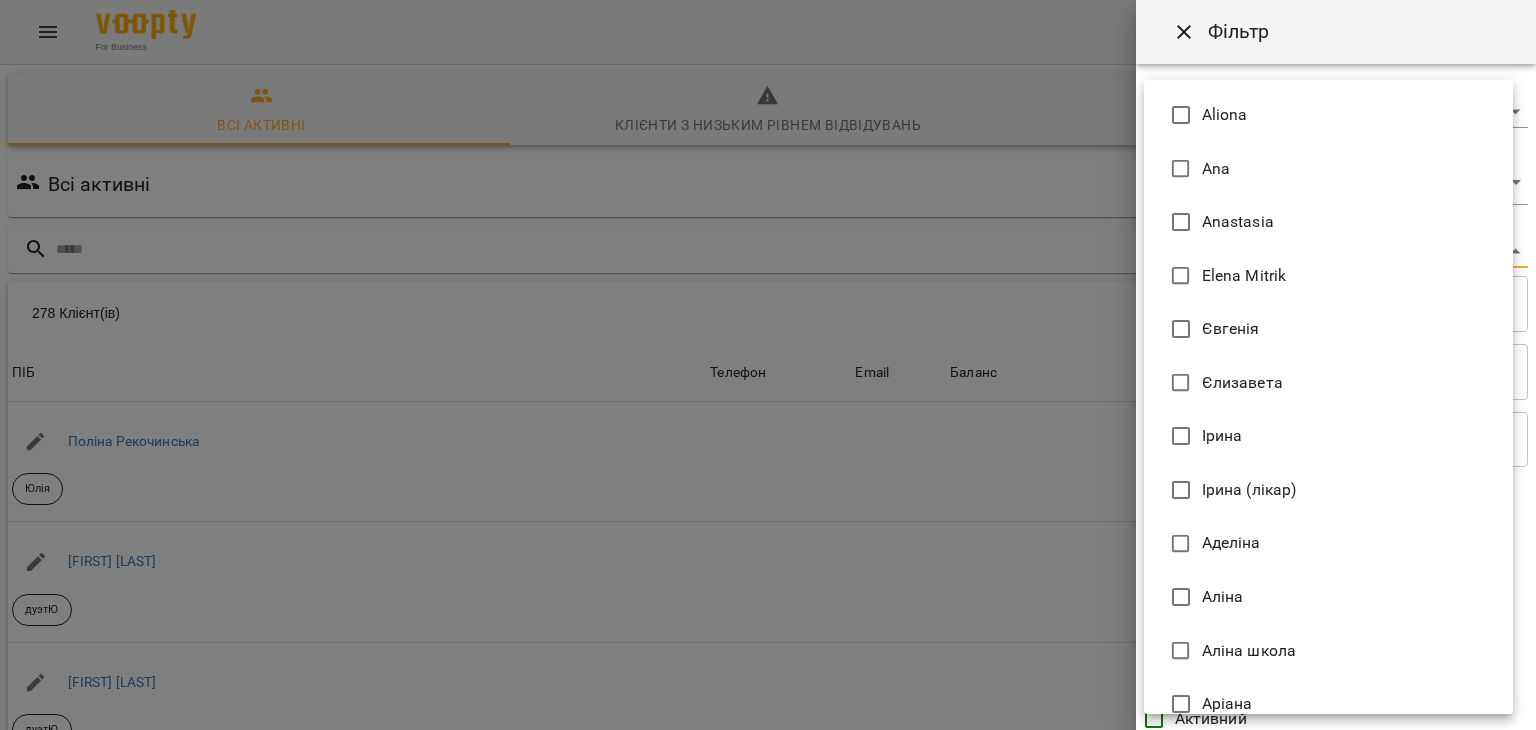 click on "For Business 19 UA Всі активні Клієнти з низьким рівнем відвідувань Видалені клієнти   Всі активні [FIRST] Фільтр 278   Клієнт(ів) 278   Клієнт(ів) ПІБ Телефон Email Баланс ПІБ [FIRST] [LAST] Юлія Телефон Email Баланс 2520 ₴ Поповнити рахунок ПІБ [FIRST] [LAST] дуетЮ Телефон Email Баланс 0 ₴ Поповнити рахунок ПІБ [FIRST] [LAST] дуетЮ Телефон Email Баланс 0 ₴ Поповнити рахунок ПІБ [FIRST] (діти) Юлія Телефон Email Баланс 0 ₴ Поповнити рахунок ПІБ [FIRST] (діти) Юлія Телефон Email Баланс 0 ₴ Поповнити рахунок ПІБ [FIRST] дует з [FIRST] Аделіна Телефон Email 0 ₴" at bounding box center [768, 522] 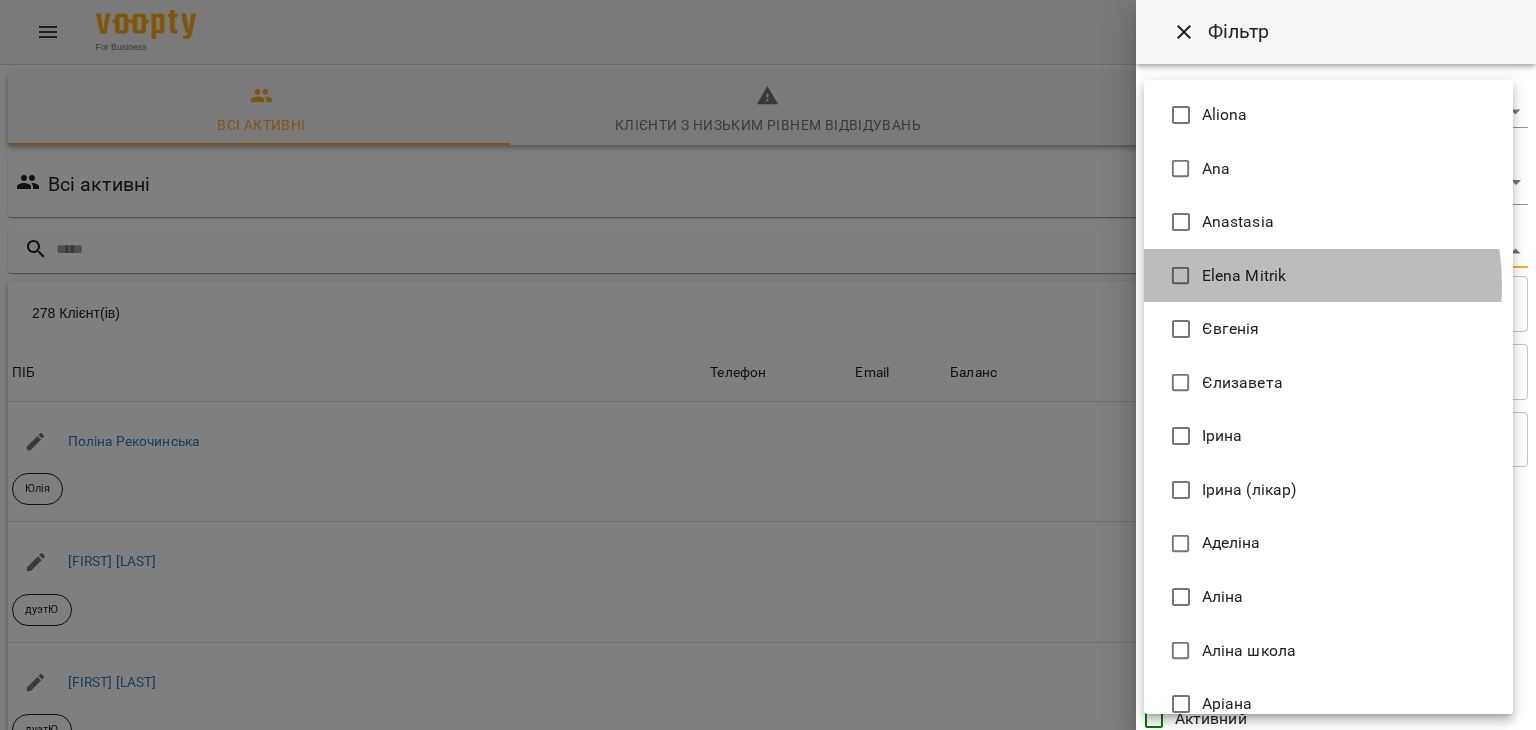 click on "Elena Mitrik" at bounding box center [1244, 276] 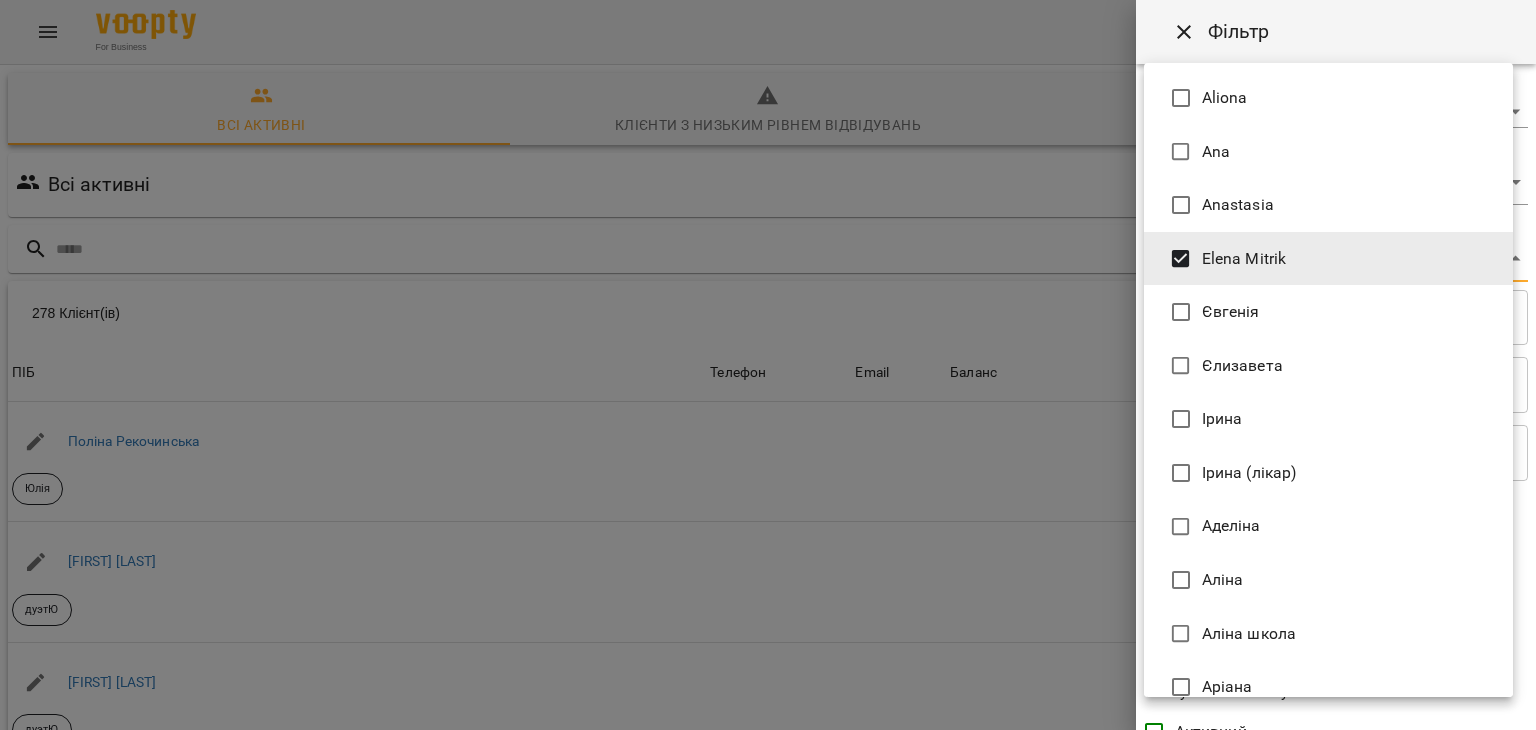 click at bounding box center [768, 365] 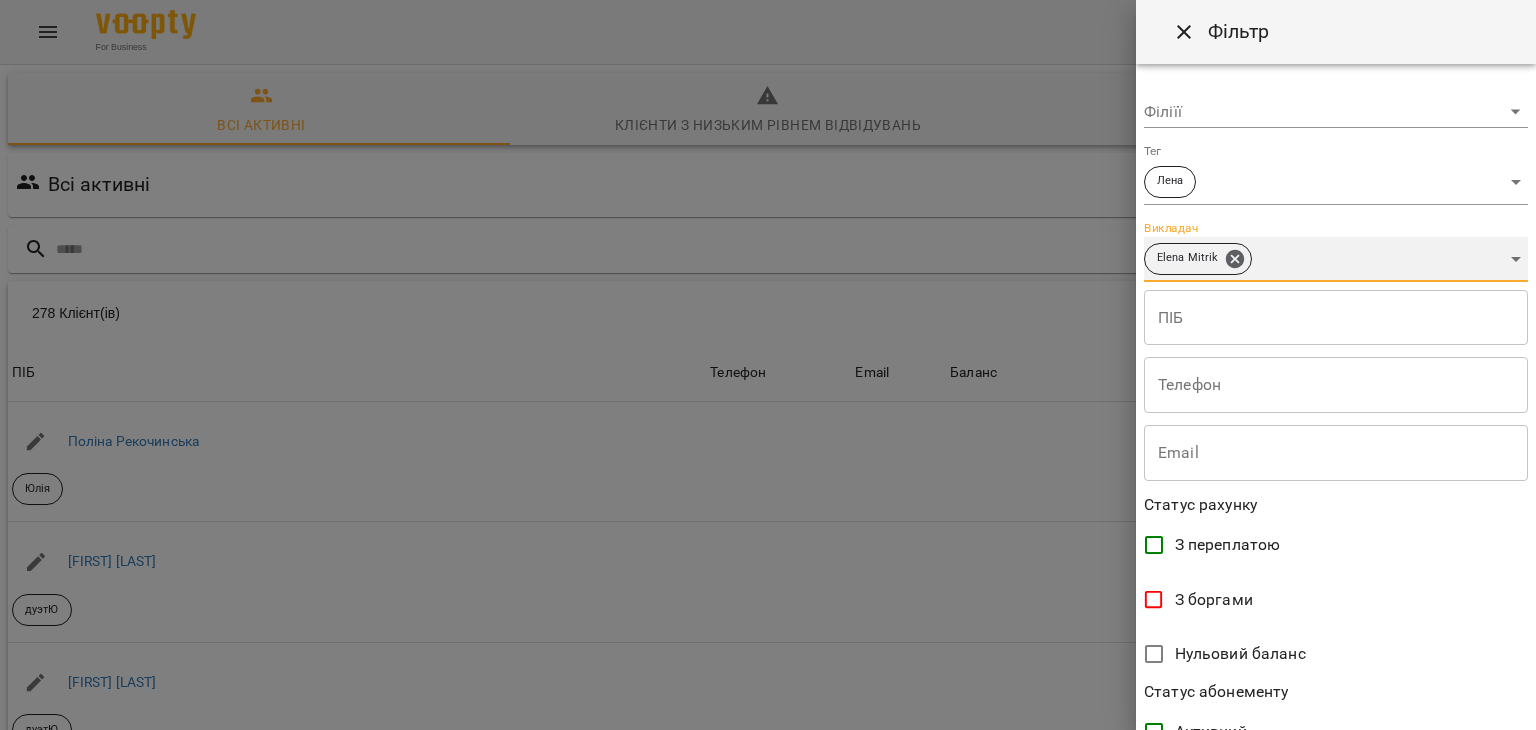 scroll, scrollTop: 410, scrollLeft: 0, axis: vertical 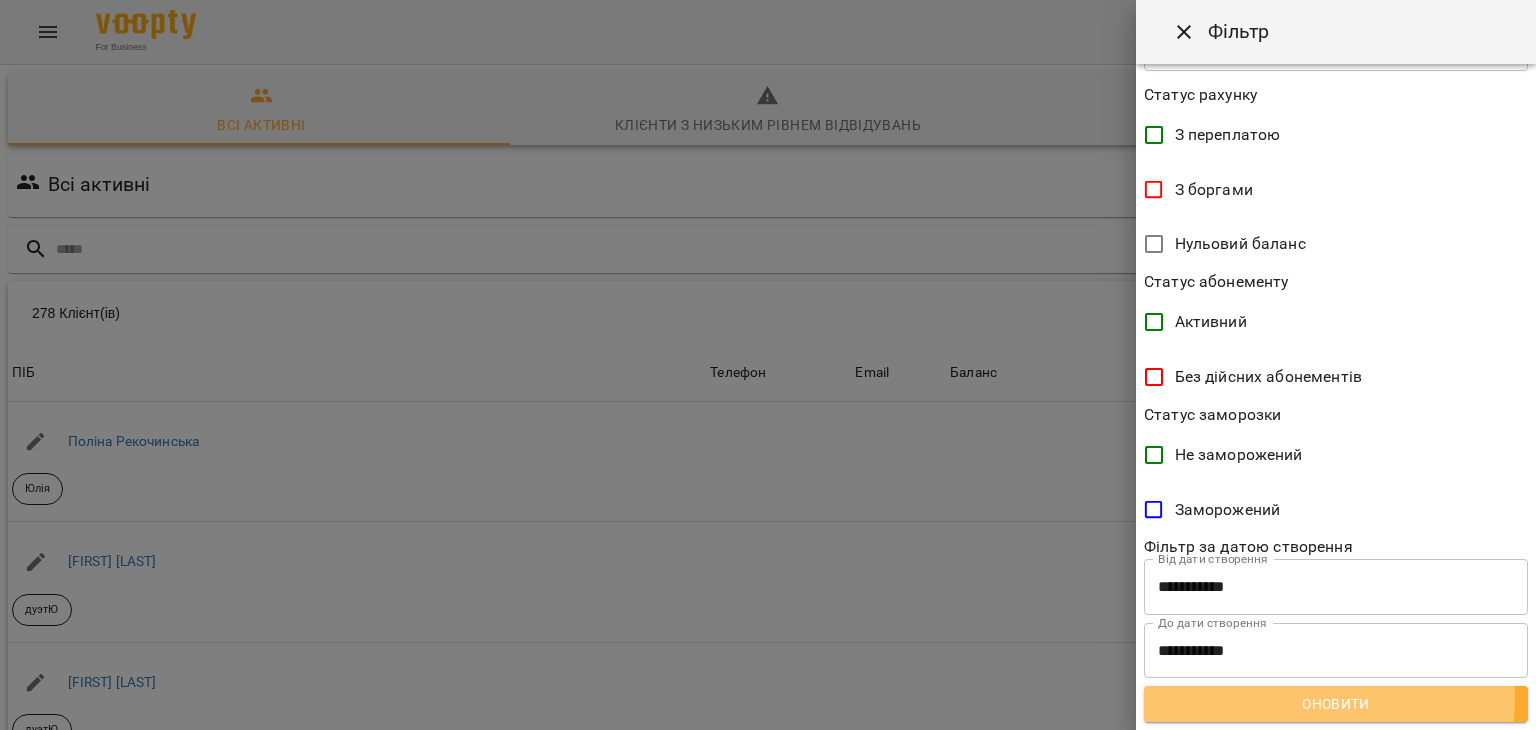 click on "Оновити" at bounding box center (1336, 704) 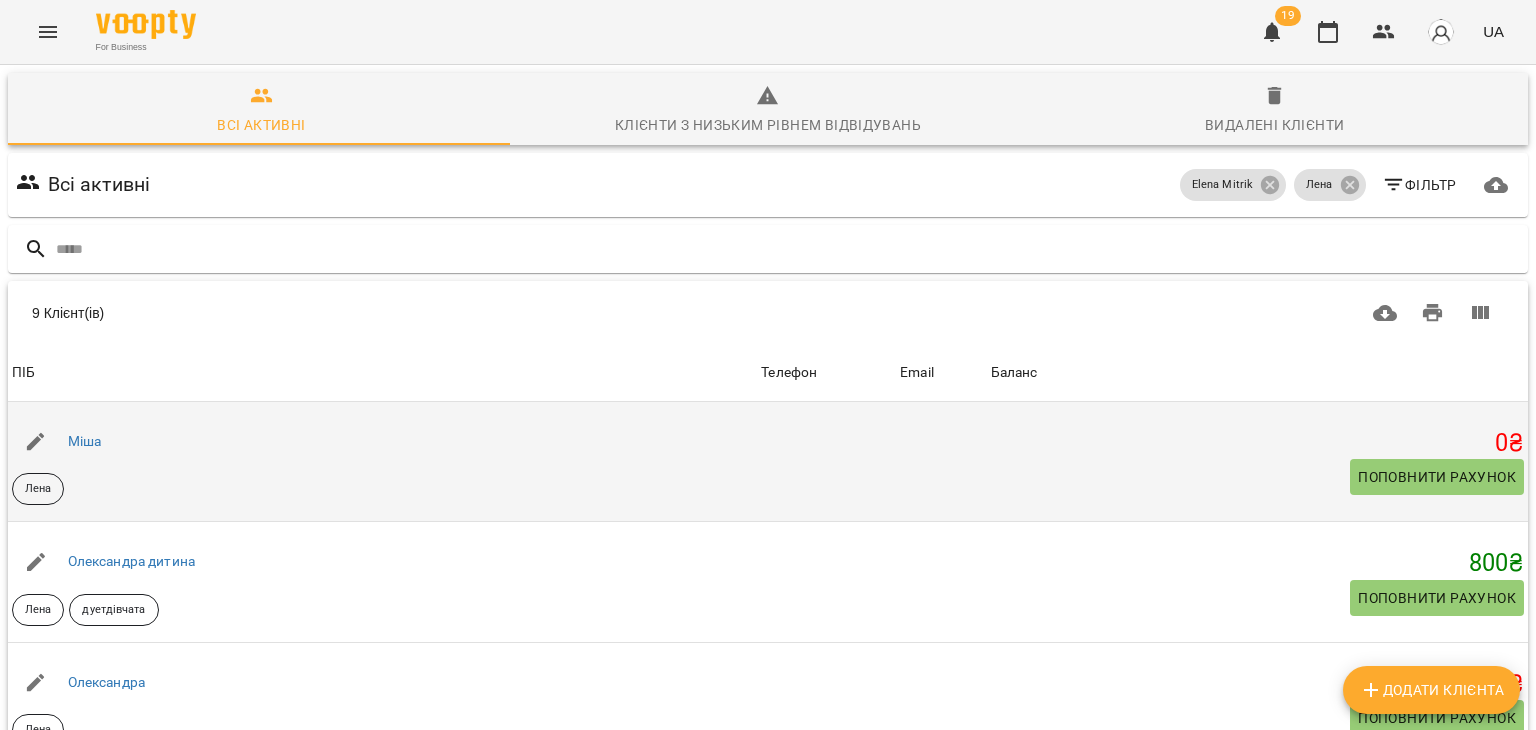 scroll, scrollTop: 640, scrollLeft: 0, axis: vertical 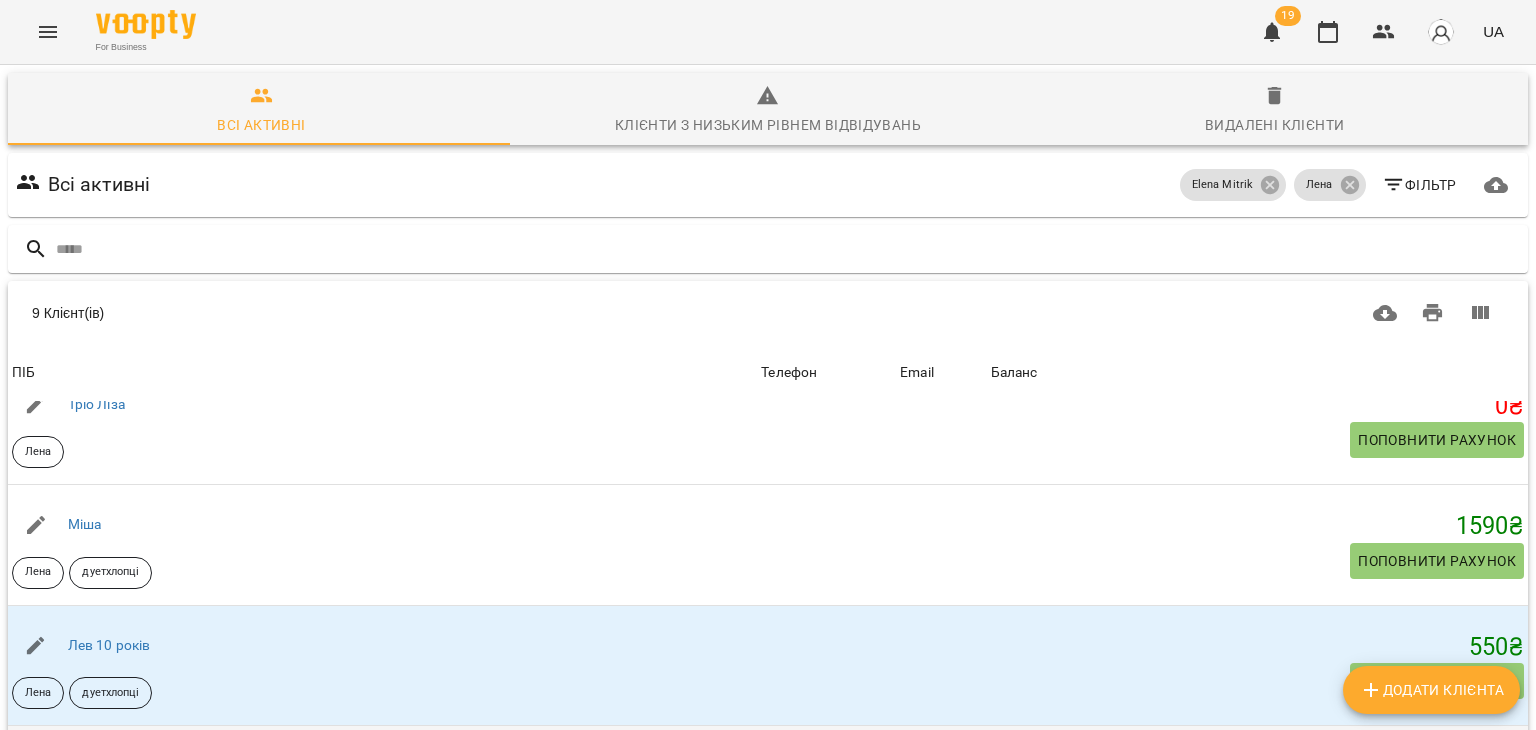 click on "Кароліна (Лізібік)" at bounding box center [125, 765] 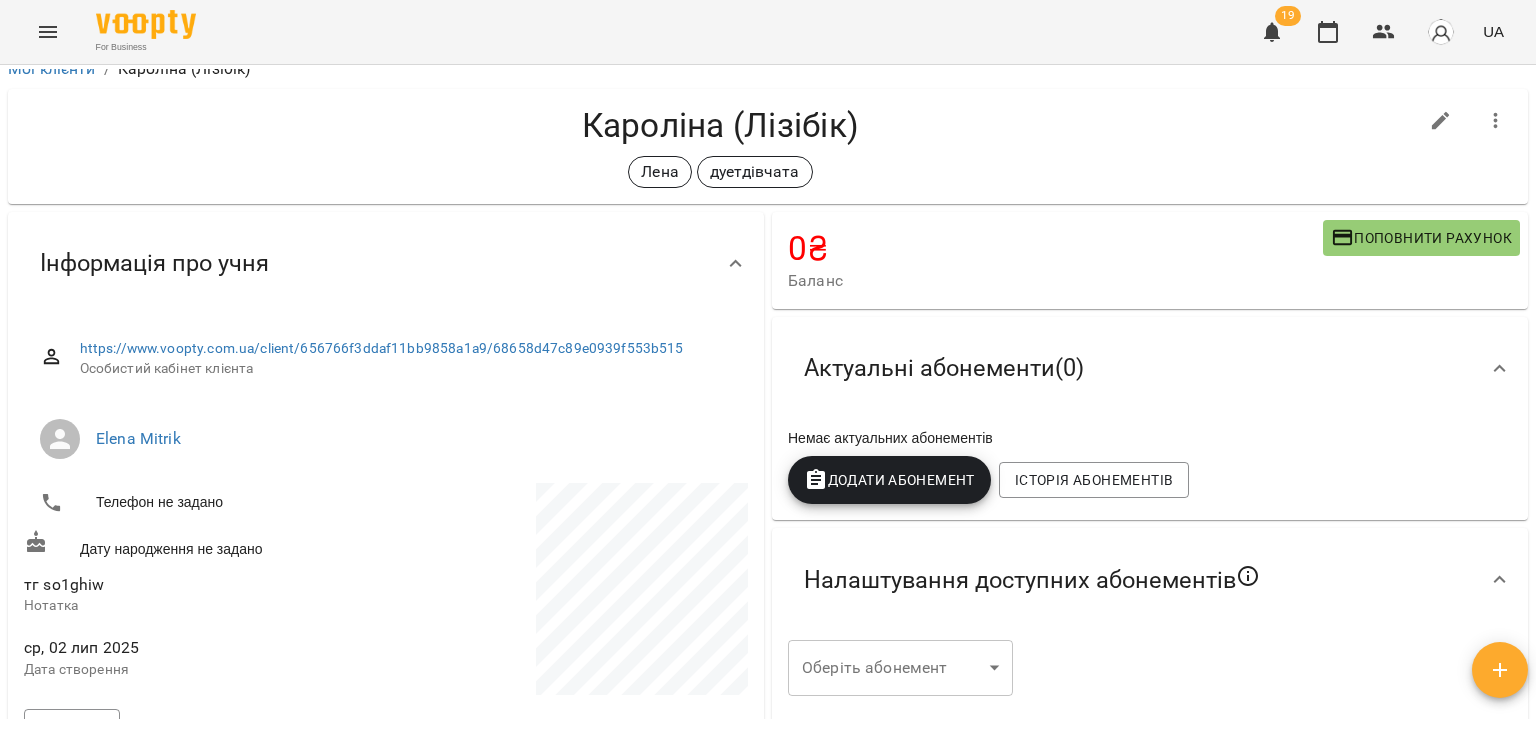 scroll, scrollTop: 0, scrollLeft: 0, axis: both 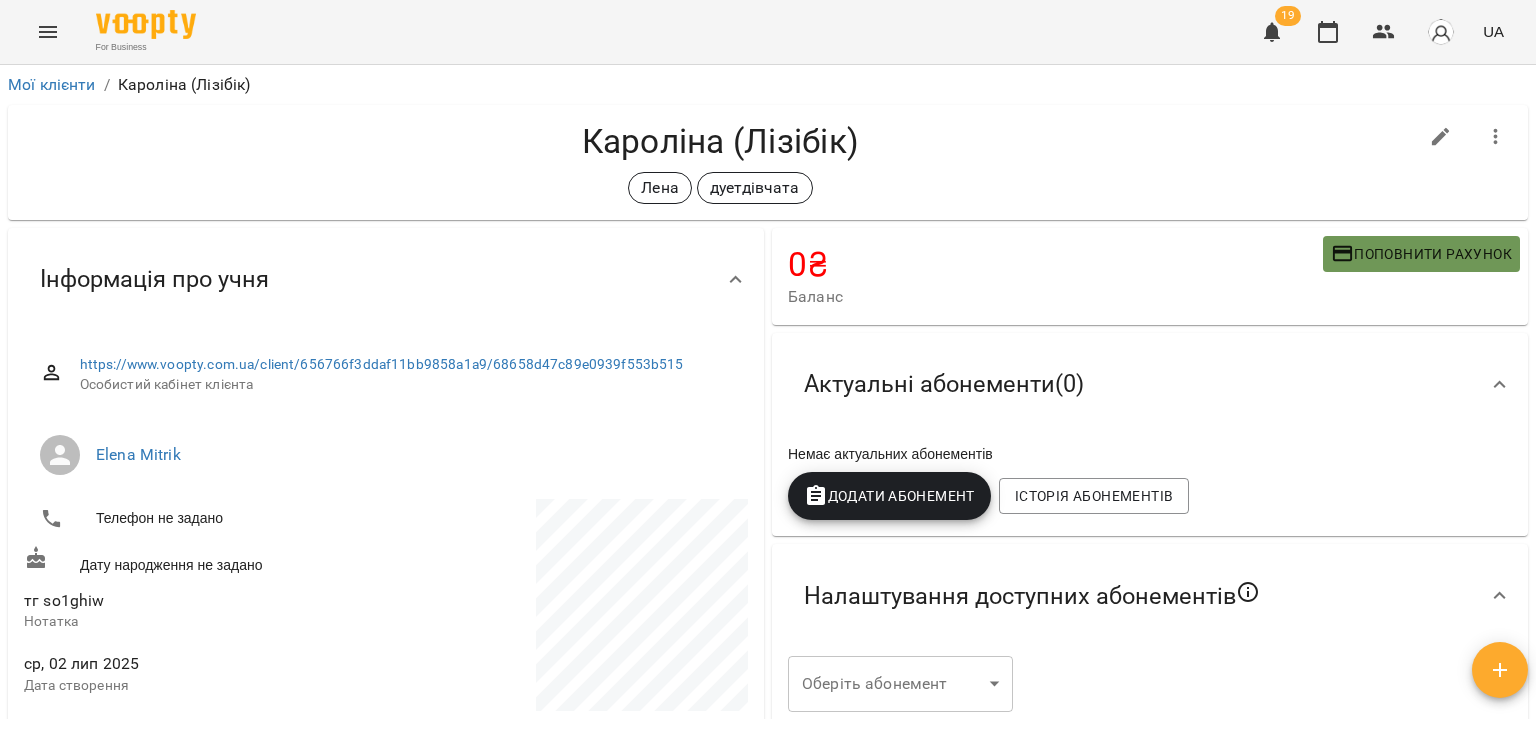 click on "Поповнити рахунок" at bounding box center (1421, 254) 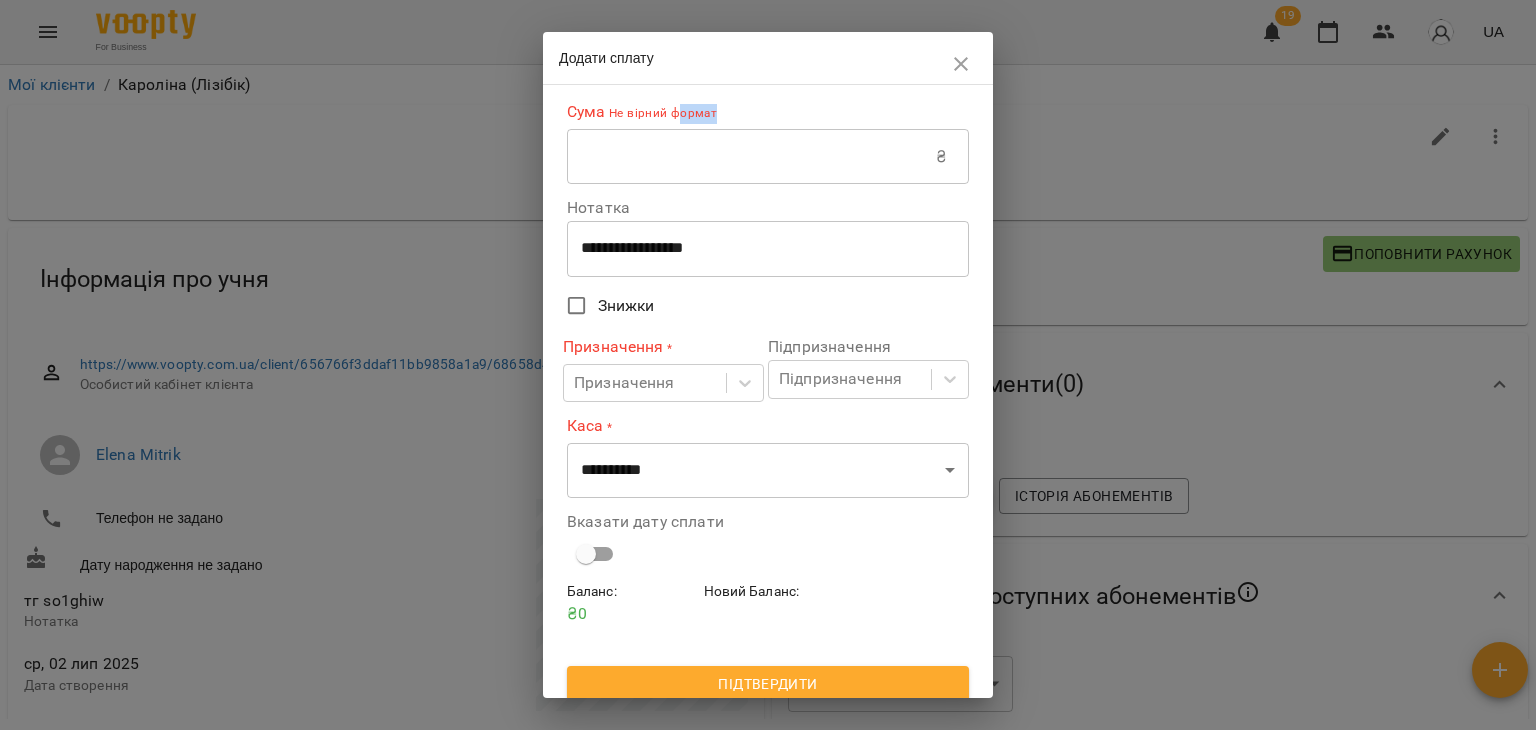 drag, startPoint x: 680, startPoint y: 117, endPoint x: 684, endPoint y: 149, distance: 32.24903 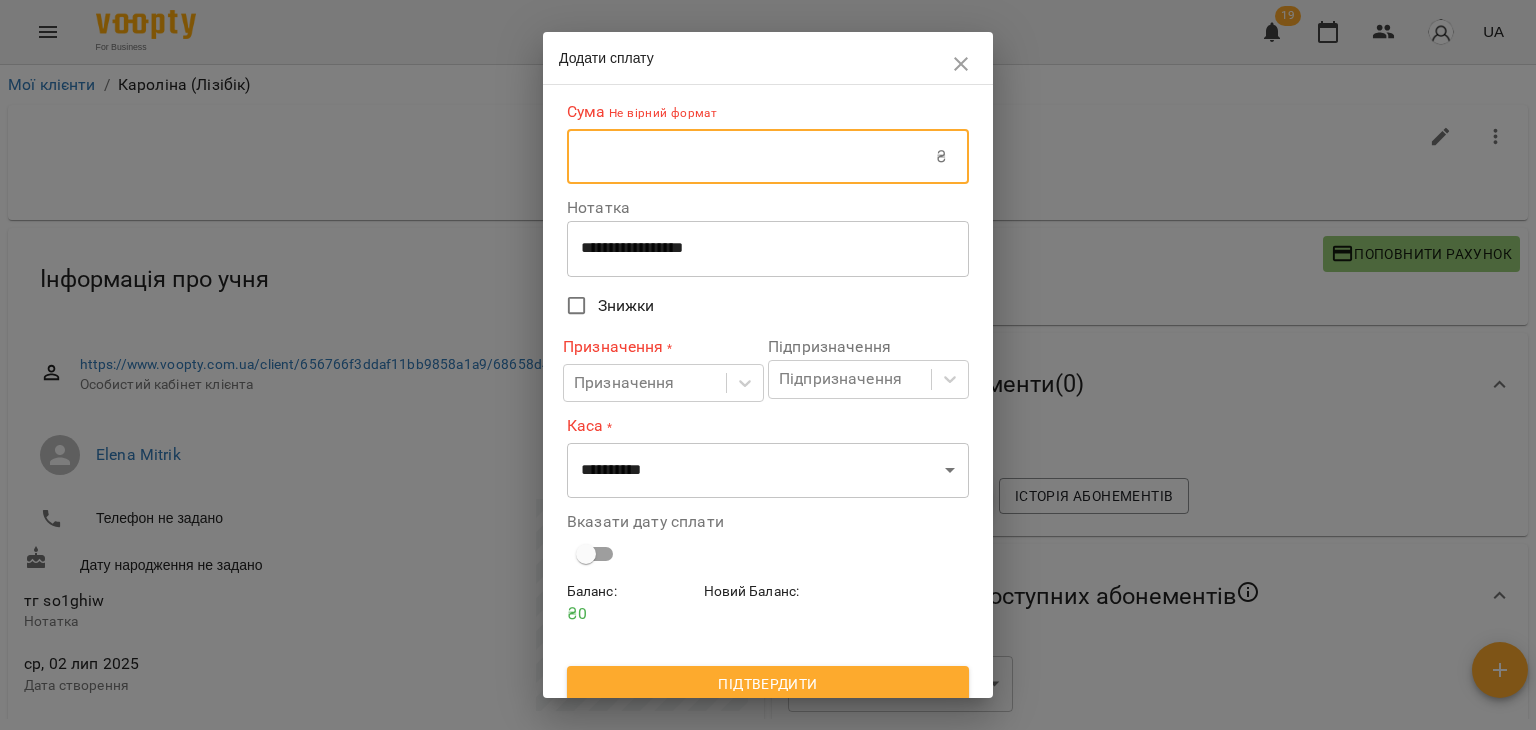 click at bounding box center [751, 157] 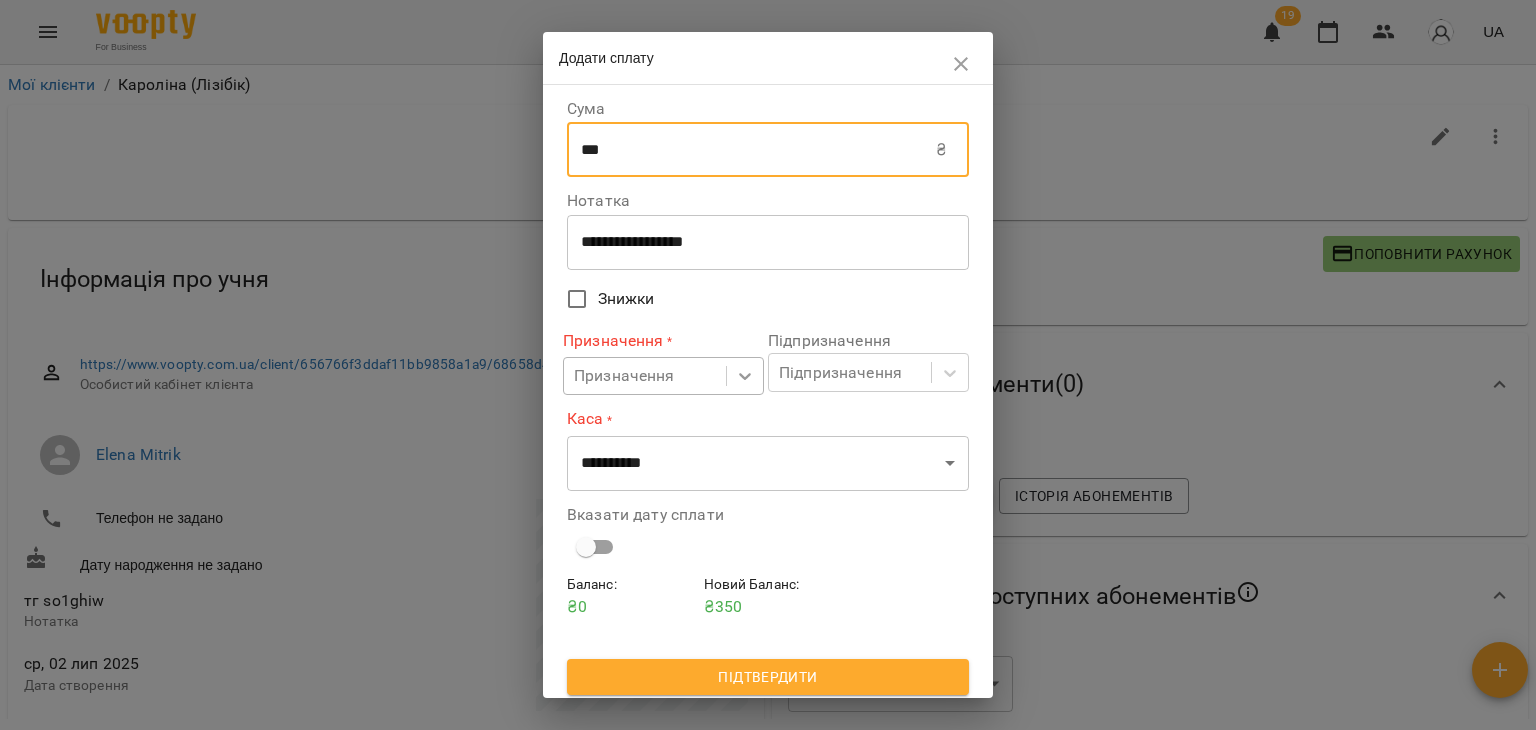 type on "***" 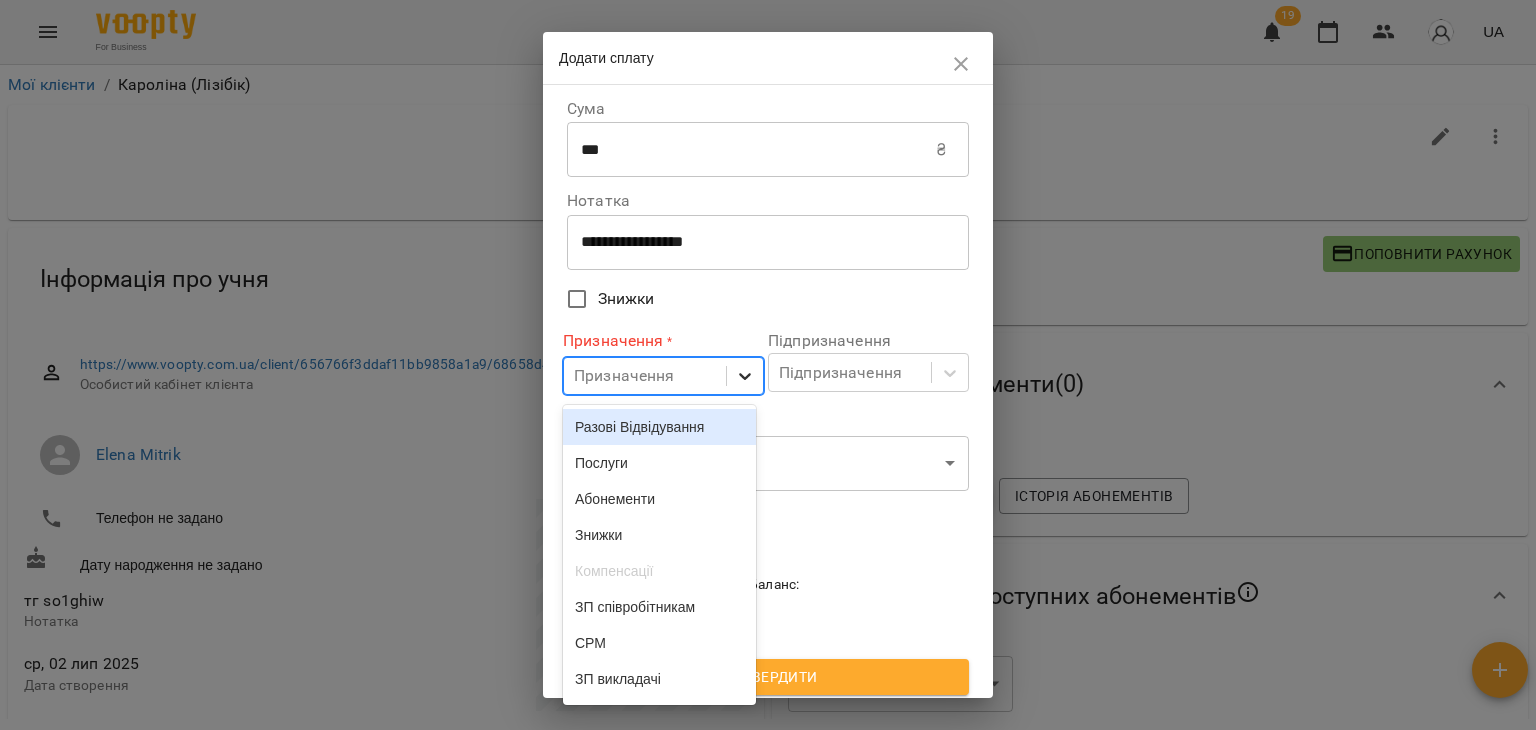 click 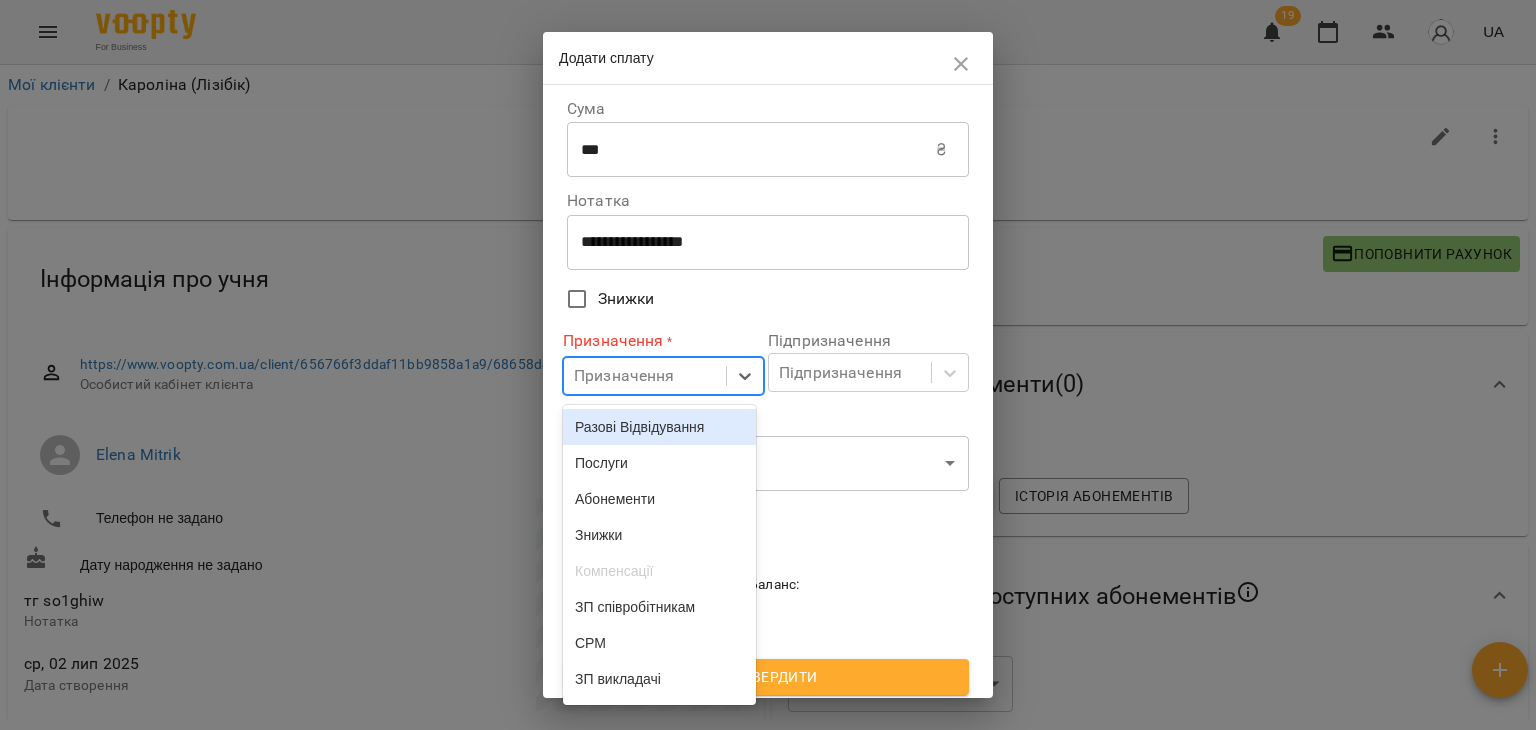 click on "Разові Відвідування" at bounding box center (659, 427) 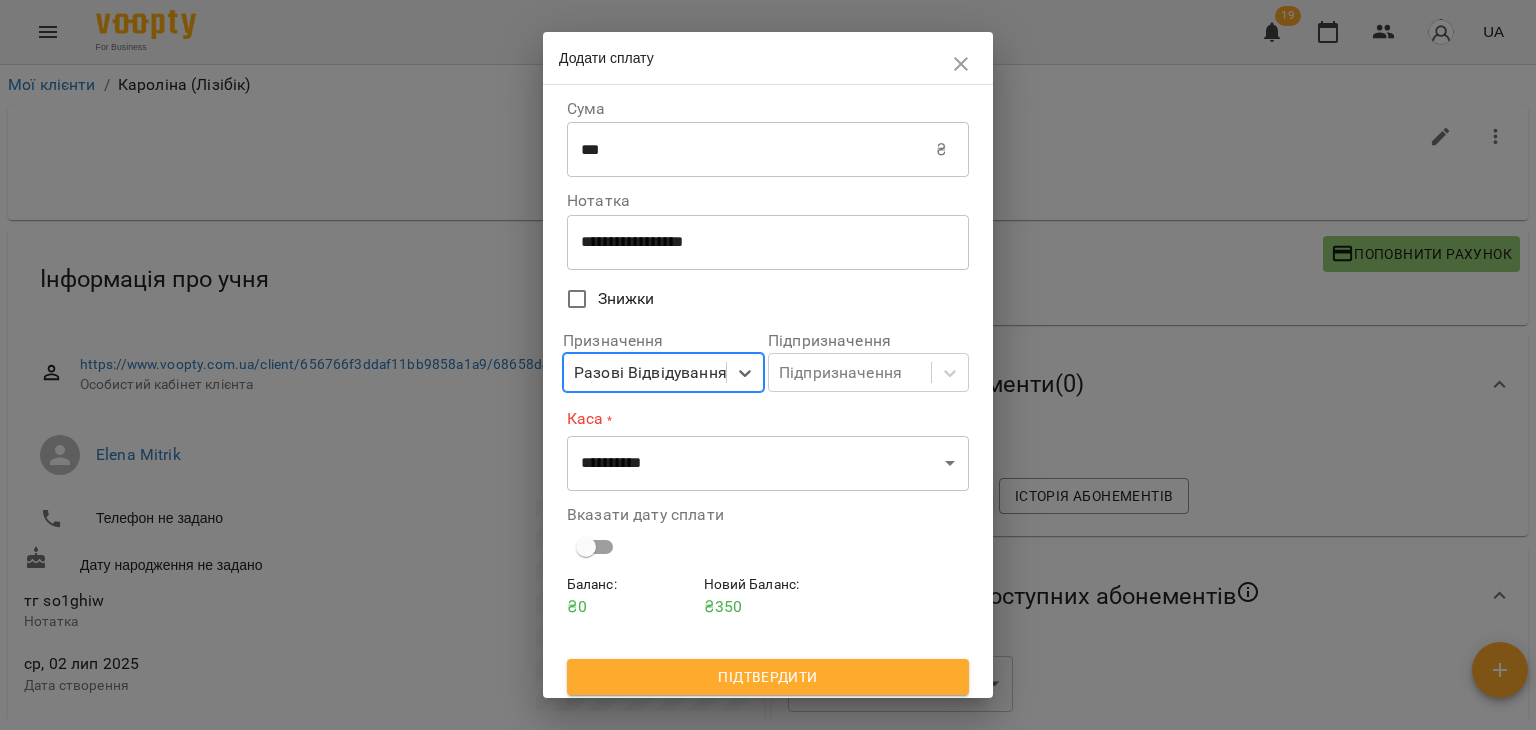 scroll, scrollTop: 7, scrollLeft: 0, axis: vertical 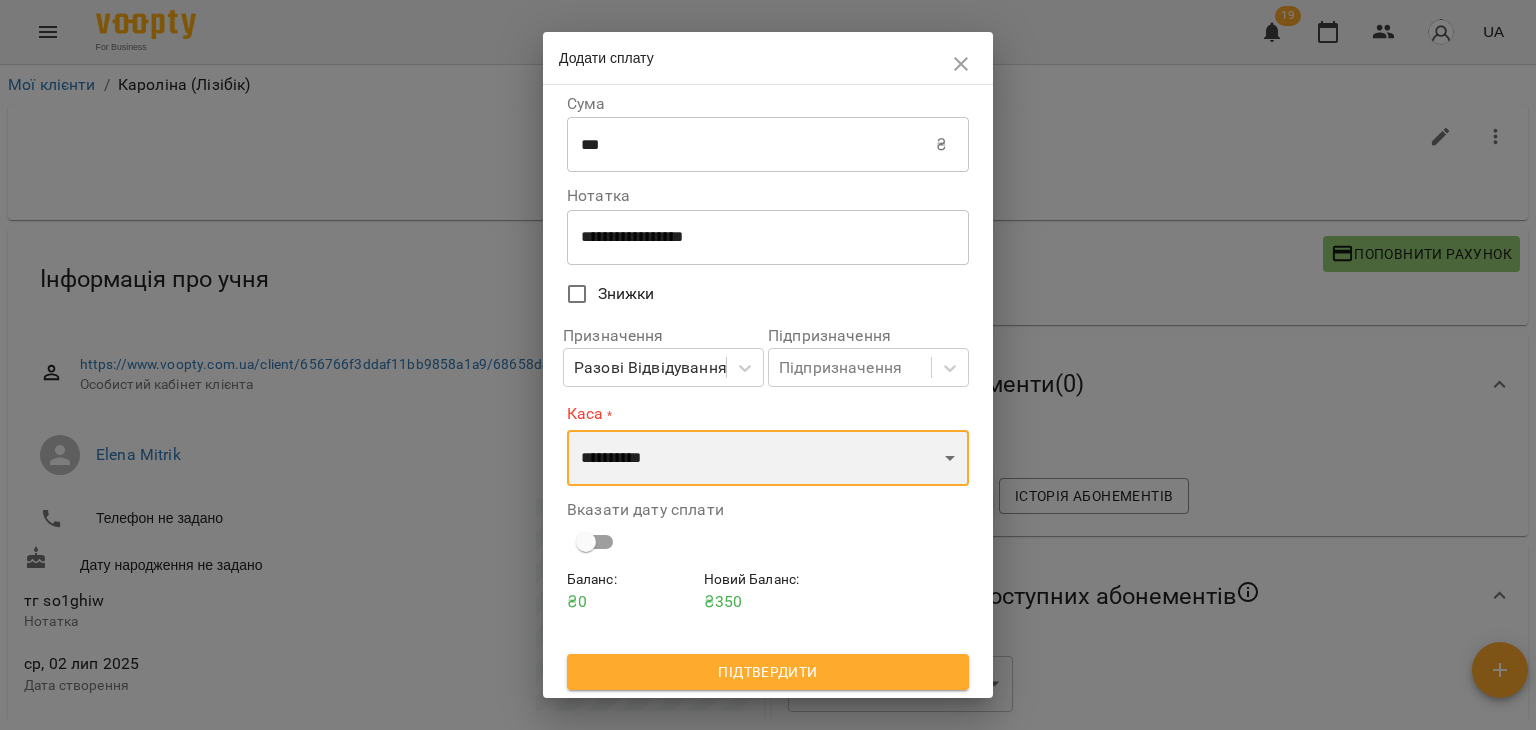 click on "**********" at bounding box center (768, 458) 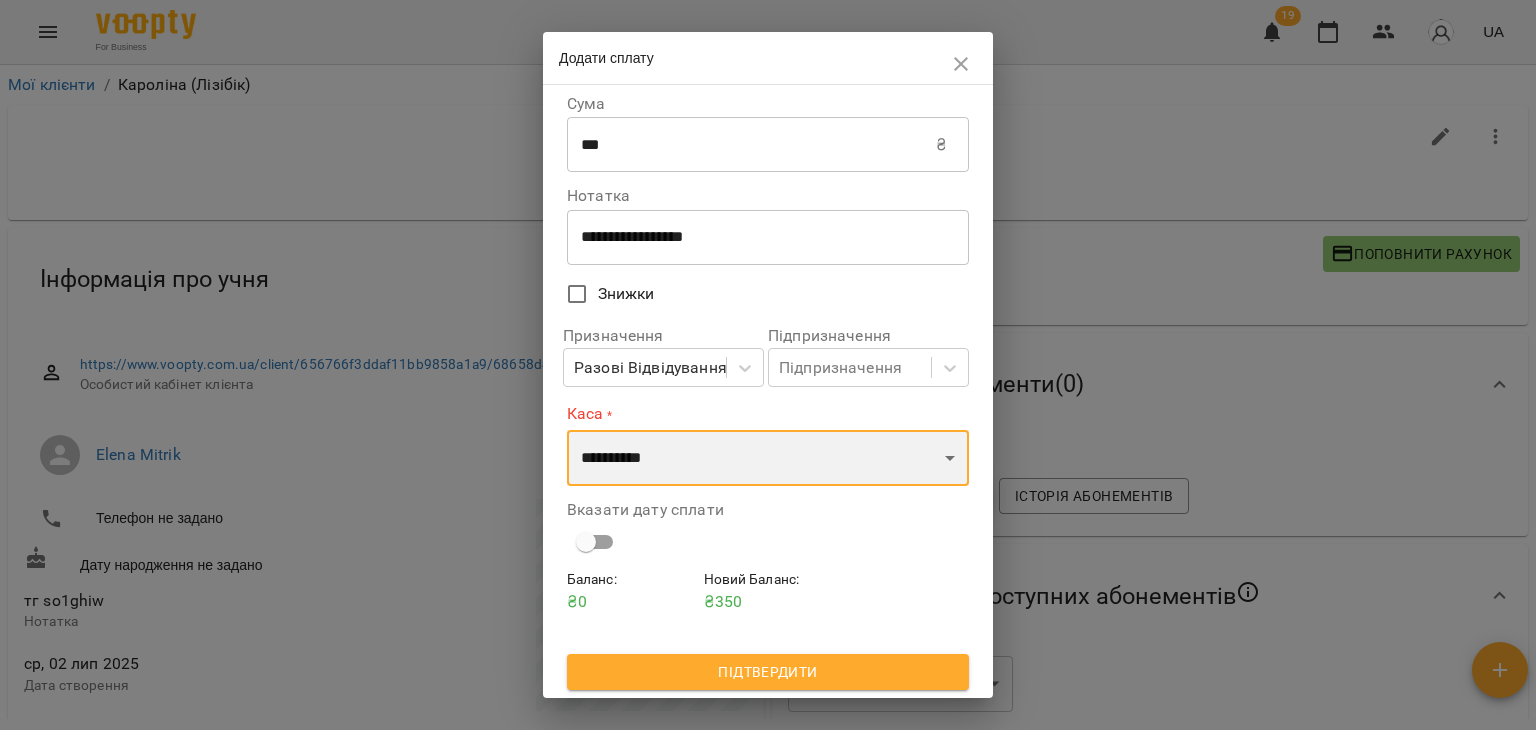 select on "****" 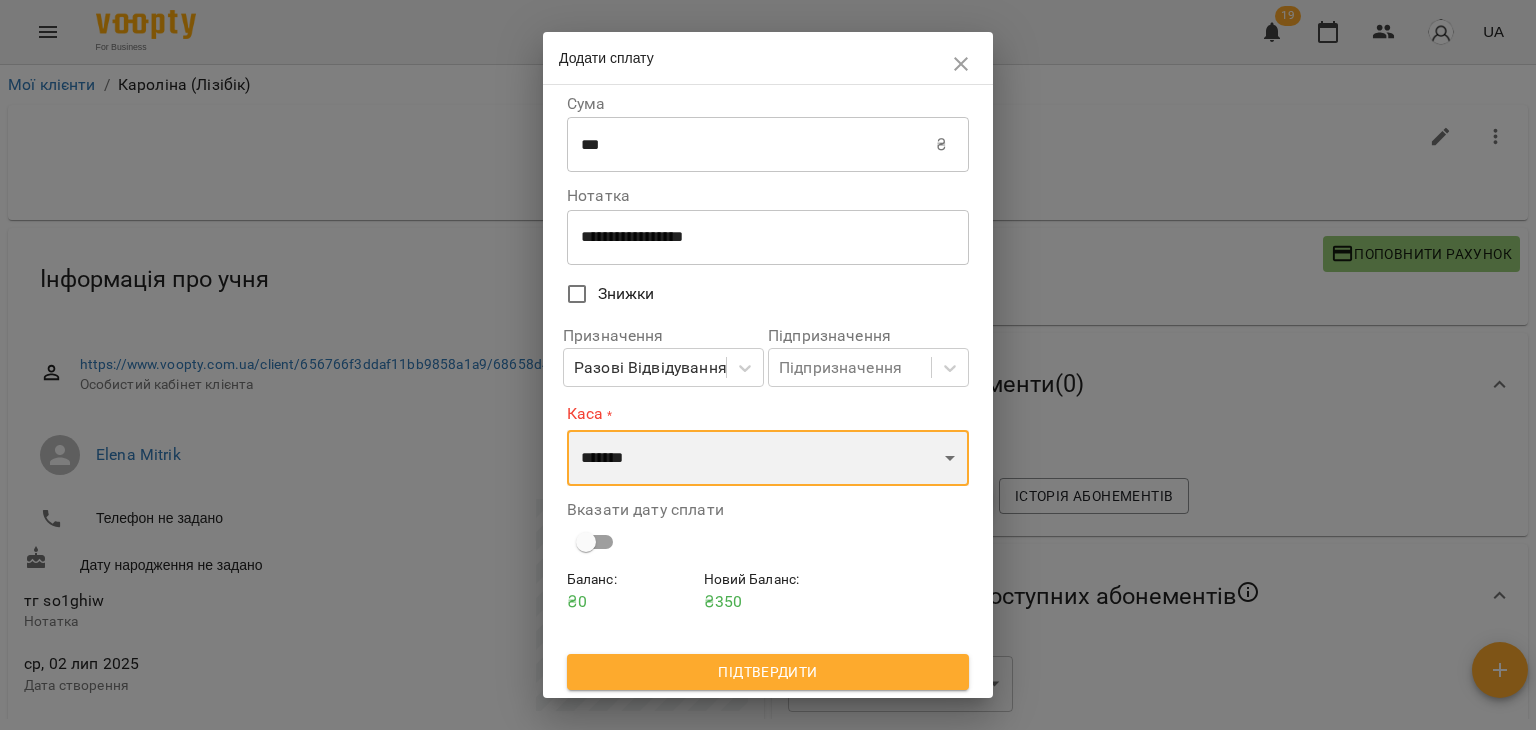 click on "**********" at bounding box center [768, 458] 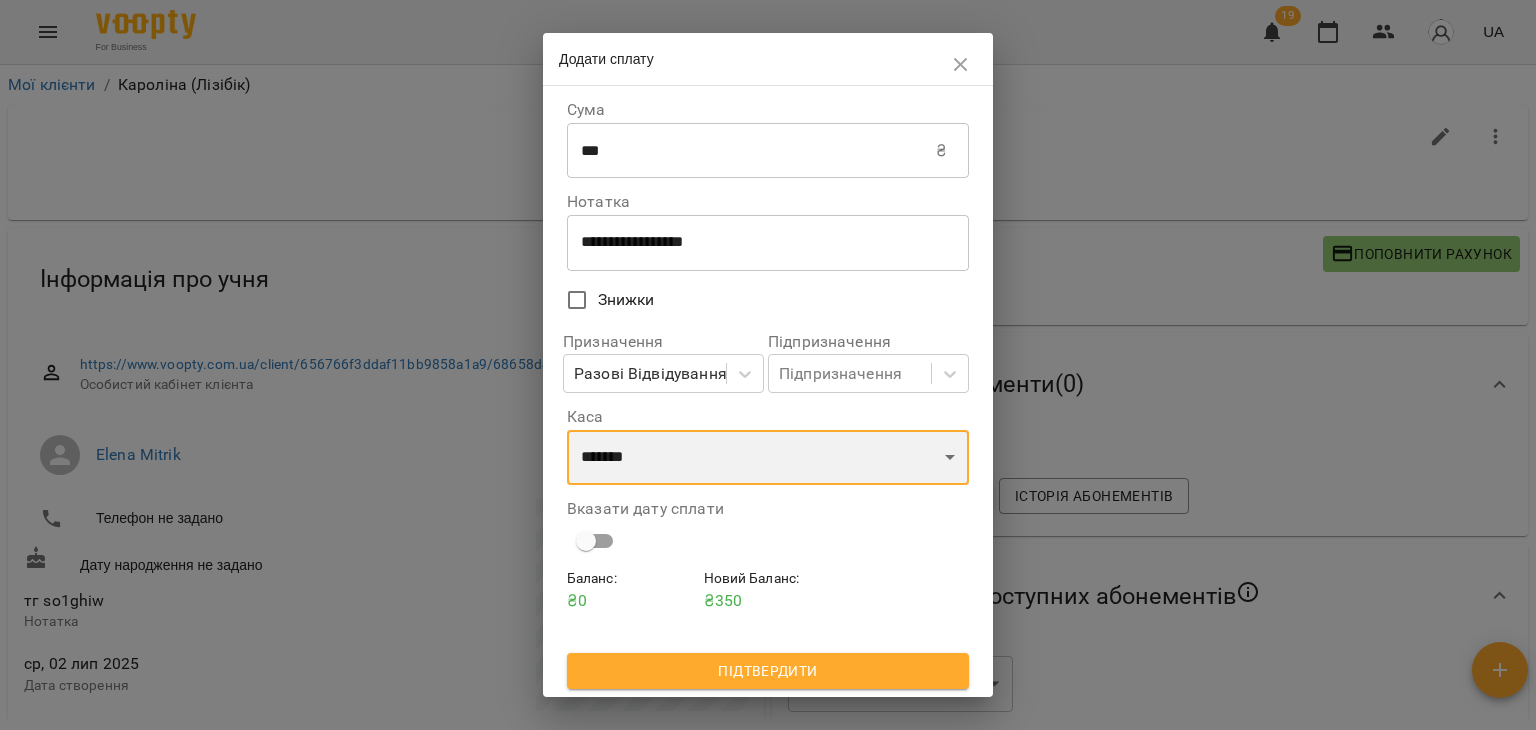 scroll, scrollTop: 0, scrollLeft: 0, axis: both 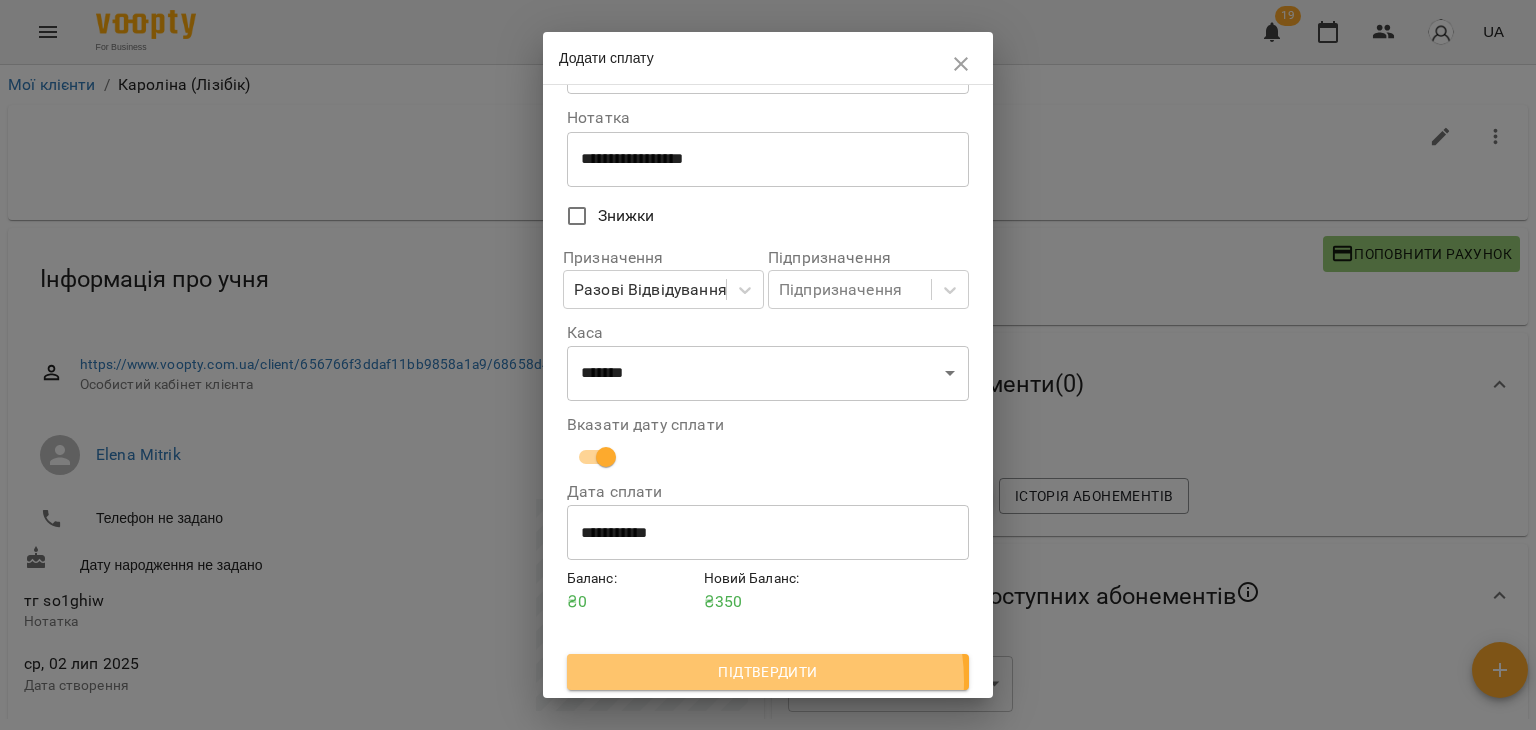 click on "Підтвердити" at bounding box center [768, 672] 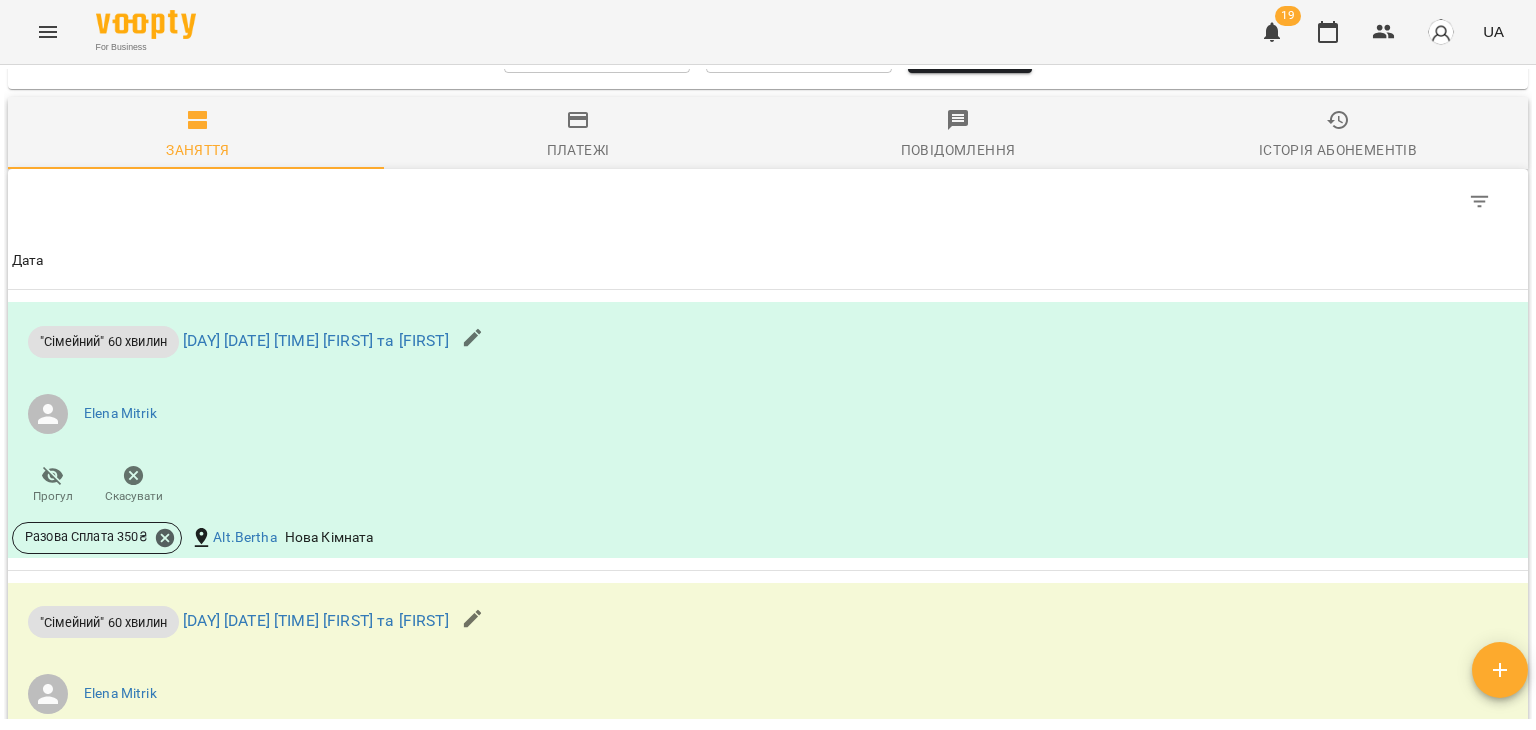scroll, scrollTop: 1426, scrollLeft: 0, axis: vertical 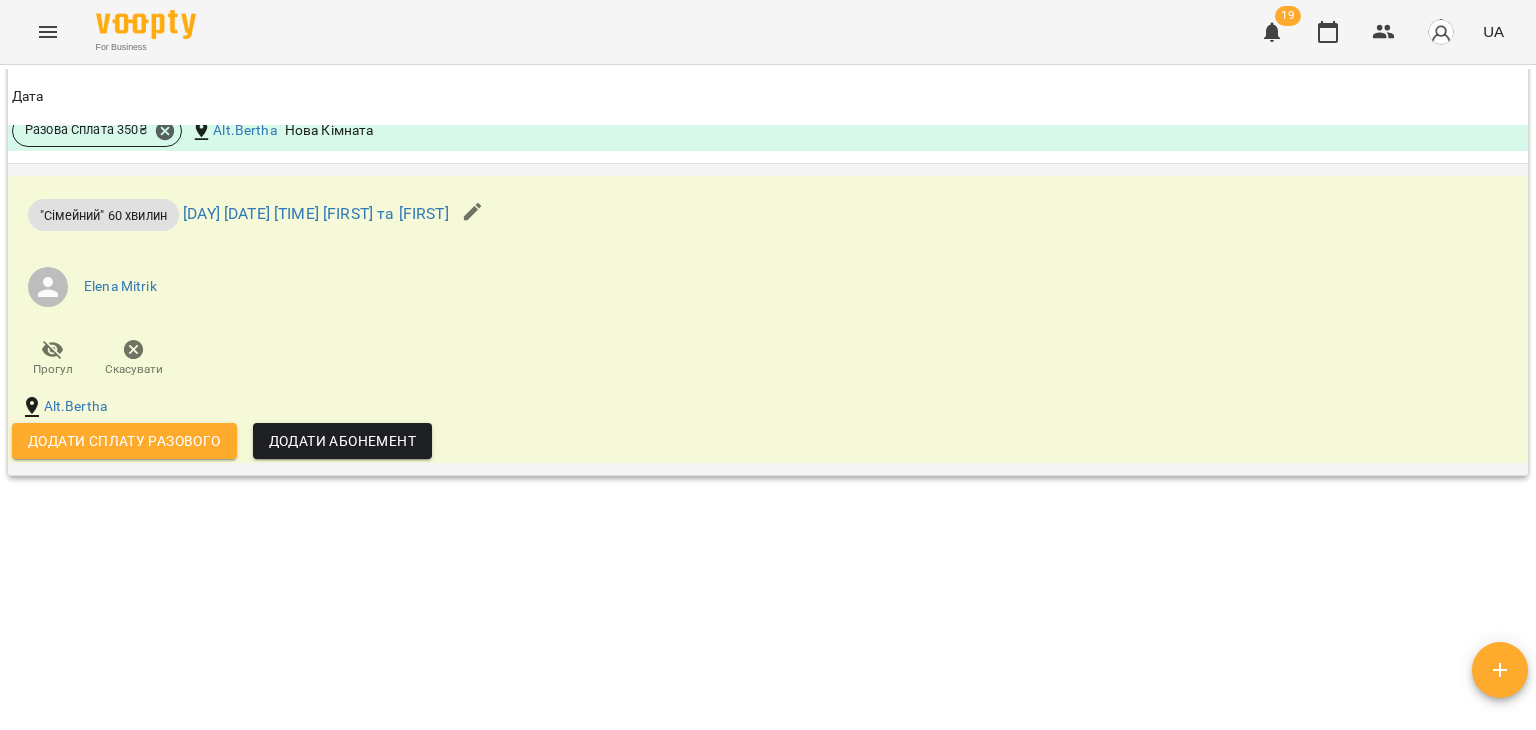 click on "Додати сплату разового" at bounding box center (124, 441) 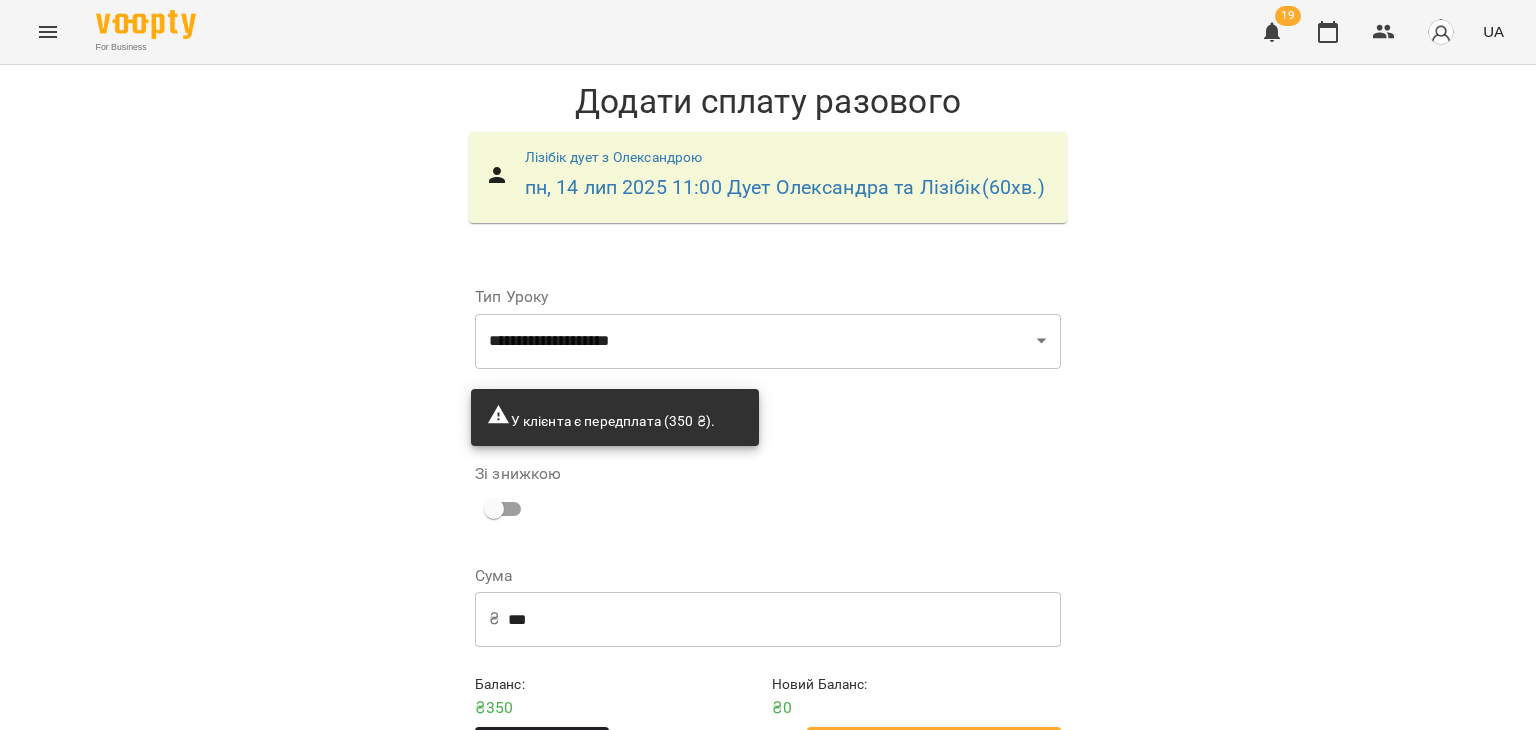 scroll, scrollTop: 70, scrollLeft: 0, axis: vertical 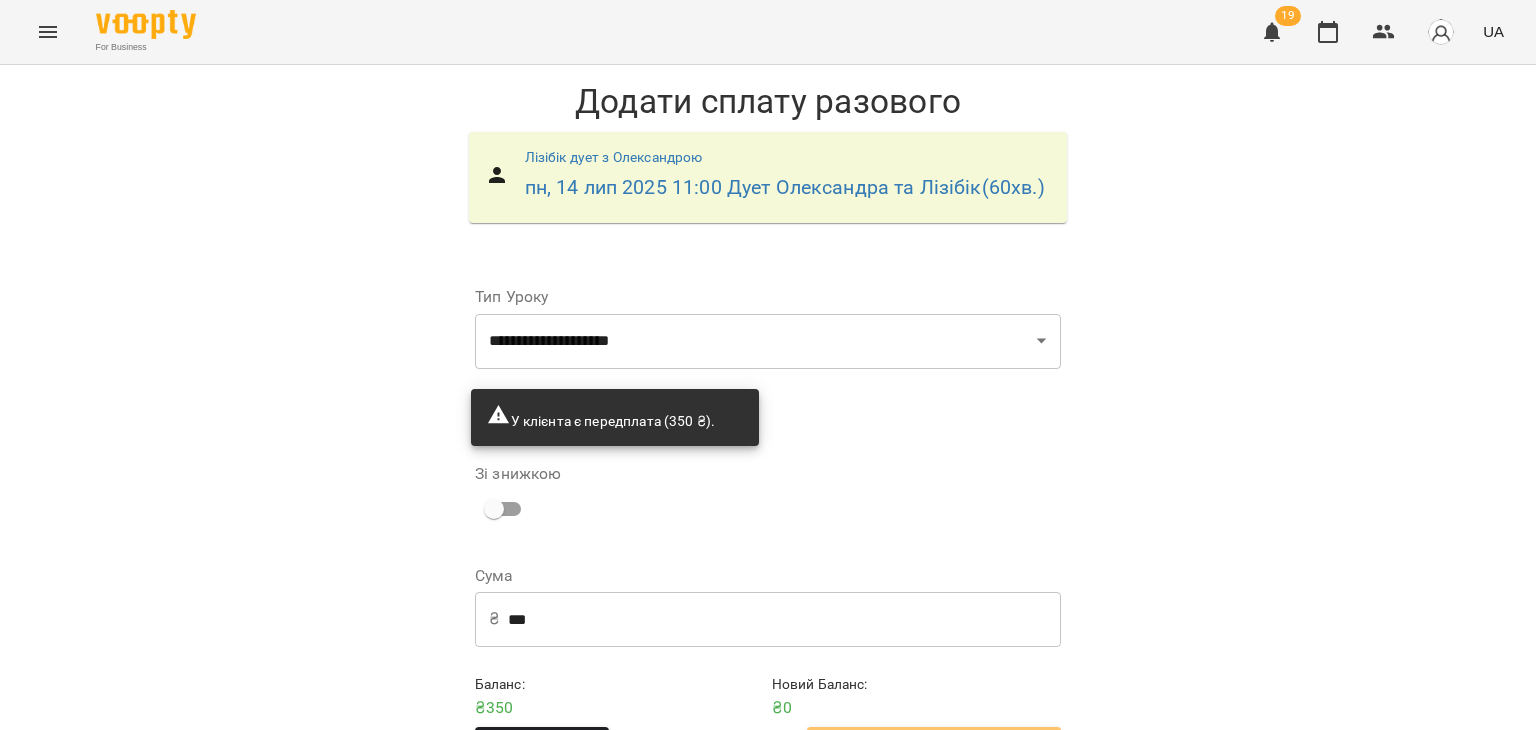 click on "Додати сплату разового" at bounding box center [934, 748] 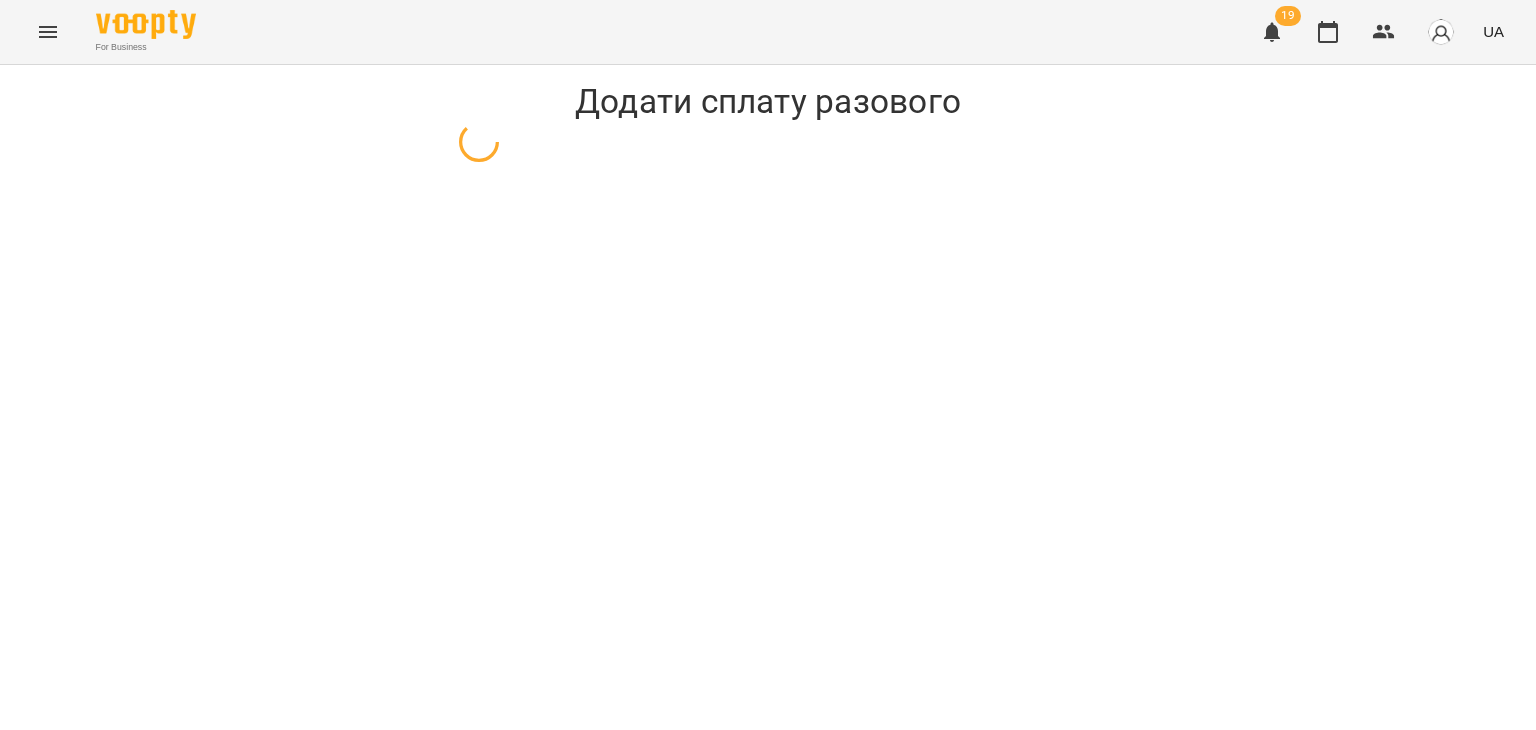 scroll, scrollTop: 0, scrollLeft: 0, axis: both 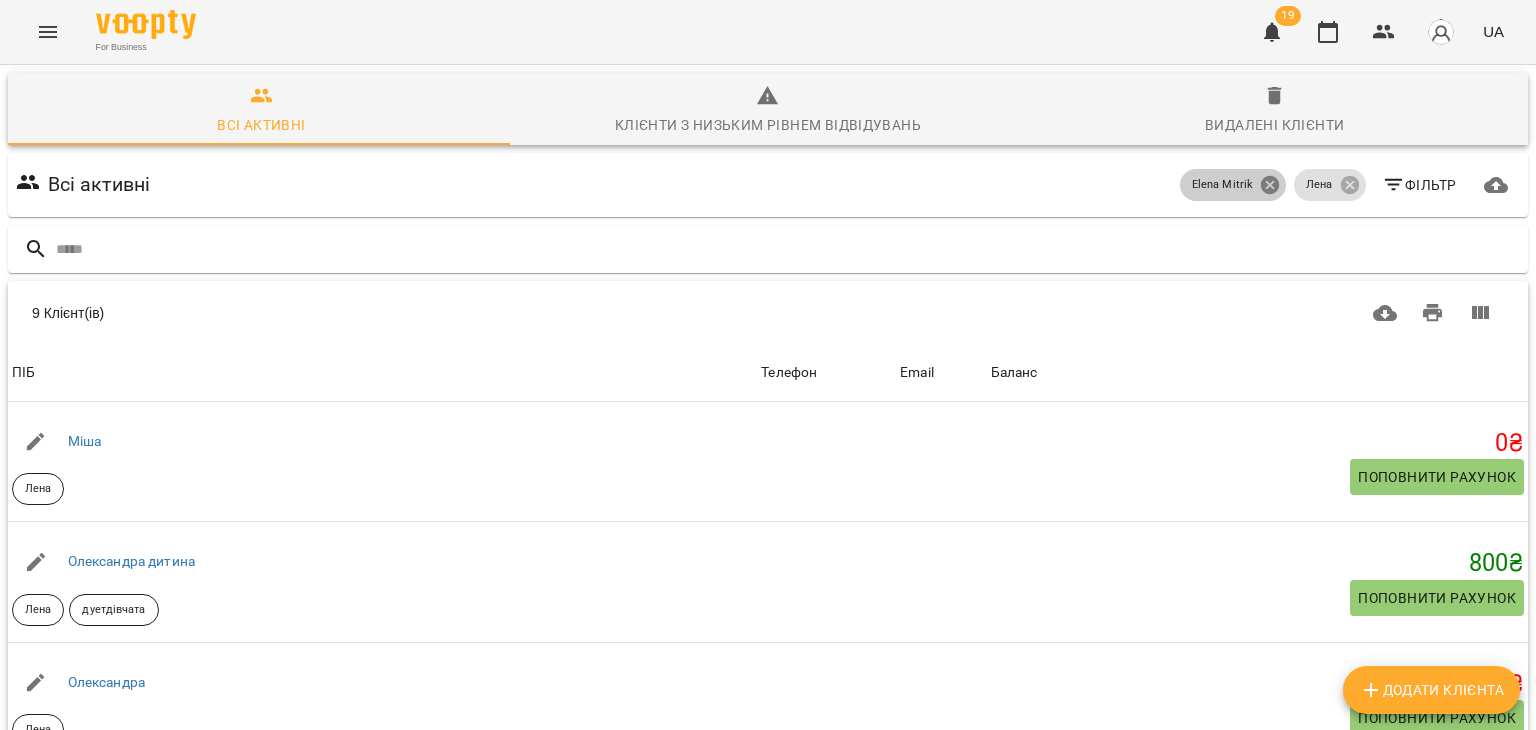 click 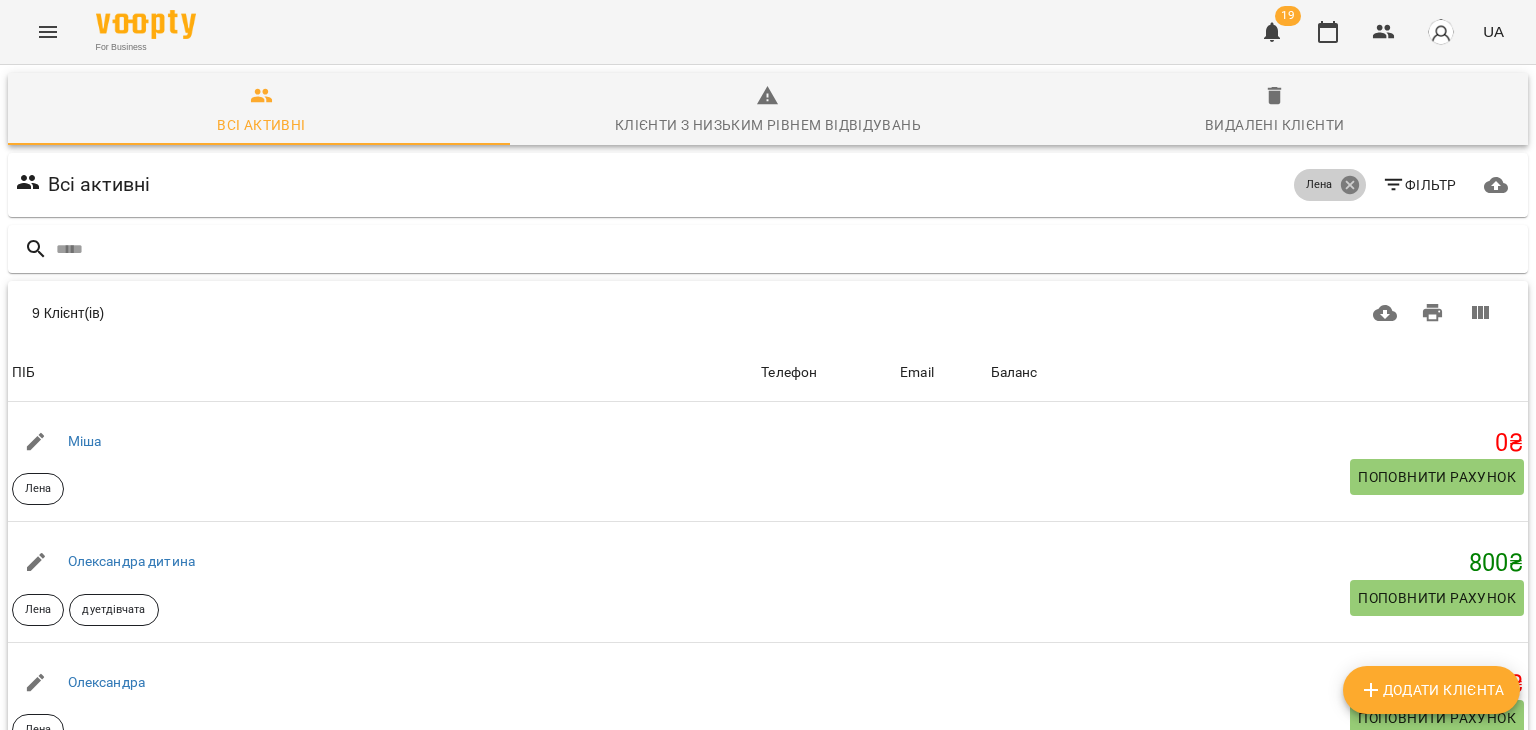click 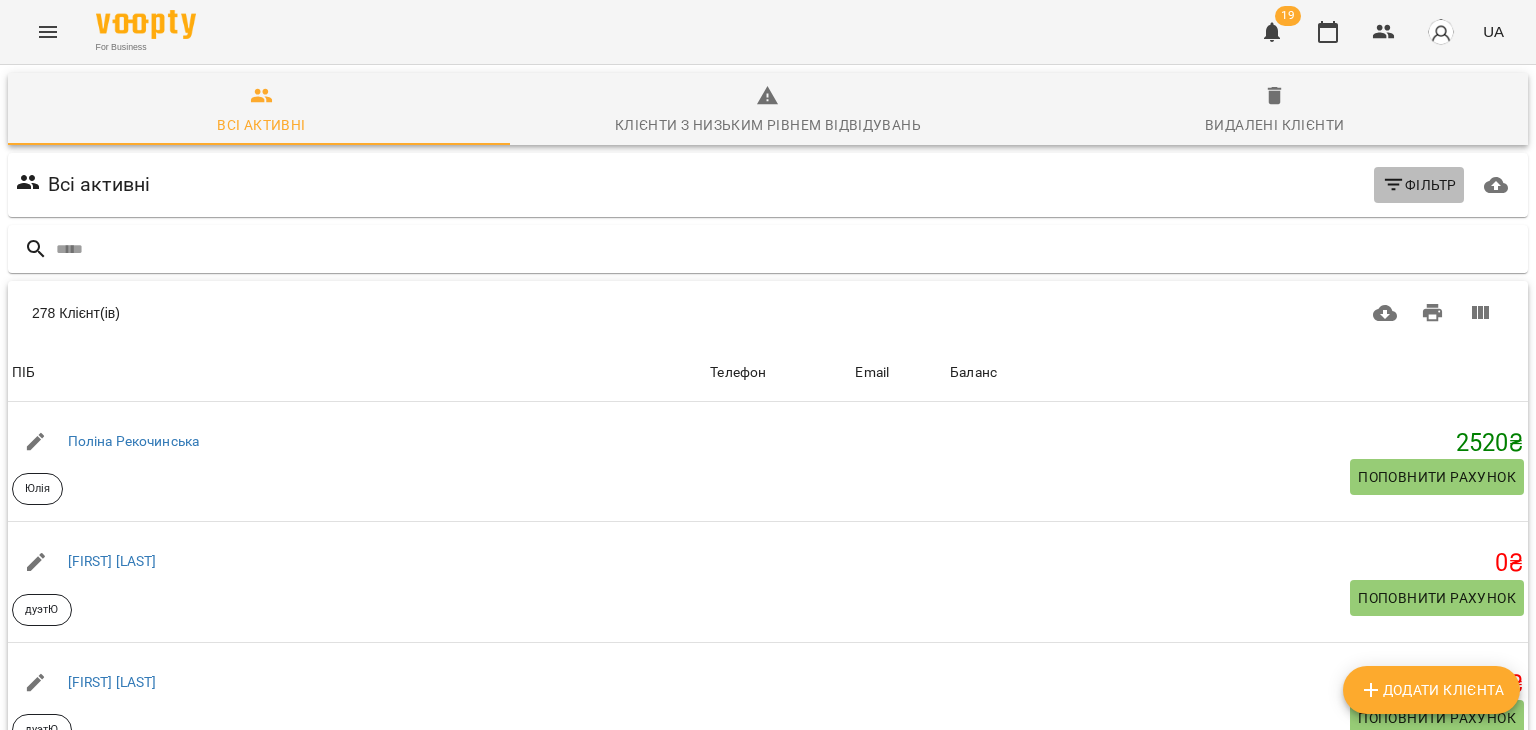 click 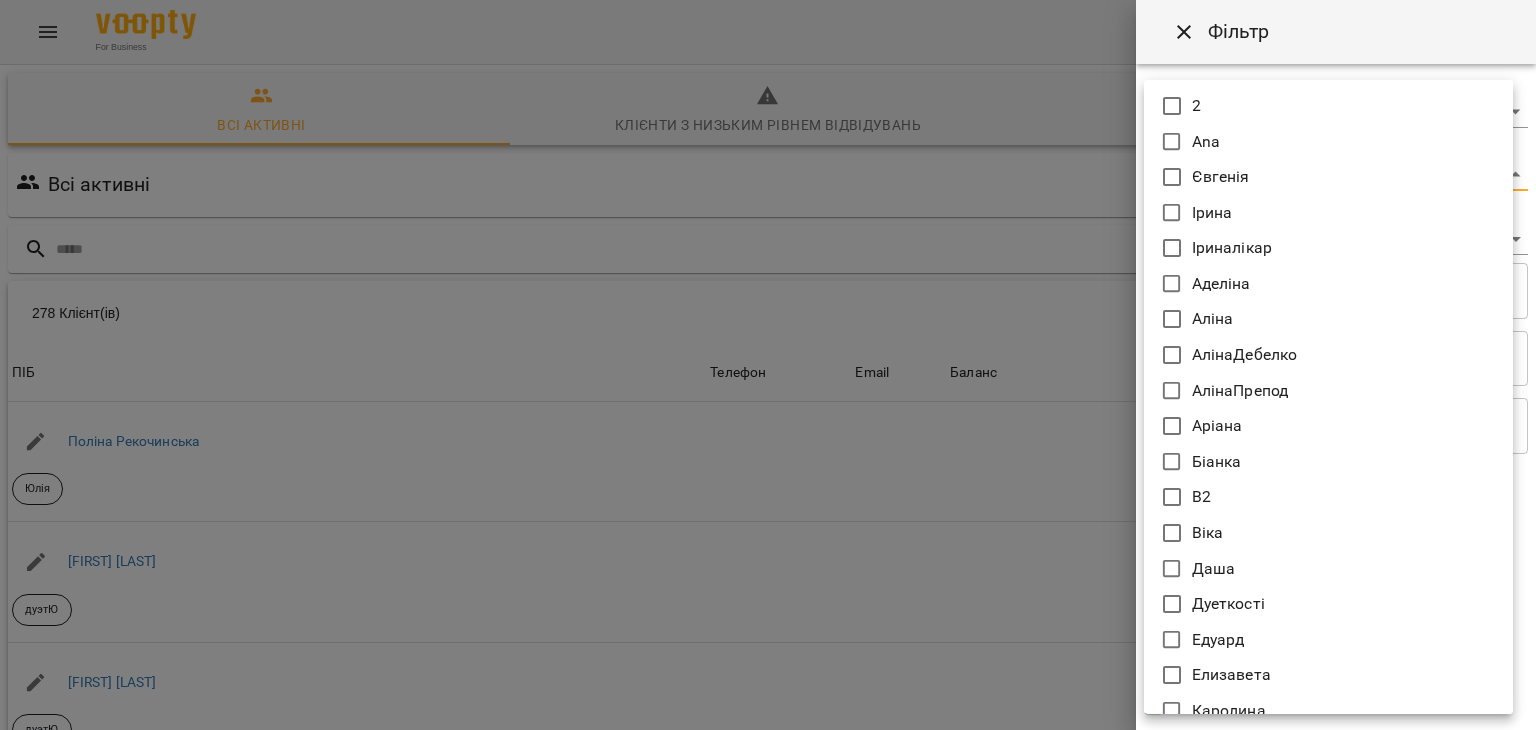 click on "For Business 19 UA Всі активні Клієнти з низьким рівнем відвідувань Видалені клієнти   Всі активні Фільтр 278   Клієнт(ів) 278   Клієнт(ів) ПІБ Телефон Email Баланс ПІБ Поліна Рекочинська Юлія Телефон Email Баланс 2520 ₴ Поповнити рахунок ПІБ Говтва Юрій дуэтЮ Телефон Email Баланс 0 ₴ Поповнити рахунок ПІБ Говтва Анна дуэтЮ Телефон Email Баланс 0 ₴ Поповнити рахунок ПІБ Ілля (діти) Юлія Телефон Email Баланс 0 ₴ Поповнити рахунок ПІБ Дарія (діти) Юлія Телефон Email Баланс 0 ₴ Поповнити рахунок ПІБ Марія дует з Данилом Аделіна Телефон Email Баланс 0 ₴ ПІБ 0" at bounding box center (768, 522) 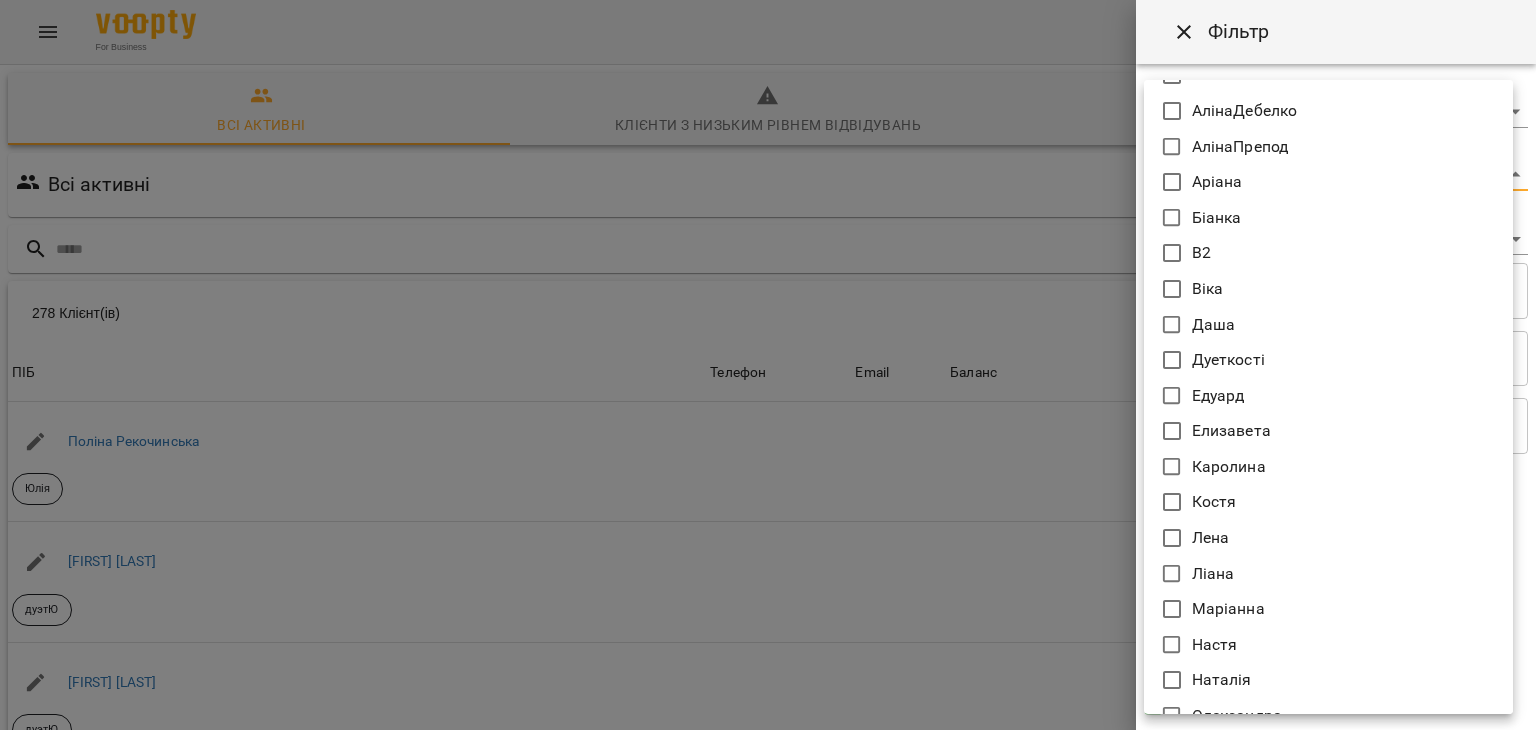 scroll, scrollTop: 248, scrollLeft: 0, axis: vertical 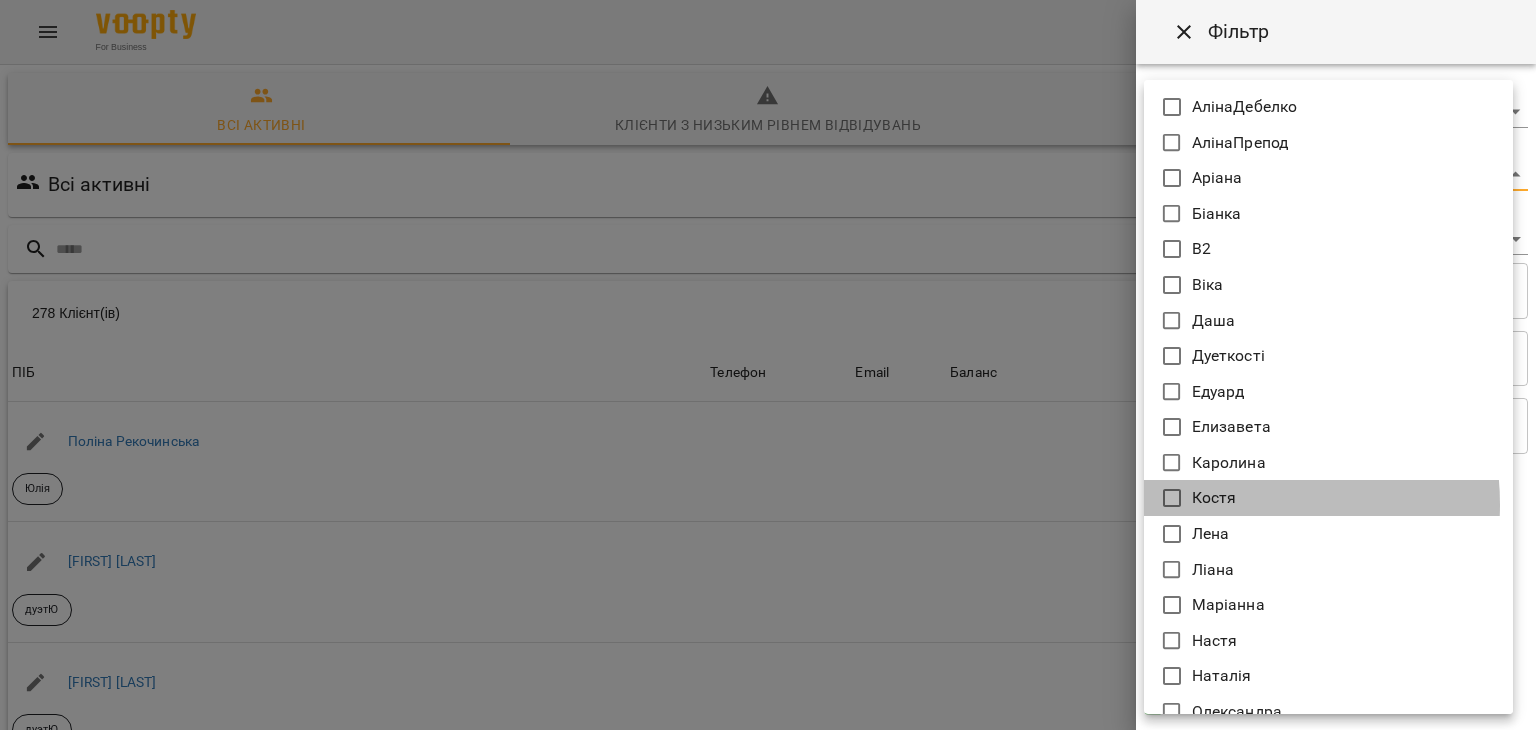 click on "Костя" at bounding box center [1214, 498] 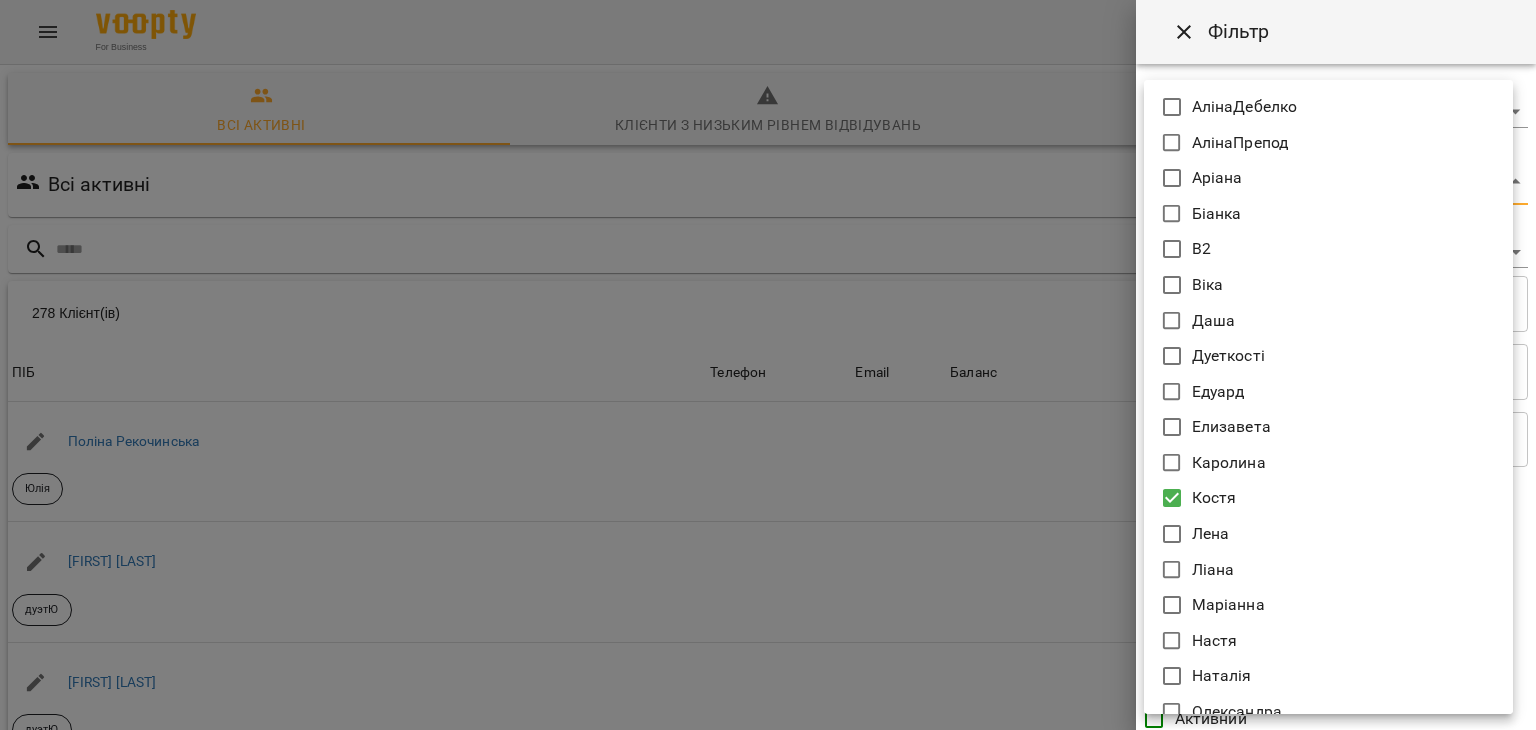 click at bounding box center [768, 365] 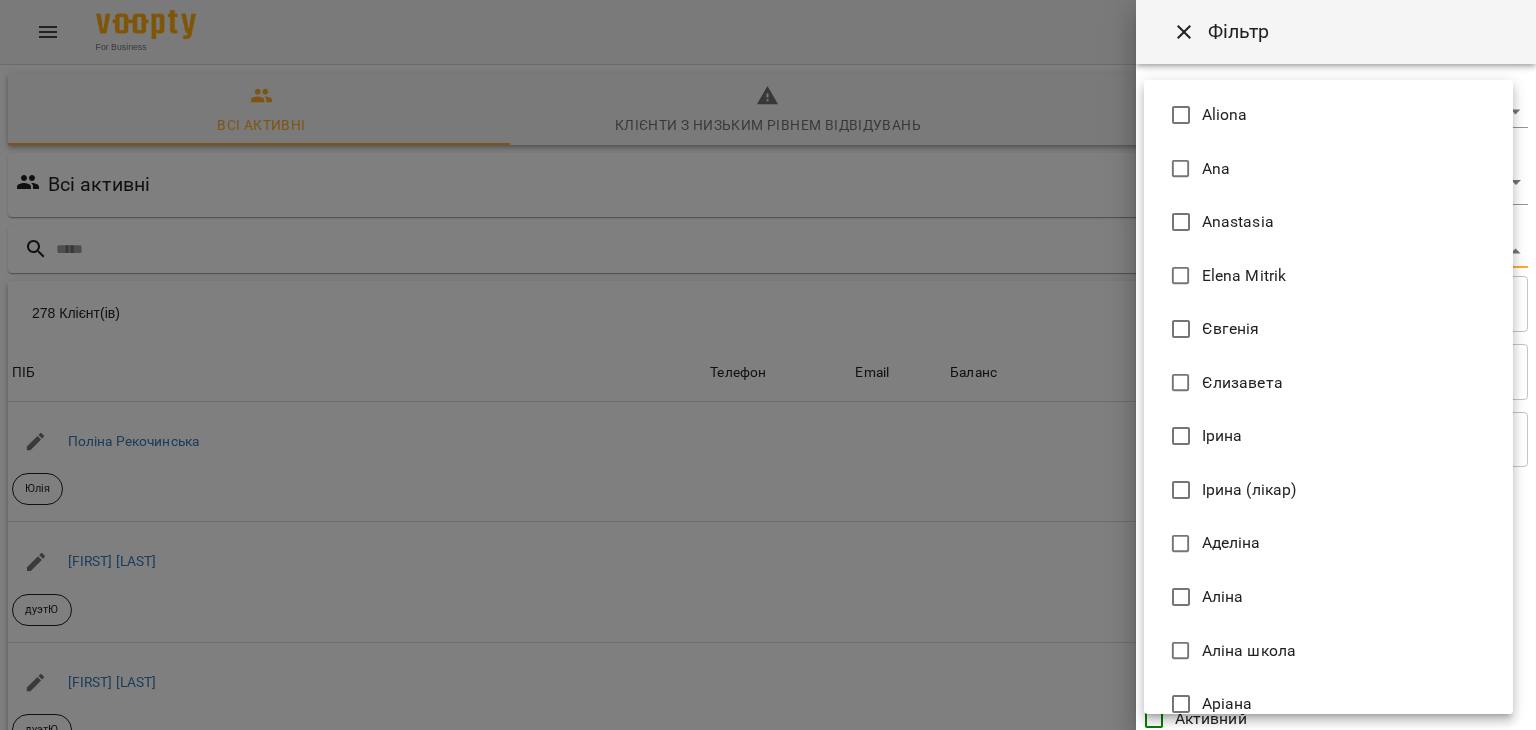 click on "For Business 19 UA Всі активні Клієнти з низьким рівнем відвідувань Видалені клієнти   Всі активні [FIRST] Фільтр 278   Клієнт(ів) 278   Клієнт(ів) ПІБ Телефон Email Баланс ПІБ [FIRST] [LAST] Юлія Телефон Email Баланс 2520 ₴ Поповнити рахунок ПІБ [FIRST] [LAST] дуетЮ Телефон Email Баланс 0 ₴ Поповнити рахунок ПІБ [FIRST] [LAST] дуетЮ Телефон Email Баланс 0 ₴ Поповнити рахунок ПІБ [FIRST] (діти) Юлія Телефон Email Баланс 0 ₴ Поповнити рахунок ПІБ [FIRST] (діти) Юлія Телефон Email Баланс 0 ₴ Поповнити рахунок ПІБ [FIRST] дует з [FIRST] Аделіна Телефон Email 0 ₴" at bounding box center [768, 522] 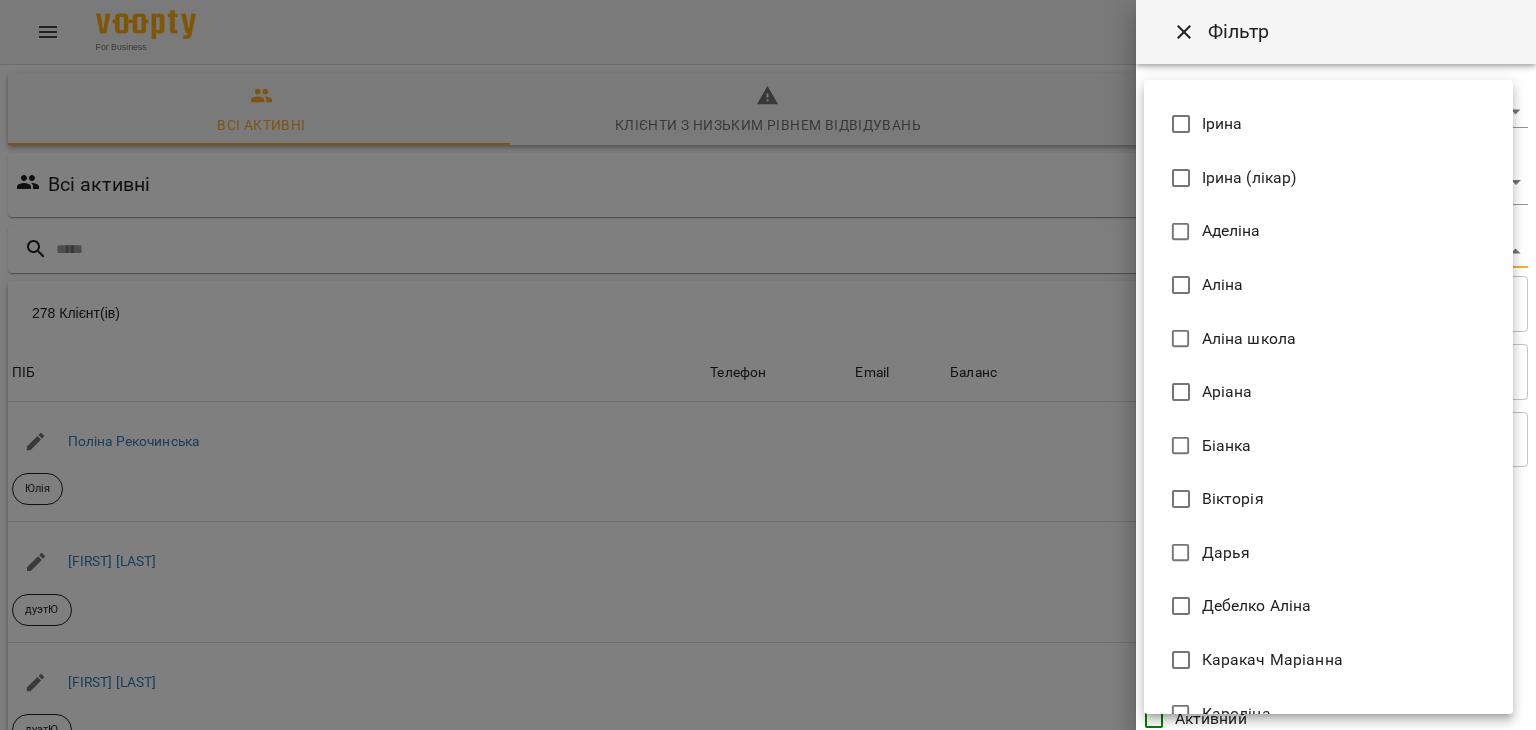 scroll, scrollTop: 487, scrollLeft: 0, axis: vertical 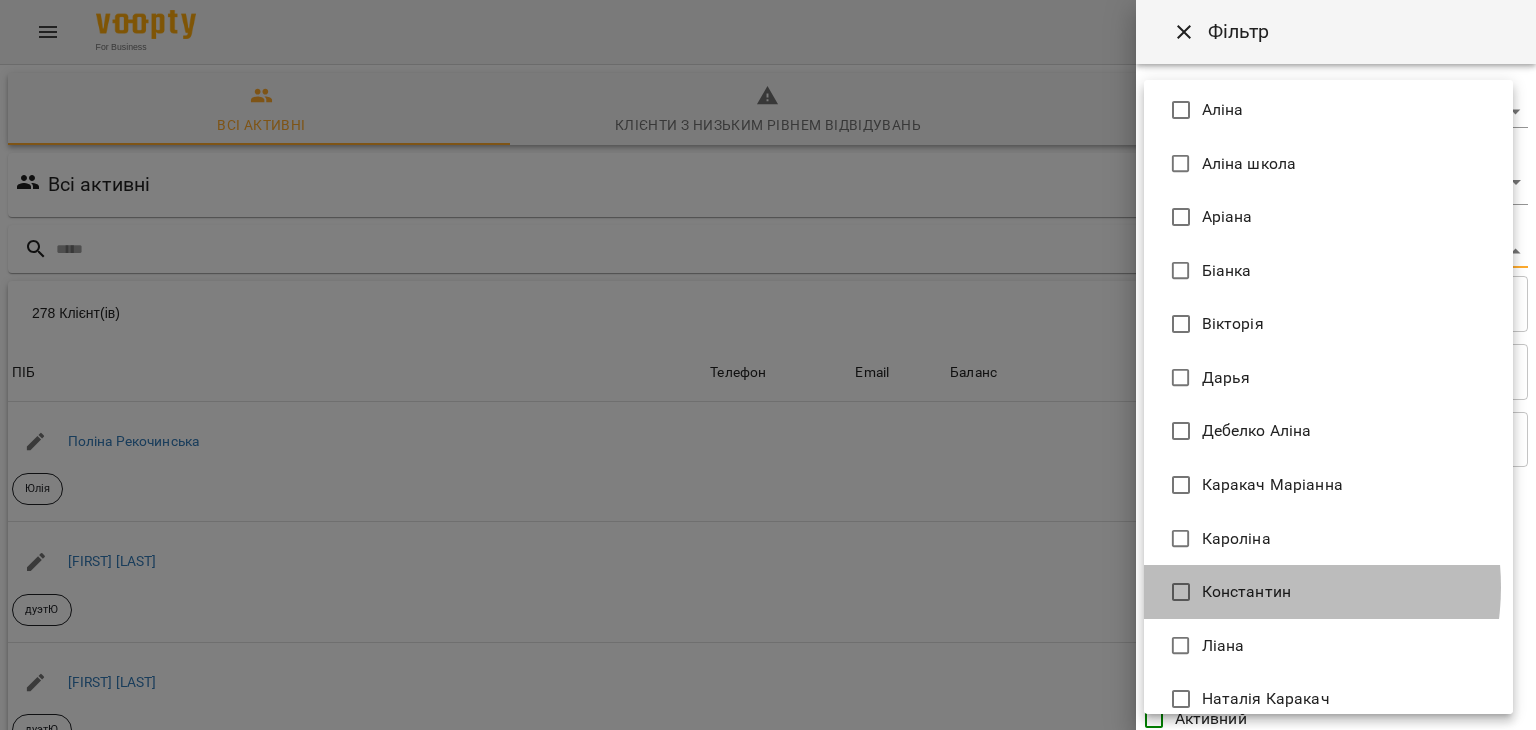 click on "Константин" at bounding box center (1246, 592) 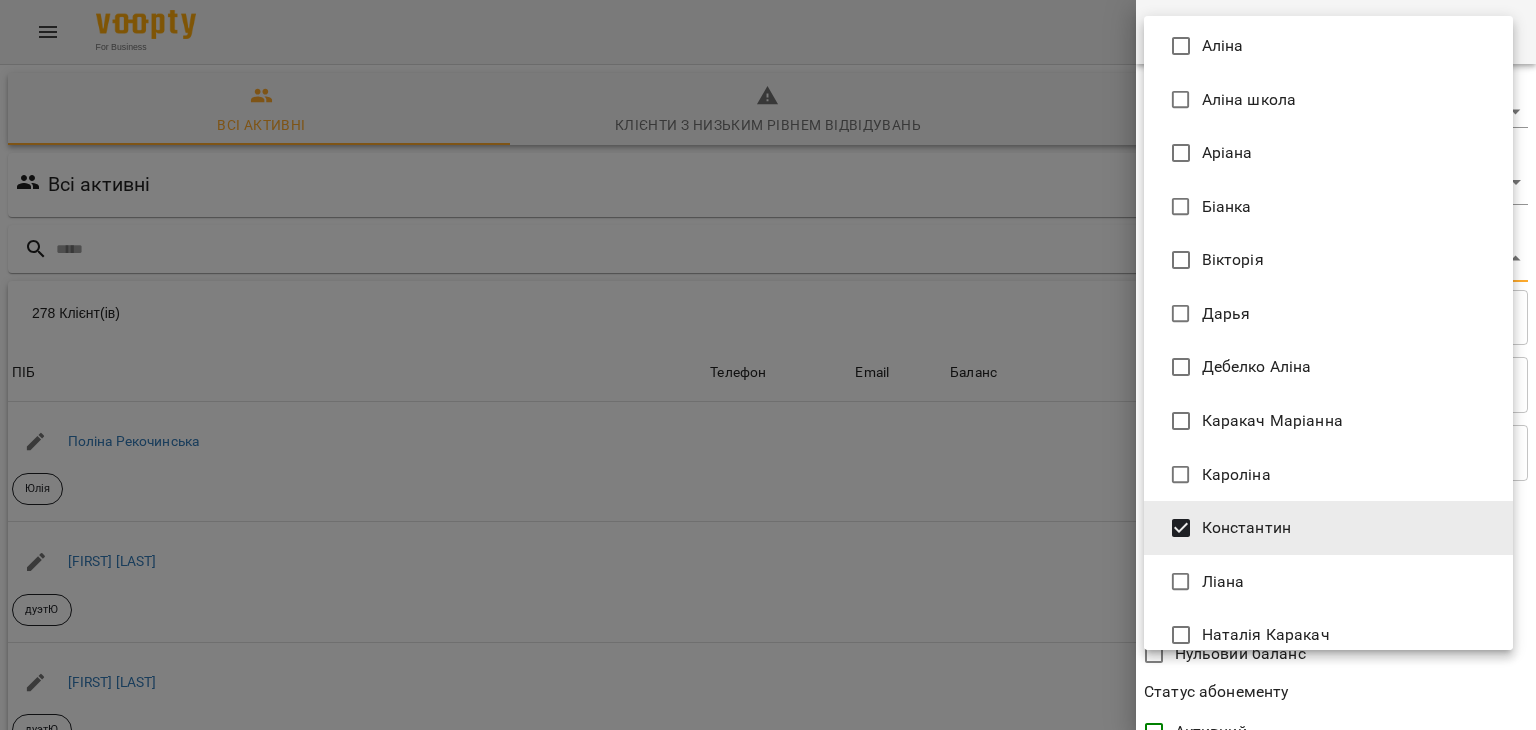 click at bounding box center [768, 365] 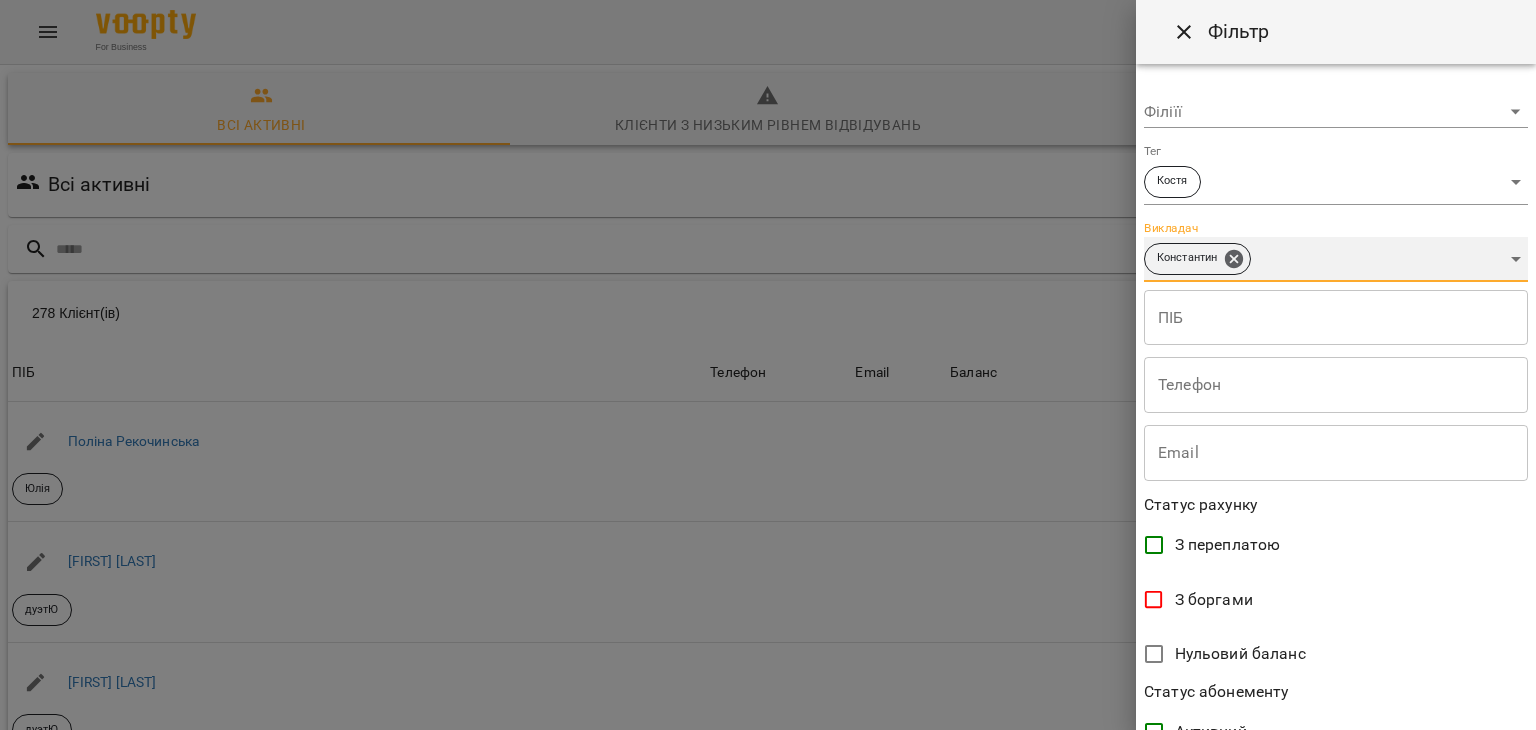 scroll, scrollTop: 410, scrollLeft: 0, axis: vertical 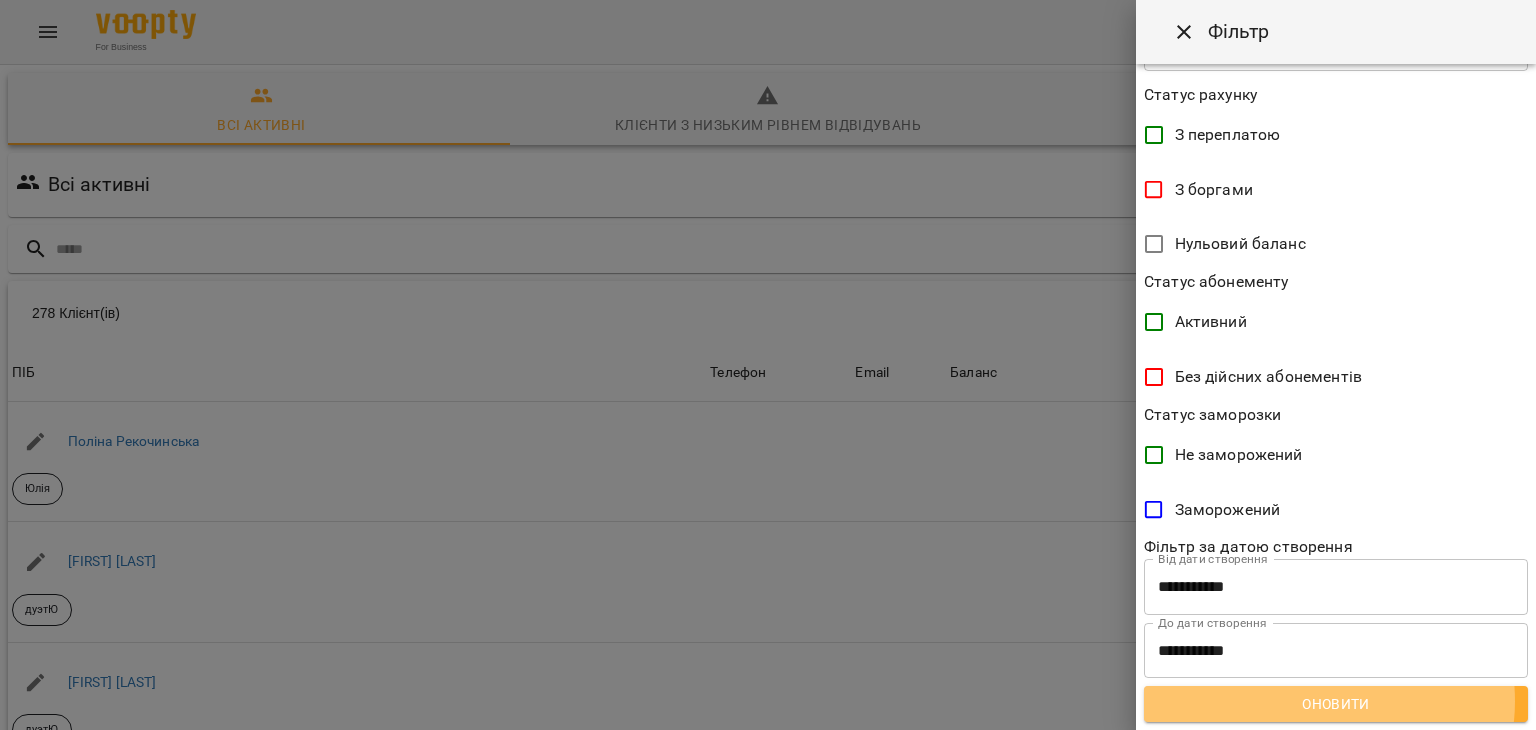 click on "Оновити" at bounding box center (1336, 704) 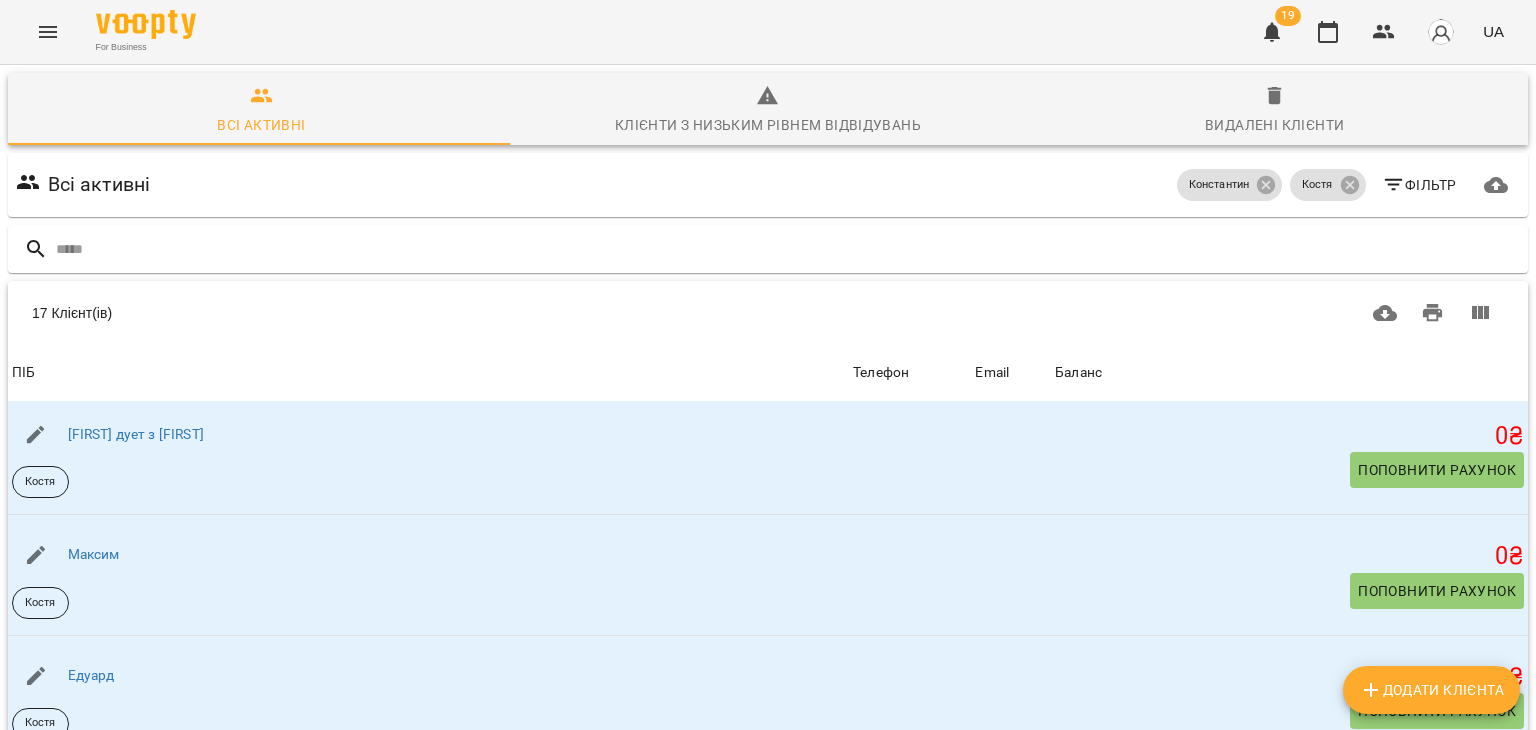 scroll, scrollTop: 1603, scrollLeft: 0, axis: vertical 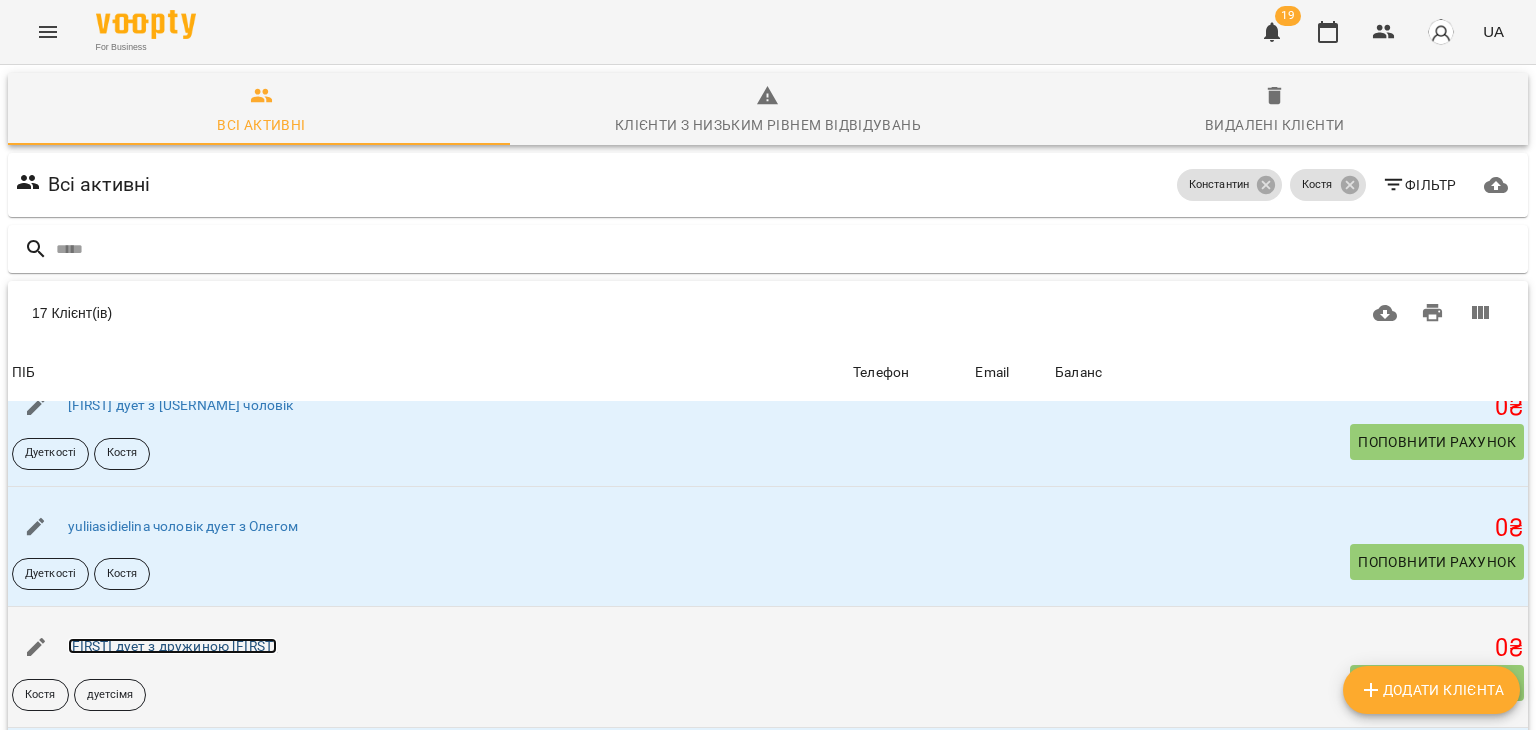 click on "[FIRST] дует з дружиною [FIRST]" at bounding box center (173, 646) 